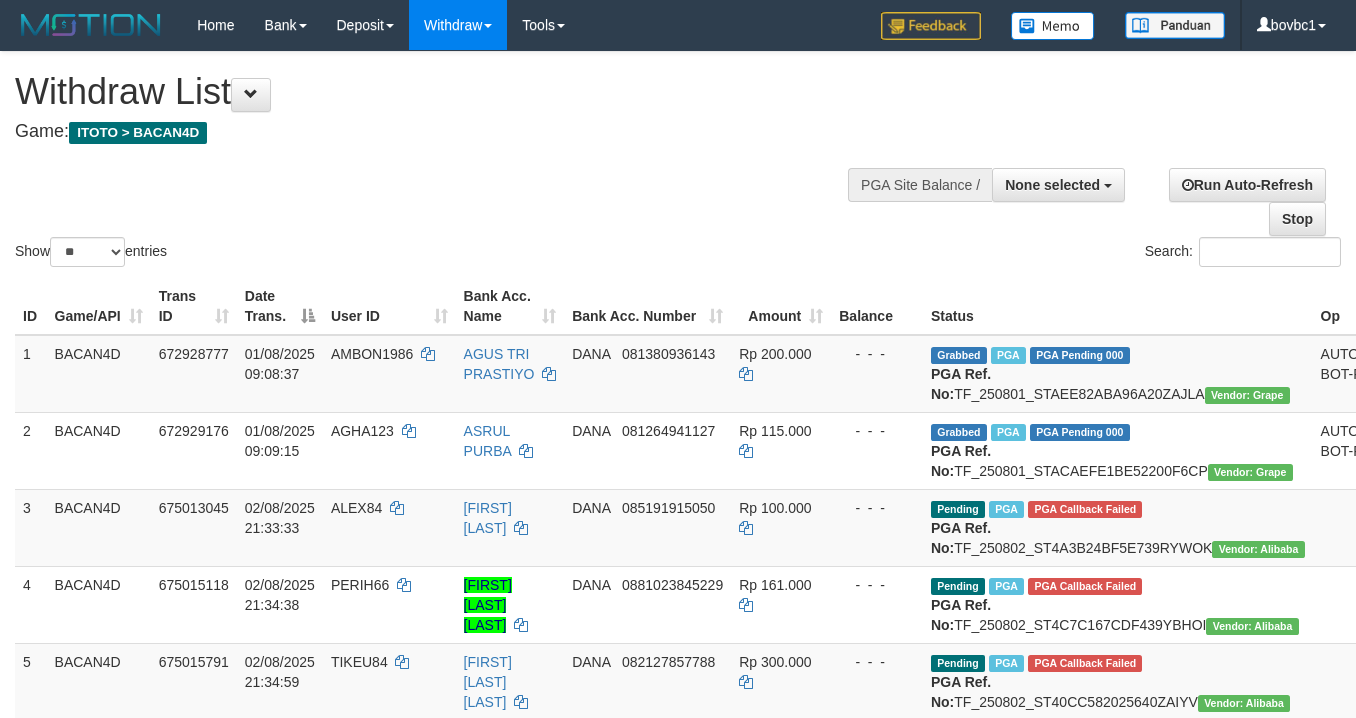 select 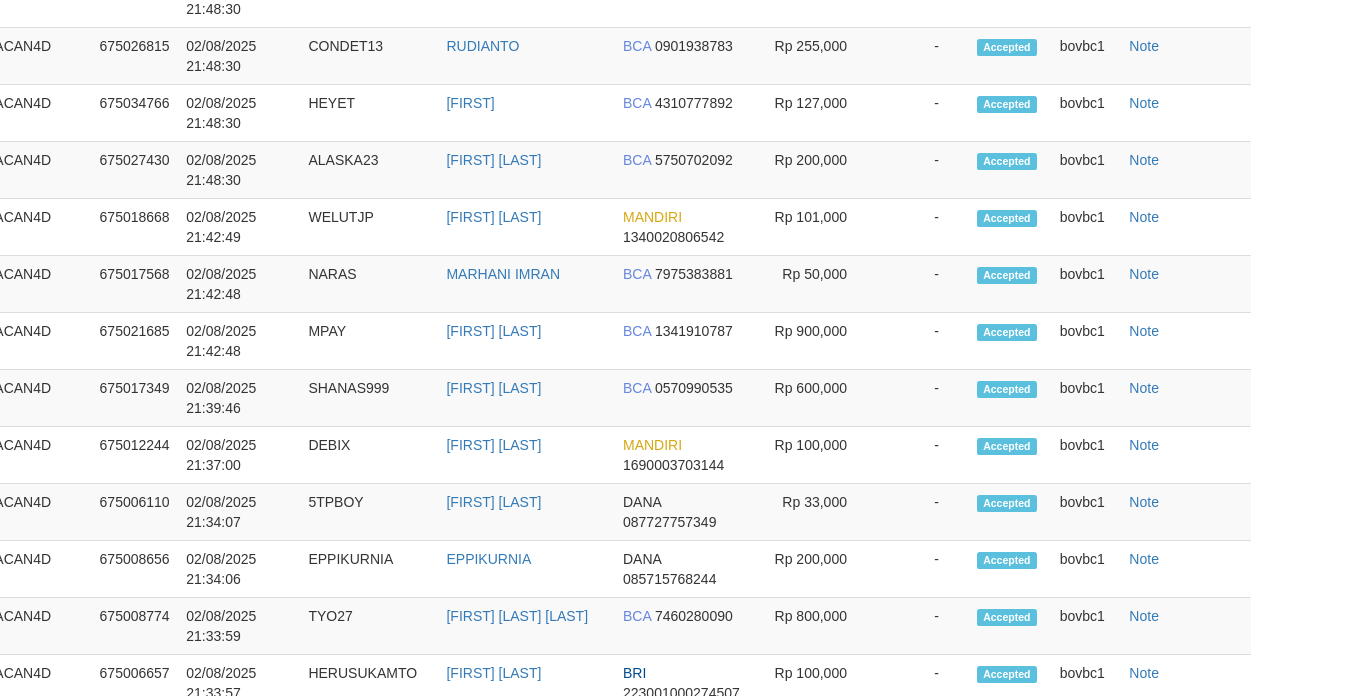 scroll, scrollTop: 1791, scrollLeft: 90, axis: both 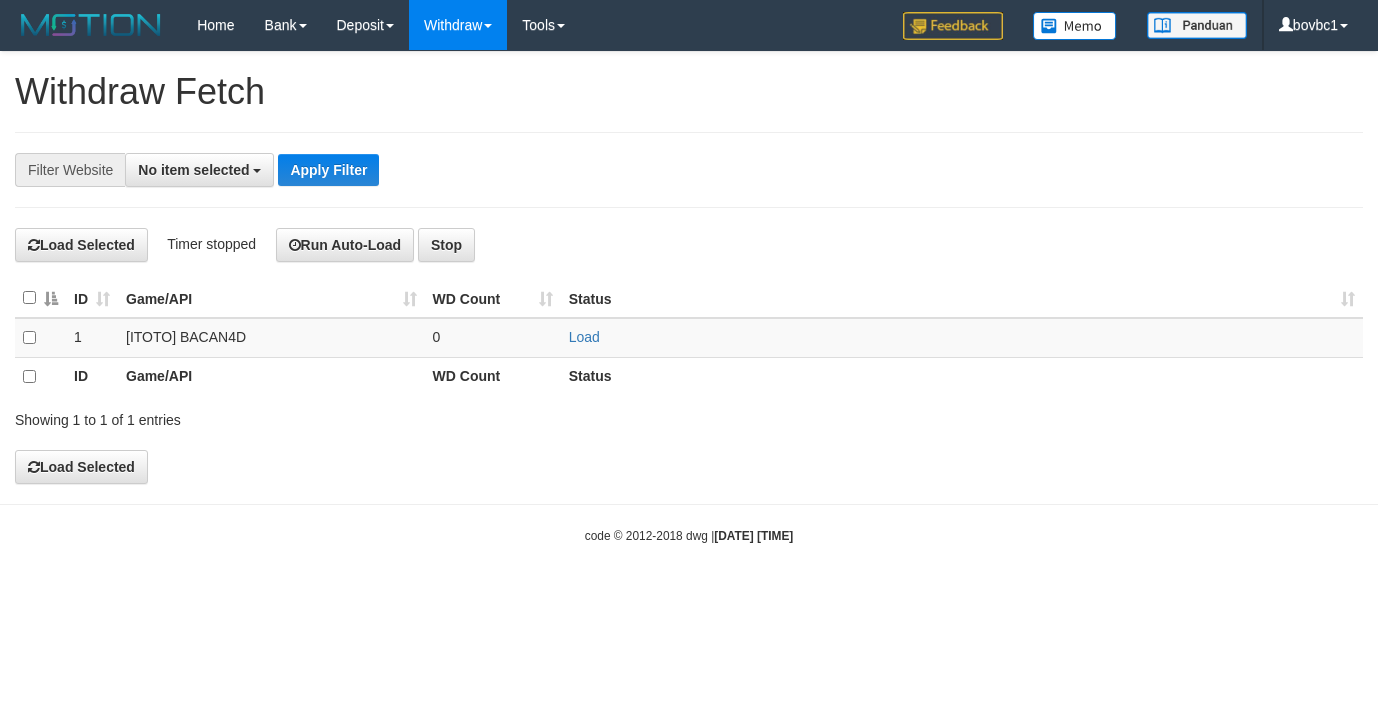 select 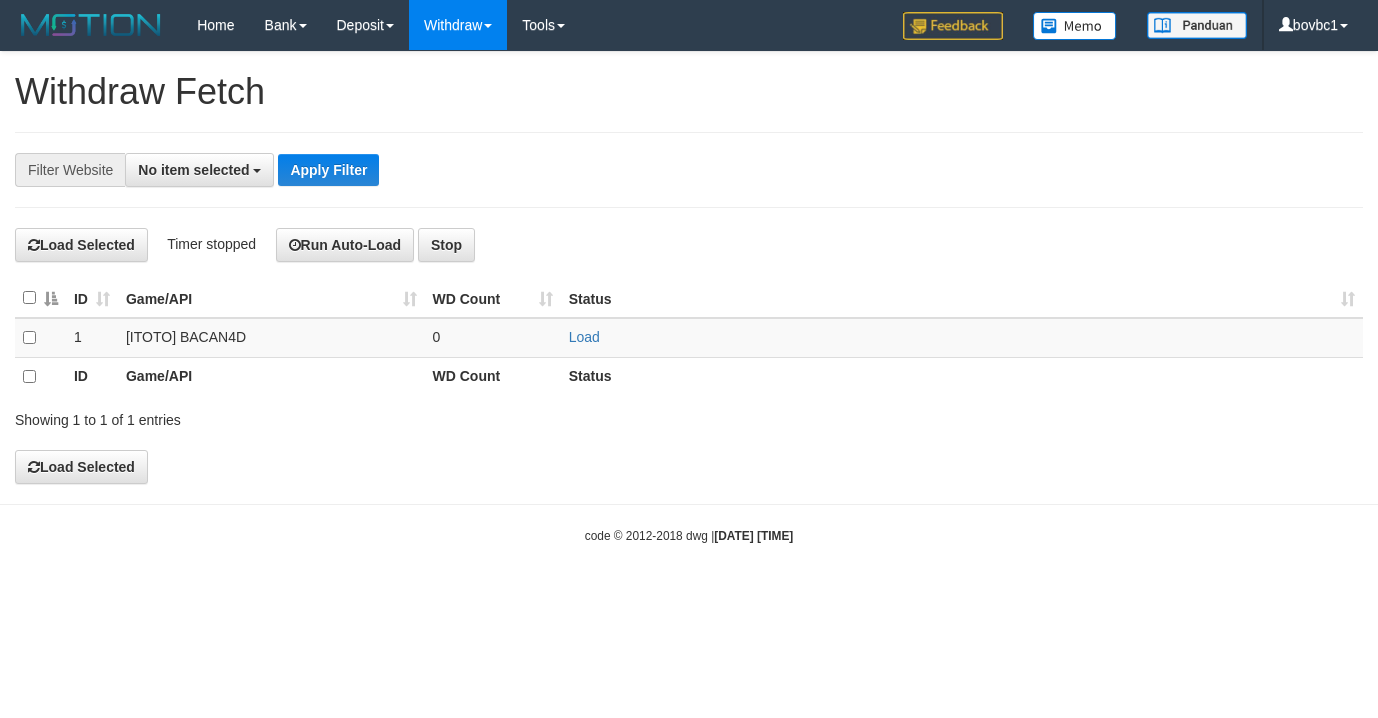 scroll, scrollTop: 0, scrollLeft: 0, axis: both 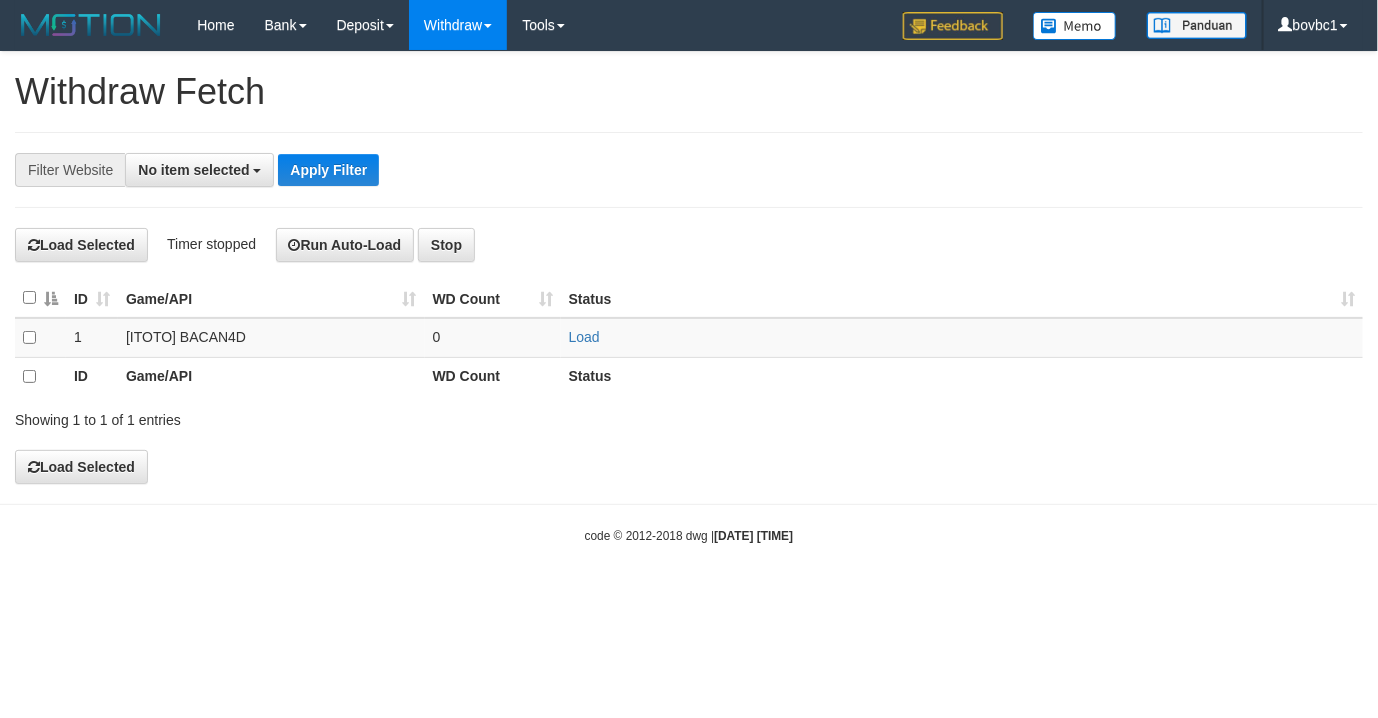 click on "Load" at bounding box center [962, 337] 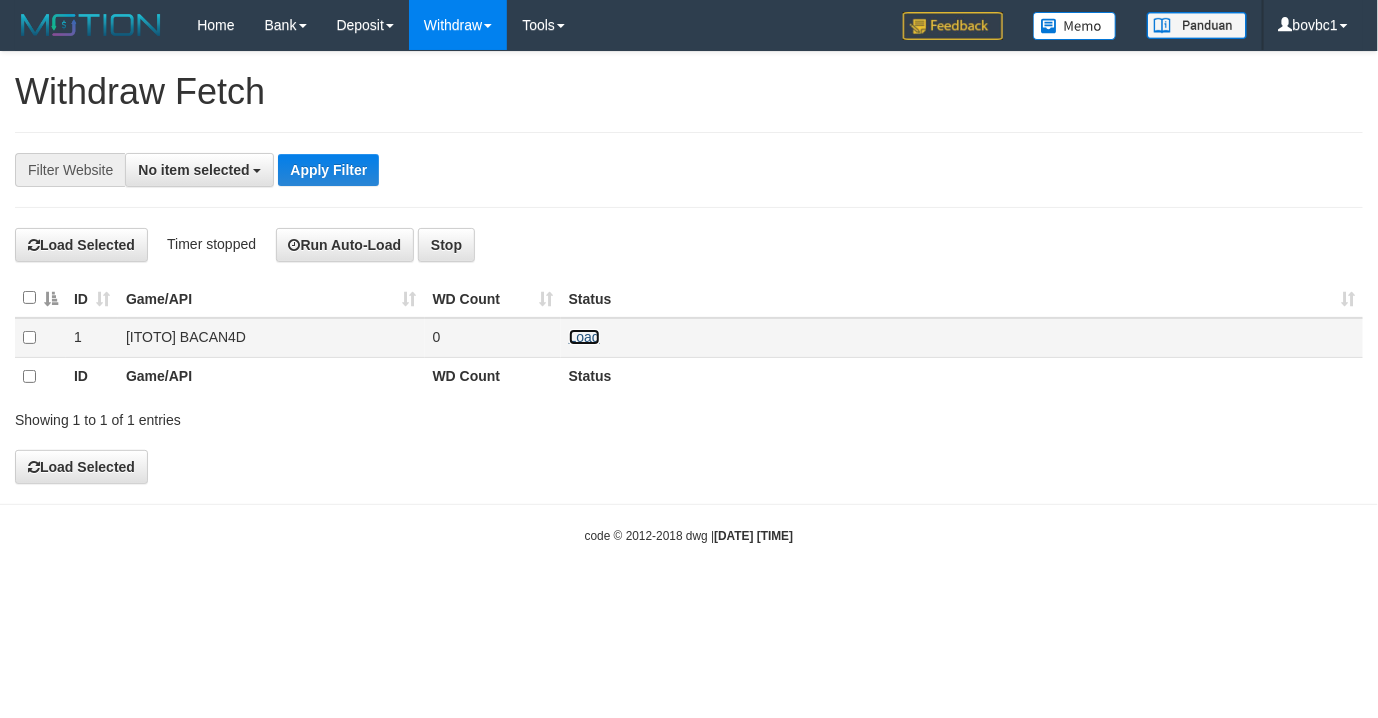 click on "Load" at bounding box center (584, 337) 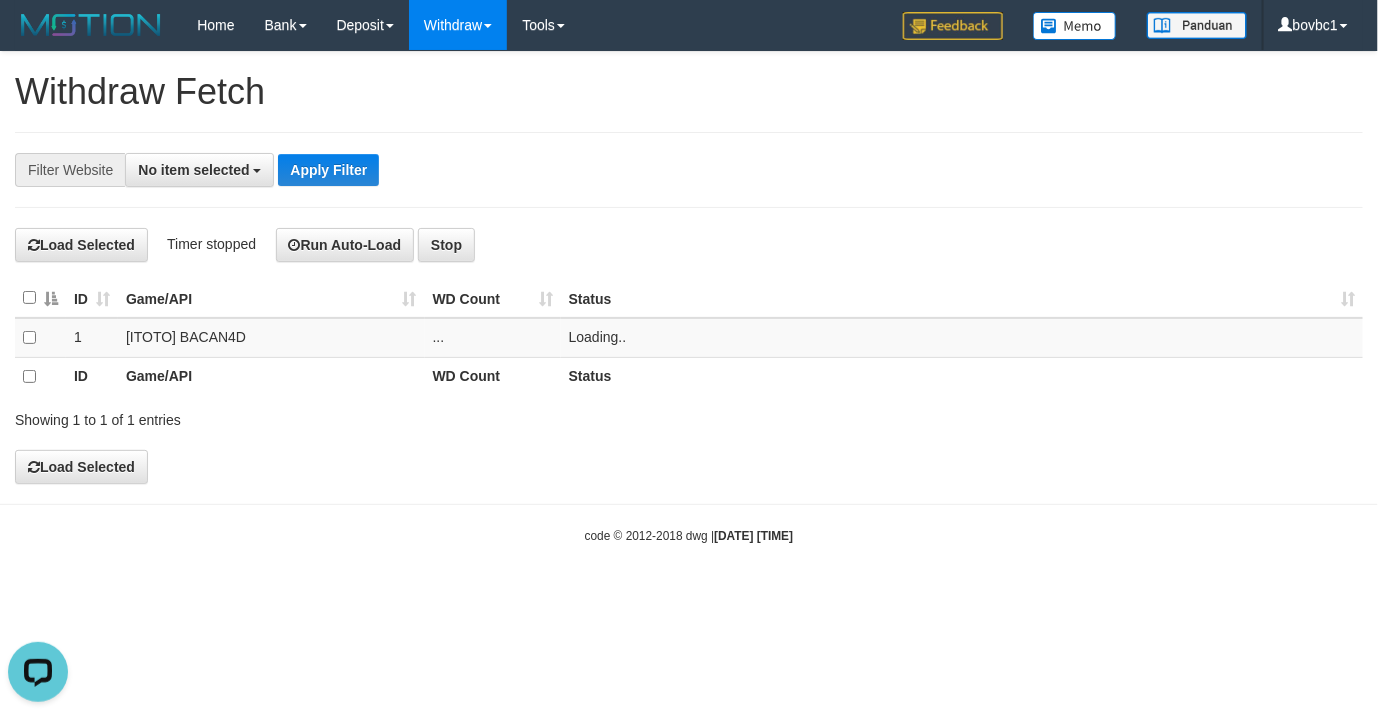 scroll, scrollTop: 0, scrollLeft: 0, axis: both 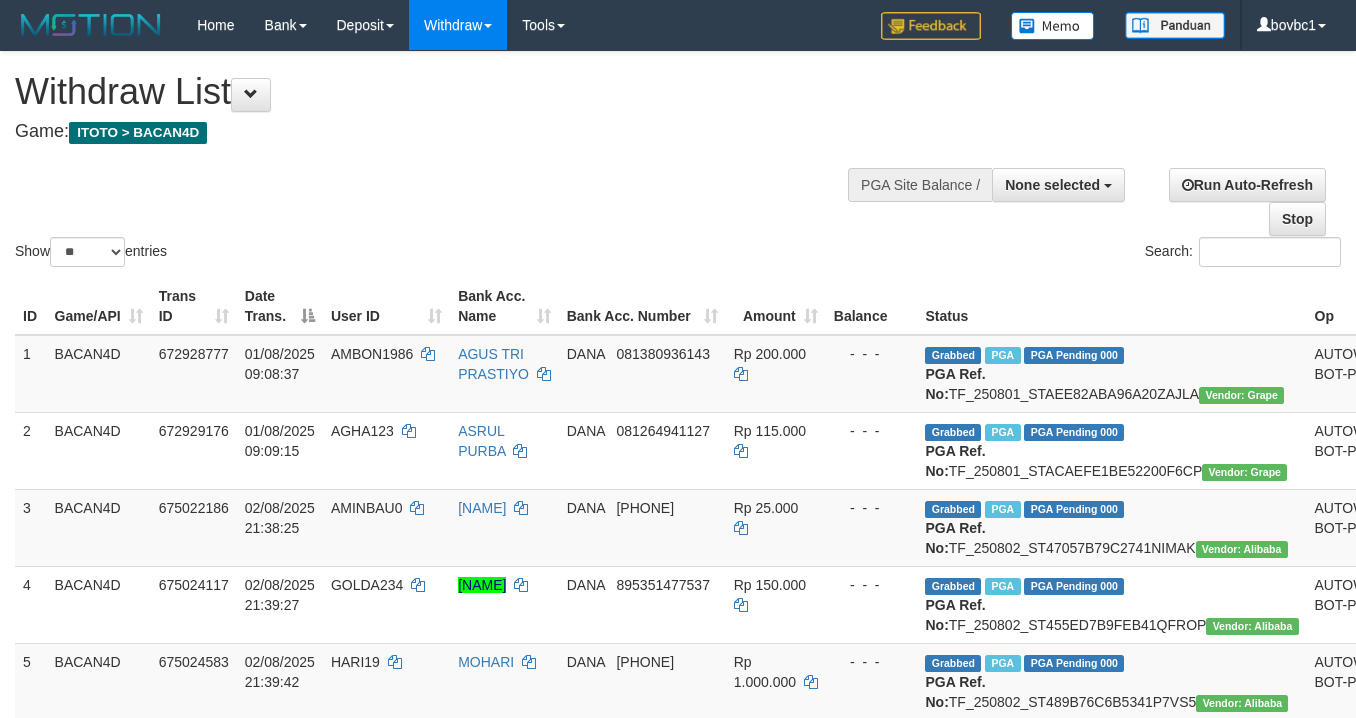 select 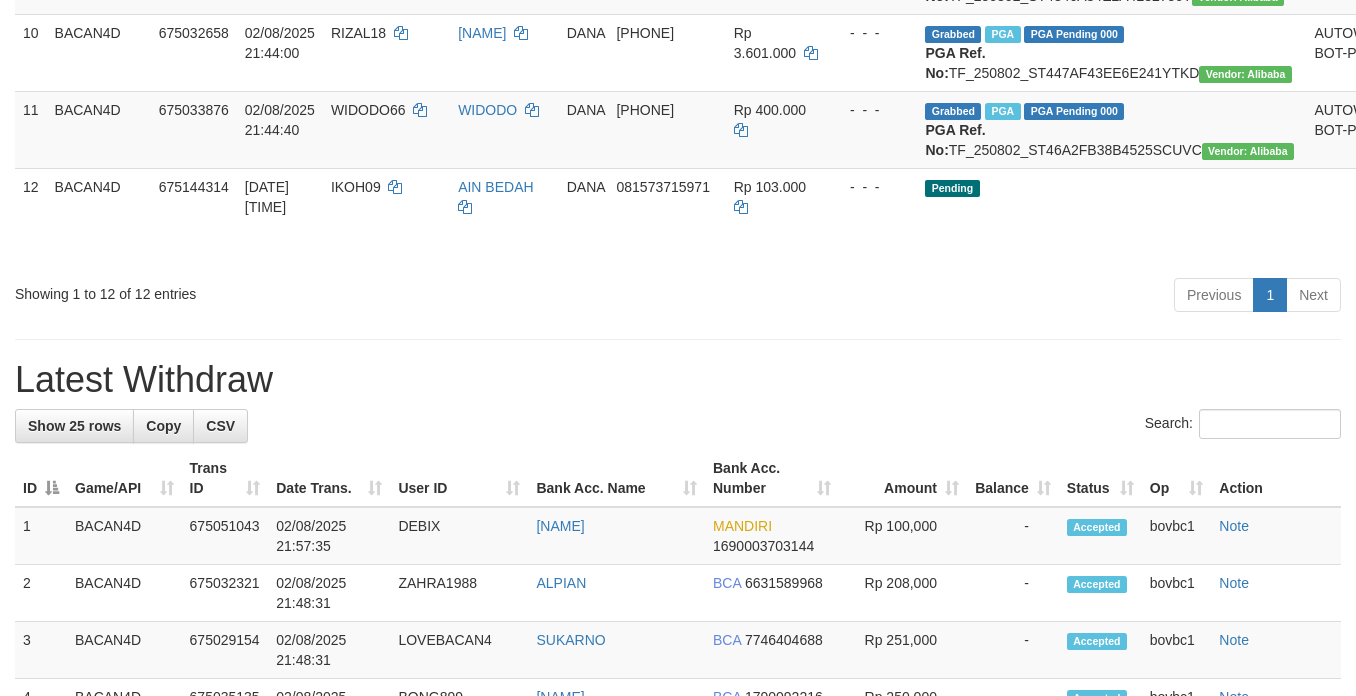 scroll, scrollTop: 1050, scrollLeft: 0, axis: vertical 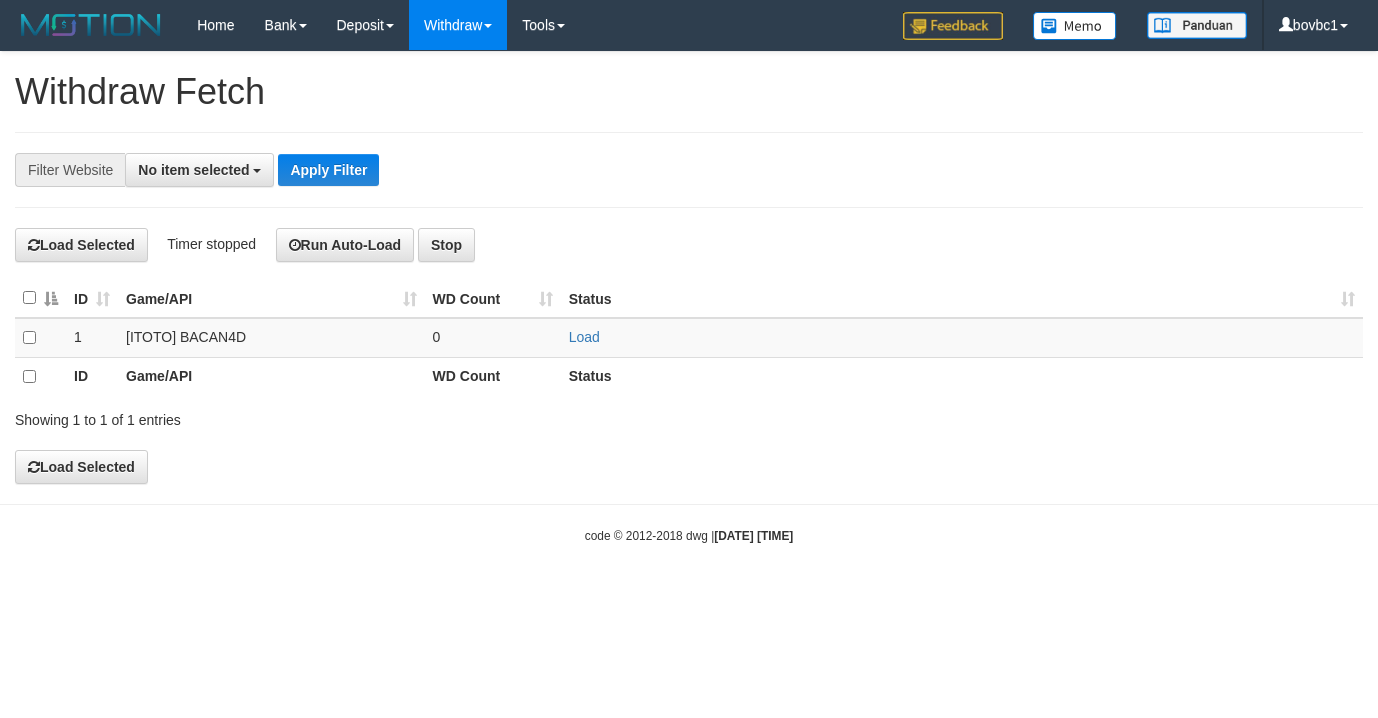 select 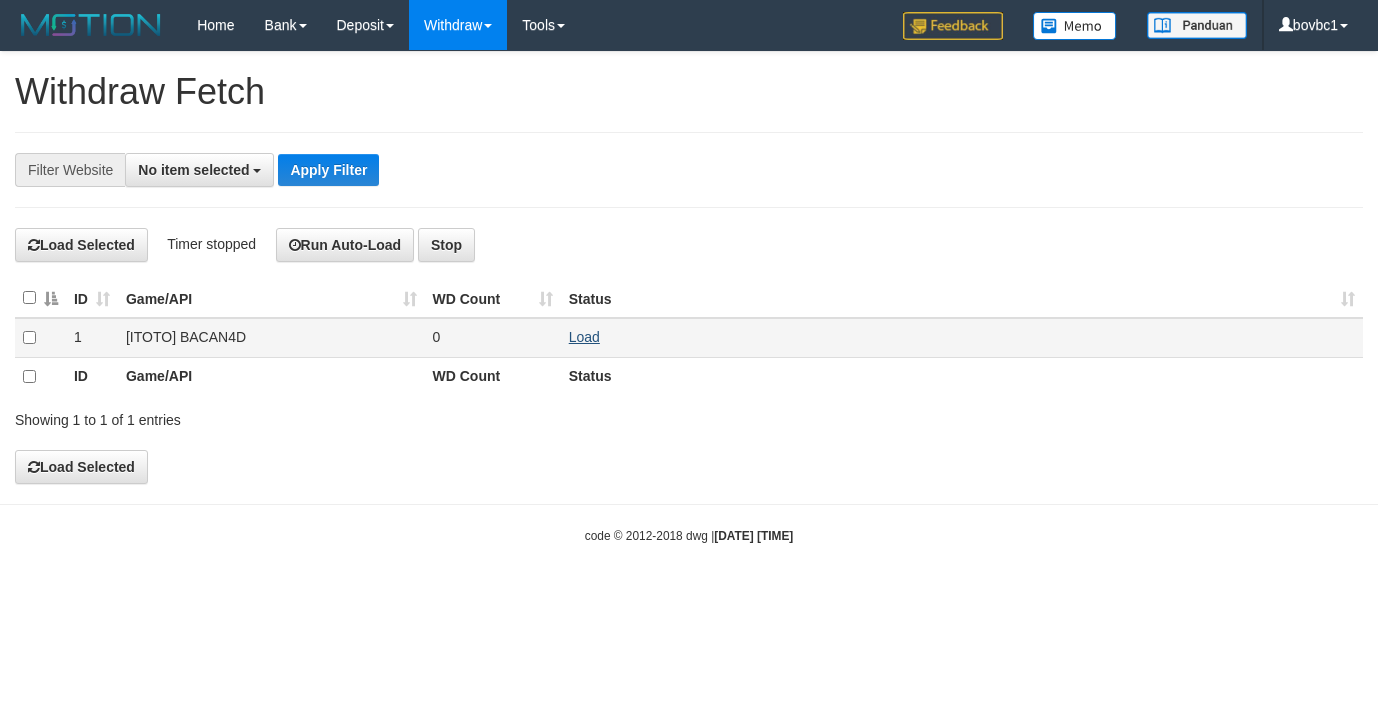 scroll, scrollTop: 0, scrollLeft: 0, axis: both 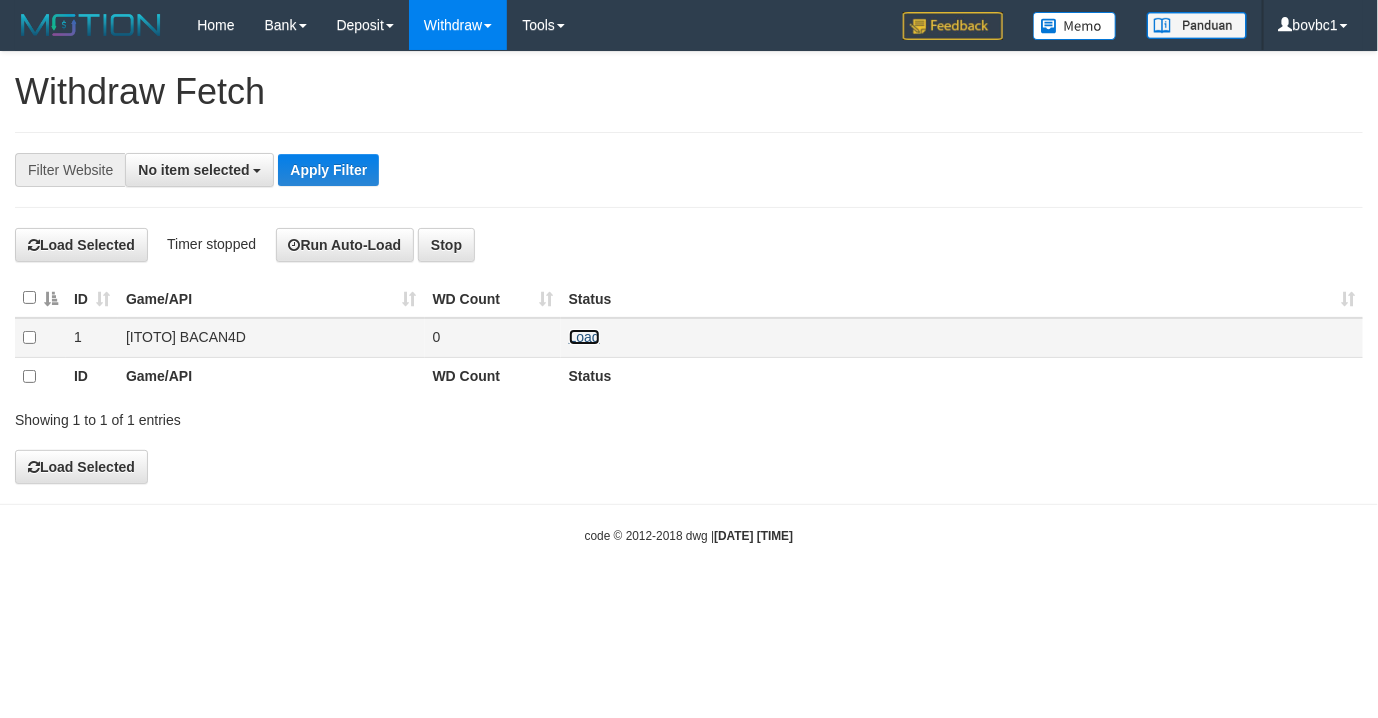 click on "Load" at bounding box center [584, 337] 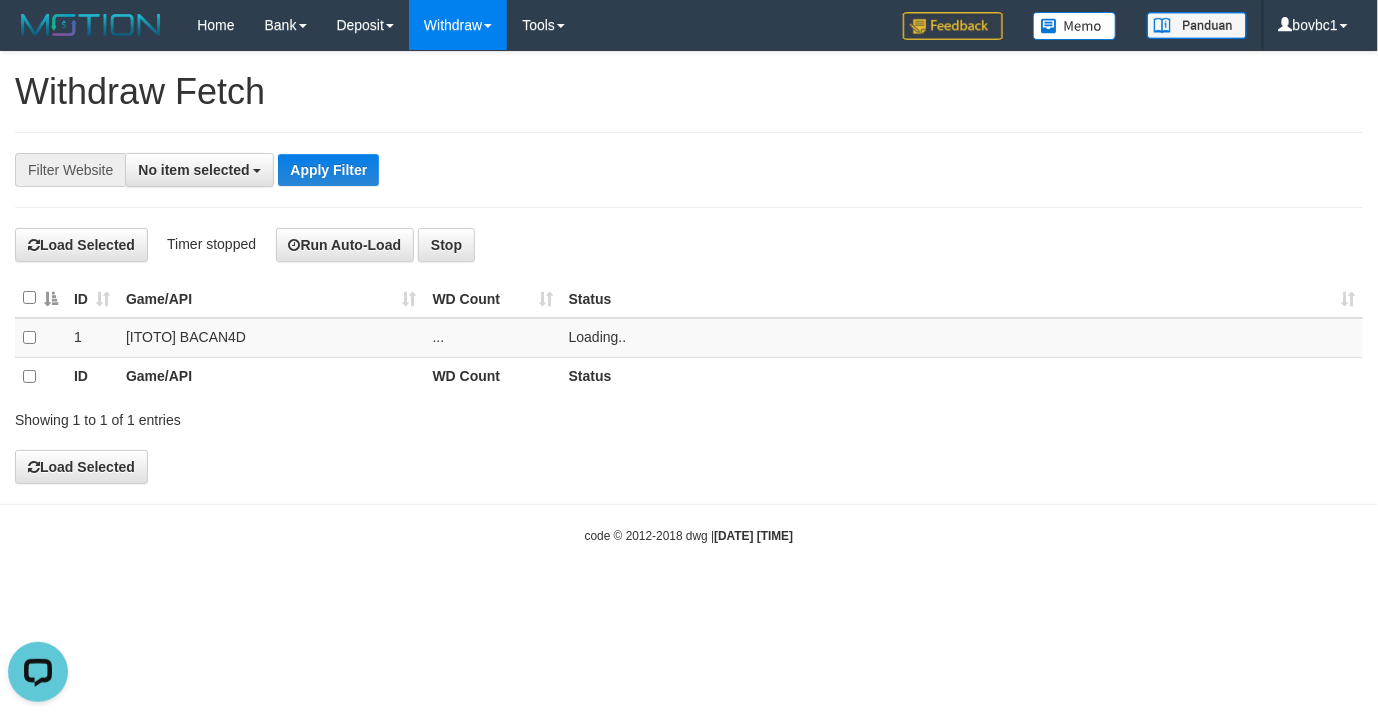 scroll, scrollTop: 0, scrollLeft: 0, axis: both 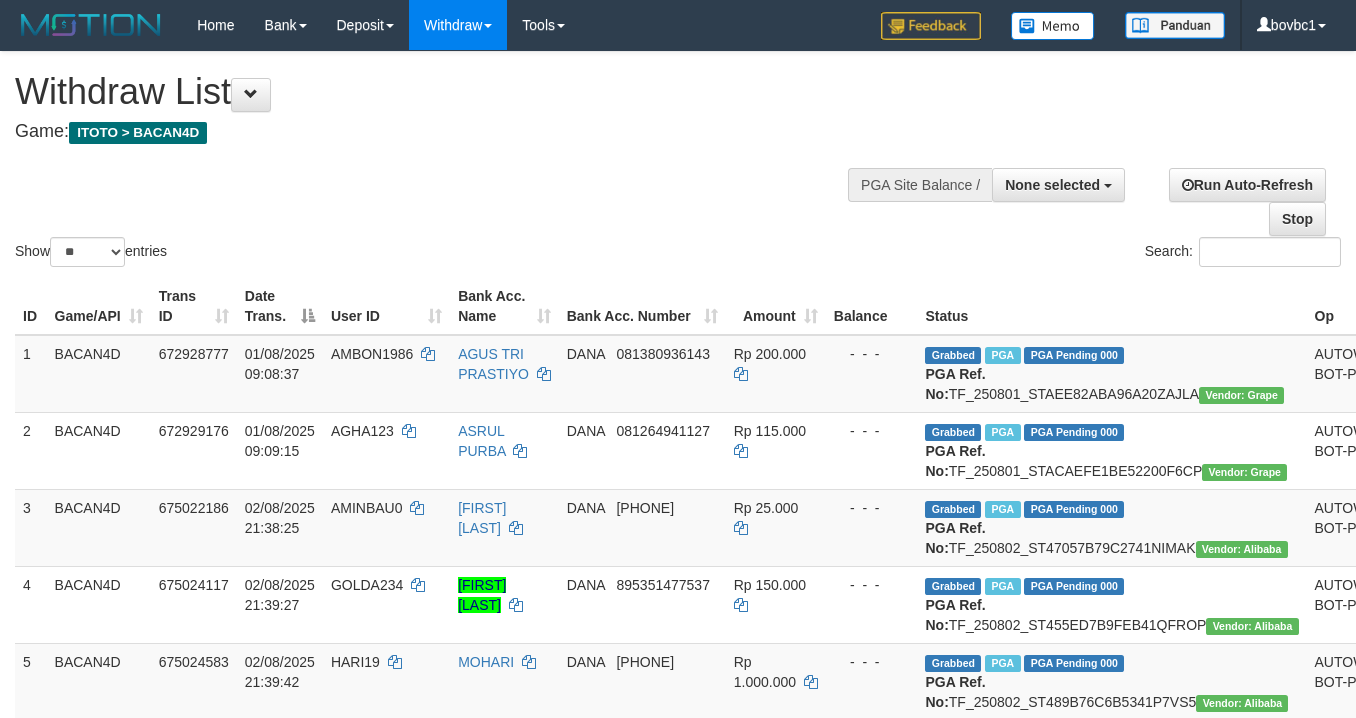 select 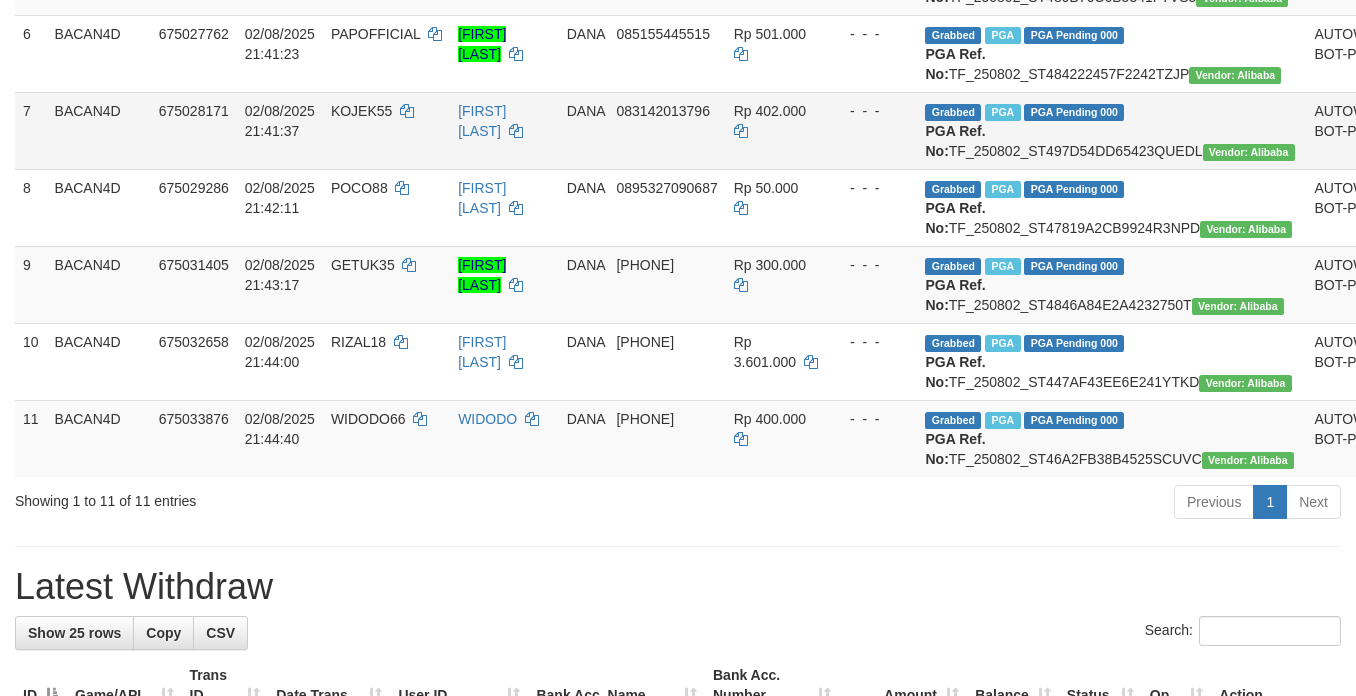 scroll, scrollTop: 655, scrollLeft: 0, axis: vertical 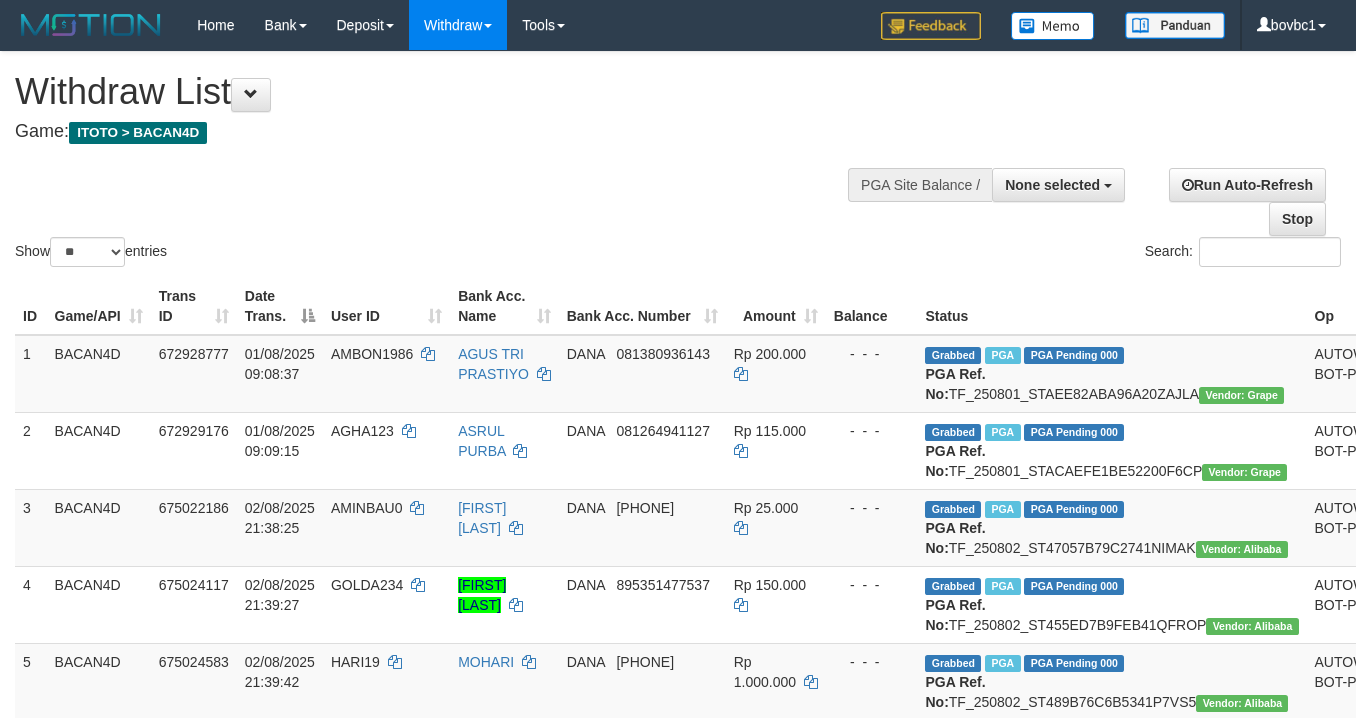 select 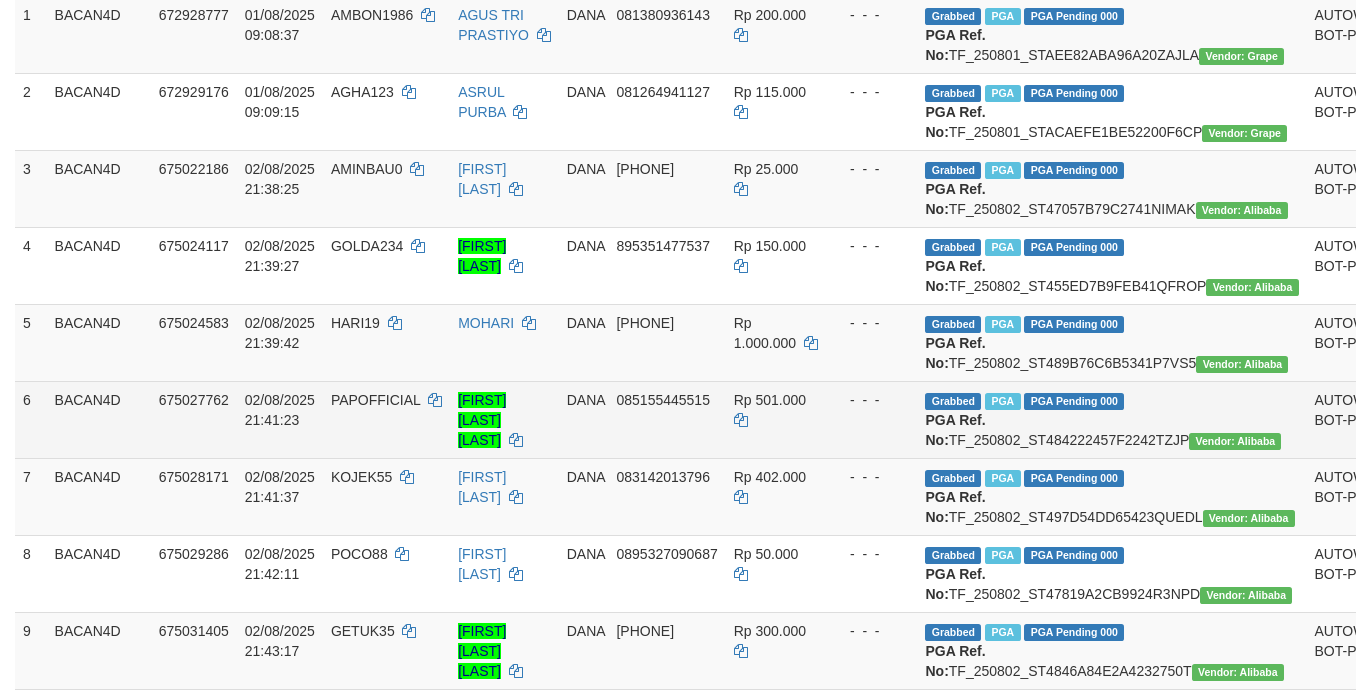 scroll, scrollTop: 655, scrollLeft: 0, axis: vertical 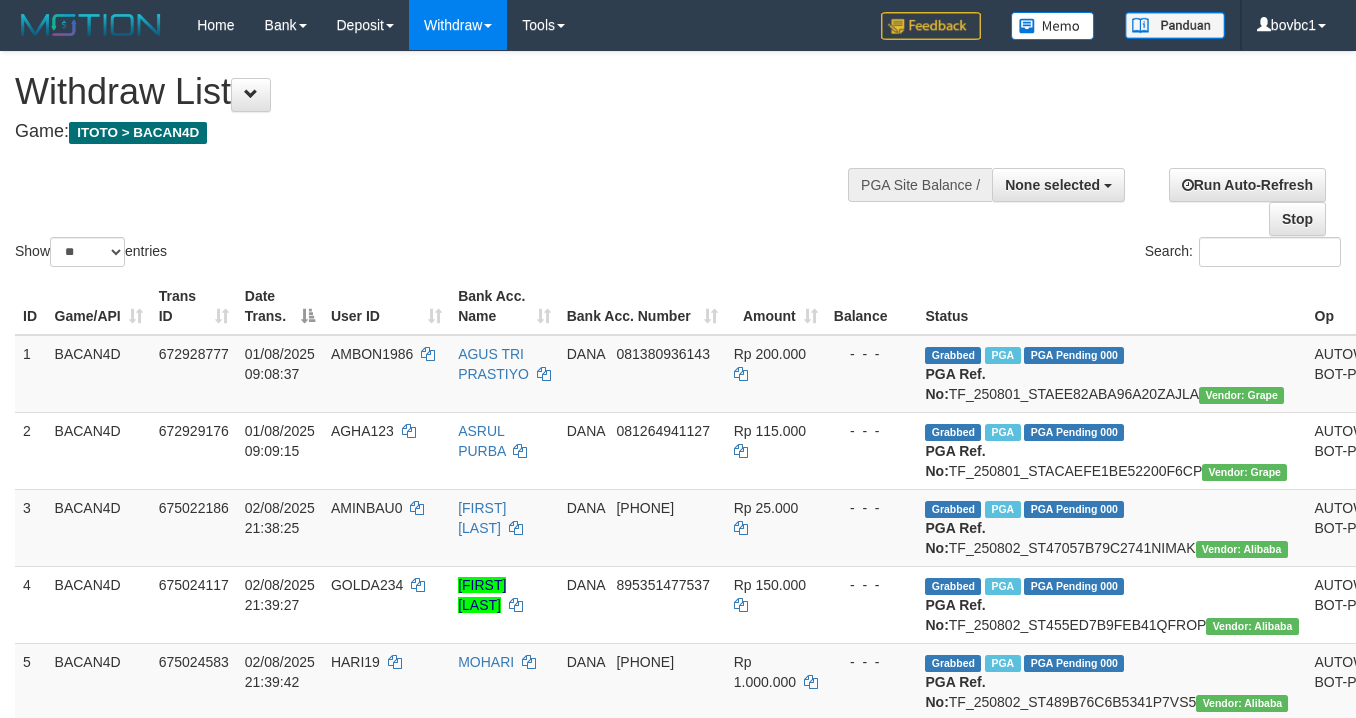 select 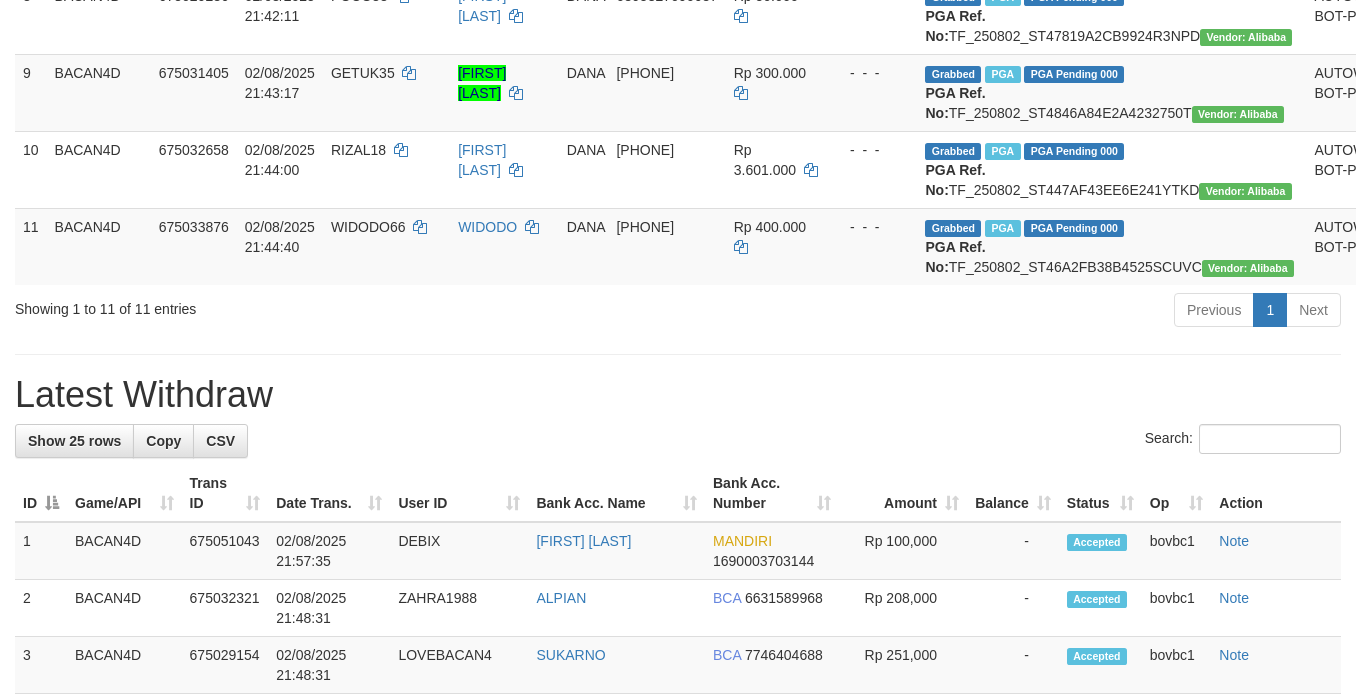 scroll, scrollTop: 900, scrollLeft: 0, axis: vertical 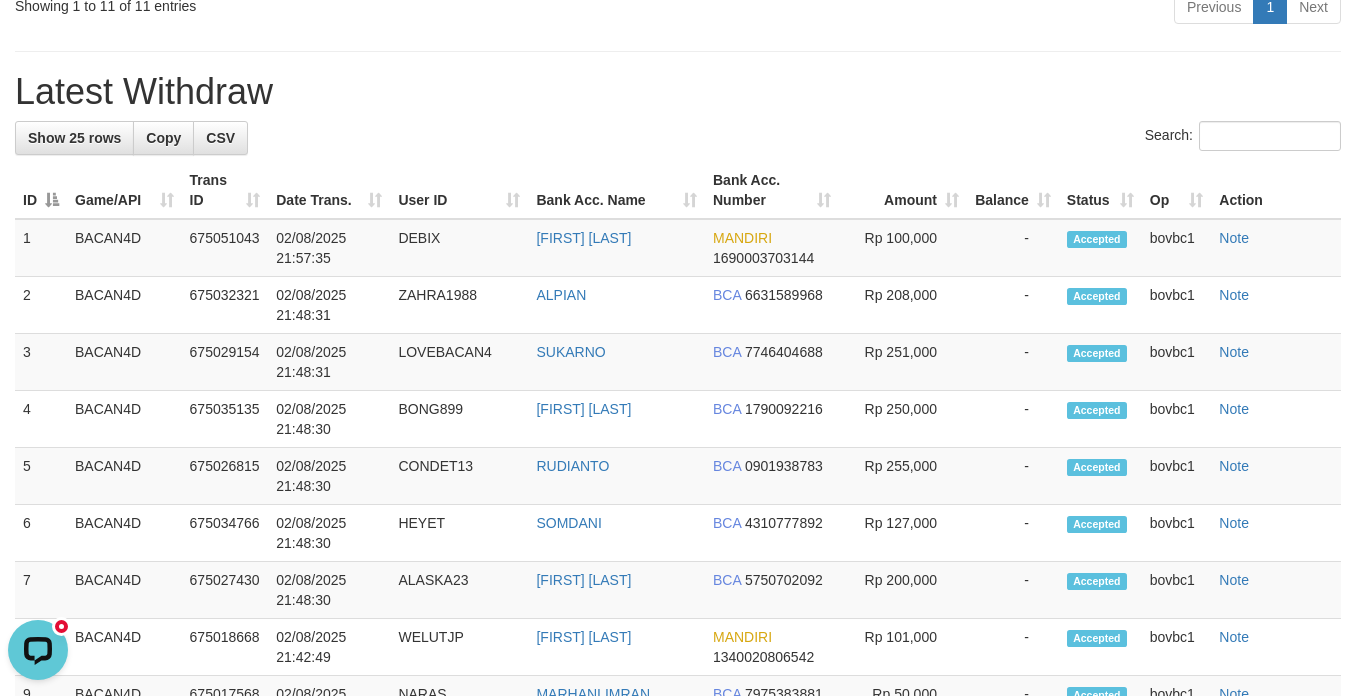 click on "Previous 1 Next" at bounding box center (960, 9) 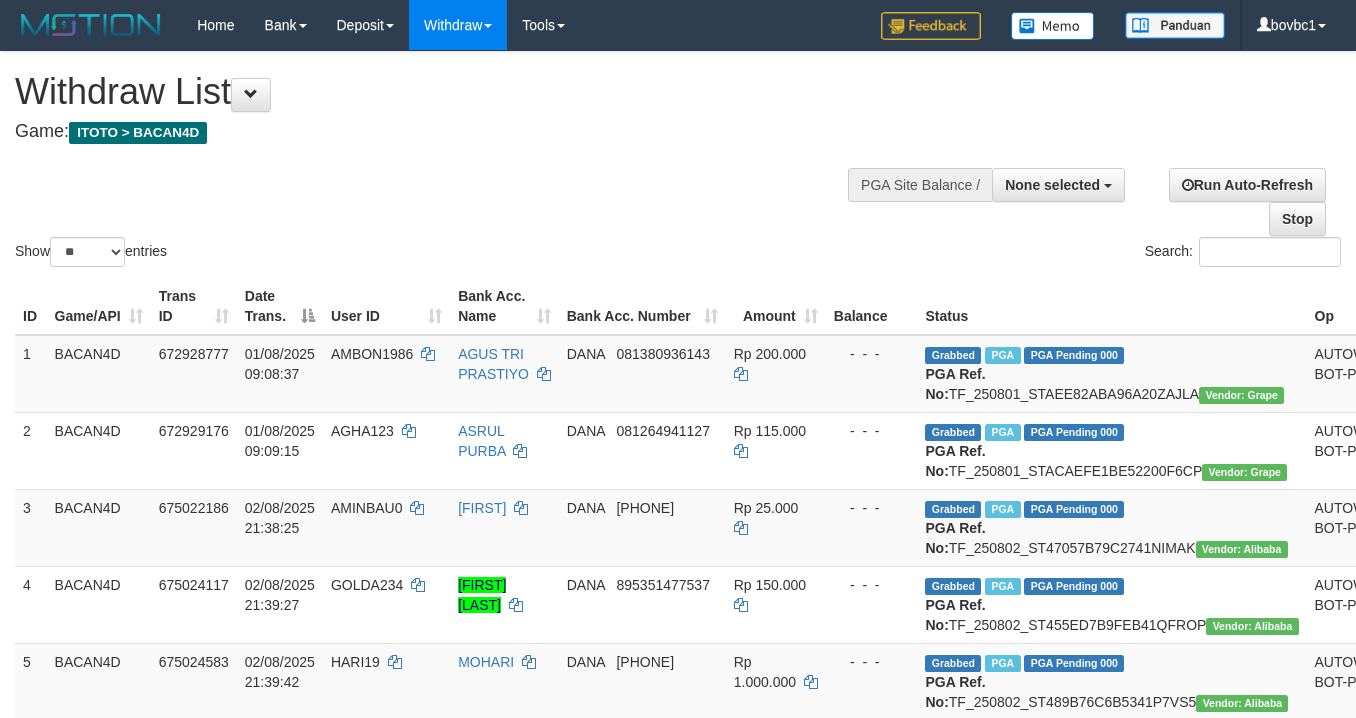 select 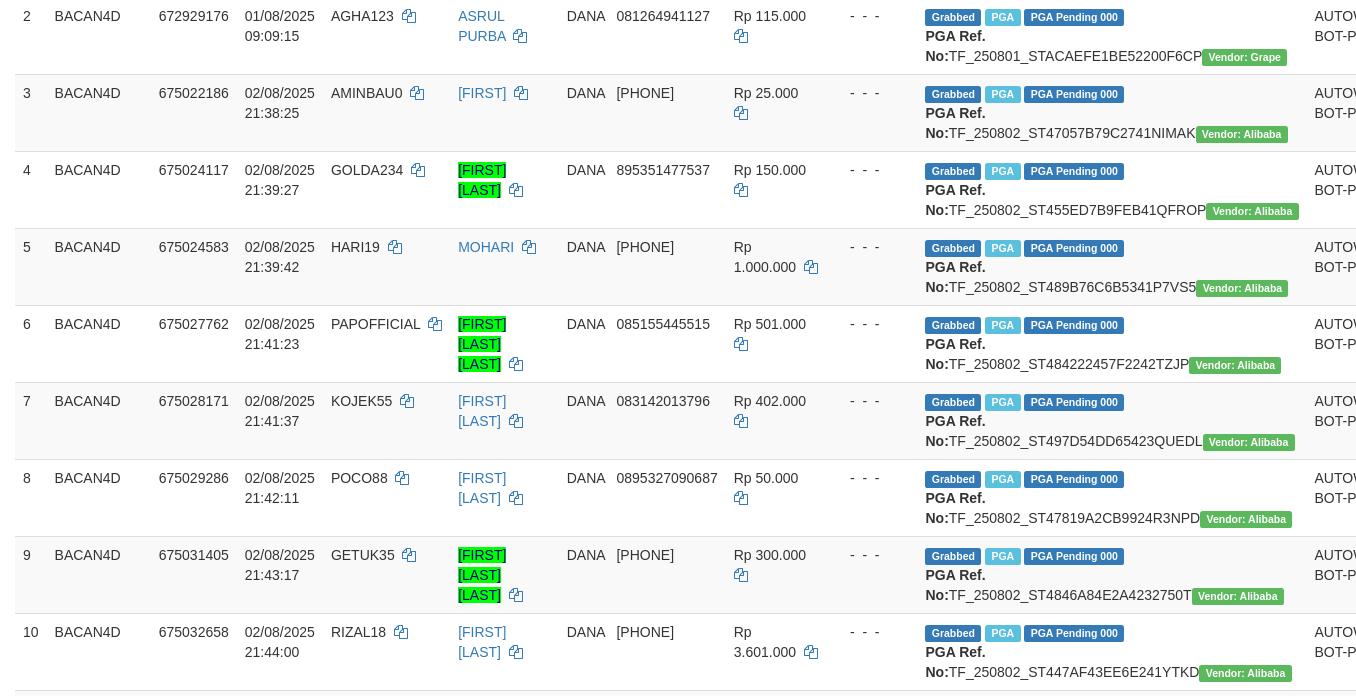 scroll, scrollTop: 355, scrollLeft: 0, axis: vertical 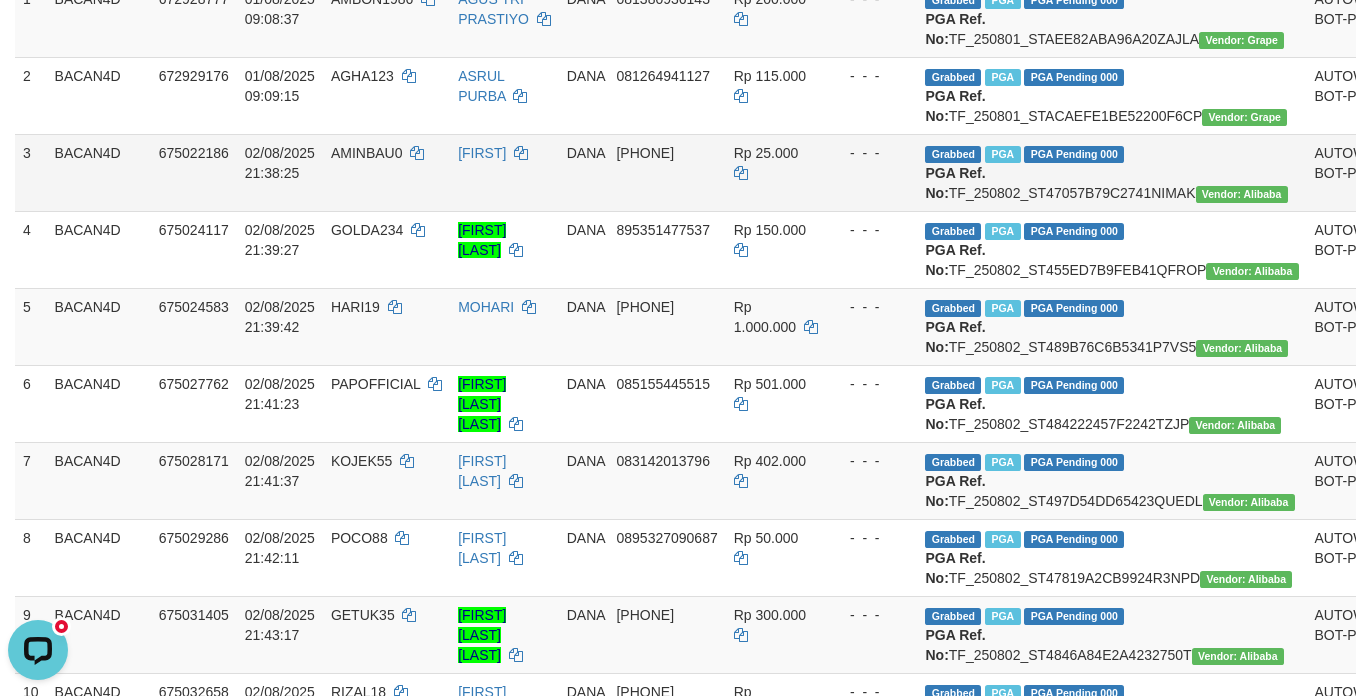click on "Grabbed   PGA   PGA Pending 000 {"status":"000","data":{"unique_id":"1322-675022186-20250802","reference_no":"TF_250802_ST47057B79C2741NIMAK","amount":"25000.00","fee":"0.00","merchant_surcharge_rate":"0.00","charge_to":"MERC","payout_amount":"25000.00","disbursement_status":0,"disbursement_description":"ON PROCESS","created_at":"2025-08-02 21:42:41","executed_at":"2025-08-02 21:42:41","bank":{"code":"dana","name":"DANA","account_number":"083839960980","account_name":"RUSNIAH"},"note":"bovbc1","merchant_balance":{"balance_effective":100000000,"balance_pending":564498263,"balance_disbursement":106637671,"balance_collection":5704926080}}} PGA Ref. No:  TF_250802_ST47057B79C2741NIMAK  Vendor: Alibaba" at bounding box center [1111, 172] 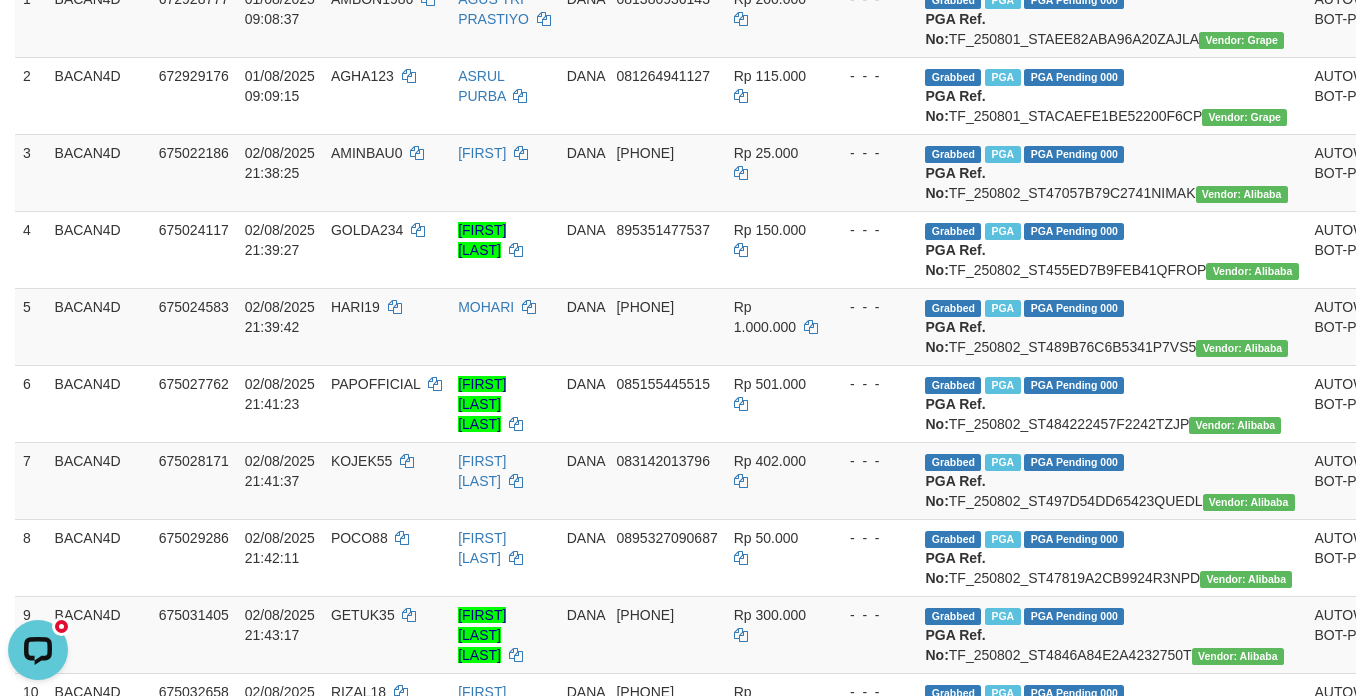 copy on "TF_250802_ST47057B79C2741NIMAK" 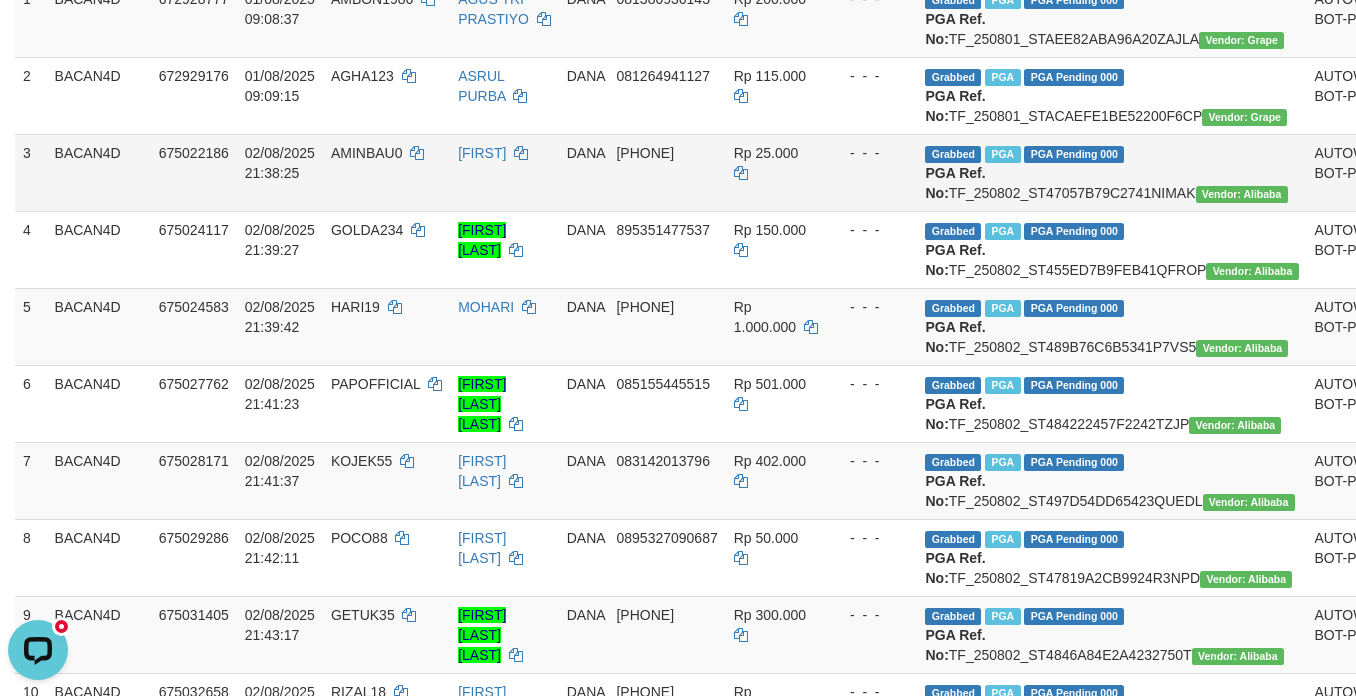 click on "AMINBAU0" at bounding box center [367, 153] 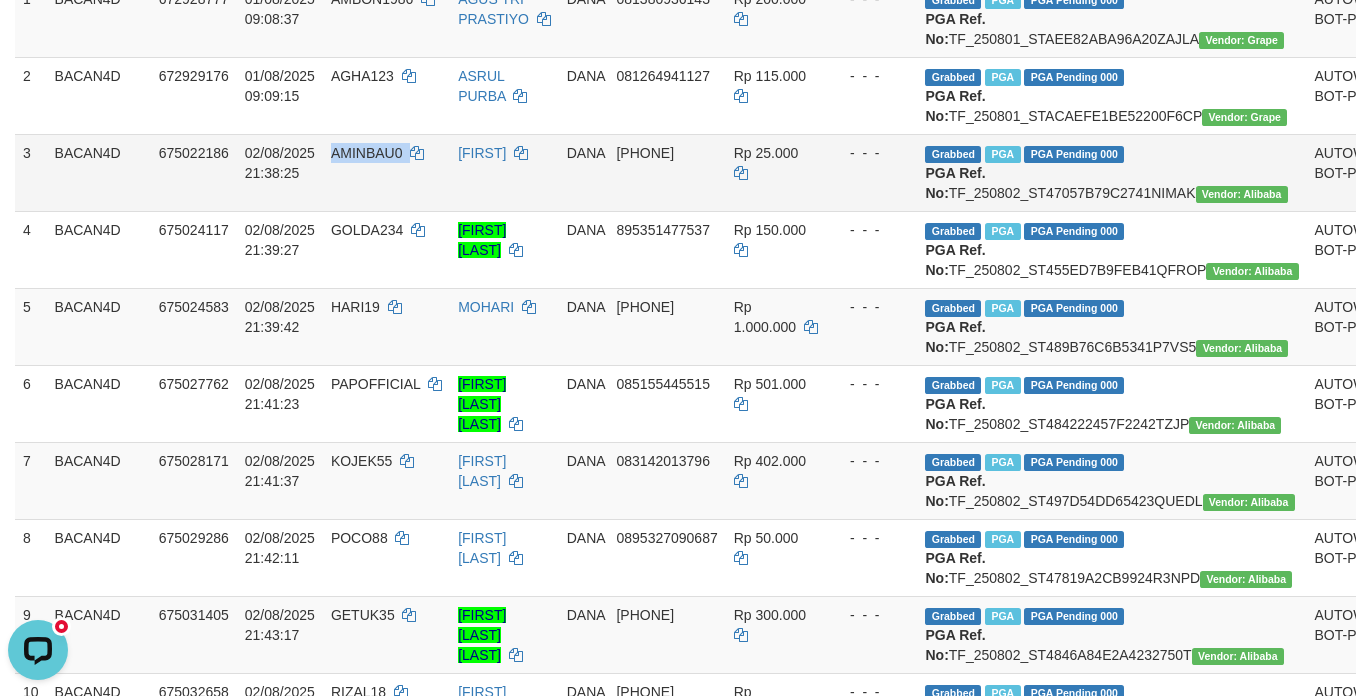 click on "AMINBAU0" at bounding box center [367, 153] 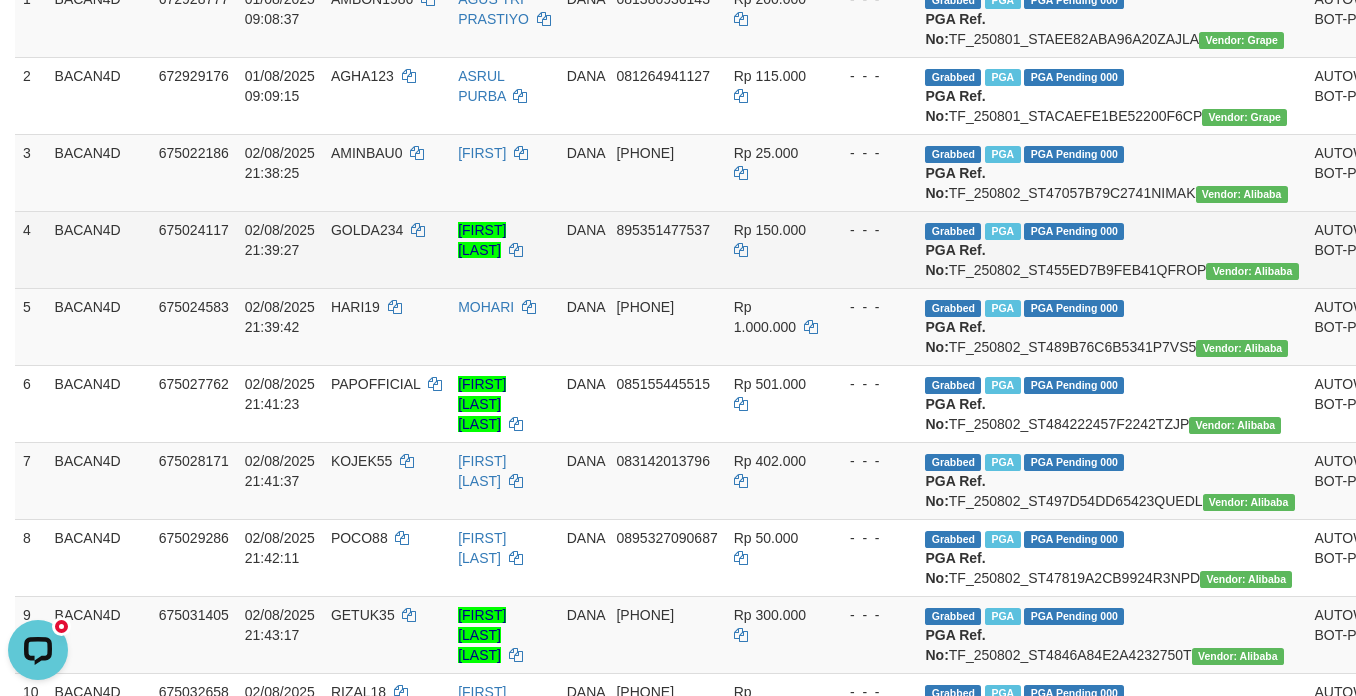 click on "Grabbed   PGA   PGA Pending 000 {"status":"000","data":{"unique_id":"1322-675024117-20250802","reference_no":"TF_250802_ST455ED7B9FEB41QFROP","amount":"150000.00","fee":"0.00","merchant_surcharge_rate":"0.00","charge_to":"MERC","payout_amount":"150000.00","disbursement_status":0,"disbursement_description":"ON PROCESS","created_at":"2025-08-02 21:42:41","executed_at":"2025-08-02 21:42:41","bank":{"code":"dana","name":"DANA","account_number":"895351477537","account_name":"NATASYA PRADITANINGRUM"},"note":"bovbc1","merchant_balance":{"balance_effective":100000000,"balance_pending":564498263,"balance_disbursement":107763671,"balance_collection":5704926080}}} PGA Ref. No:  TF_250802_ST455ED7B9FEB41QFROP  Vendor: Alibaba" at bounding box center [1111, 249] 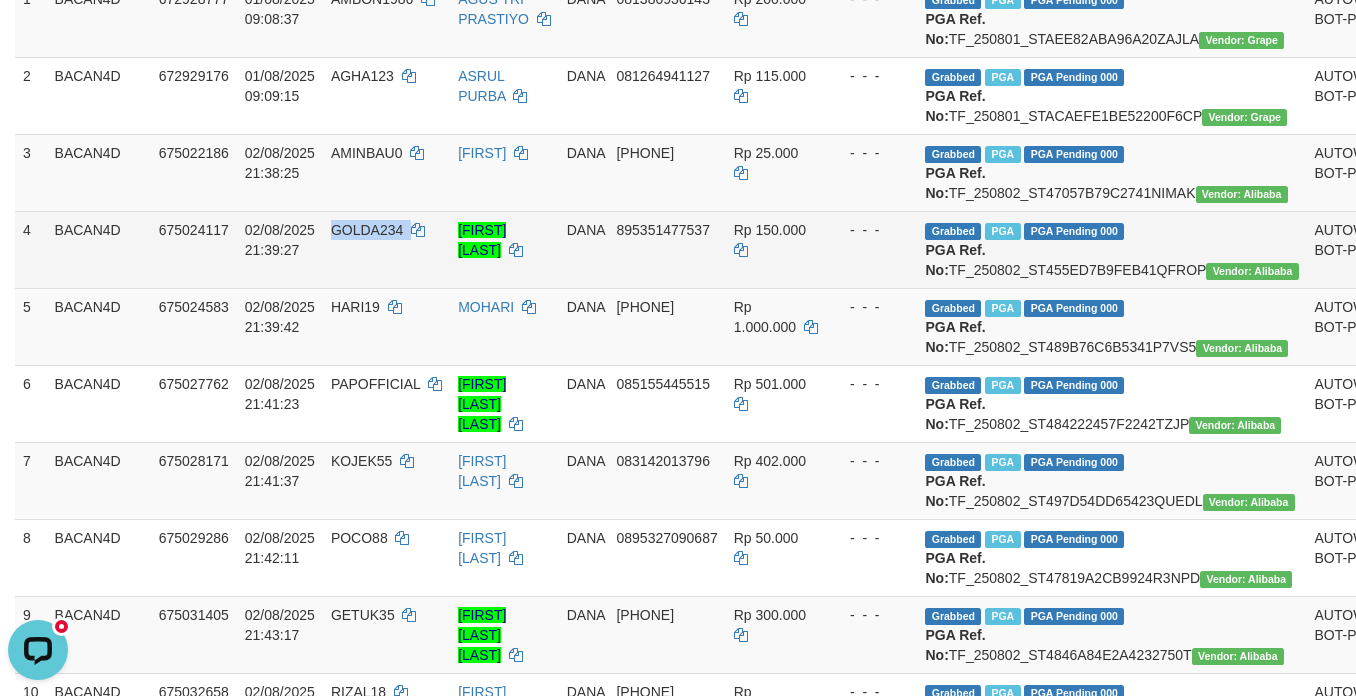 click on "GOLDA234" at bounding box center (386, 249) 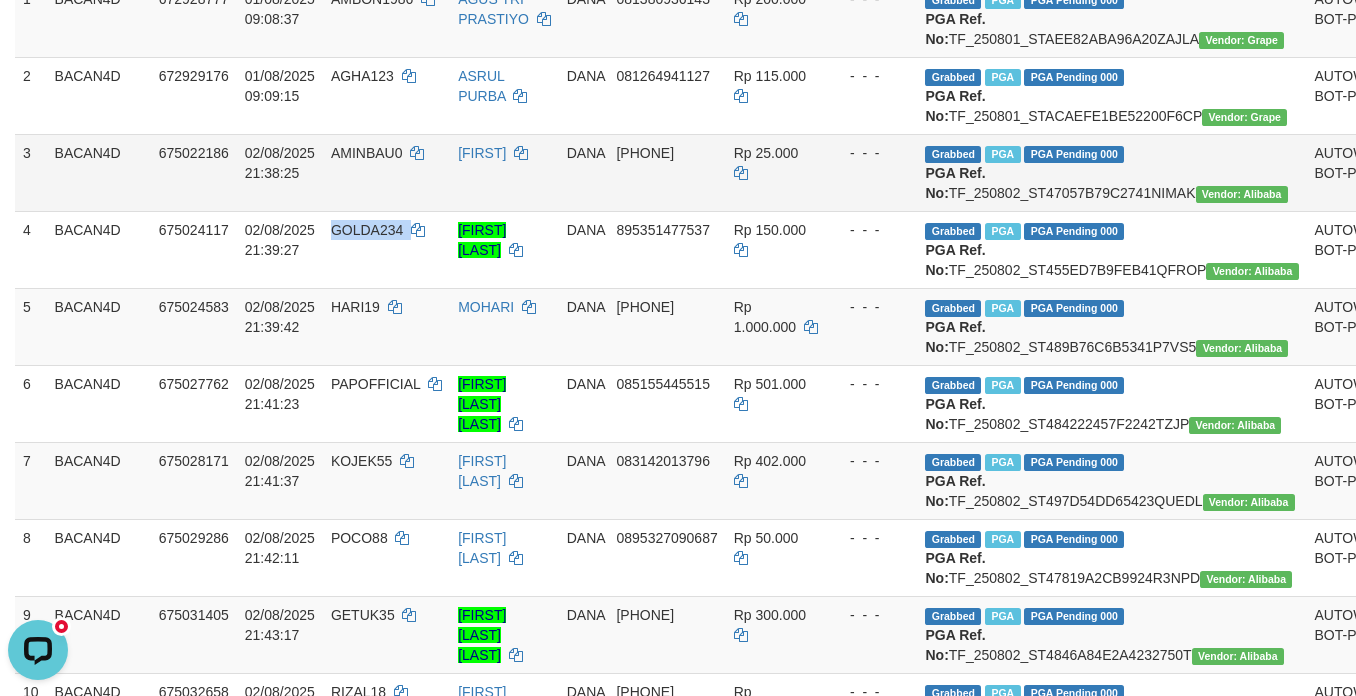 copy on "GOLDA234" 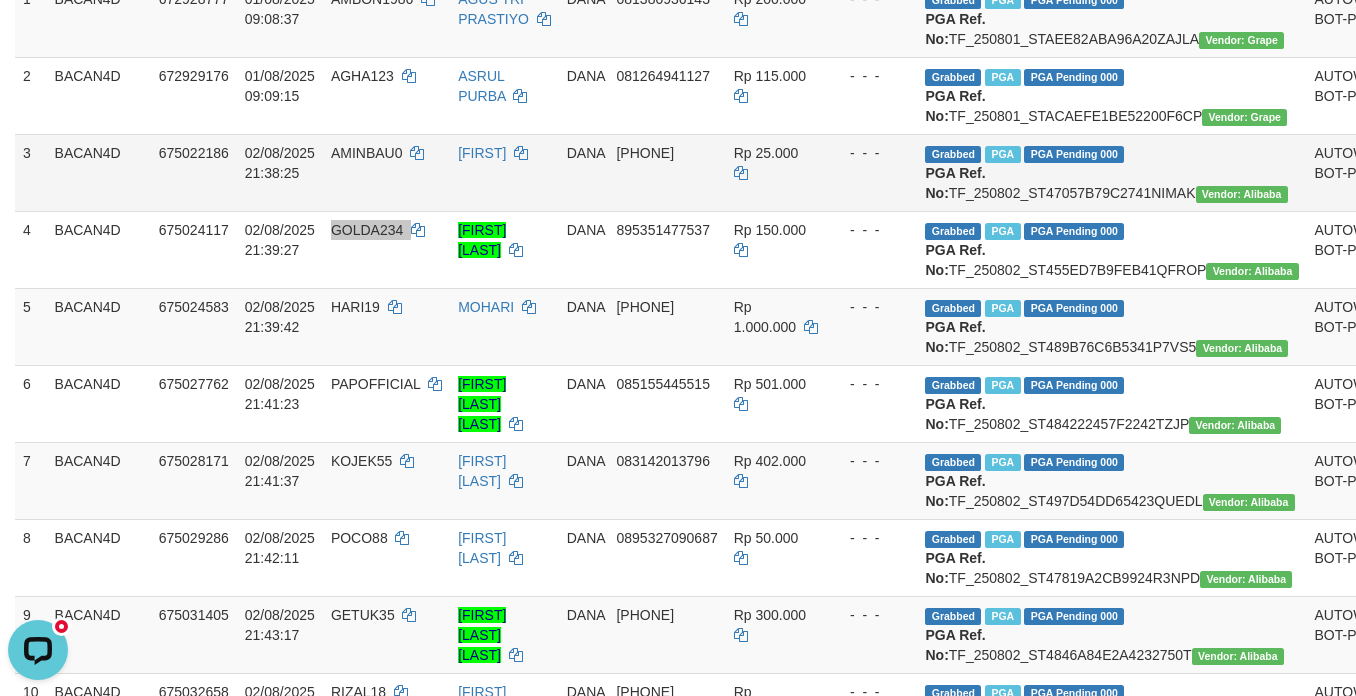 scroll, scrollTop: 505, scrollLeft: 0, axis: vertical 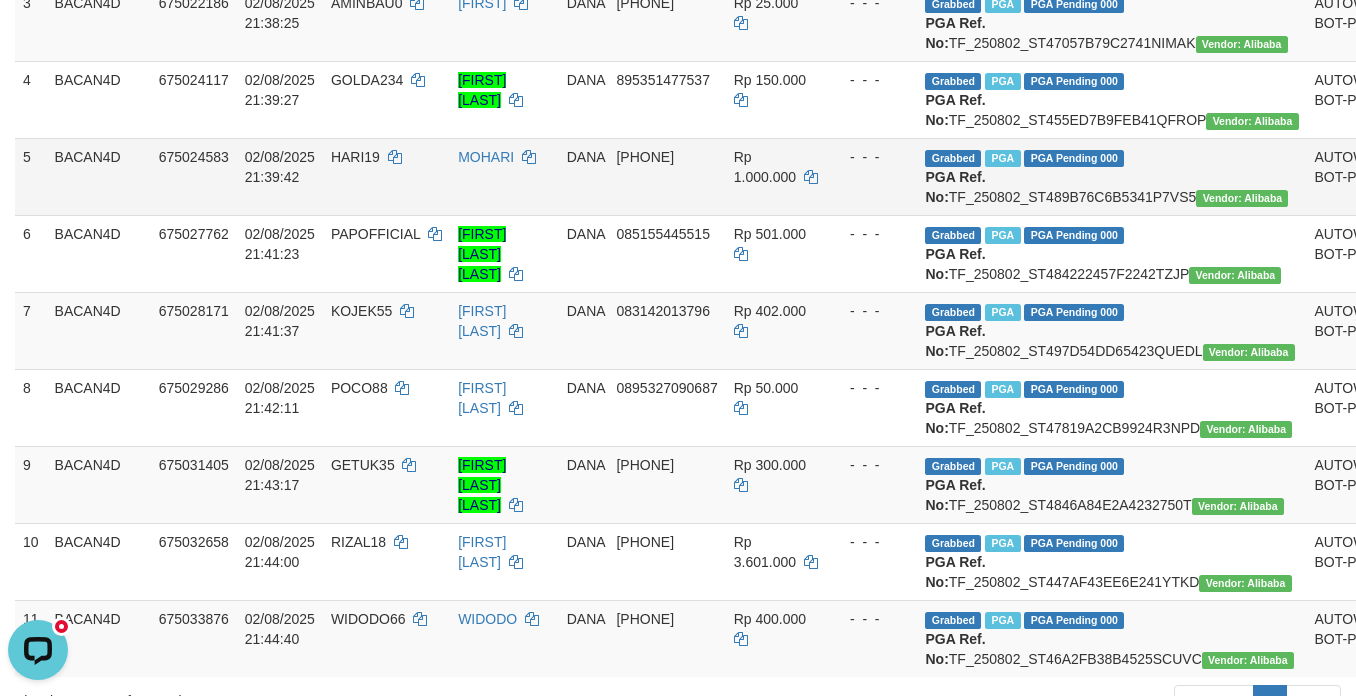 click on "Grabbed   PGA   PGA Pending 000 {"status":"000","data":{"unique_id":"1322-675024583-20250802","reference_no":"TF_250802_ST489B76C6B5341P7VS5","amount":"1000000.00","fee":"0.00","merchant_surcharge_rate":"0.00","charge_to":"MERC","payout_amount":"1000000.00","disbursement_status":0,"disbursement_description":"ON PROCESS","created_at":"2025-08-02 21:42:41","executed_at":"2025-08-02 21:42:41","bank":{"code":"dana","name":"DANA","account_number":"085311550509","account_name":"MOHARI"},"note":"bovbc1","merchant_balance":{"balance_effective":100000000,"balance_pending":564498263,"balance_disbursement":106738671,"balance_collection":5704926080}}} PGA Ref. No:  TF_250802_ST489B76C6B5341P7VS5  Vendor: Alibaba" at bounding box center (1111, 176) 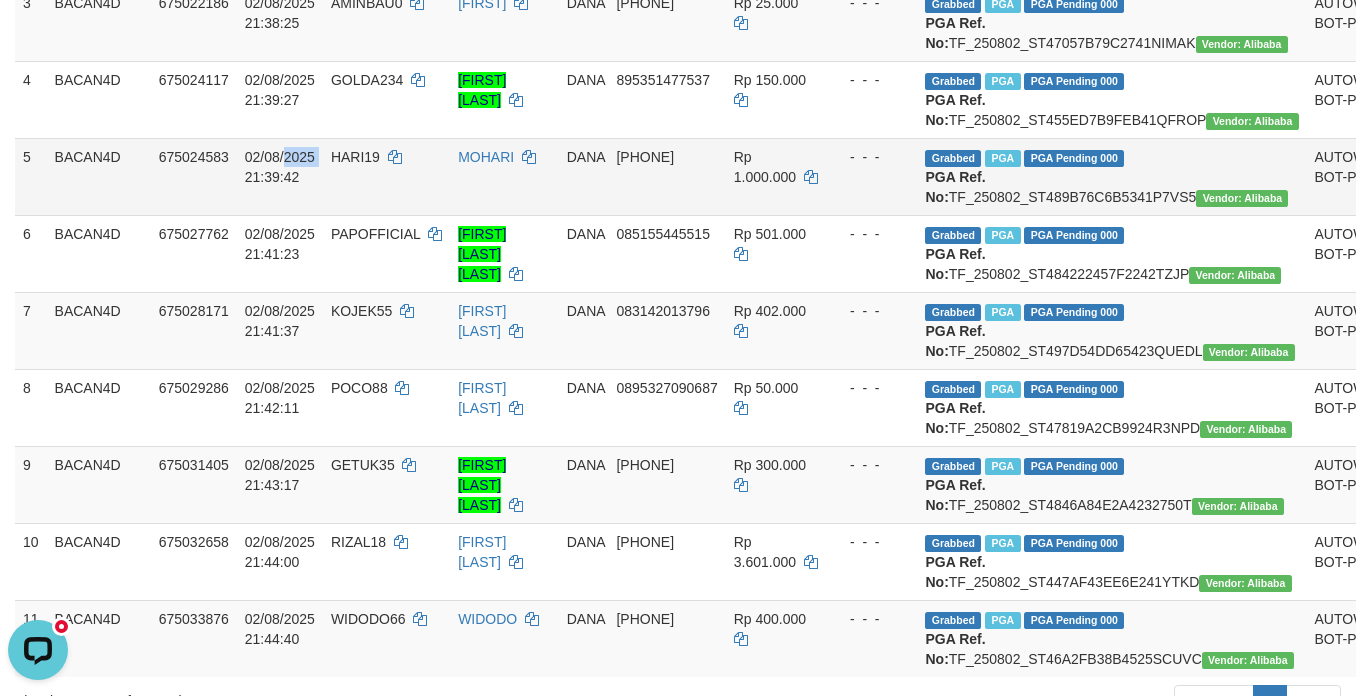 click on "02/08/2025 21:39:42" at bounding box center [280, 176] 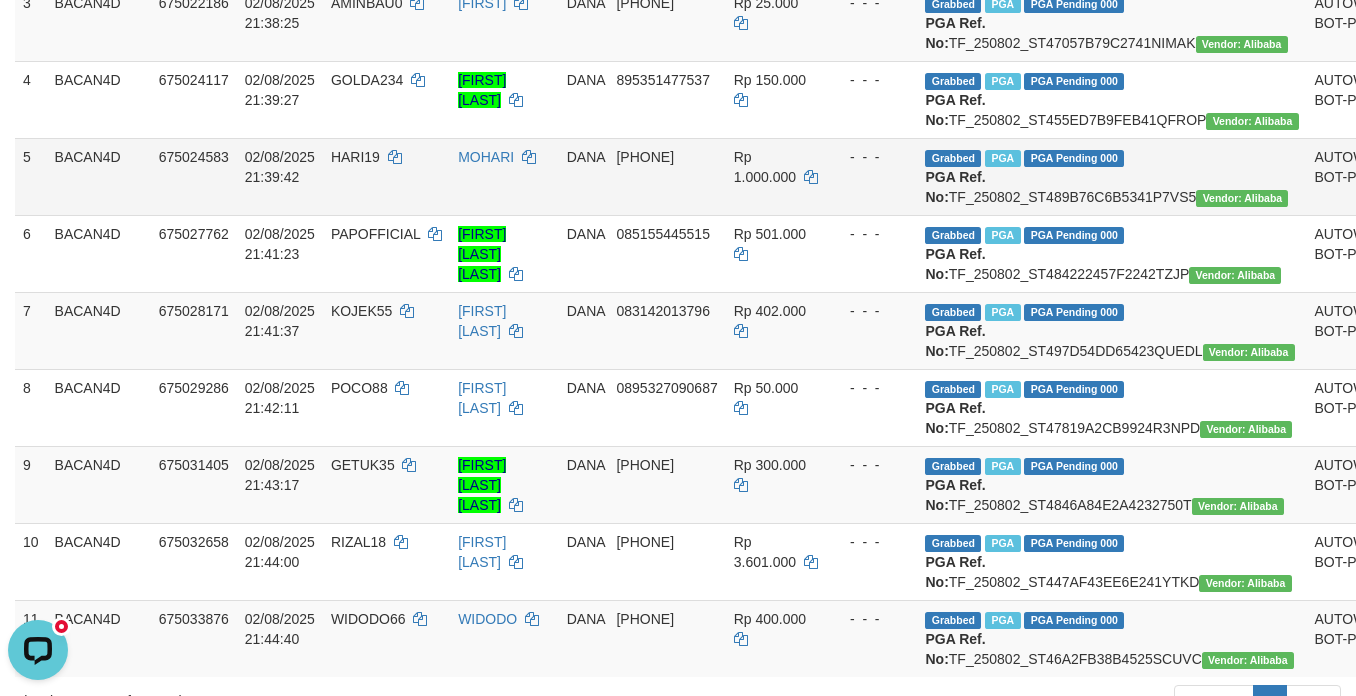 click on "HARI19" at bounding box center (355, 157) 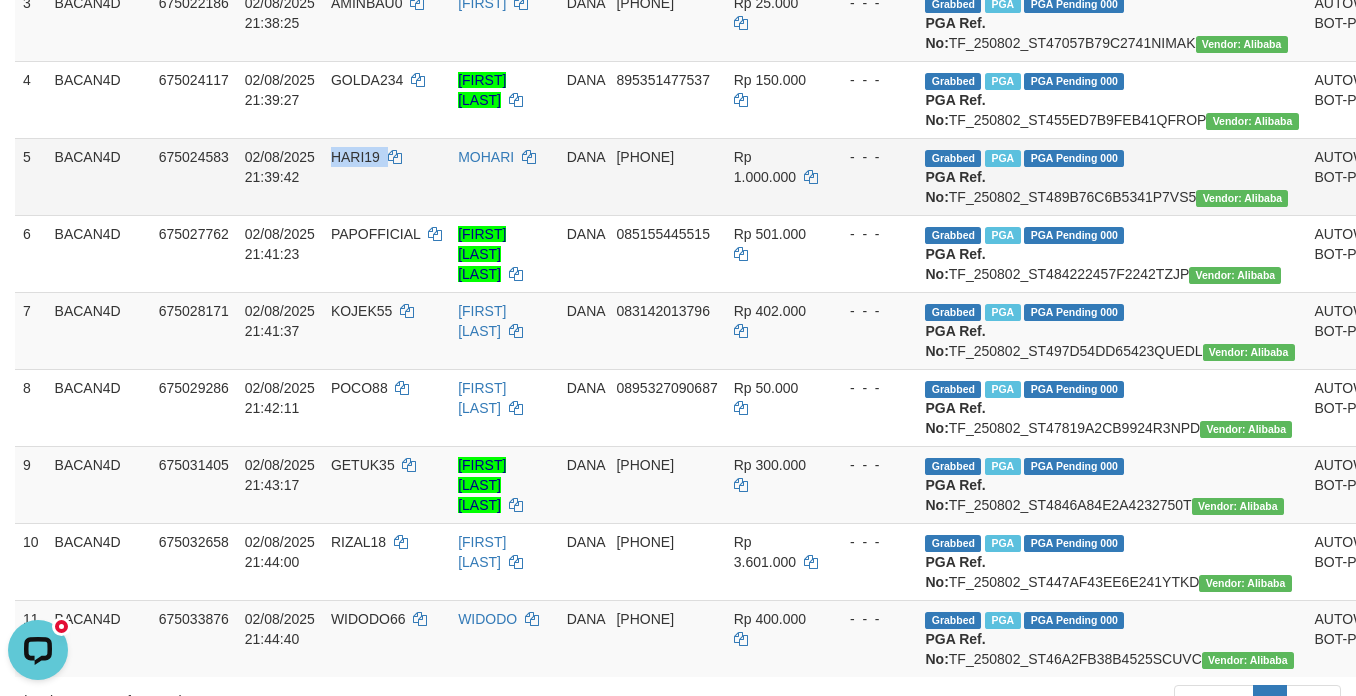click on "HARI19" at bounding box center [355, 157] 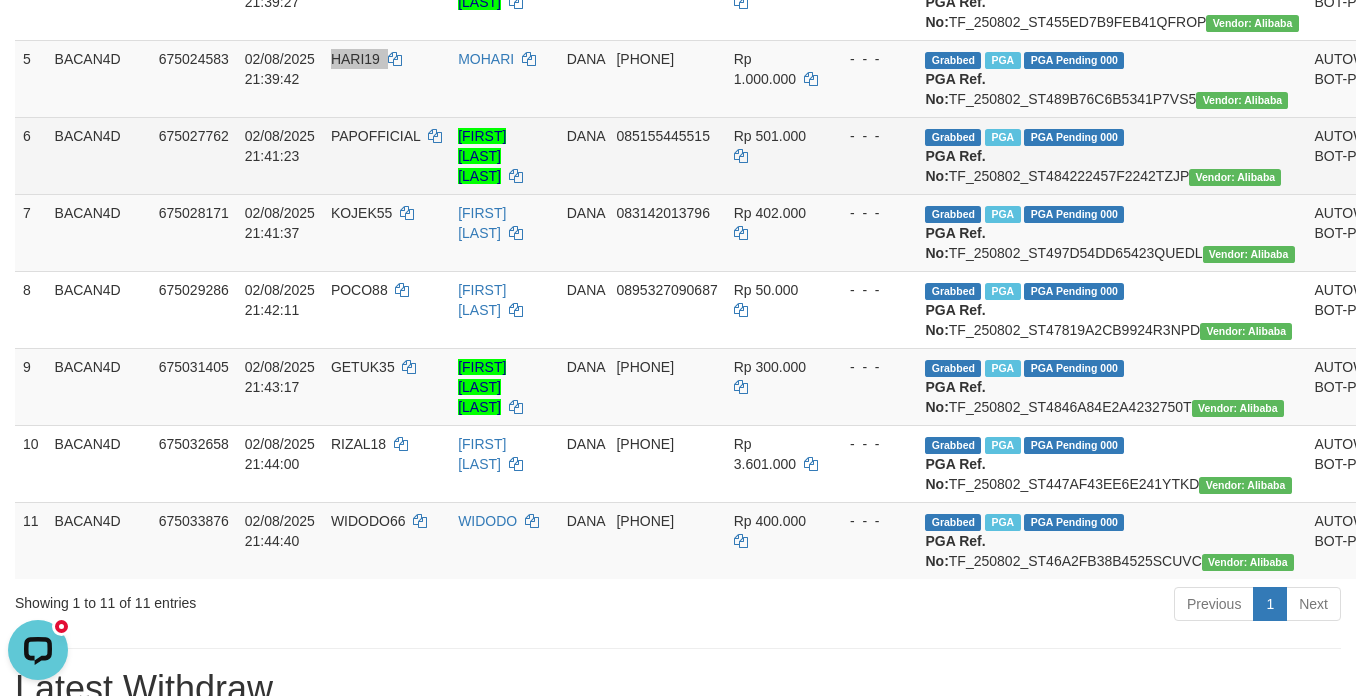 scroll, scrollTop: 655, scrollLeft: 0, axis: vertical 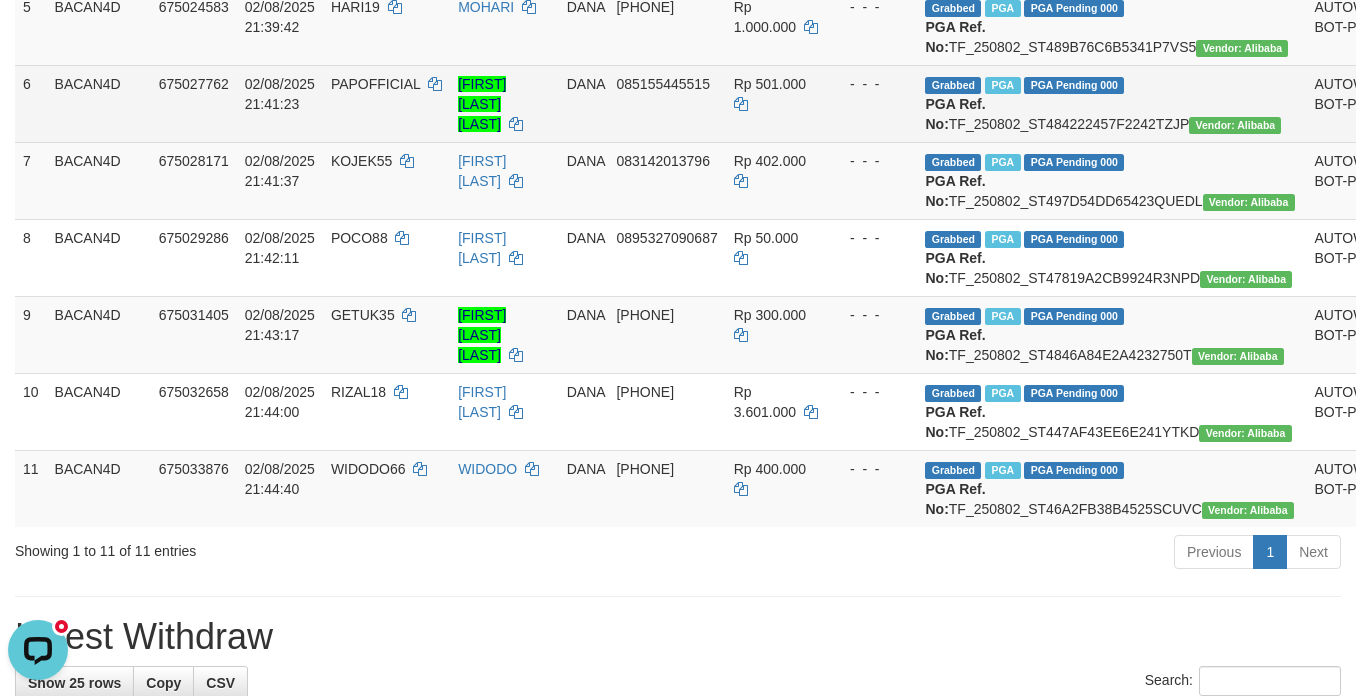 click on "Grabbed   PGA   PGA Pending 000 {"status":"000","data":{"unique_id":"1322-675027762-20250802","reference_no":"TF_250802_ST484222457F2242TZJP","amount":"501000.00","fee":"0.00","merchant_surcharge_rate":"0.00","charge_to":"MERC","payout_amount":"501000.00","disbursement_status":0,"disbursement_description":"ON PROCESS","created_at":"2025-08-02 21:48:24","executed_at":"2025-08-02 21:48:24","bank":{"code":"dana","name":"DANA","account_number":"085155445515","account_name":"AEP SAEPULLOH NURHAKIM"},"note":"bovbc1","merchant_balance":{"balance_effective":100000000,"balance_pending":565795645,"balance_disbursement":104093671,"balance_collection":5704926080}}} PGA Ref. No:  TF_250802_ST484222457F2242TZJP  Vendor: Alibaba" at bounding box center (1111, 103) 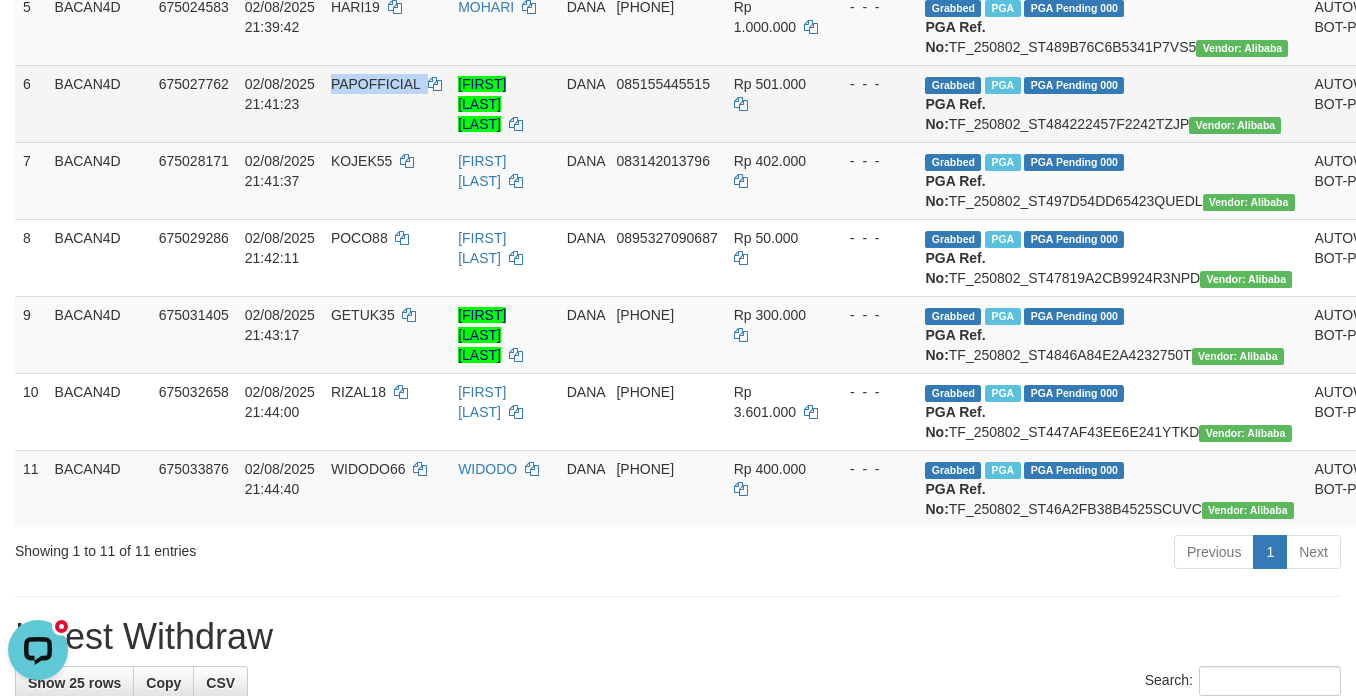 click on "PAPOFFICIAL" at bounding box center [375, 84] 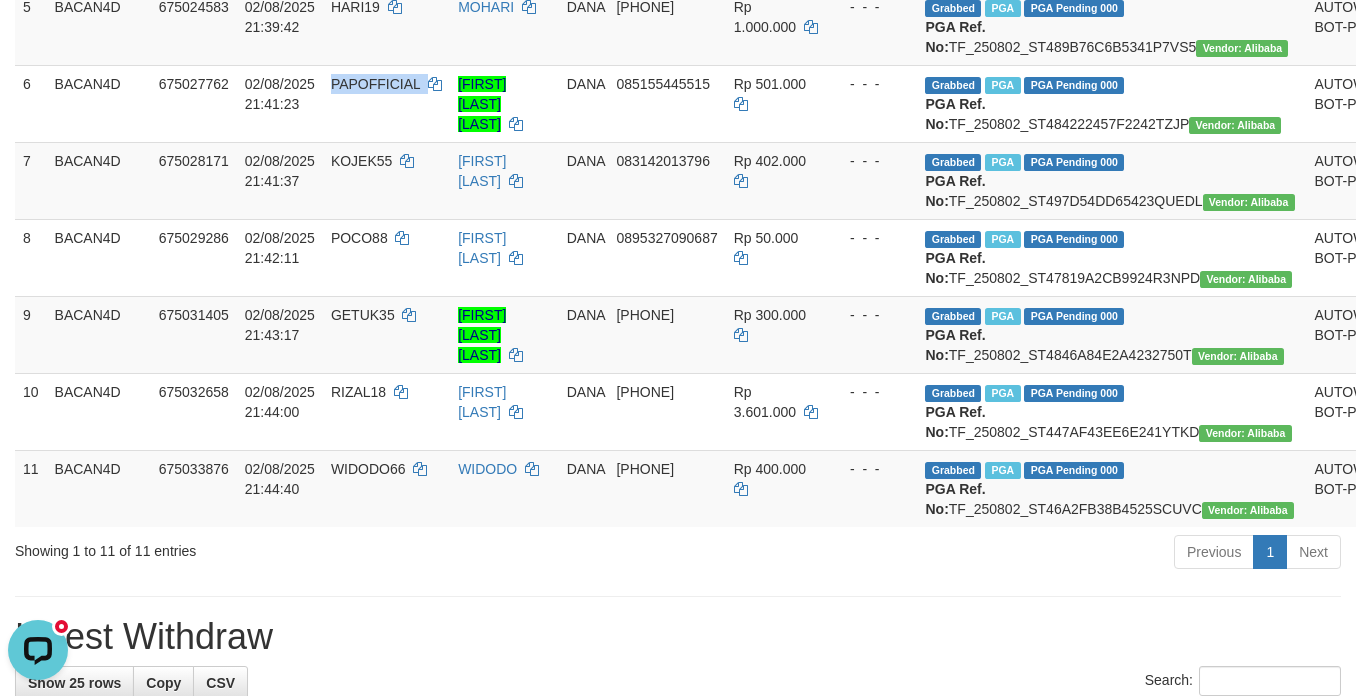 copy on "PAPOFFICIAL" 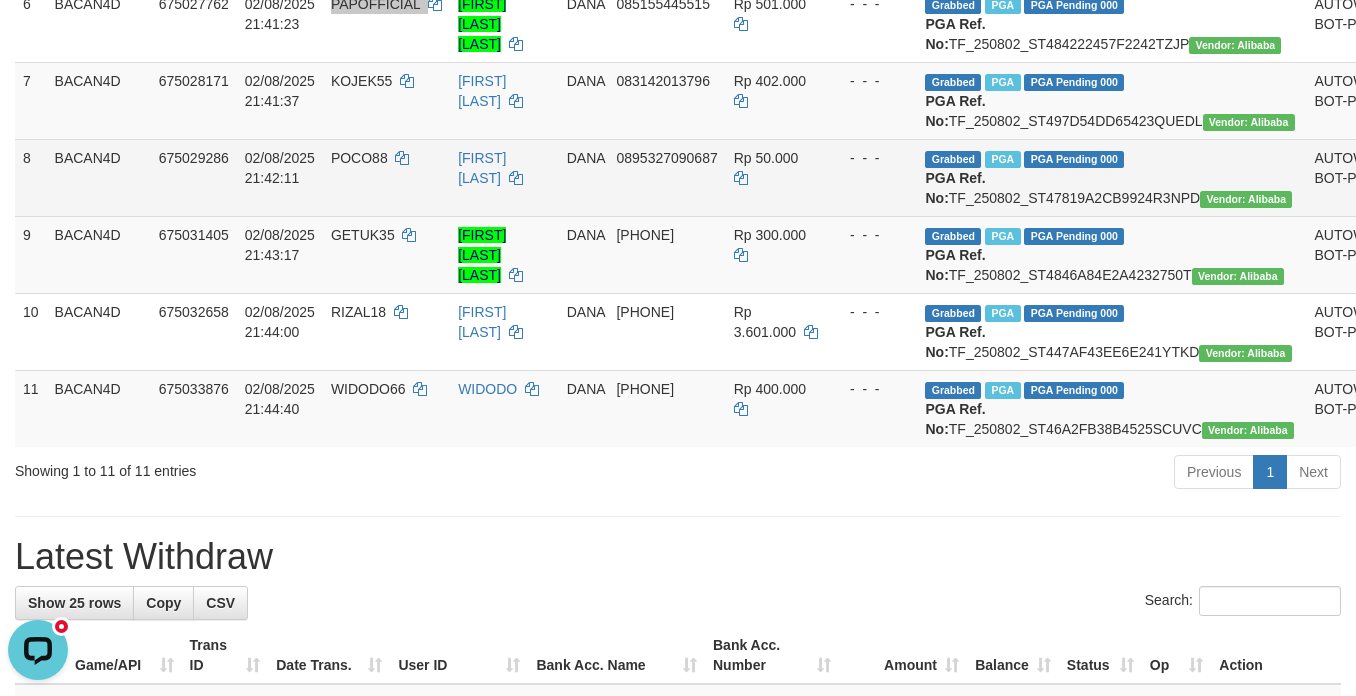 scroll, scrollTop: 805, scrollLeft: 0, axis: vertical 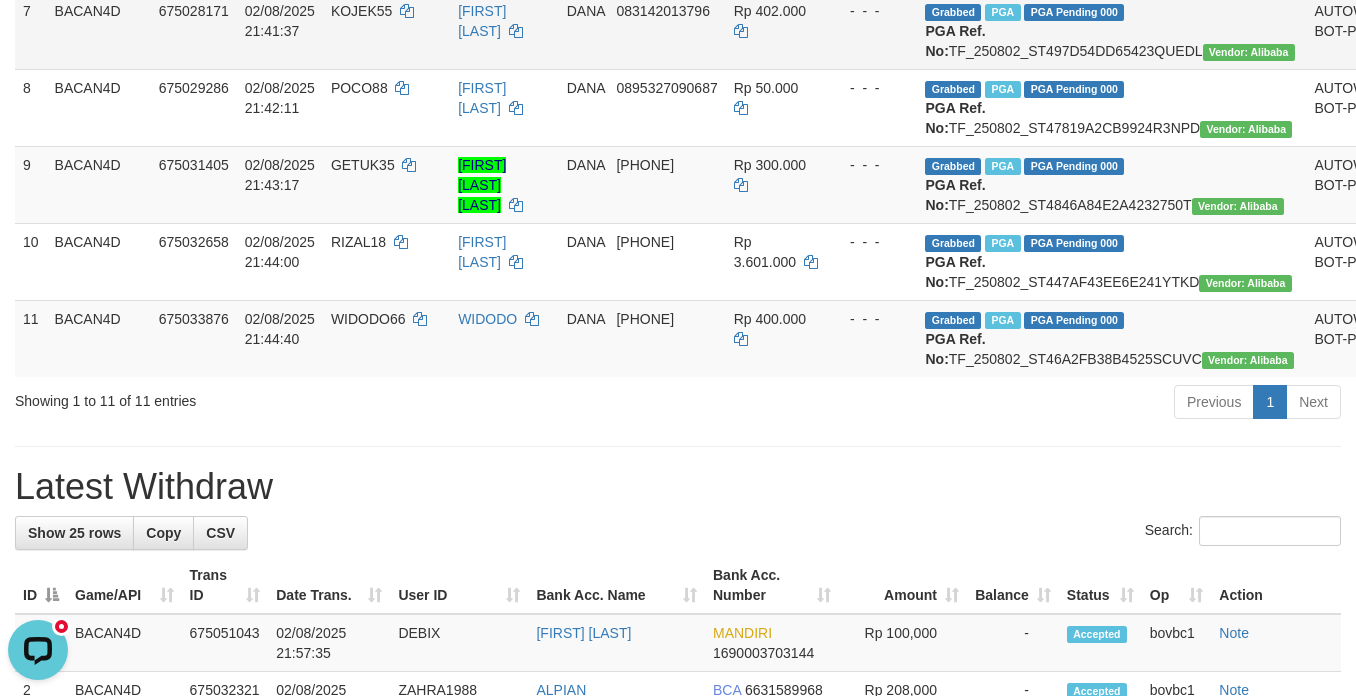 click on "Grabbed   PGA   PGA Pending 000 {"status":"000","data":{"unique_id":"1322-675028171-20250802","reference_no":"TF_250802_ST497D54DD65423QUEDL","amount":"402000.00","fee":"0.00","merchant_surcharge_rate":"0.00","charge_to":"MERC","payout_amount":"402000.00","disbursement_status":0,"disbursement_description":"ON PROCESS","created_at":"2025-08-02 21:48:23","executed_at":"2025-08-02 21:48:23","bank":{"code":"dana","name":"DANA","account_number":"083142013796","account_name":"CEPI HERMAWAN"},"note":"bovbc1","merchant_balance":{"balance_effective":100000000,"balance_pending":565795645,"balance_disbursement":104852671,"balance_collection":5704926080}}} PGA Ref. No:  TF_250802_ST497D54DD65423QUEDL  Vendor: Alibaba" at bounding box center [1111, 30] 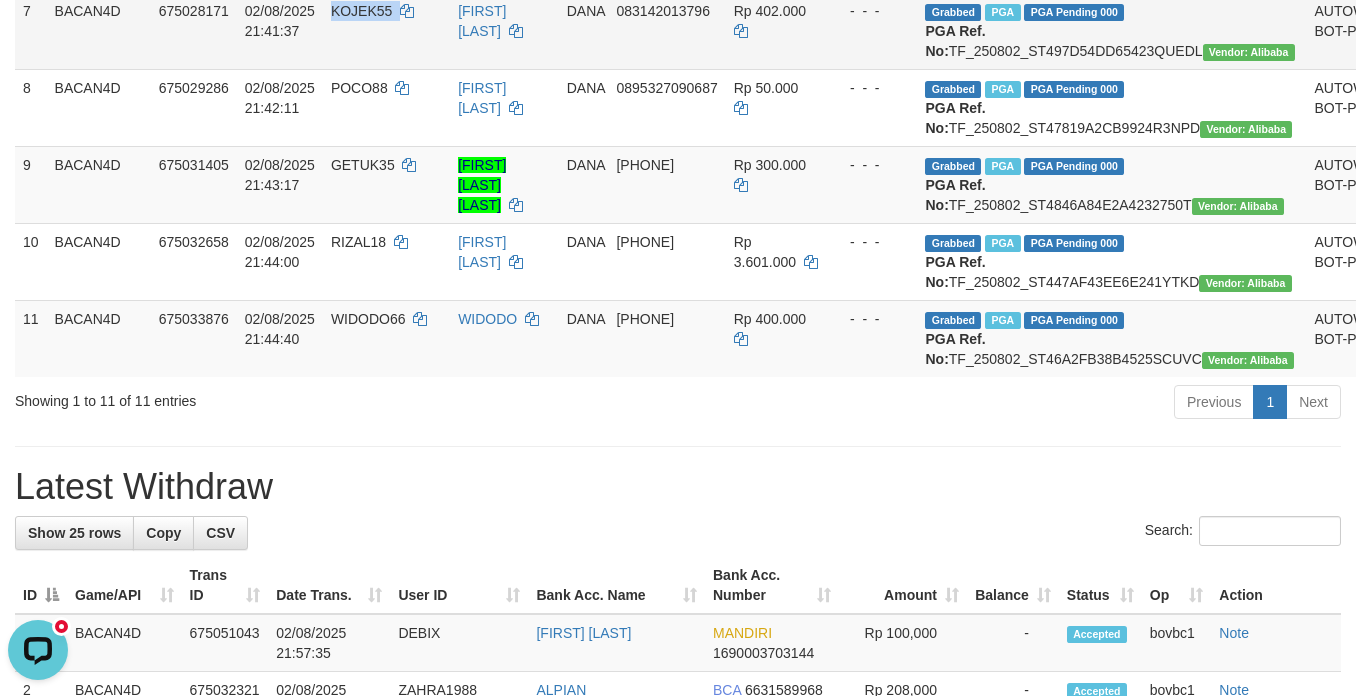 click on "KOJEK55" at bounding box center (361, 11) 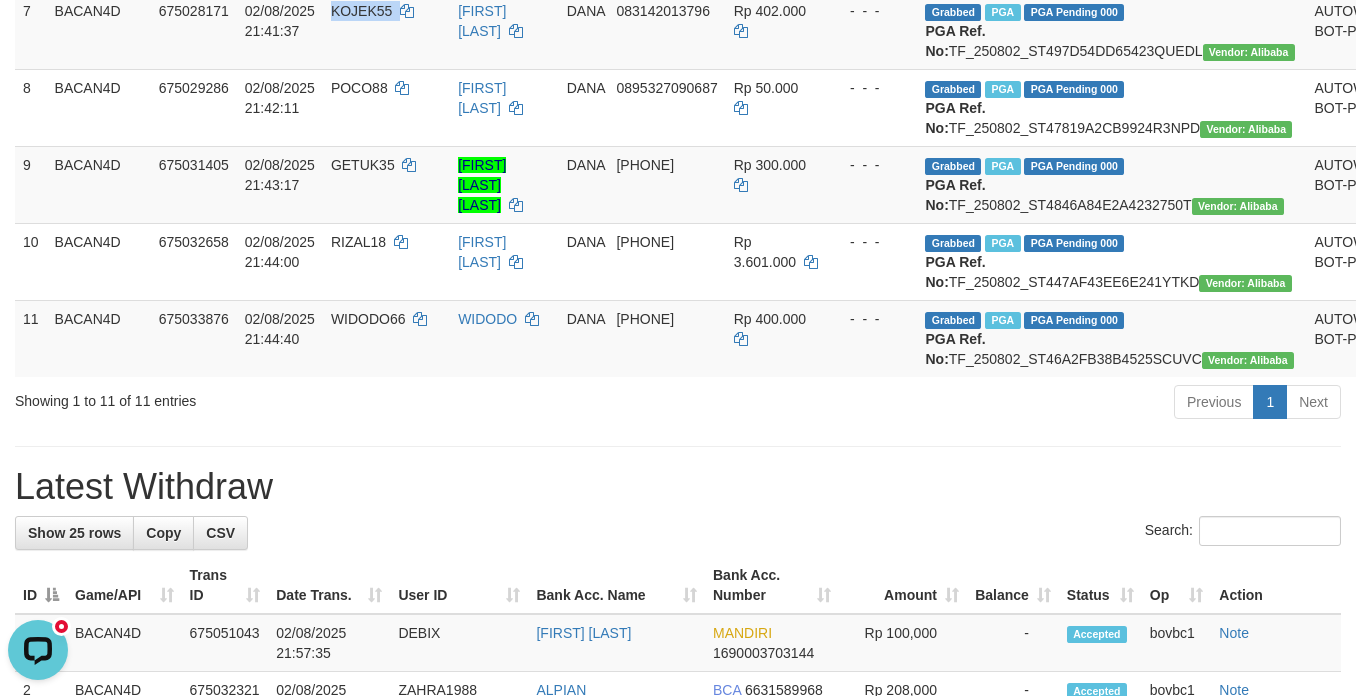 copy on "KOJEK55" 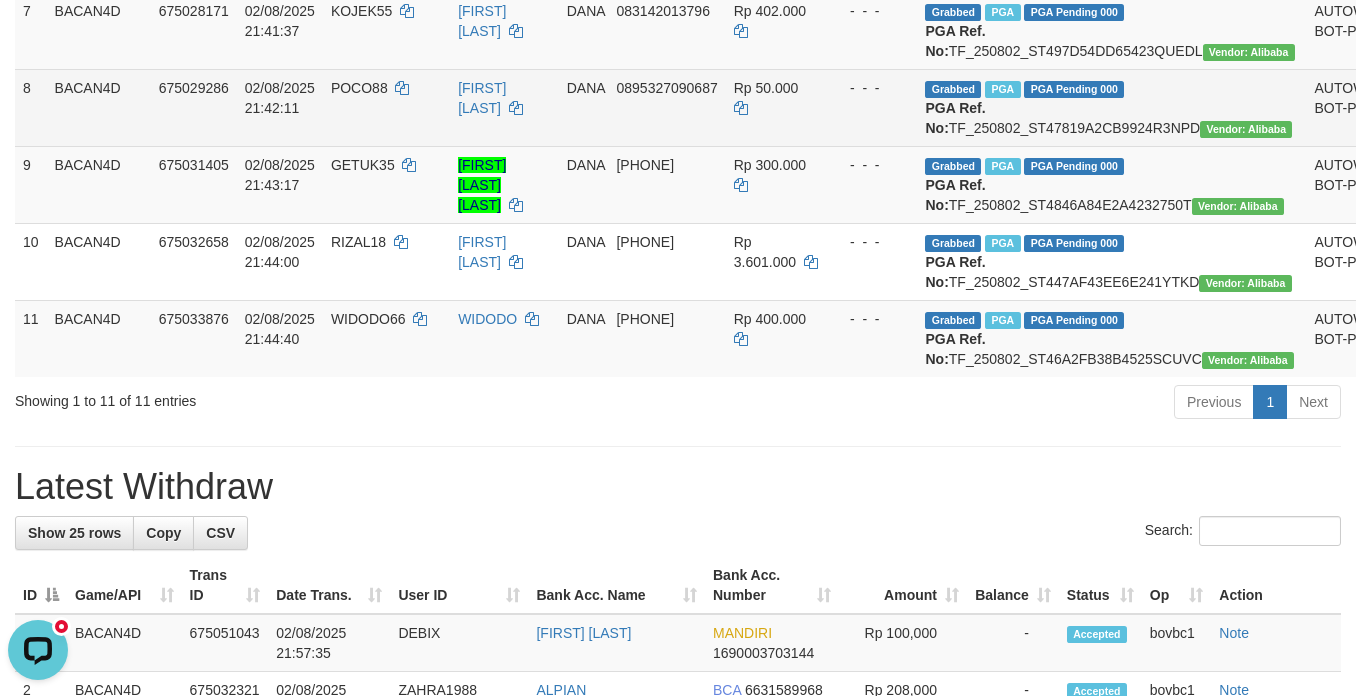 click on "Grabbed   PGA   PGA Pending 000 {"status":"000","data":{"unique_id":"1322-675029286-20250802","reference_no":"TF_250802_ST47819A2CB9924R3NPD","amount":"50000.00","fee":"0.00","merchant_surcharge_rate":"0.00","charge_to":"MERC","payout_amount":"50000.00","disbursement_status":0,"disbursement_description":"ON PROCESS","created_at":"2025-08-02 21:48:24","executed_at":"2025-08-02 21:48:24","bank":{"code":"dana","name":"DANA","account_number":"0895327090687","account_name":"RENI RAHAYU"},"note":"bovbc1","merchant_balance":{"balance_effective":100000000,"balance_pending":565795645,"balance_disbursement":104301671,"balance_collection":5704926080}}} PGA Ref. No:  TF_250802_ST47819A2CB9924R3NPD  Vendor: Alibaba" at bounding box center (1111, 107) 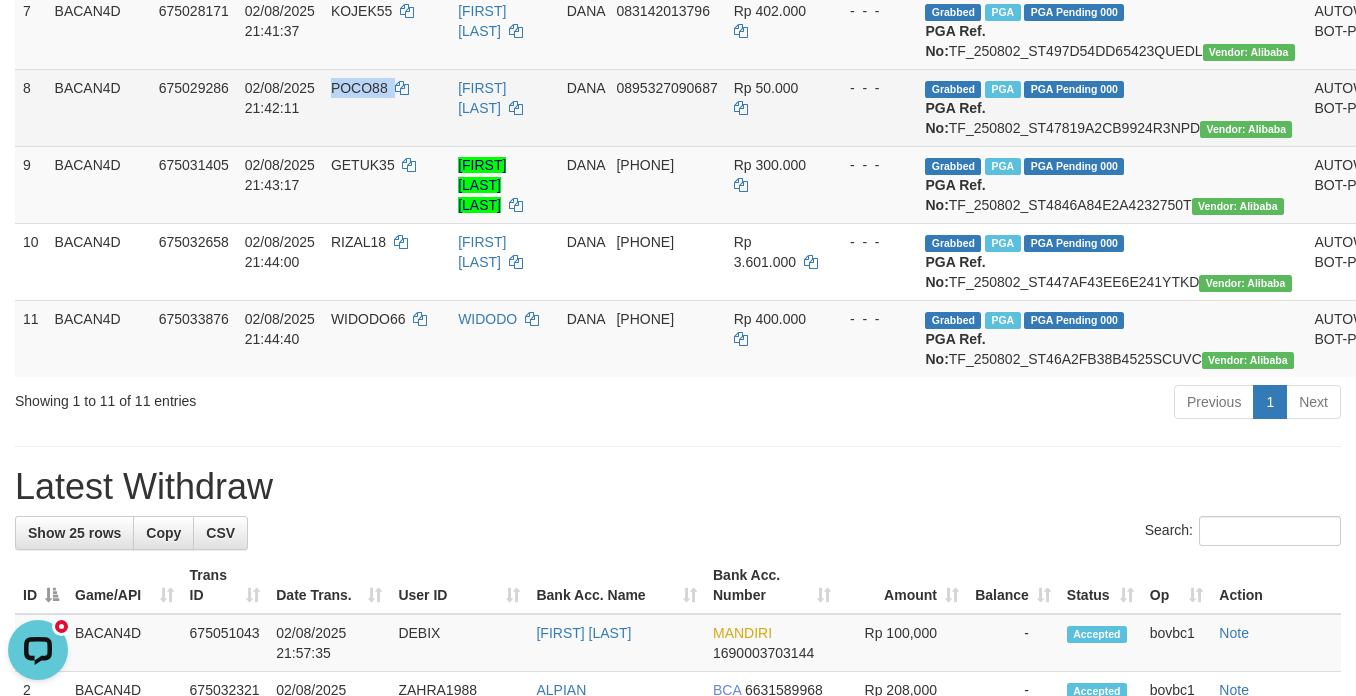 click on "POCO88" at bounding box center [386, 107] 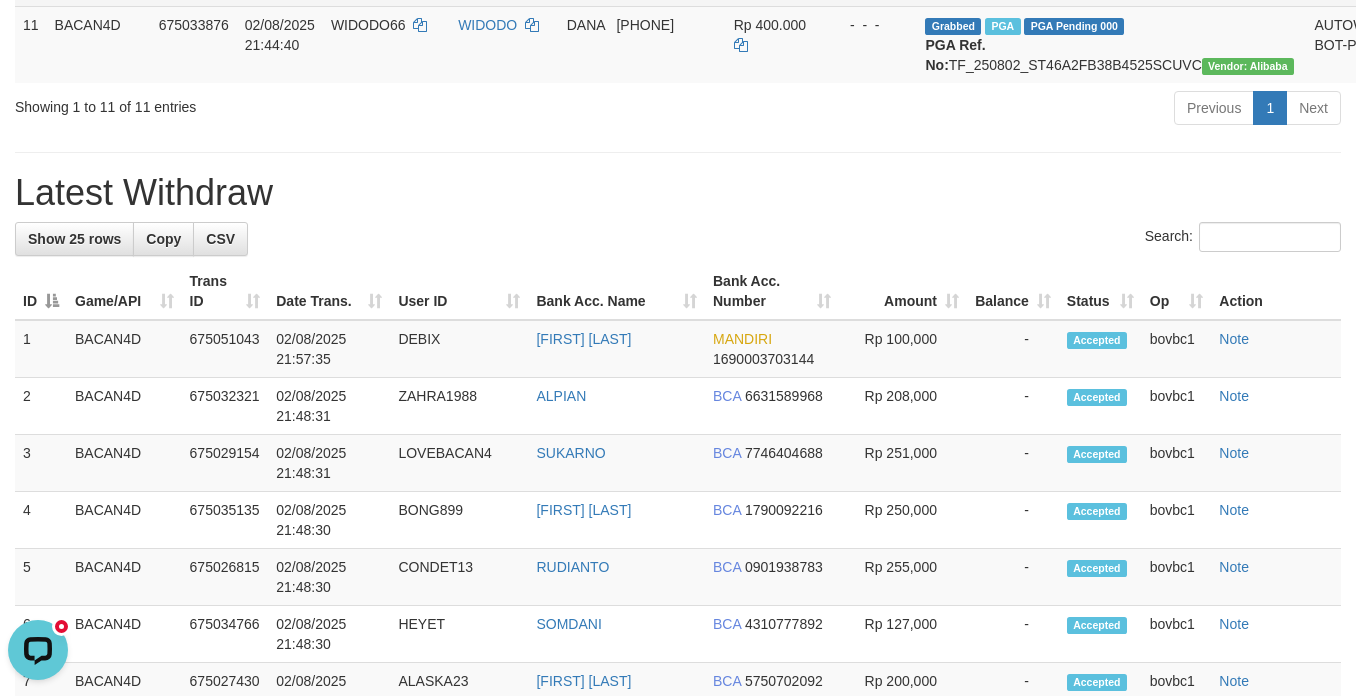 scroll, scrollTop: 1105, scrollLeft: 0, axis: vertical 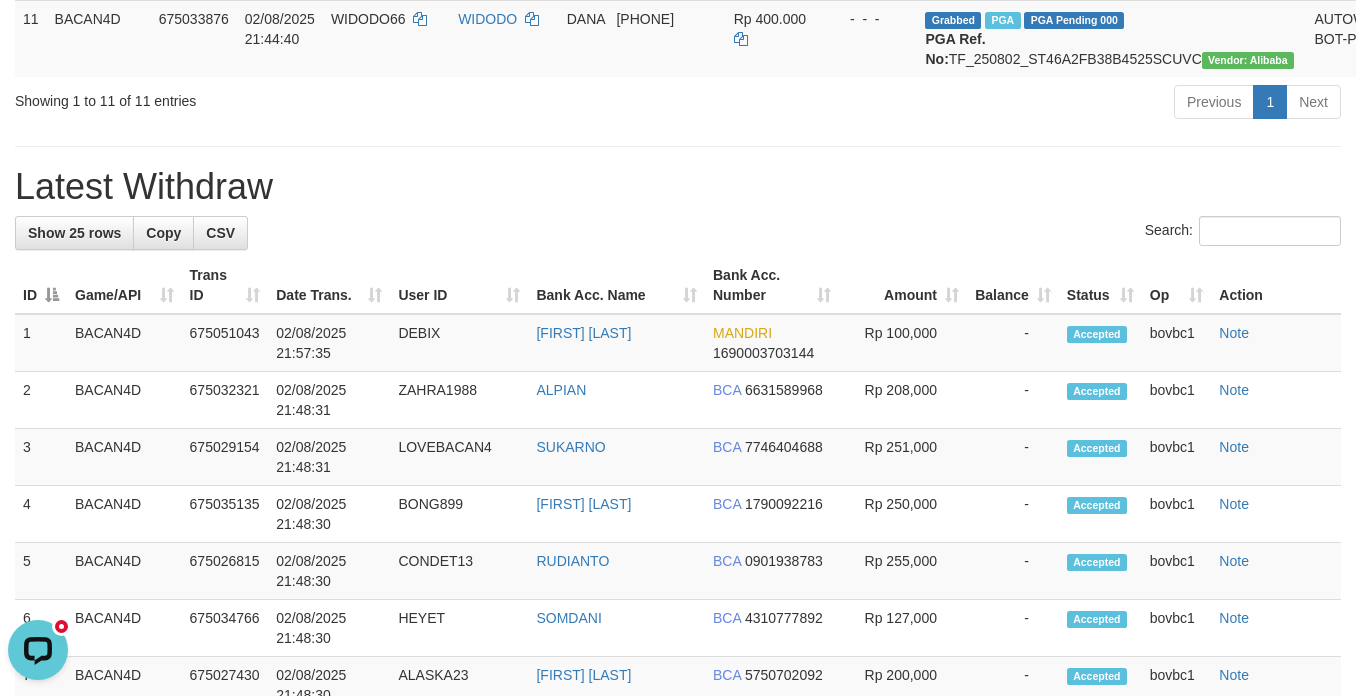 click on "Grabbed   PGA   PGA Pending 000 {"status":"000","data":{"unique_id":"1322-675031405-20250802","reference_no":"TF_250802_ST4846A84E2A4232750T","amount":"300000.00","fee":"0.00","merchant_surcharge_rate":"0.00","charge_to":"MERC","payout_amount":"300000.00","disbursement_status":0,"disbursement_description":"ON PROCESS","created_at":"2025-08-02 21:48:23","executed_at":"2025-08-02 21:48:23","bank":{"code":"dana","name":"DANA","account_number":"0895383194657","account_name":"MUHAMMAD RIJKI MAULANA"},"note":"bovbc1","merchant_balance":{"balance_effective":100000000,"balance_pending":565795645,"balance_disbursement":104852671,"balance_collection":5704926080}}} PGA Ref. No:  TF_250802_ST4846A84E2A4232750T  Vendor: Alibaba" at bounding box center [1111, -116] 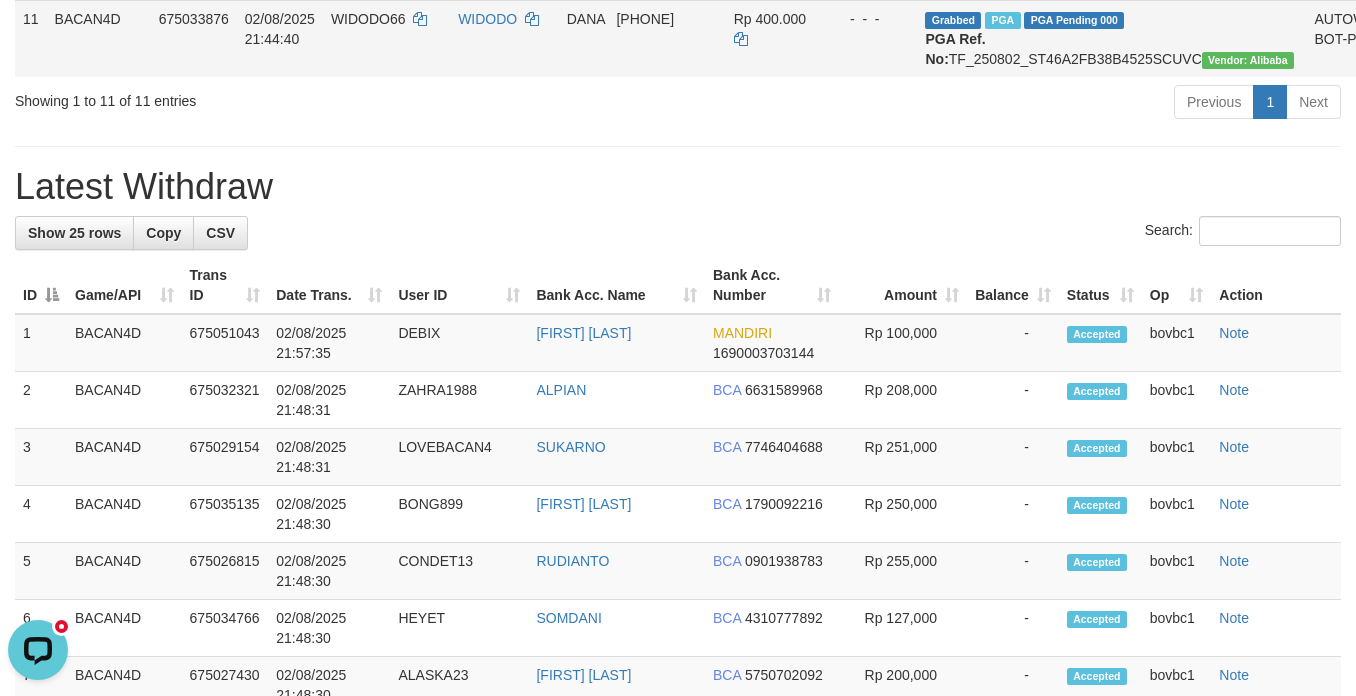 click on "Grabbed   PGA   PGA Pending 000 {"status":"000","data":{"unique_id":"1322-675033876-20250802","reference_no":"TF_250802_ST46A2FB38B4525SCUVC","amount":"400000.00","fee":"0.00","merchant_surcharge_rate":"0.00","charge_to":"MERC","payout_amount":"400000.00","disbursement_status":0,"disbursement_description":"ON PROCESS","created_at":"2025-08-02 21:48:25","executed_at":"2025-08-02 21:48:25","bank":{"code":"dana","name":"DANA","account_number":"083844281704","account_name":"WIDODO"},"note":"bovbc1","merchant_balance":{"balance_effective":100000000,"balance_pending":565795645,"balance_disbursement":100092671,"balance_collection":5704926080}}} PGA Ref. No:  TF_250802_ST46A2FB38B4525SCUVC  Vendor: Alibaba" at bounding box center [1111, 38] 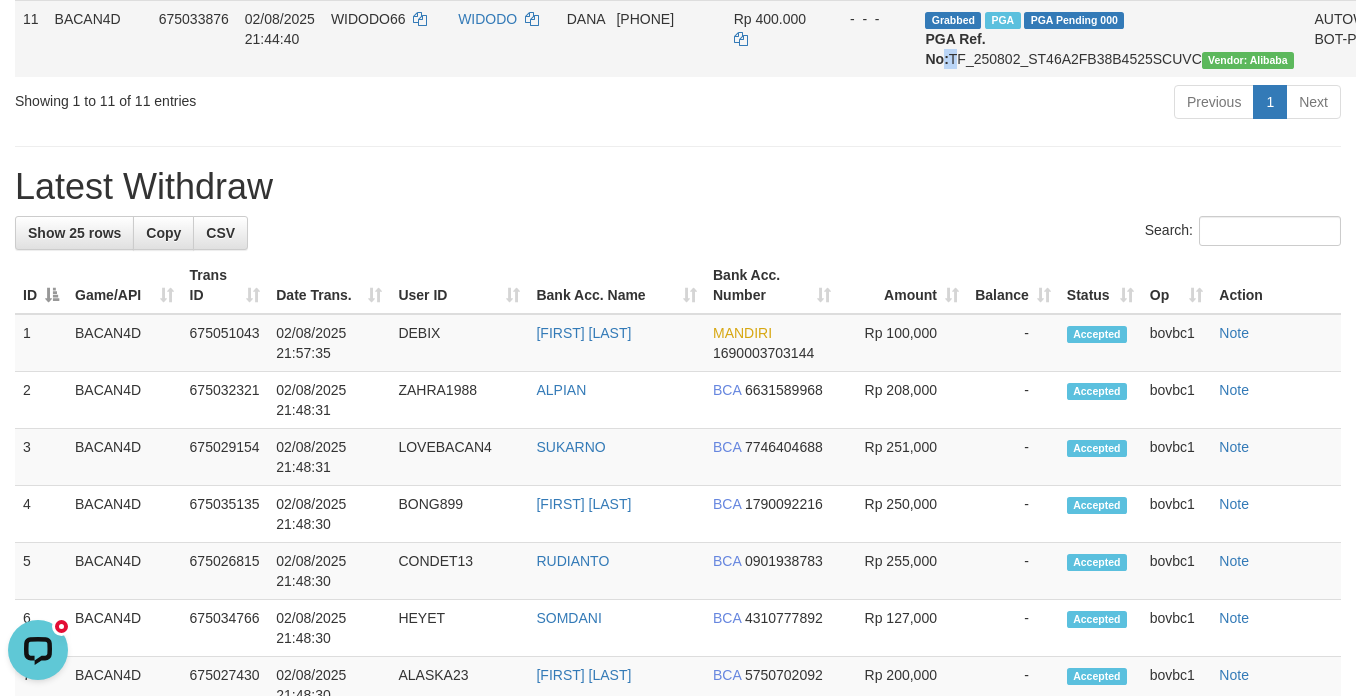 click on "Grabbed   PGA   PGA Pending 000 {"status":"000","data":{"unique_id":"1322-675033876-20250802","reference_no":"TF_250802_ST46A2FB38B4525SCUVC","amount":"400000.00","fee":"0.00","merchant_surcharge_rate":"0.00","charge_to":"MERC","payout_amount":"400000.00","disbursement_status":0,"disbursement_description":"ON PROCESS","created_at":"2025-08-02 21:48:25","executed_at":"2025-08-02 21:48:25","bank":{"code":"dana","name":"DANA","account_number":"083844281704","account_name":"WIDODO"},"note":"bovbc1","merchant_balance":{"balance_effective":100000000,"balance_pending":565795645,"balance_disbursement":100092671,"balance_collection":5704926080}}} PGA Ref. No:  TF_250802_ST46A2FB38B4525SCUVC  Vendor: Alibaba" at bounding box center (1111, 38) 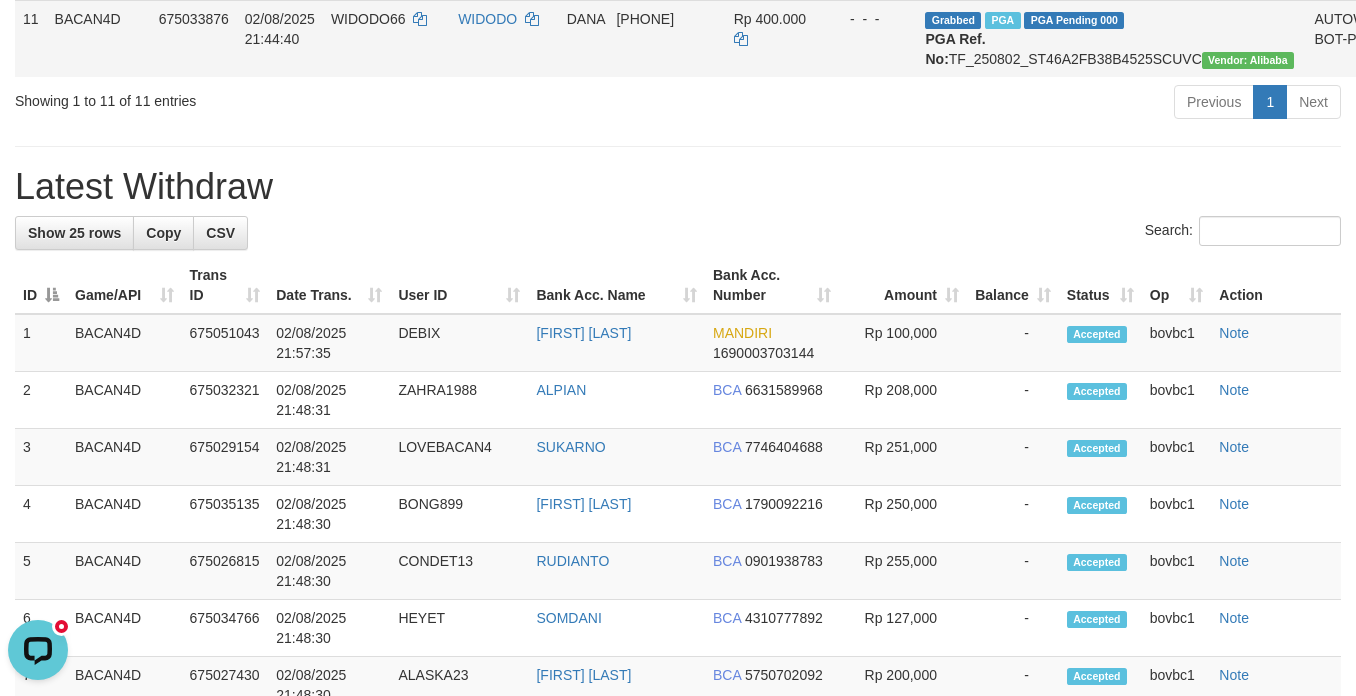 click on "Grabbed   PGA   PGA Pending 000 {"status":"000","data":{"unique_id":"1322-675033876-20250802","reference_no":"TF_250802_ST46A2FB38B4525SCUVC","amount":"400000.00","fee":"0.00","merchant_surcharge_rate":"0.00","charge_to":"MERC","payout_amount":"400000.00","disbursement_status":0,"disbursement_description":"ON PROCESS","created_at":"2025-08-02 21:48:25","executed_at":"2025-08-02 21:48:25","bank":{"code":"dana","name":"DANA","account_number":"083844281704","account_name":"WIDODO"},"note":"bovbc1","merchant_balance":{"balance_effective":100000000,"balance_pending":565795645,"balance_disbursement":100092671,"balance_collection":5704926080}}} PGA Ref. No:  TF_250802_ST46A2FB38B4525SCUVC  Vendor: Alibaba" at bounding box center [1111, 38] 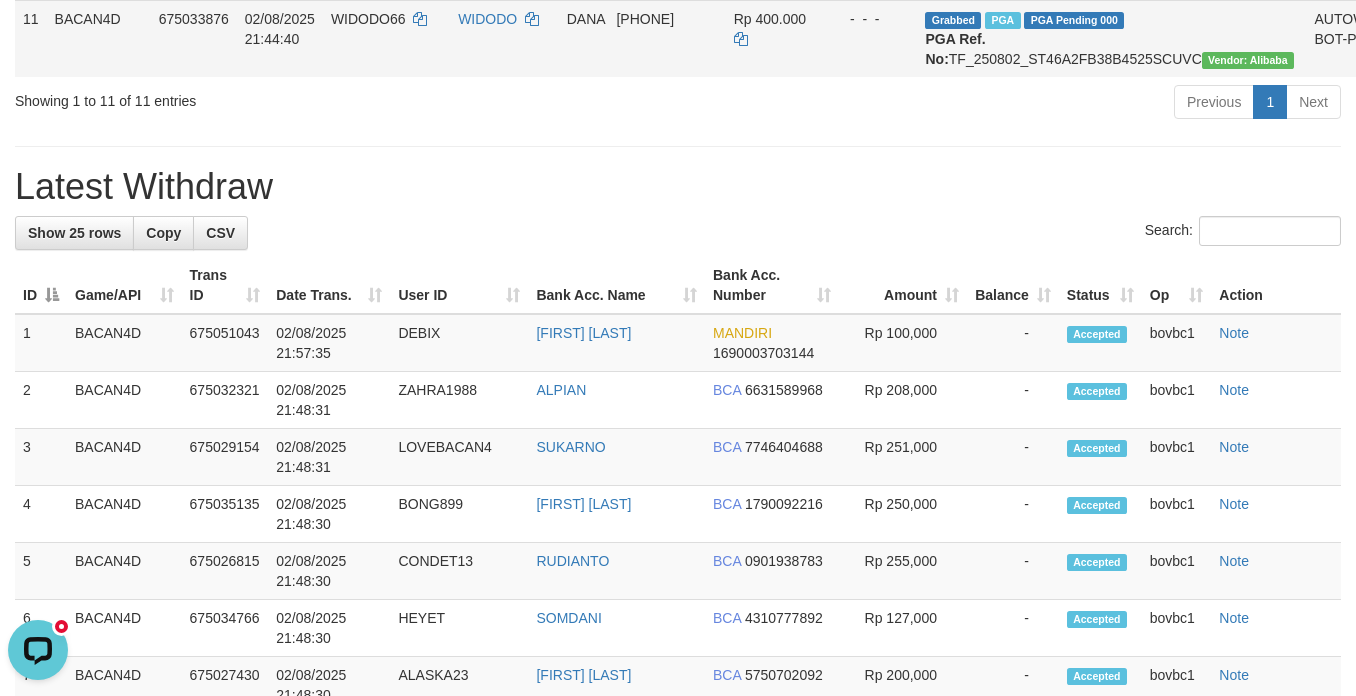 click on "WIDODO66" at bounding box center [386, 38] 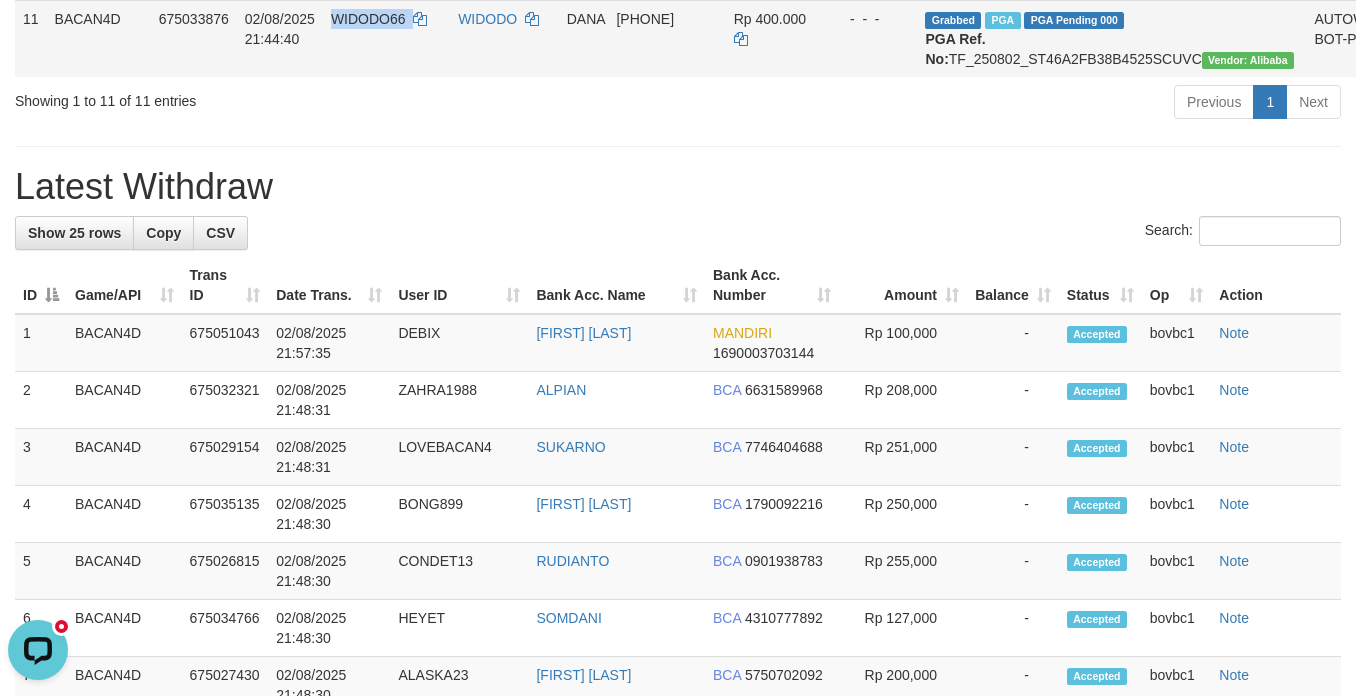 click on "WIDODO66" at bounding box center [386, 38] 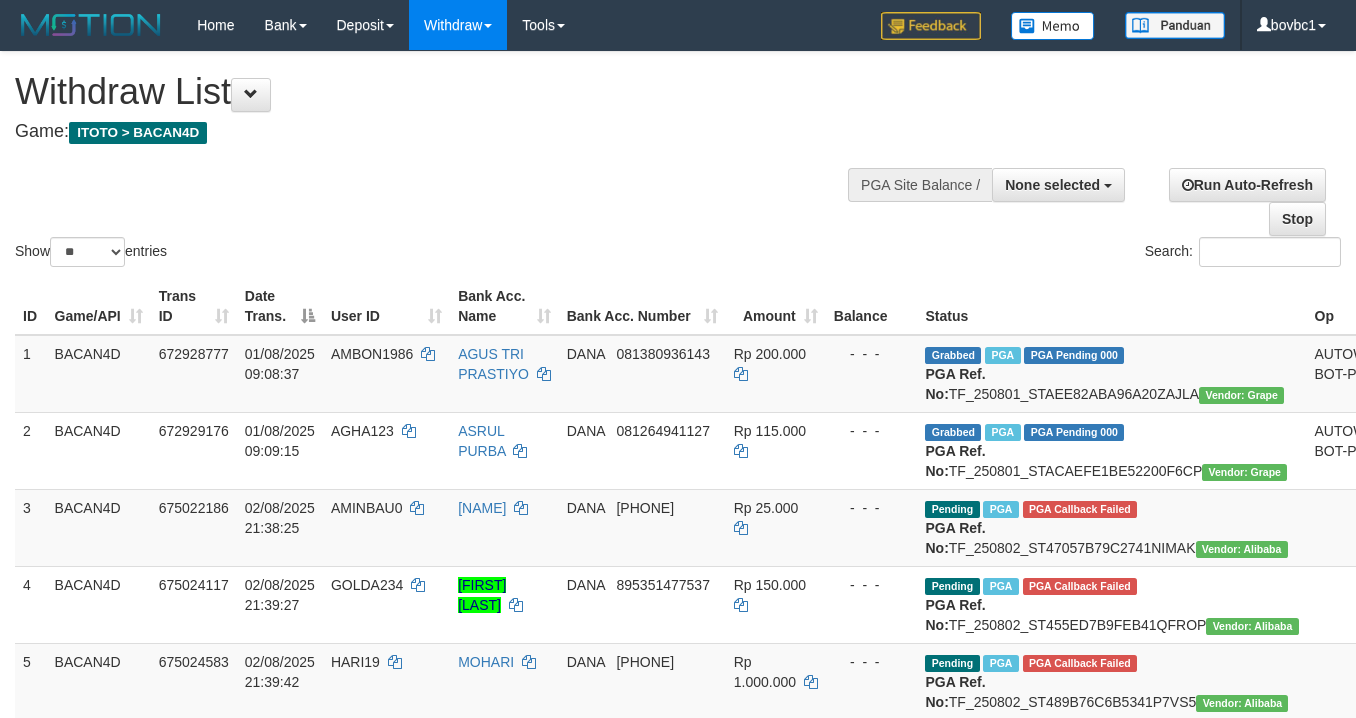 select 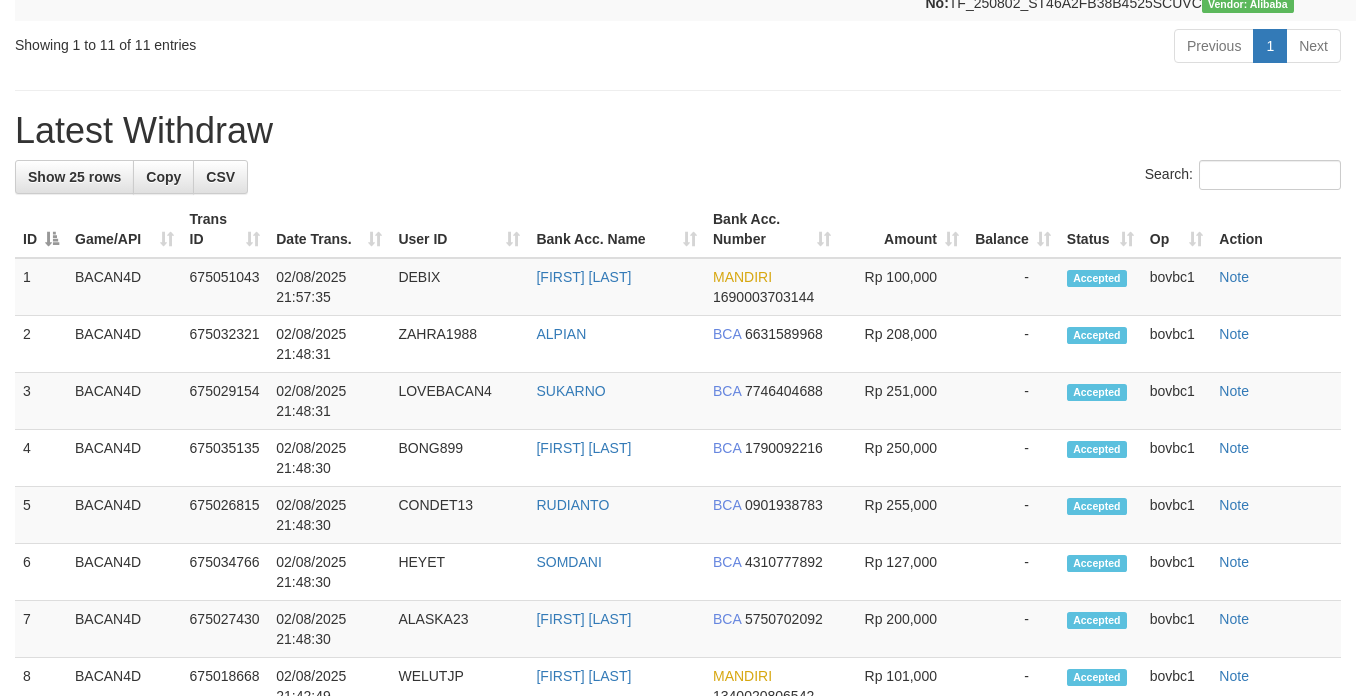 scroll, scrollTop: 1105, scrollLeft: 0, axis: vertical 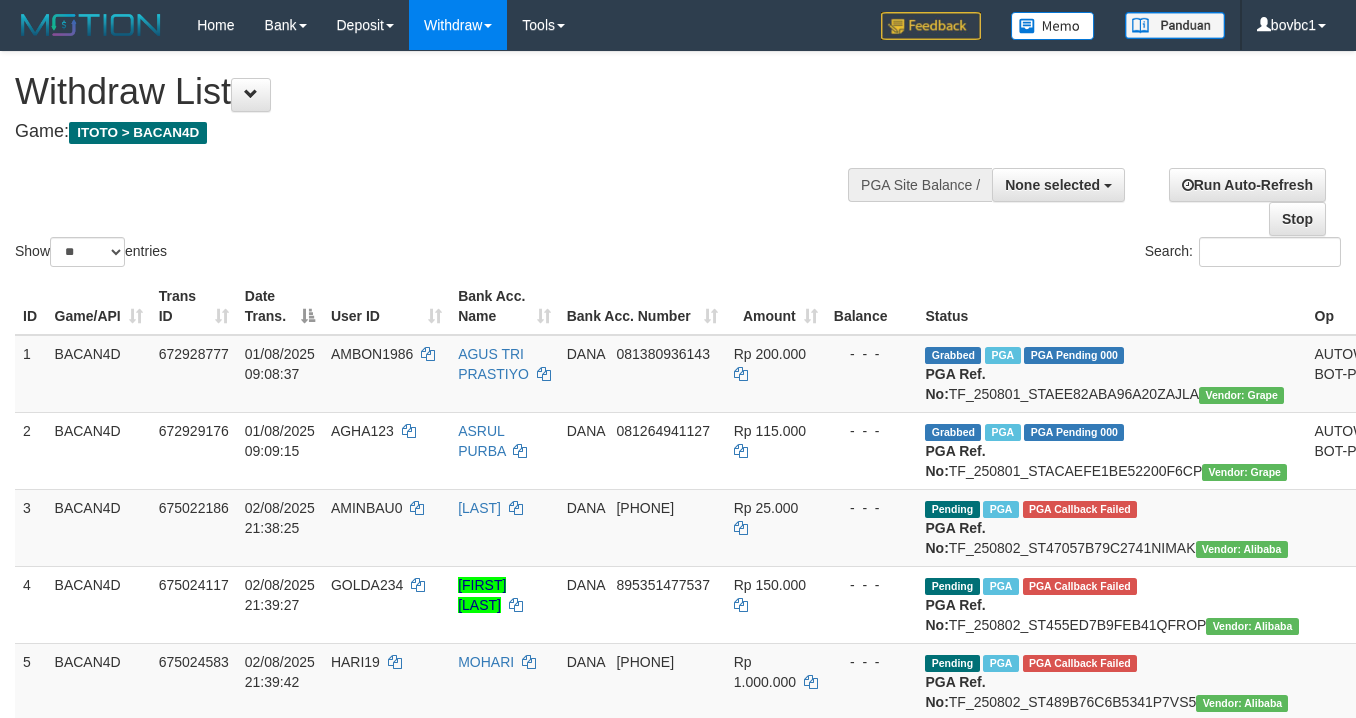 select 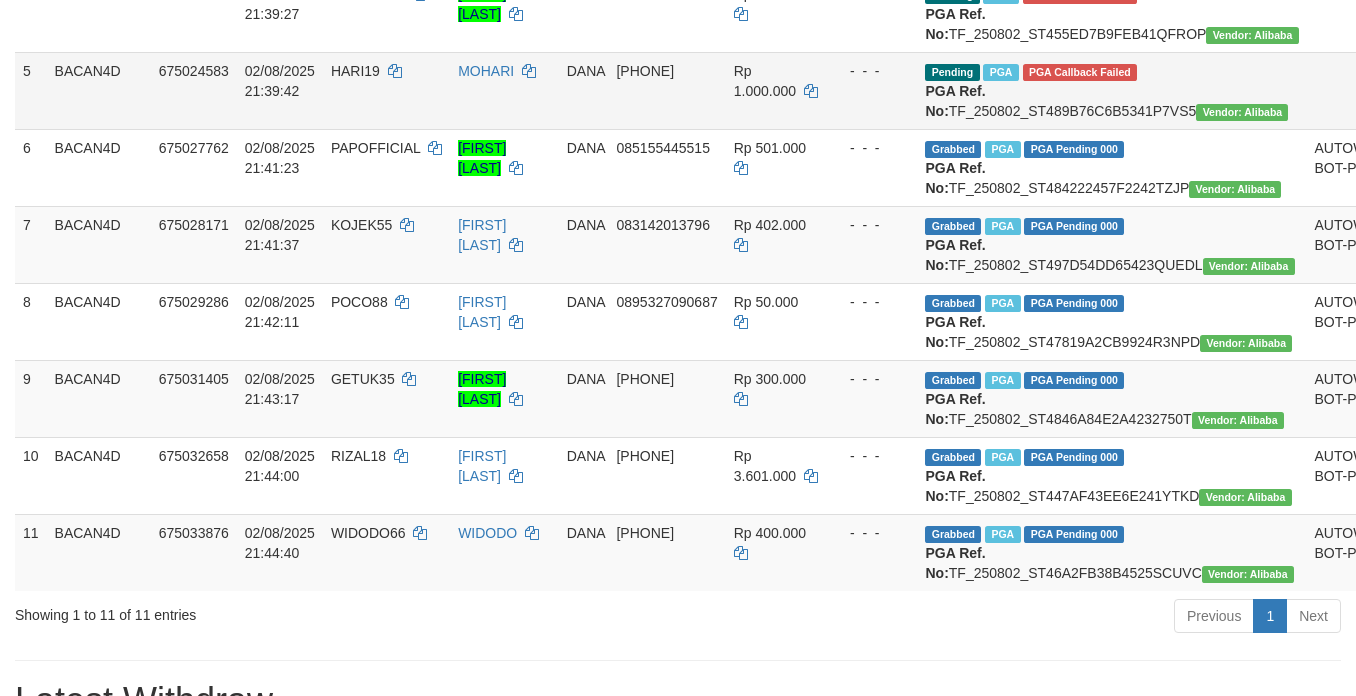 scroll, scrollTop: 861, scrollLeft: 0, axis: vertical 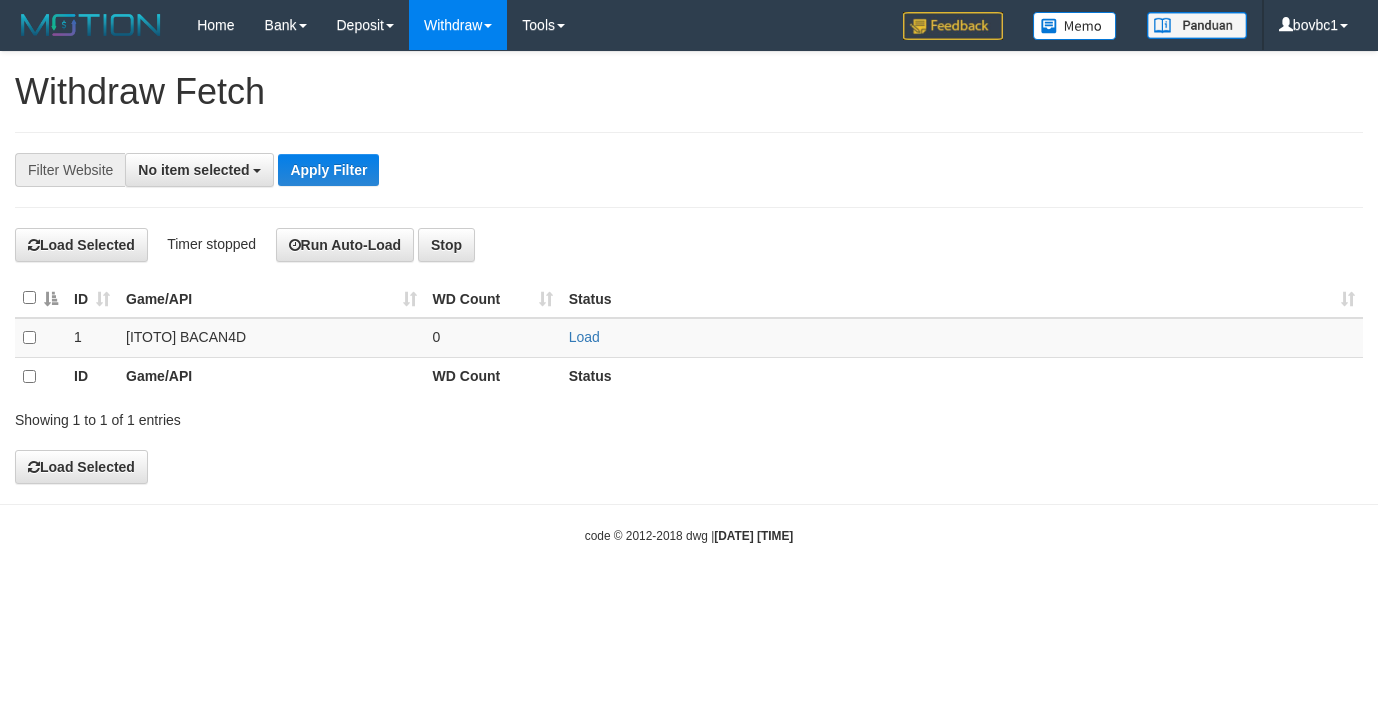 select 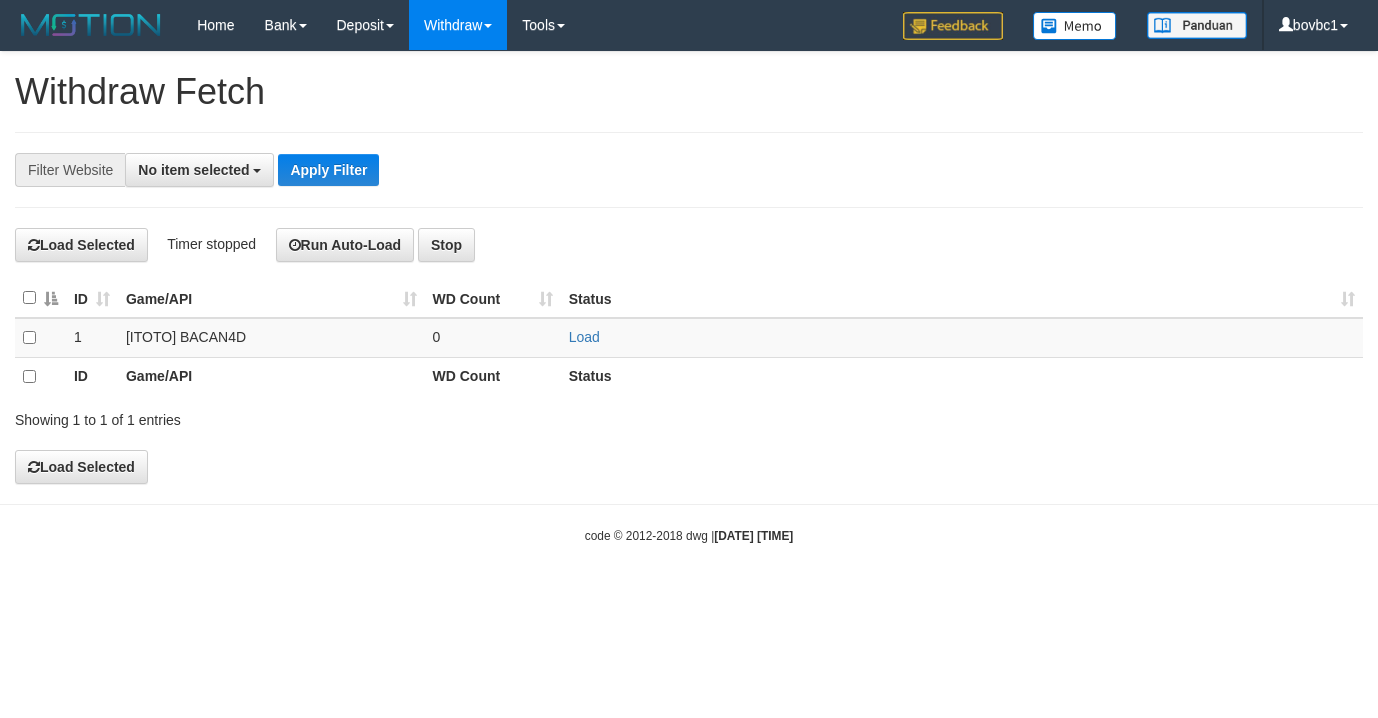 scroll, scrollTop: 0, scrollLeft: 0, axis: both 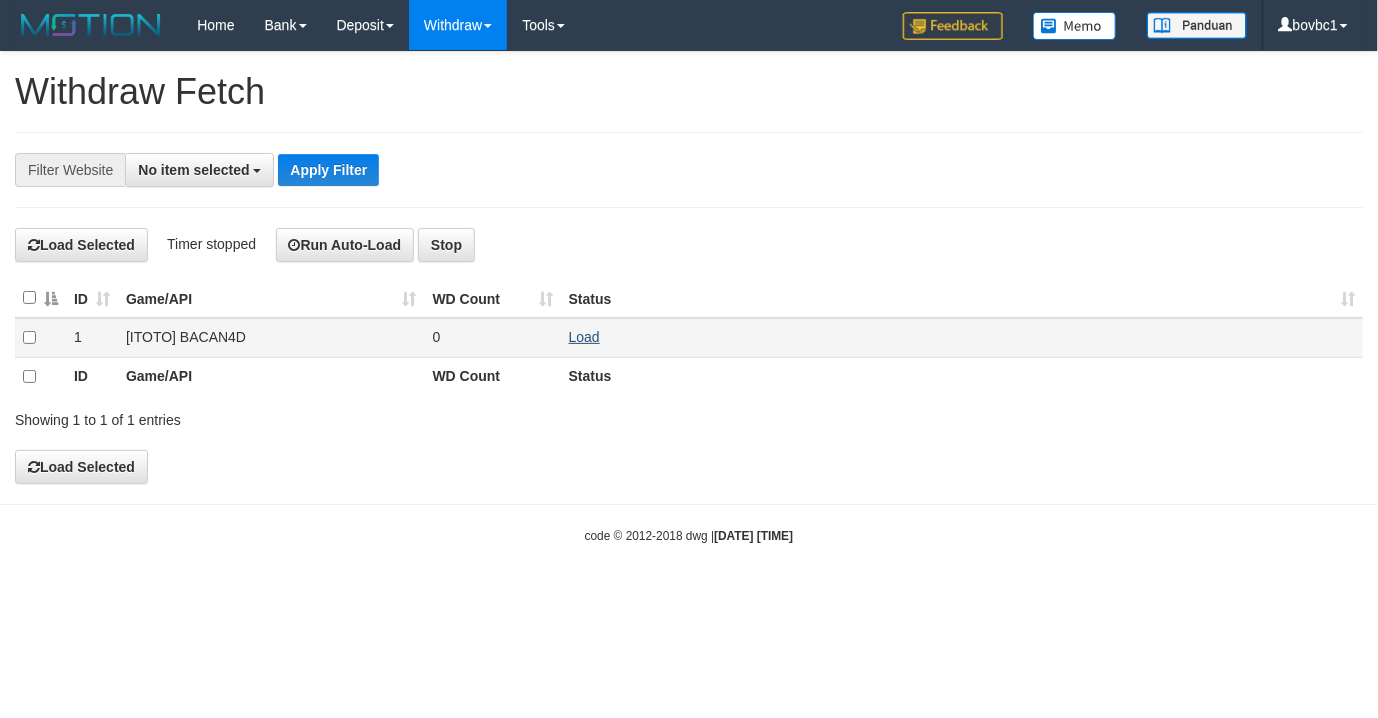 click on "Load" at bounding box center (962, 337) 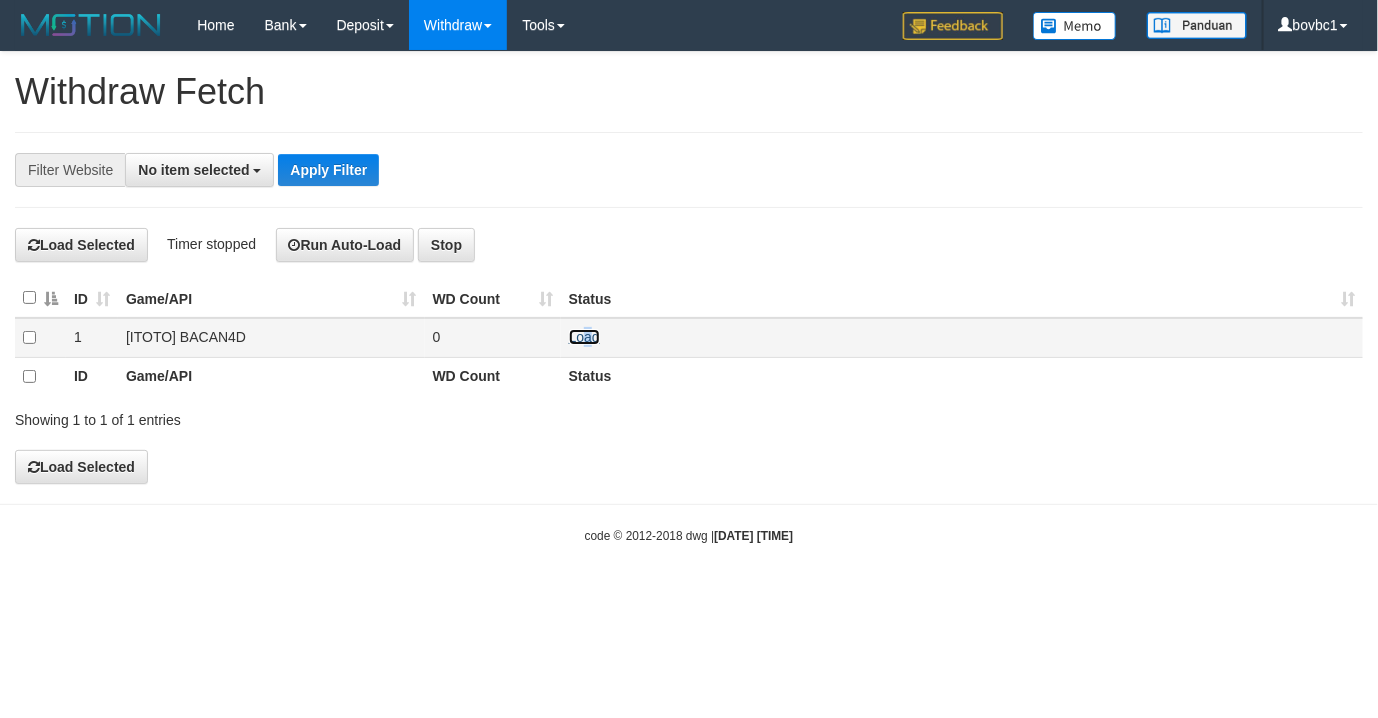 click on "Load" at bounding box center (584, 337) 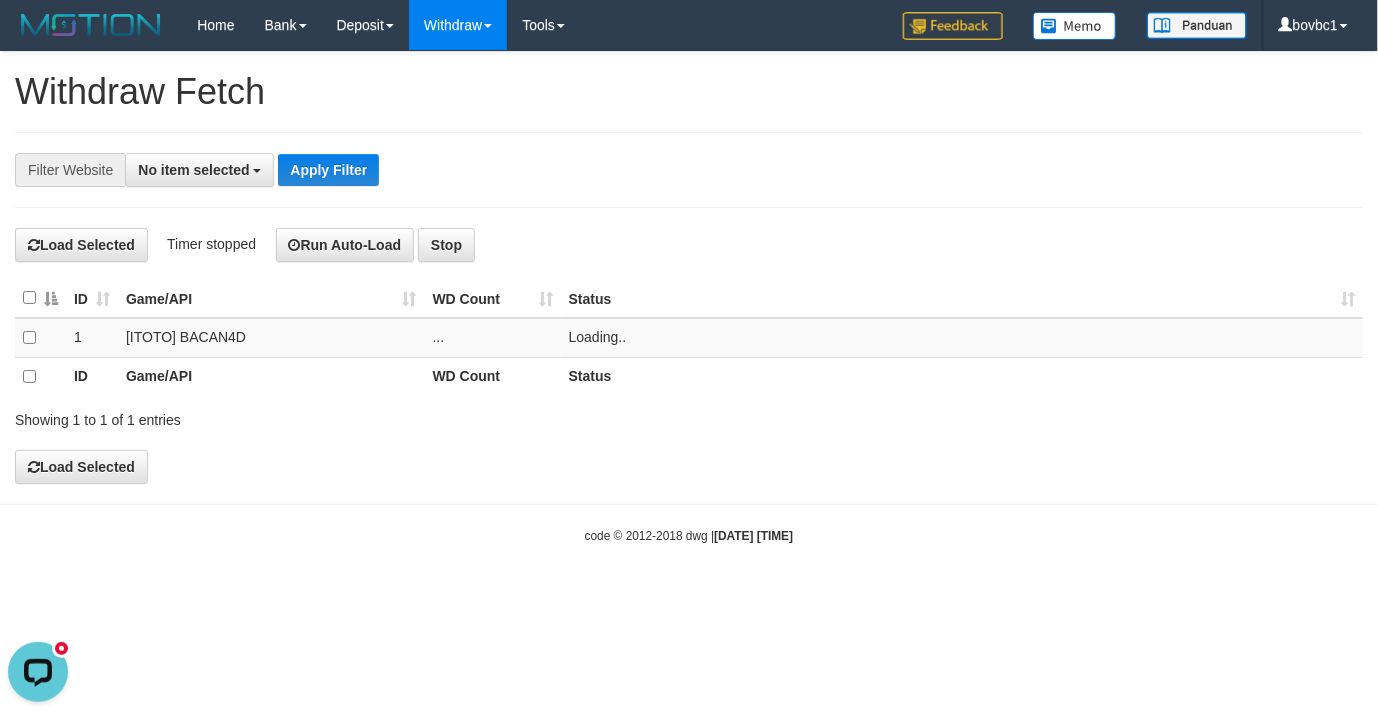 scroll, scrollTop: 0, scrollLeft: 0, axis: both 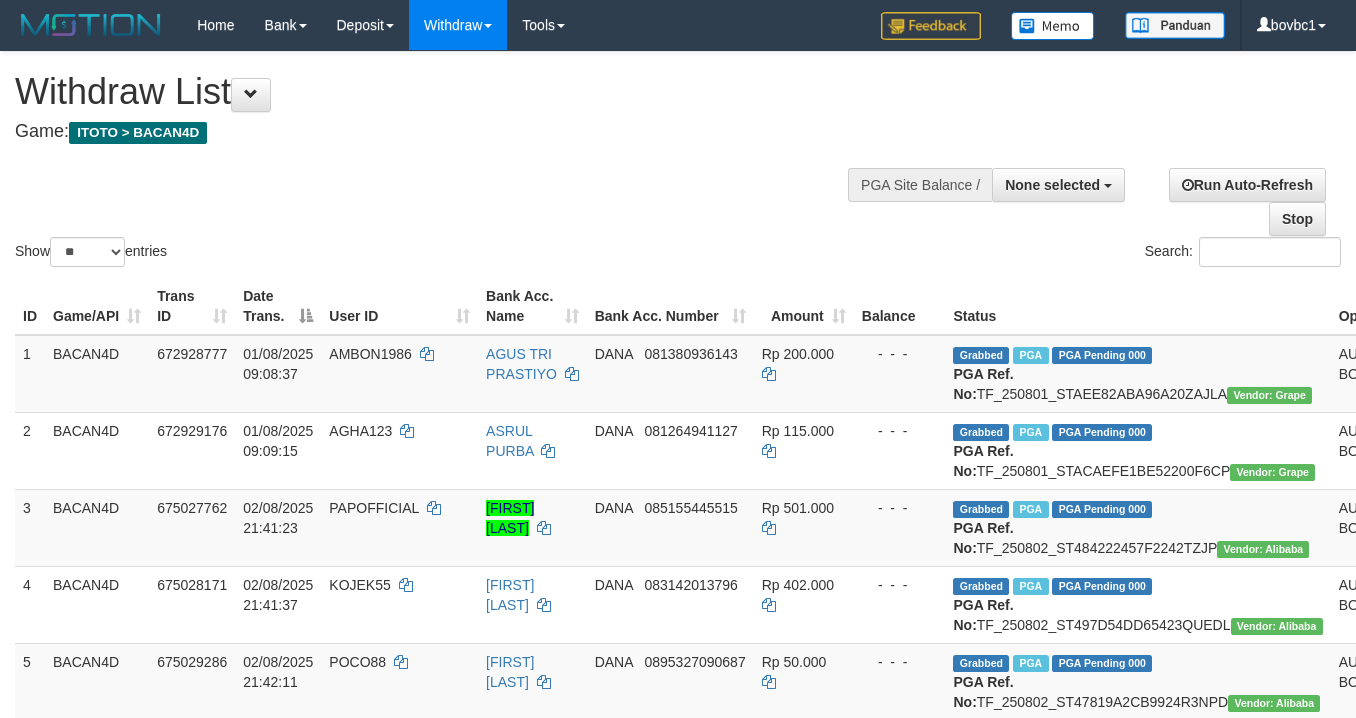 select 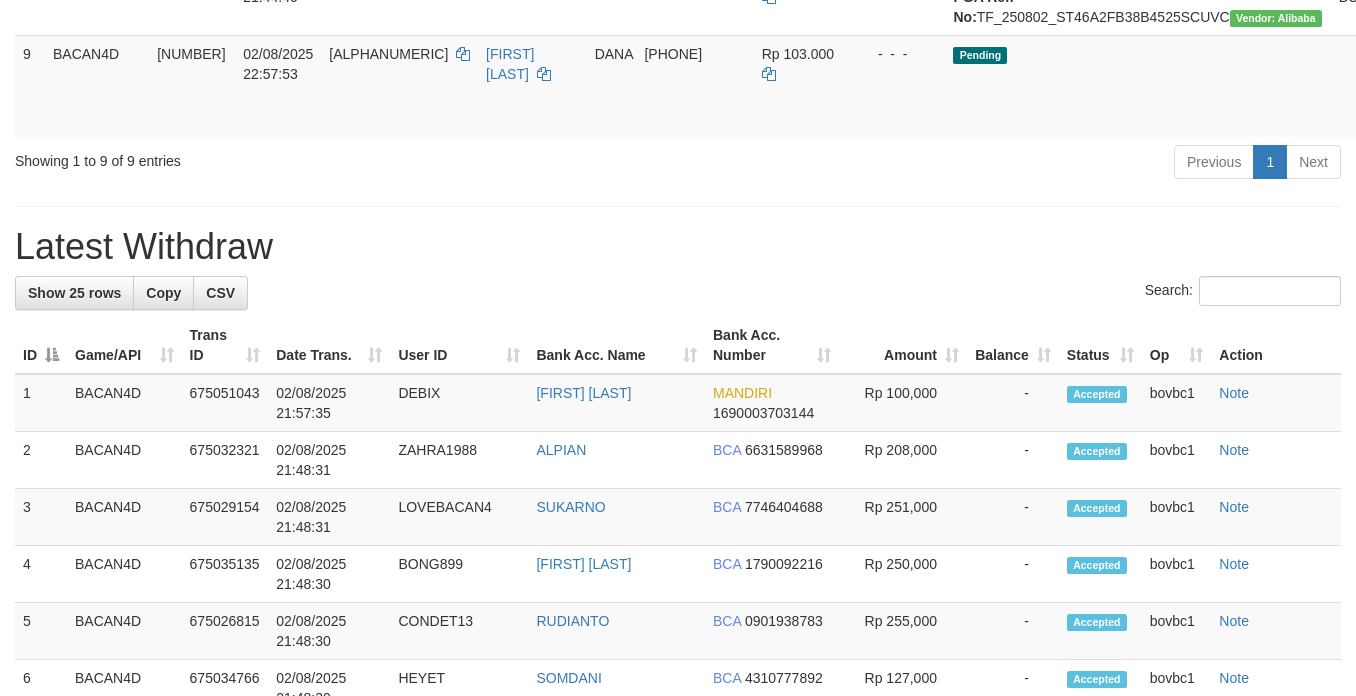 scroll, scrollTop: 861, scrollLeft: 0, axis: vertical 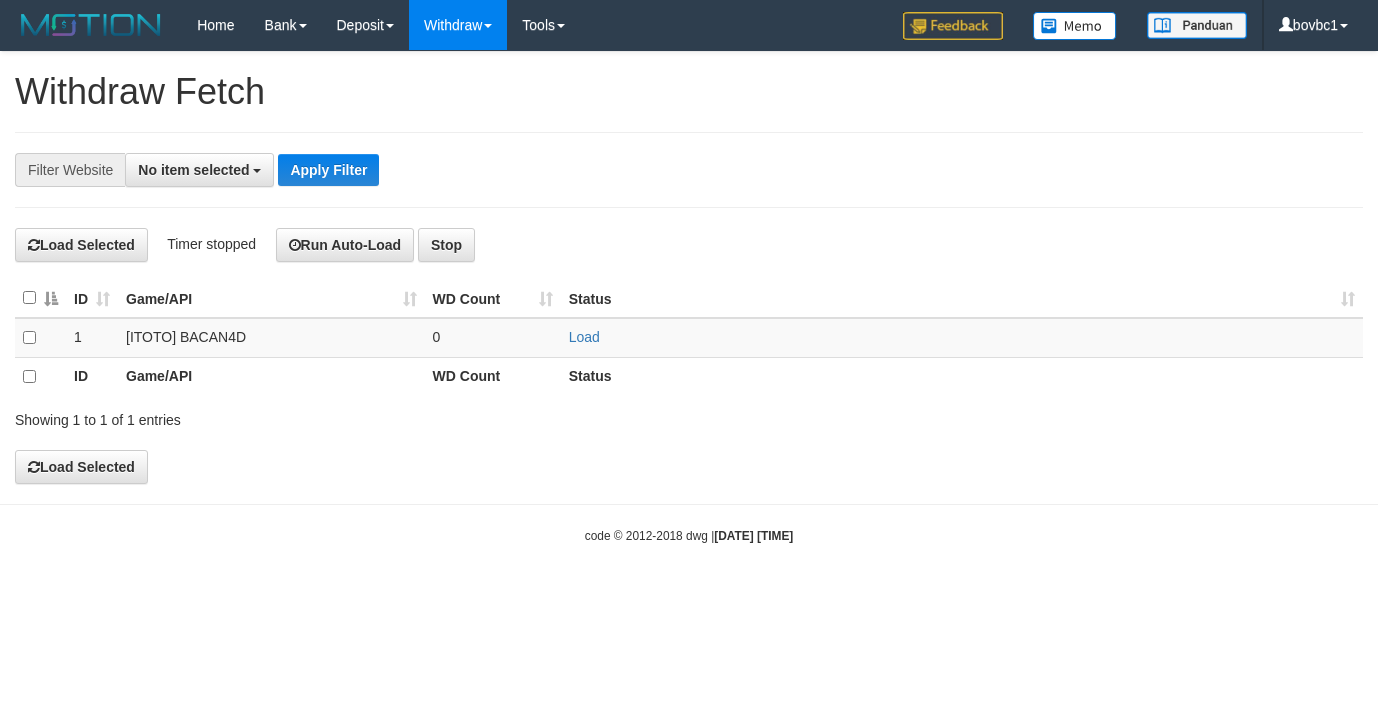 select 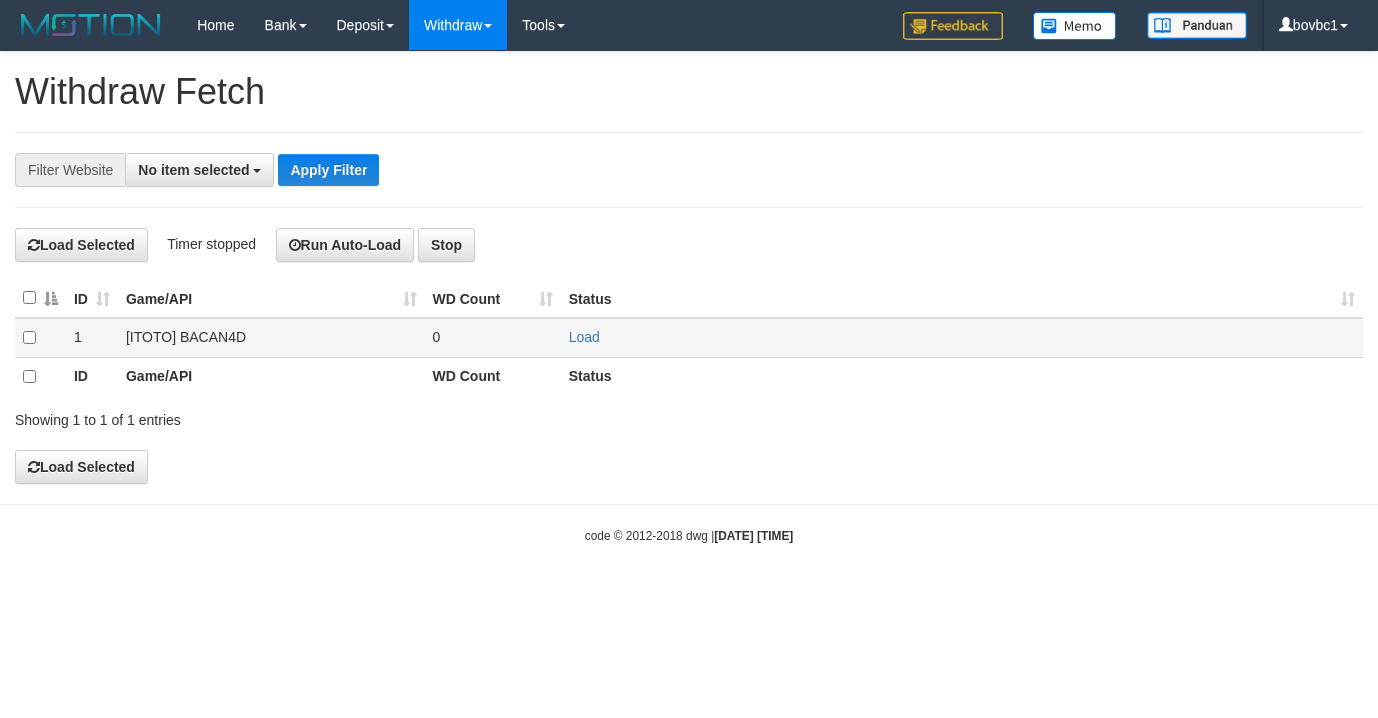 scroll, scrollTop: 0, scrollLeft: 0, axis: both 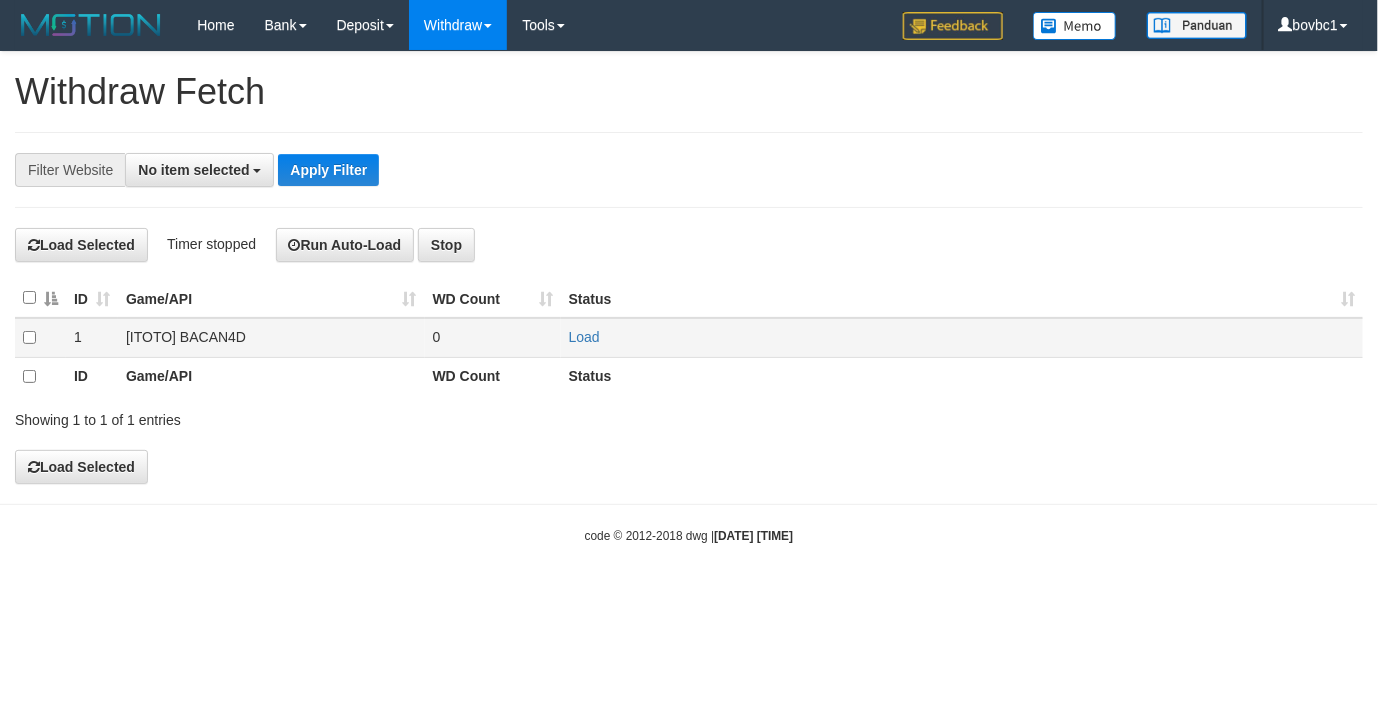 click on "Load" at bounding box center (962, 337) 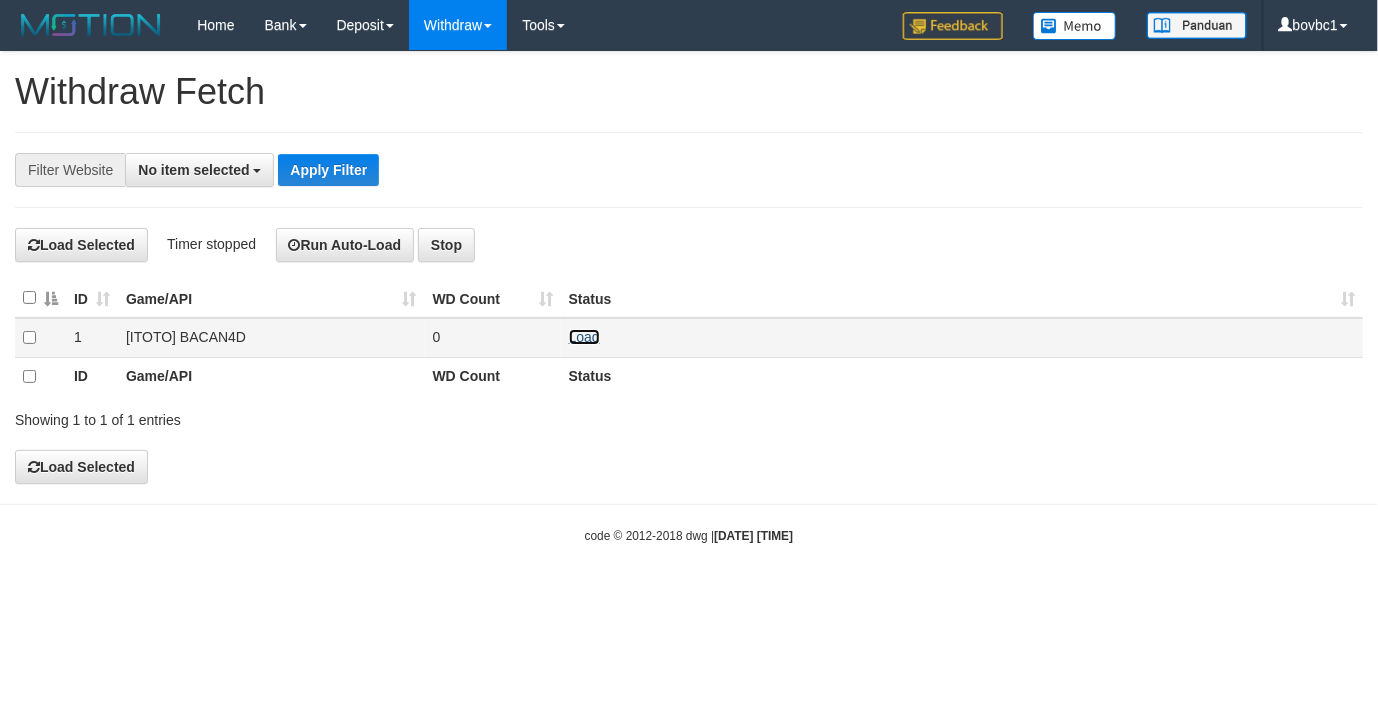 click on "Load" at bounding box center [584, 337] 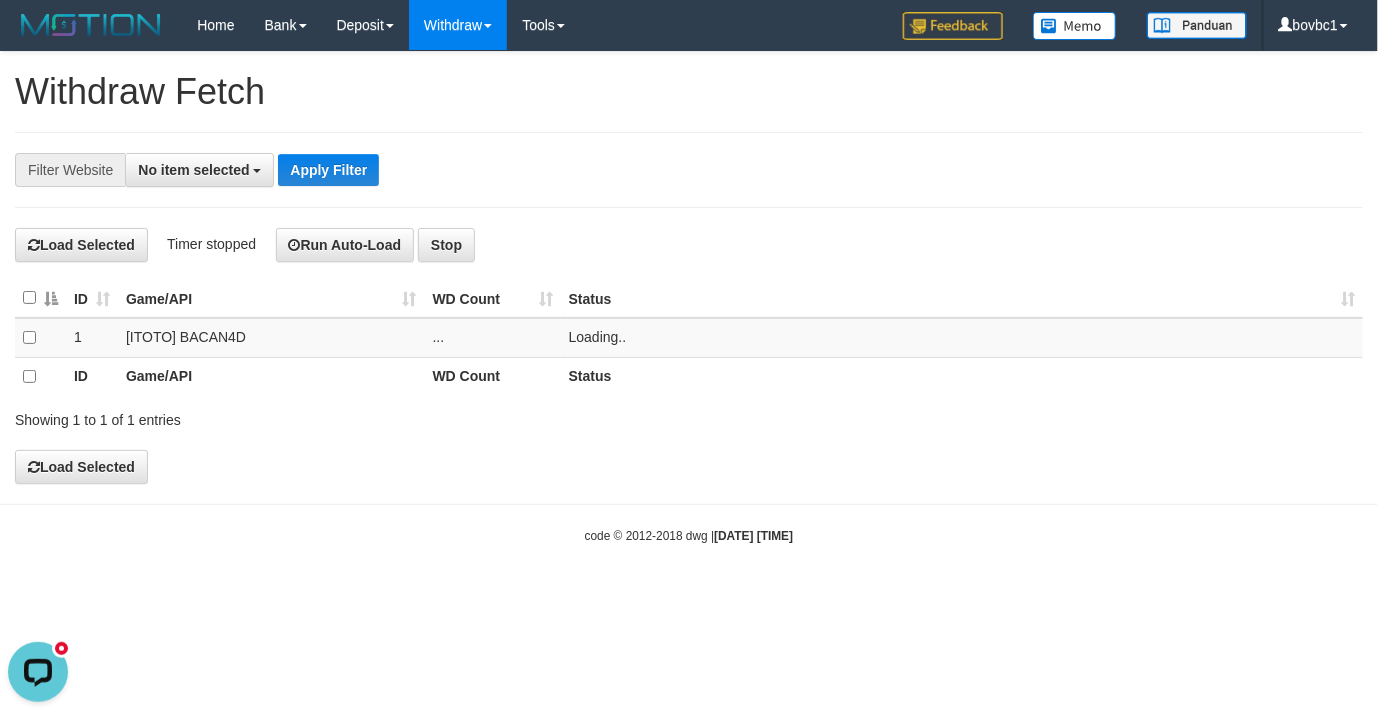 scroll, scrollTop: 0, scrollLeft: 0, axis: both 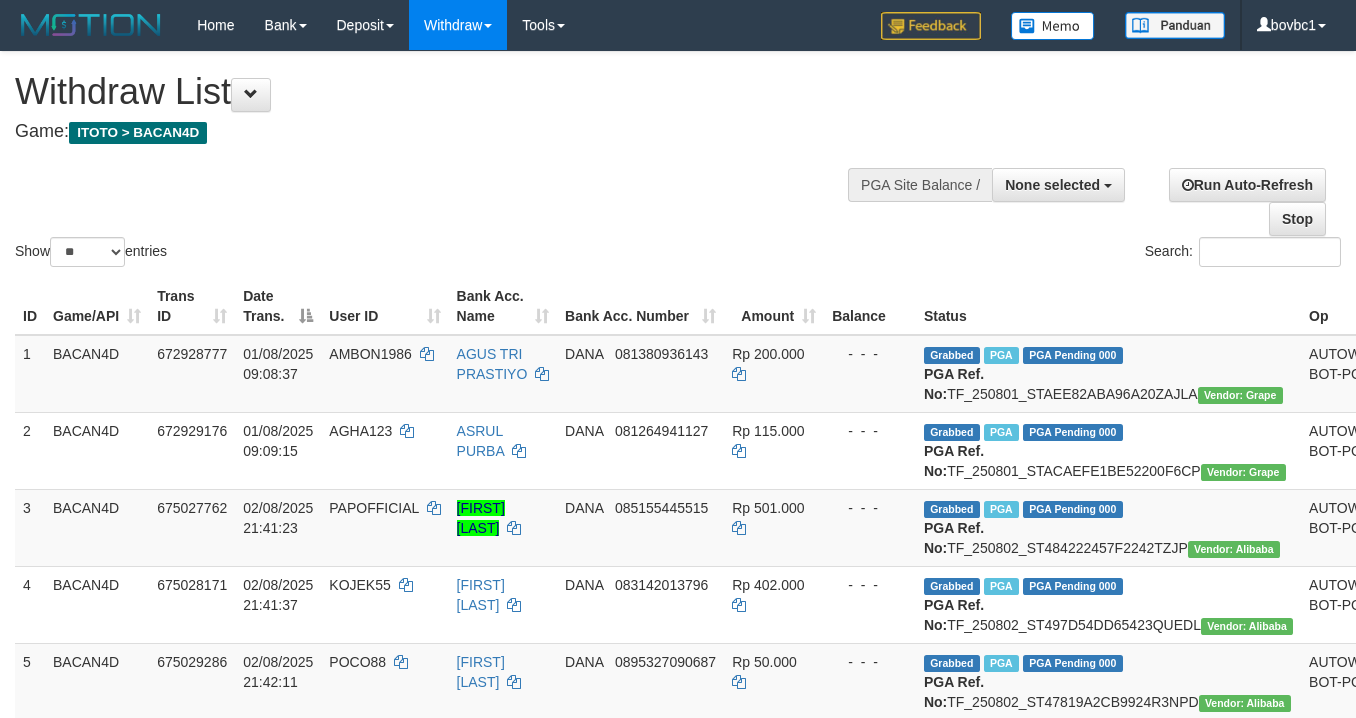 select 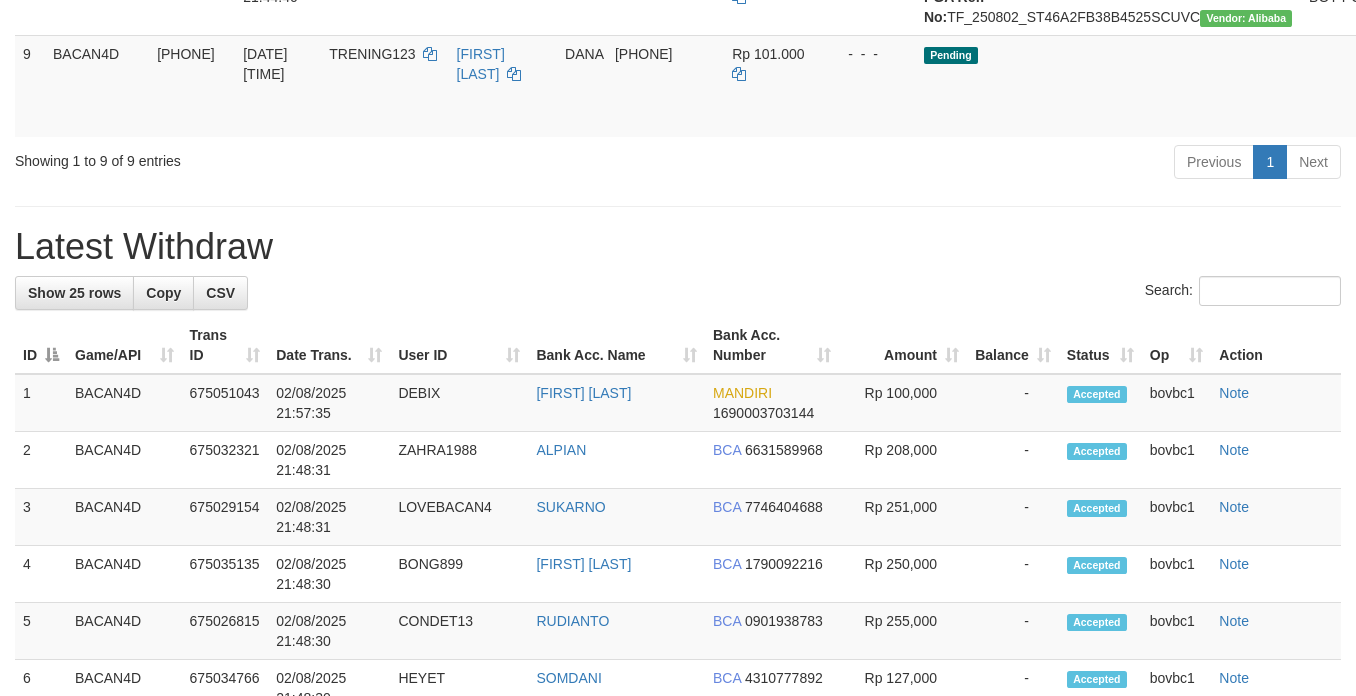scroll, scrollTop: 861, scrollLeft: 0, axis: vertical 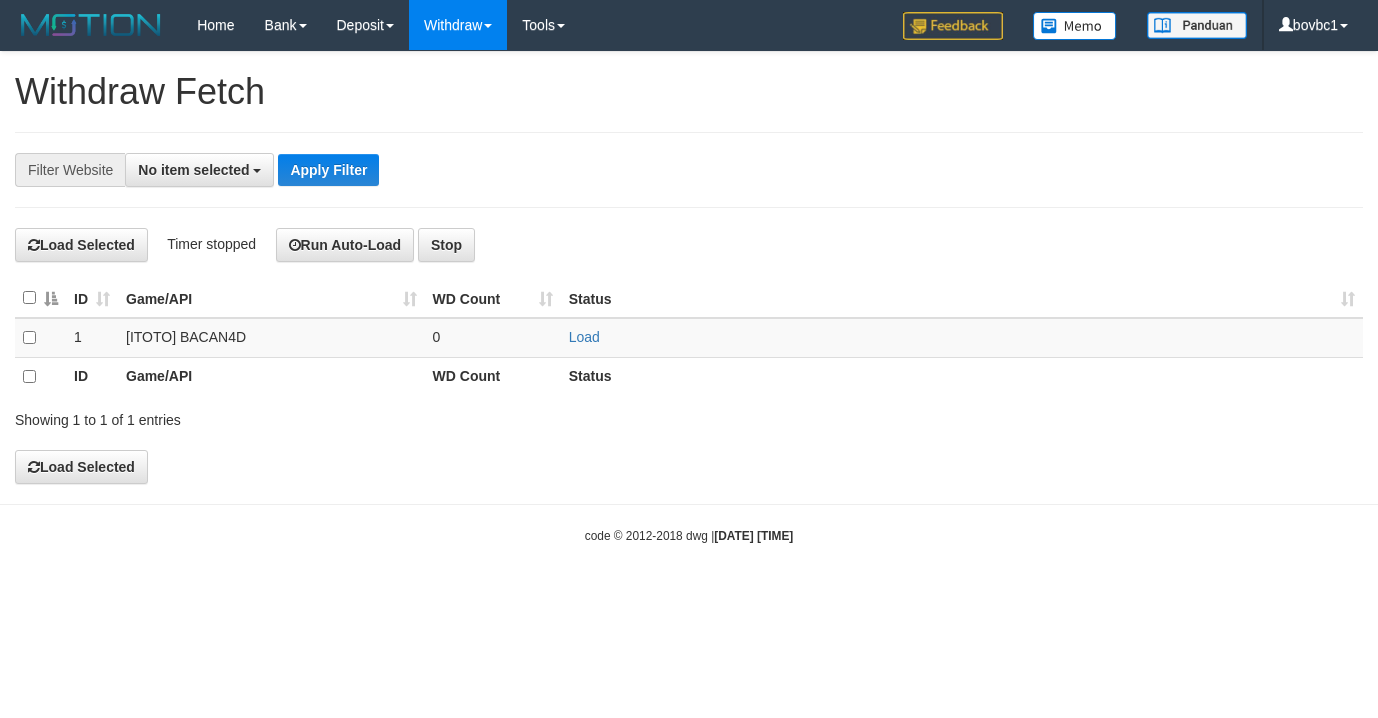 select 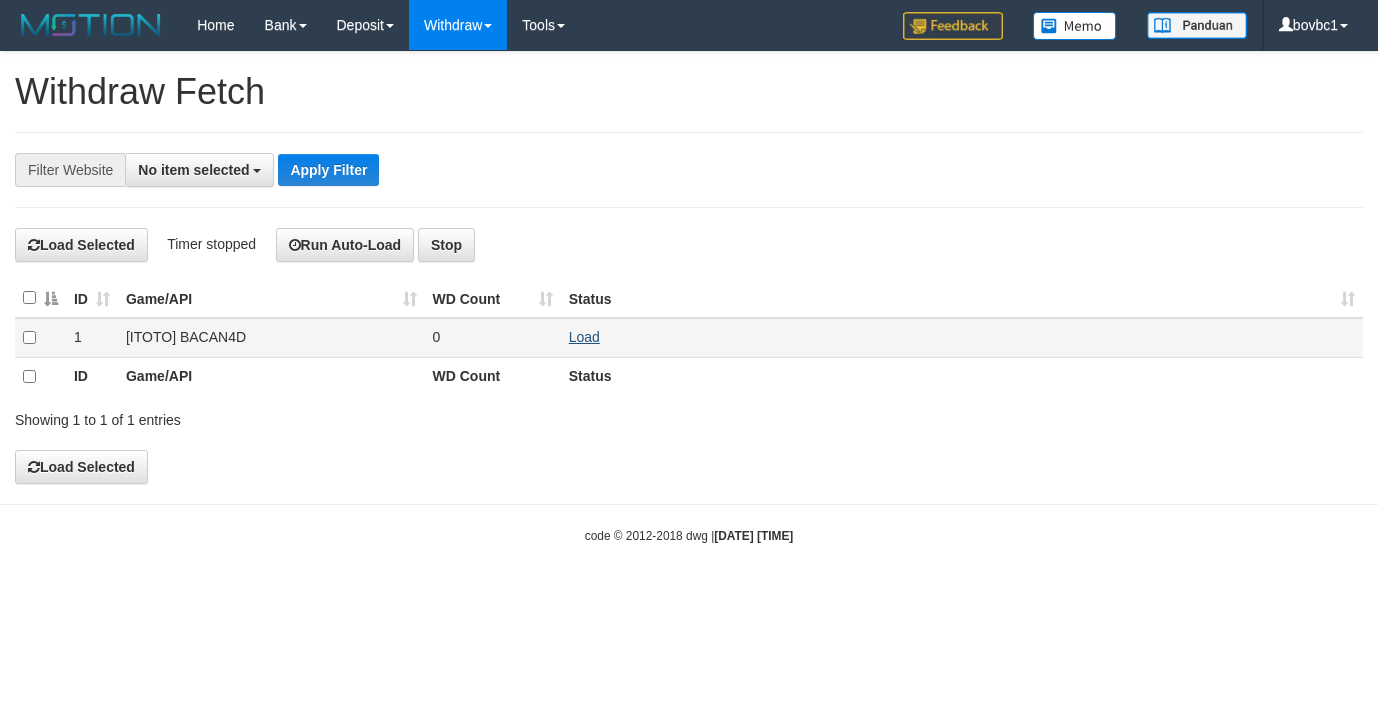 scroll, scrollTop: 0, scrollLeft: 0, axis: both 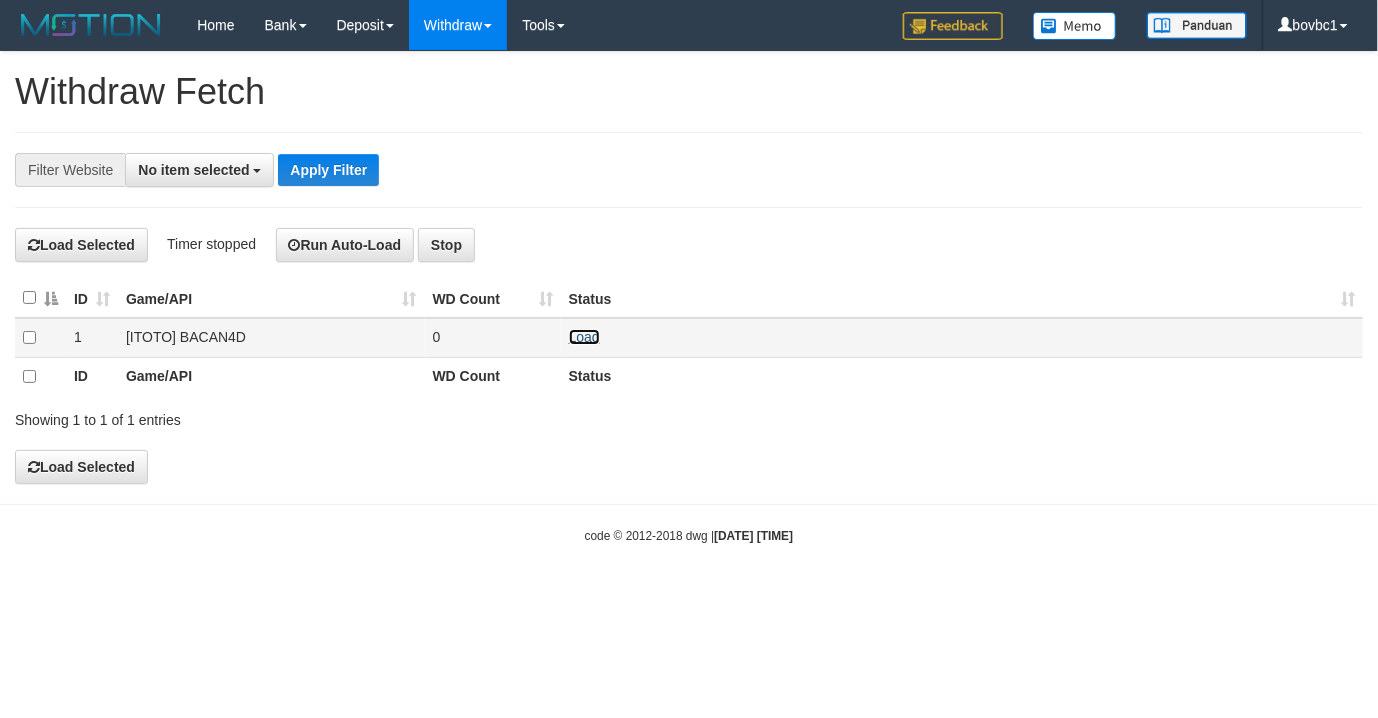 click on "Load" at bounding box center (584, 337) 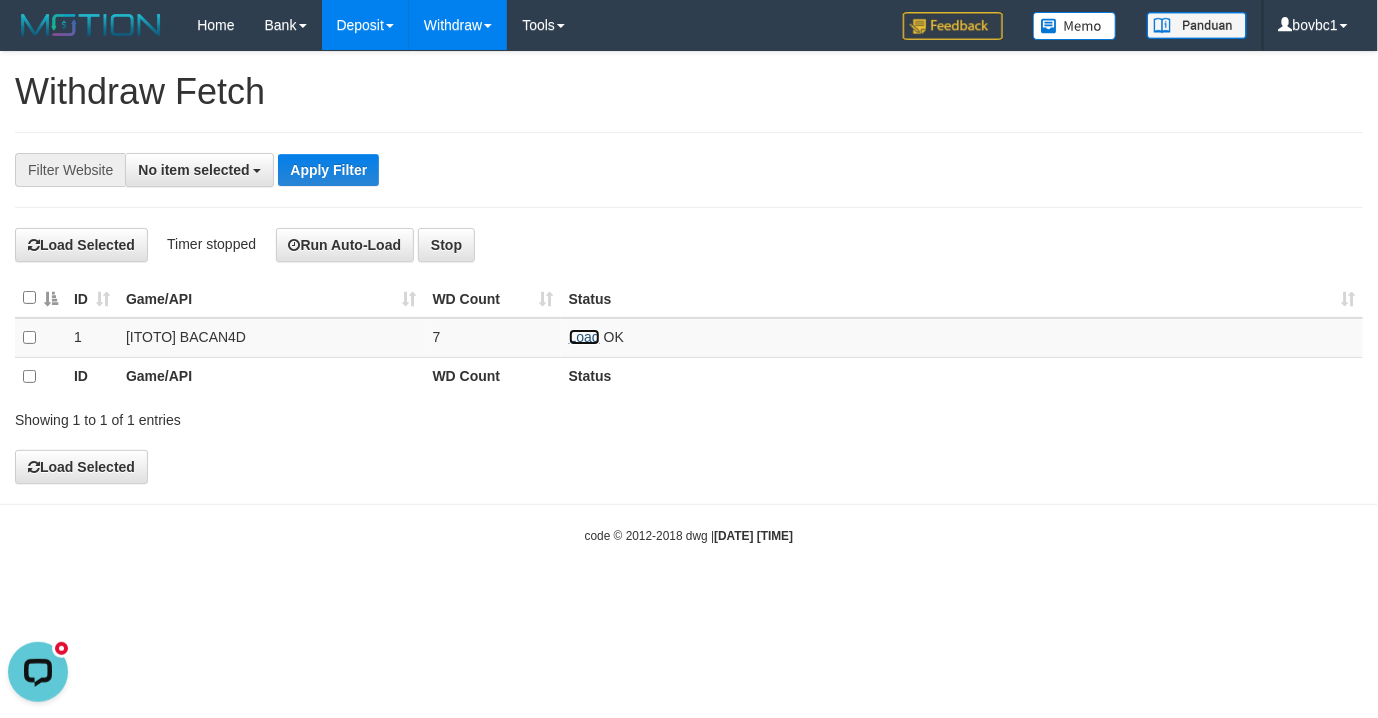 scroll, scrollTop: 0, scrollLeft: 0, axis: both 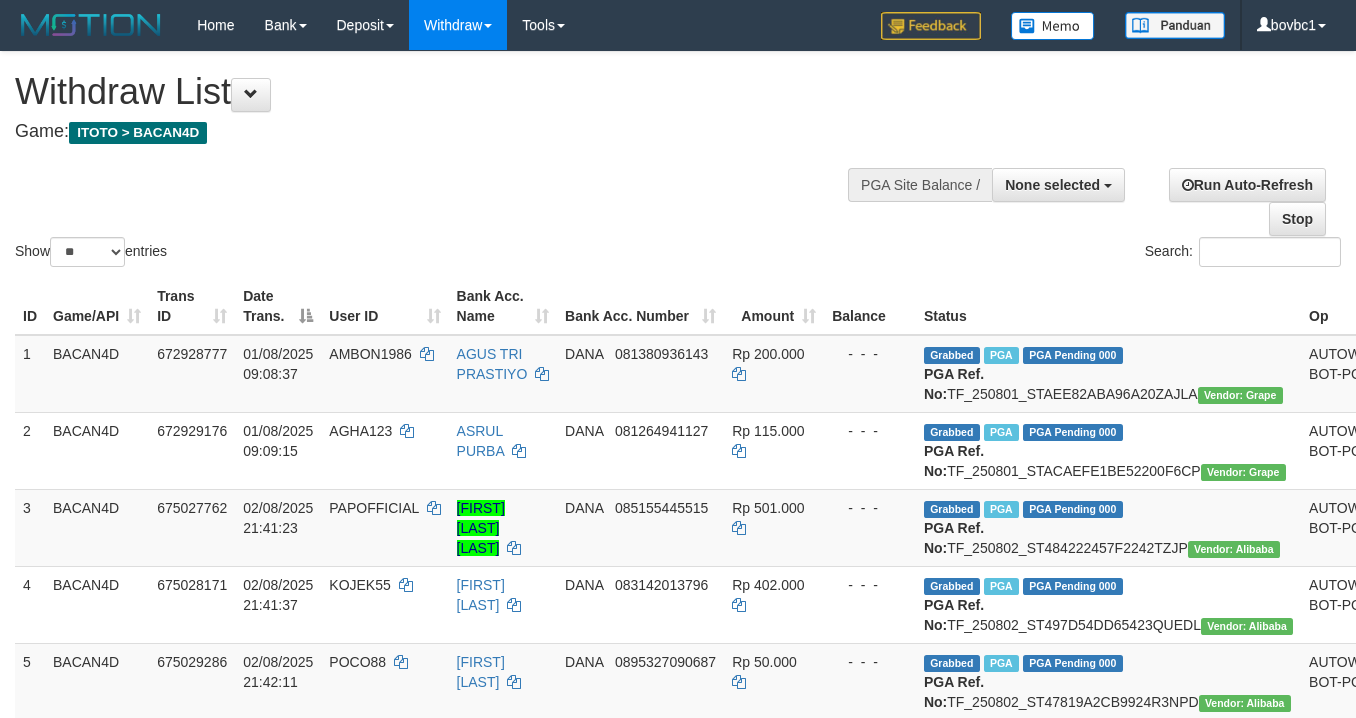 select 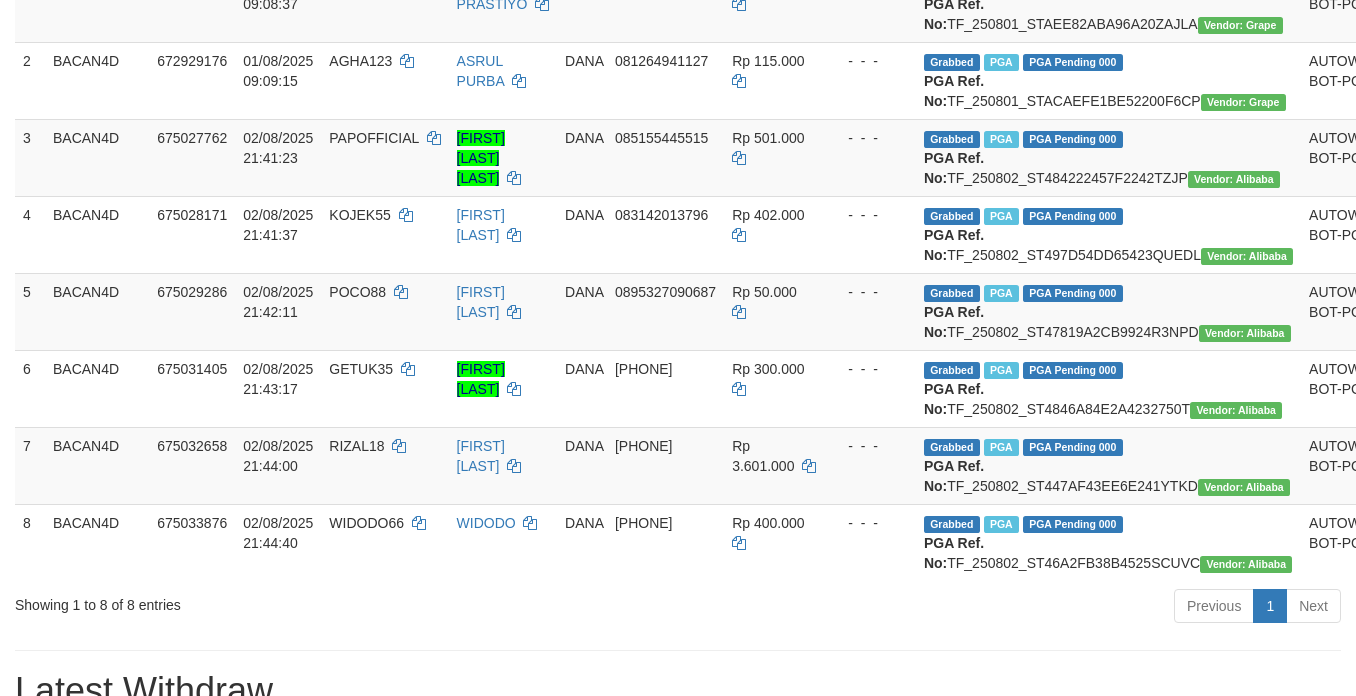 scroll, scrollTop: 316, scrollLeft: 0, axis: vertical 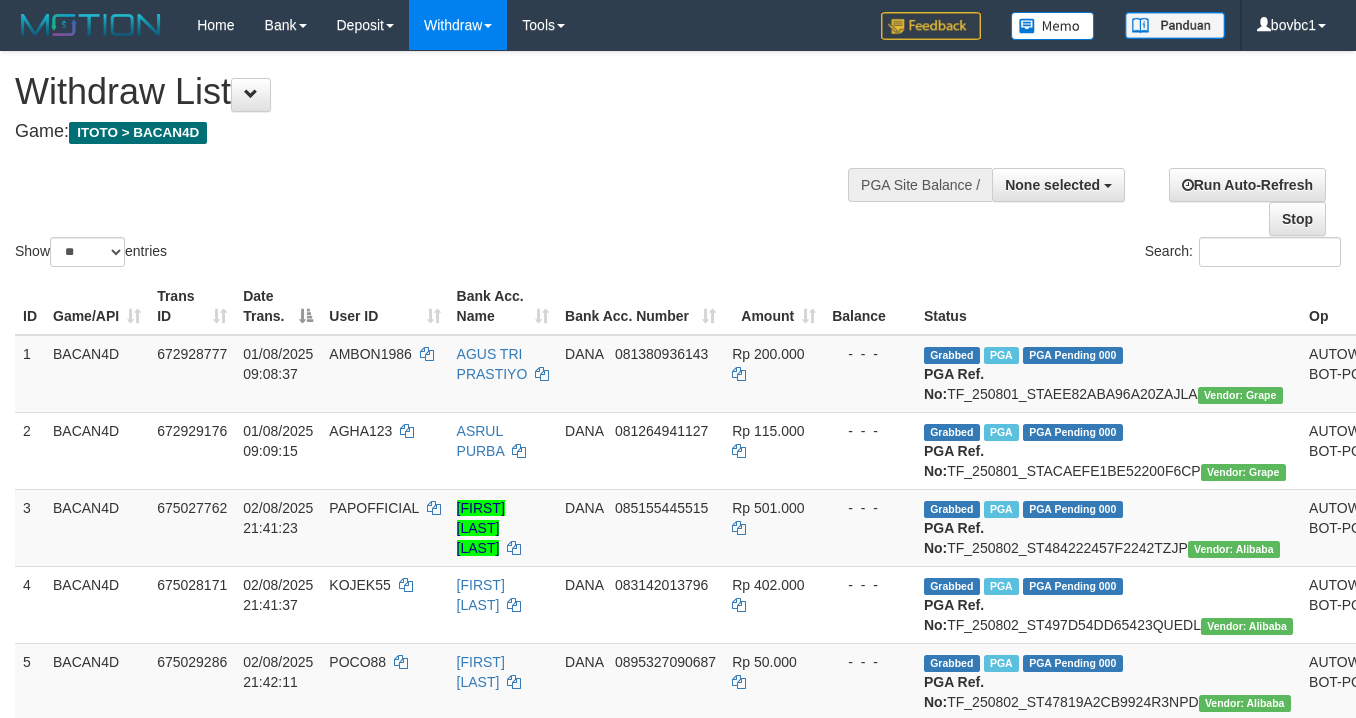 select 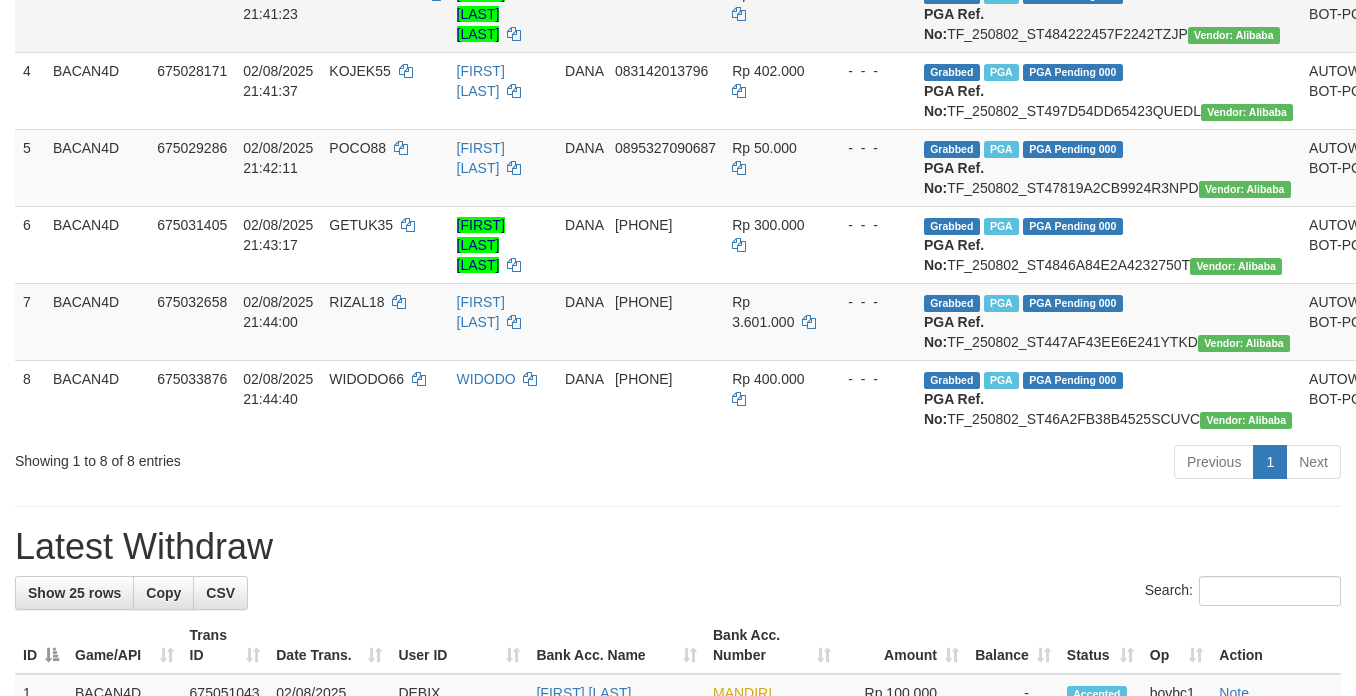 scroll, scrollTop: 546, scrollLeft: 0, axis: vertical 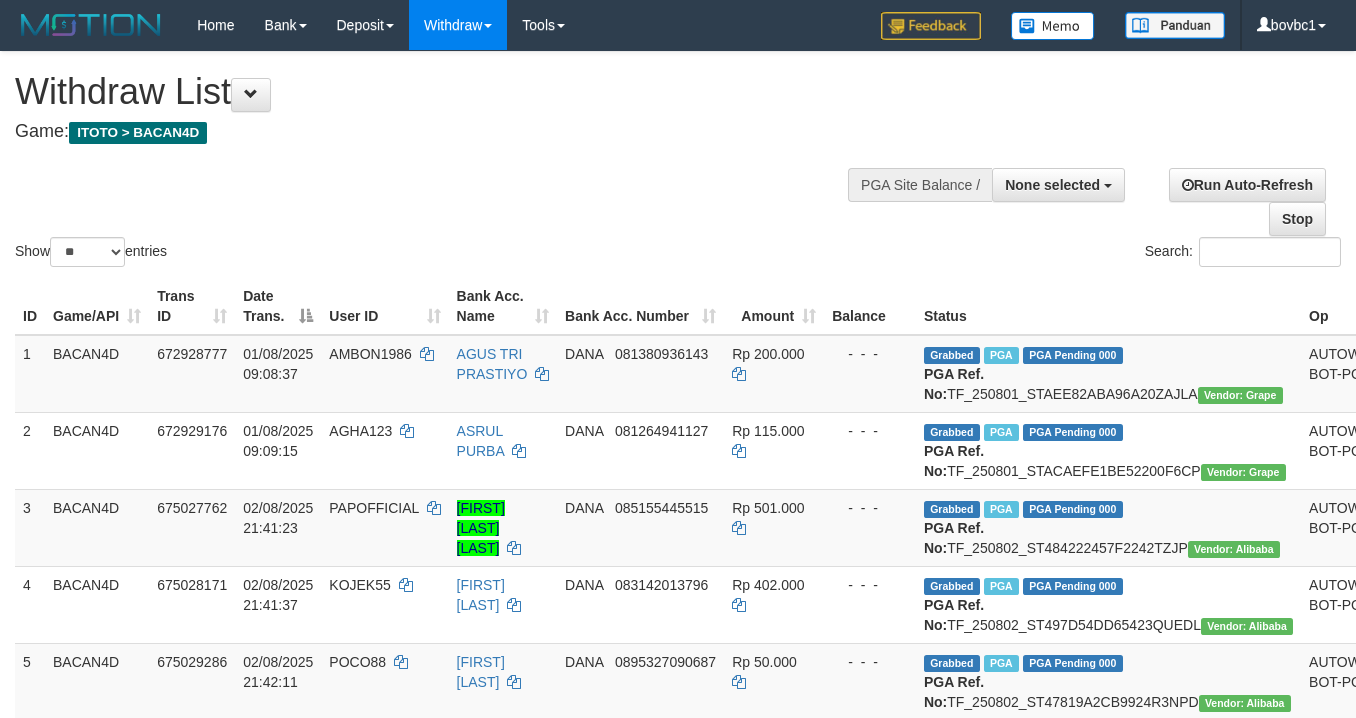 select 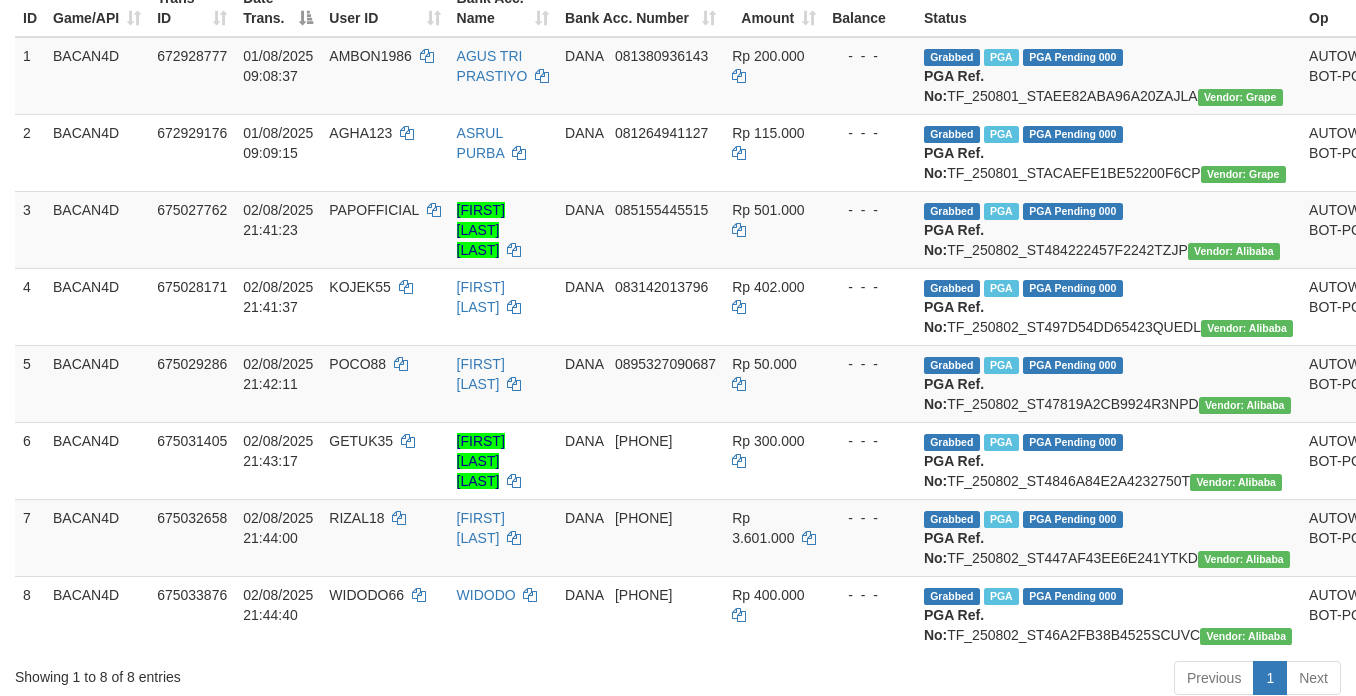 scroll, scrollTop: 246, scrollLeft: 0, axis: vertical 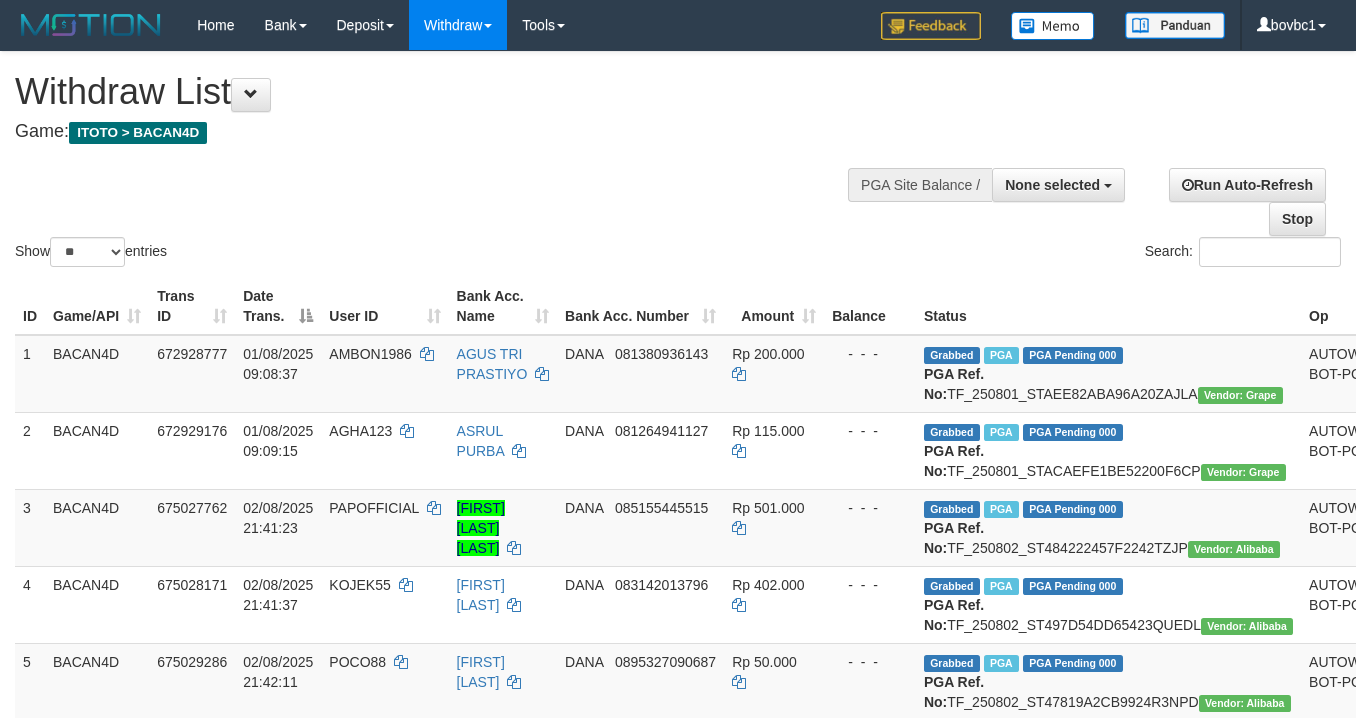 select 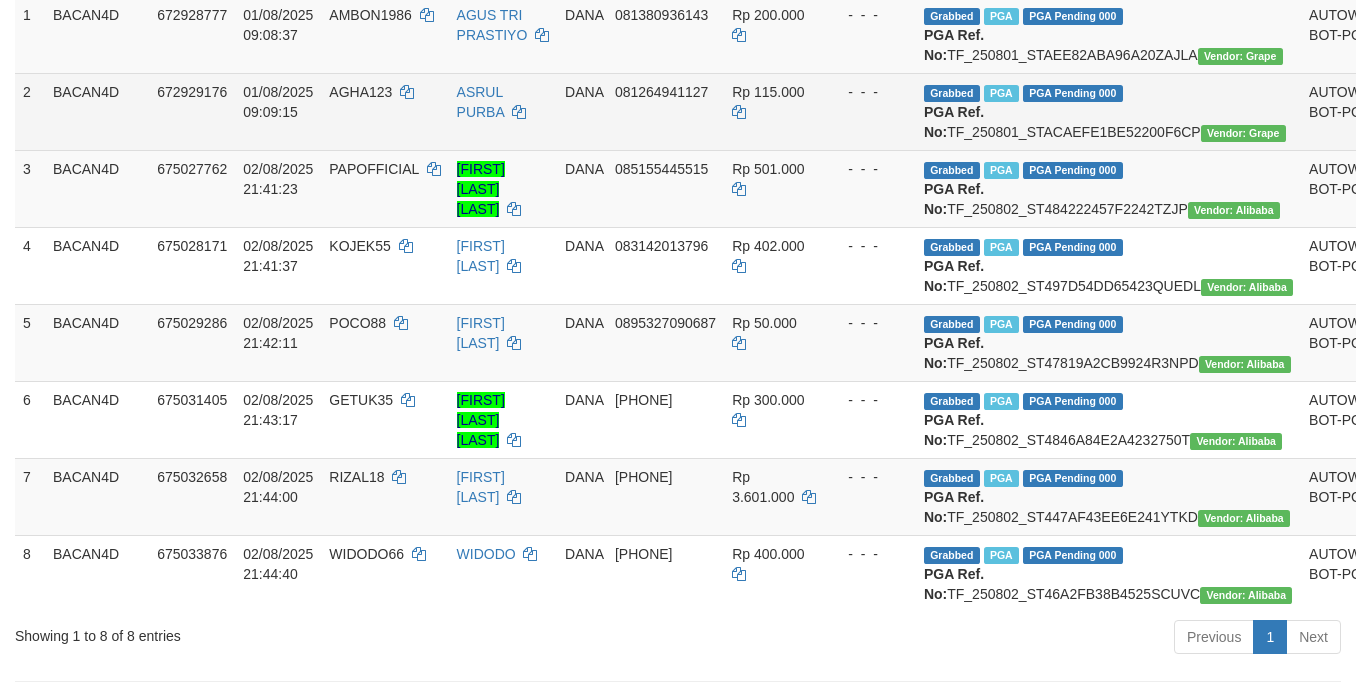 scroll, scrollTop: 537, scrollLeft: 0, axis: vertical 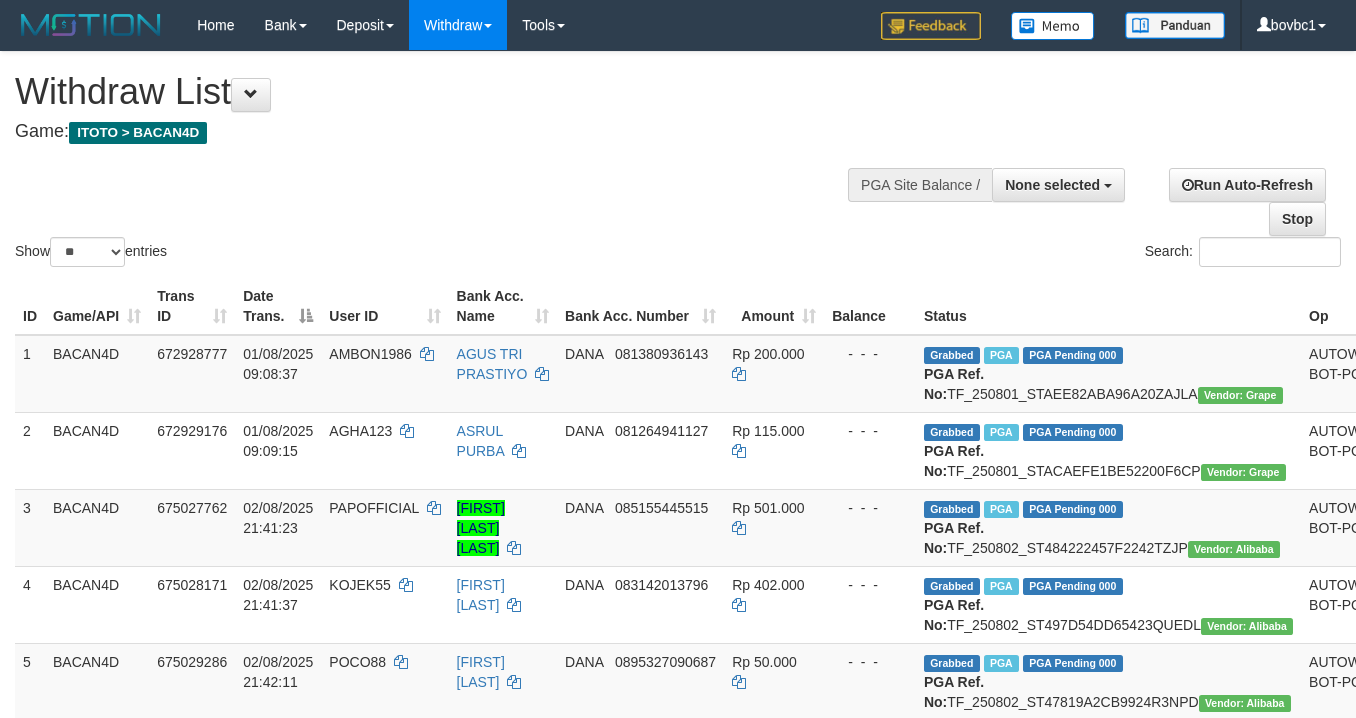 select 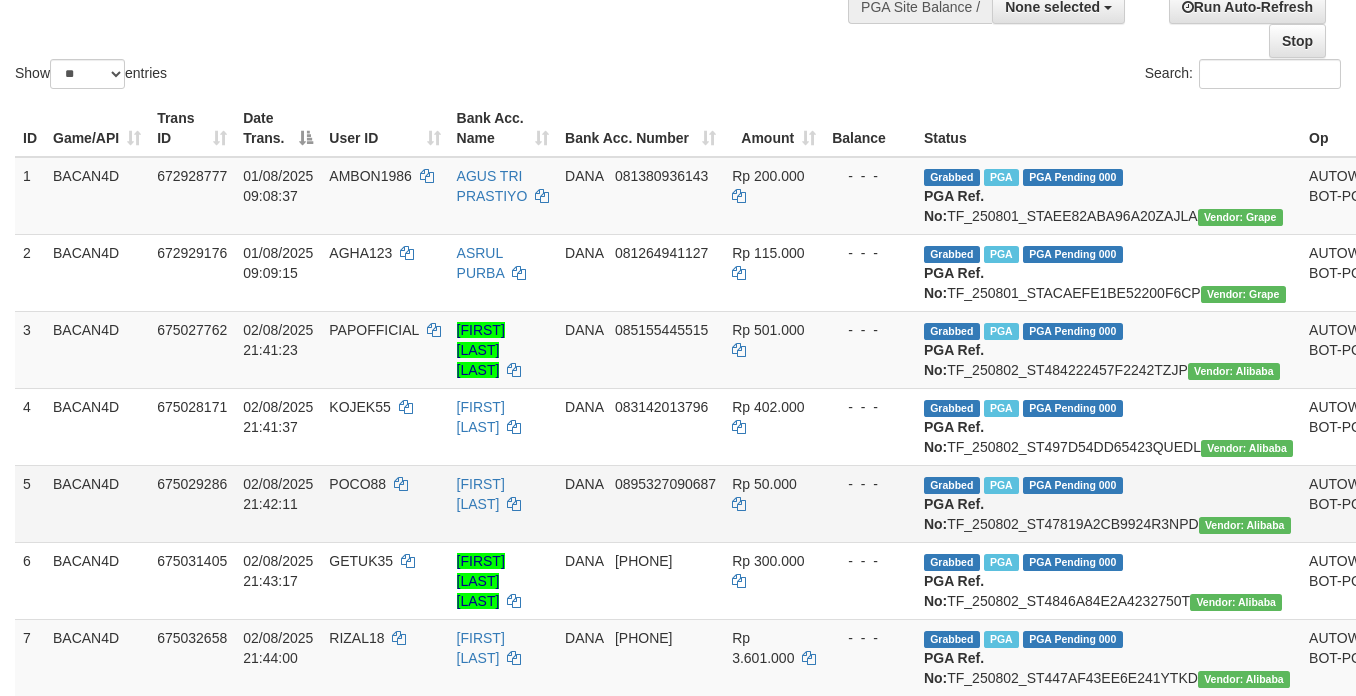 scroll, scrollTop: 291, scrollLeft: 0, axis: vertical 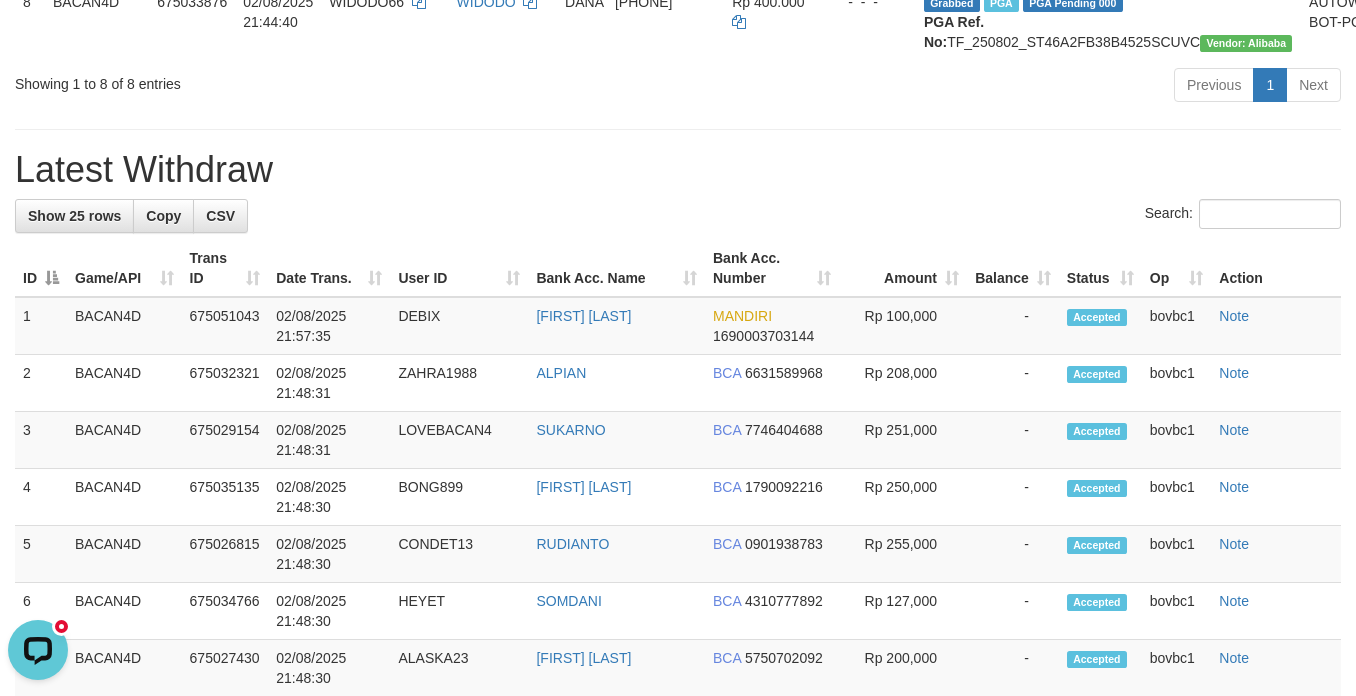 click on "Latest Withdraw" at bounding box center [678, 170] 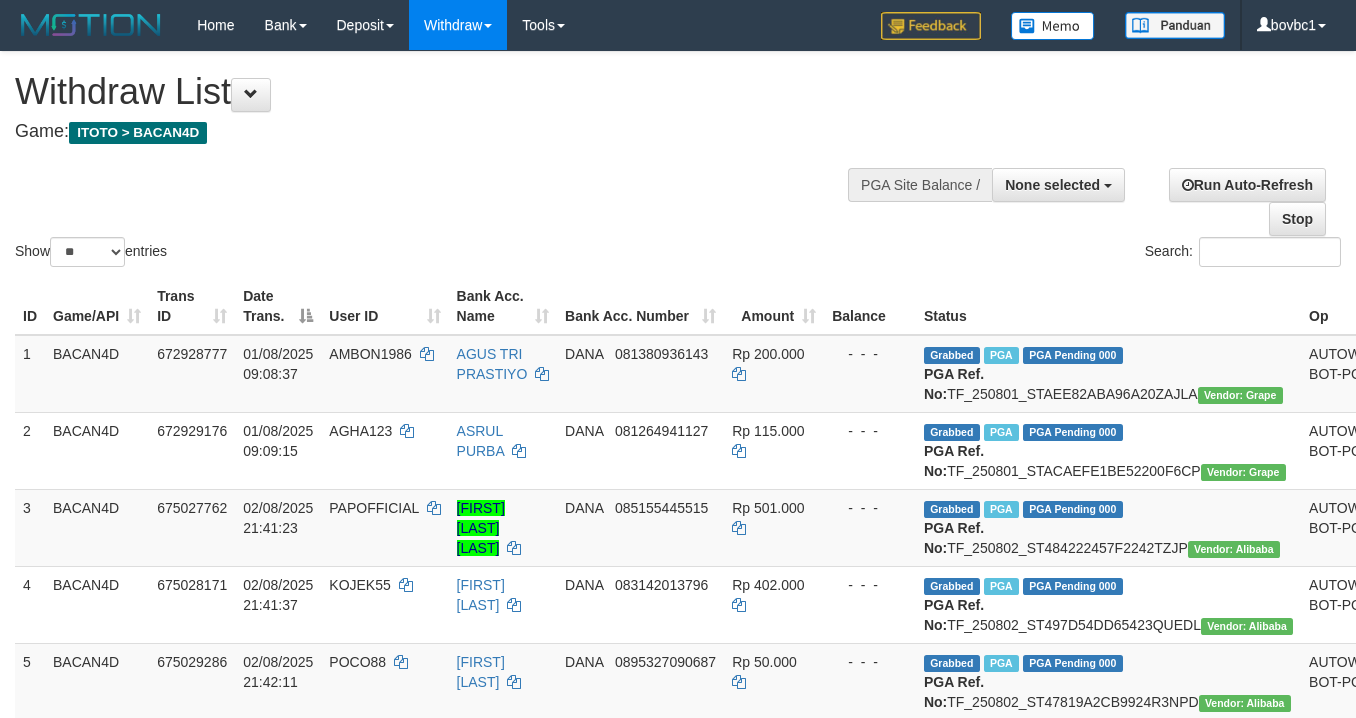 select 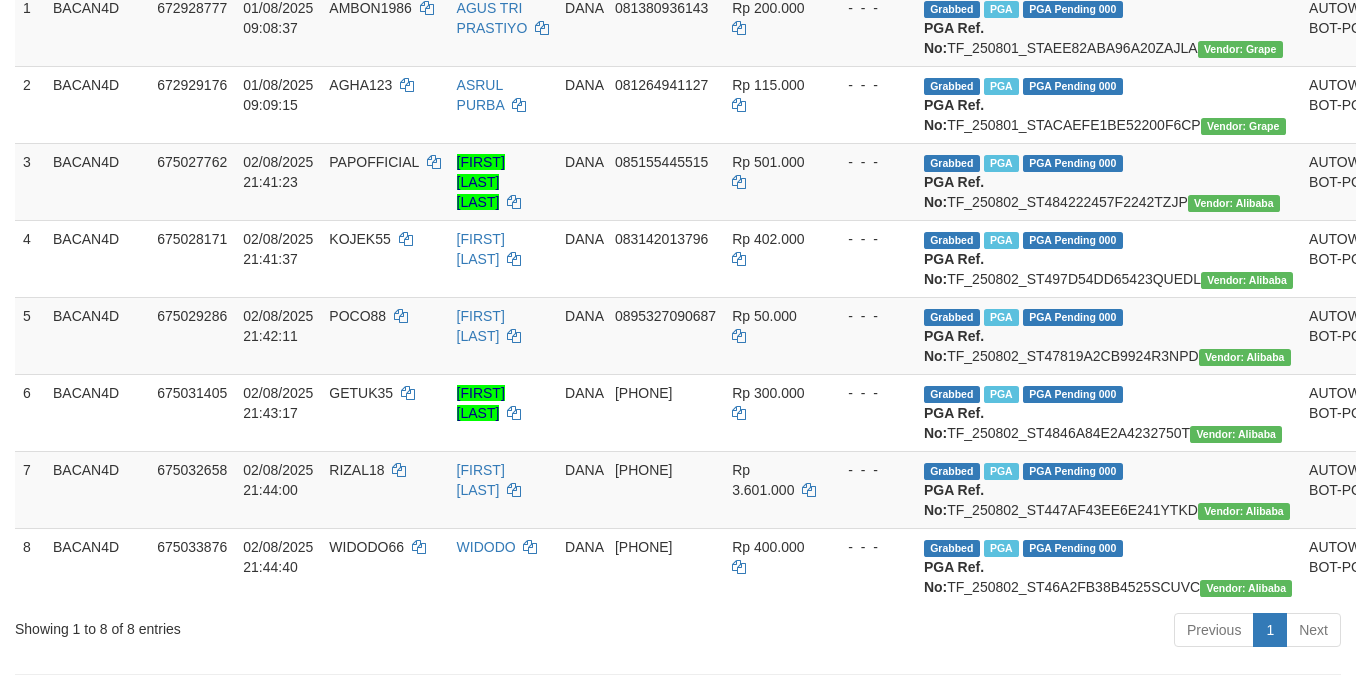 scroll, scrollTop: 46, scrollLeft: 0, axis: vertical 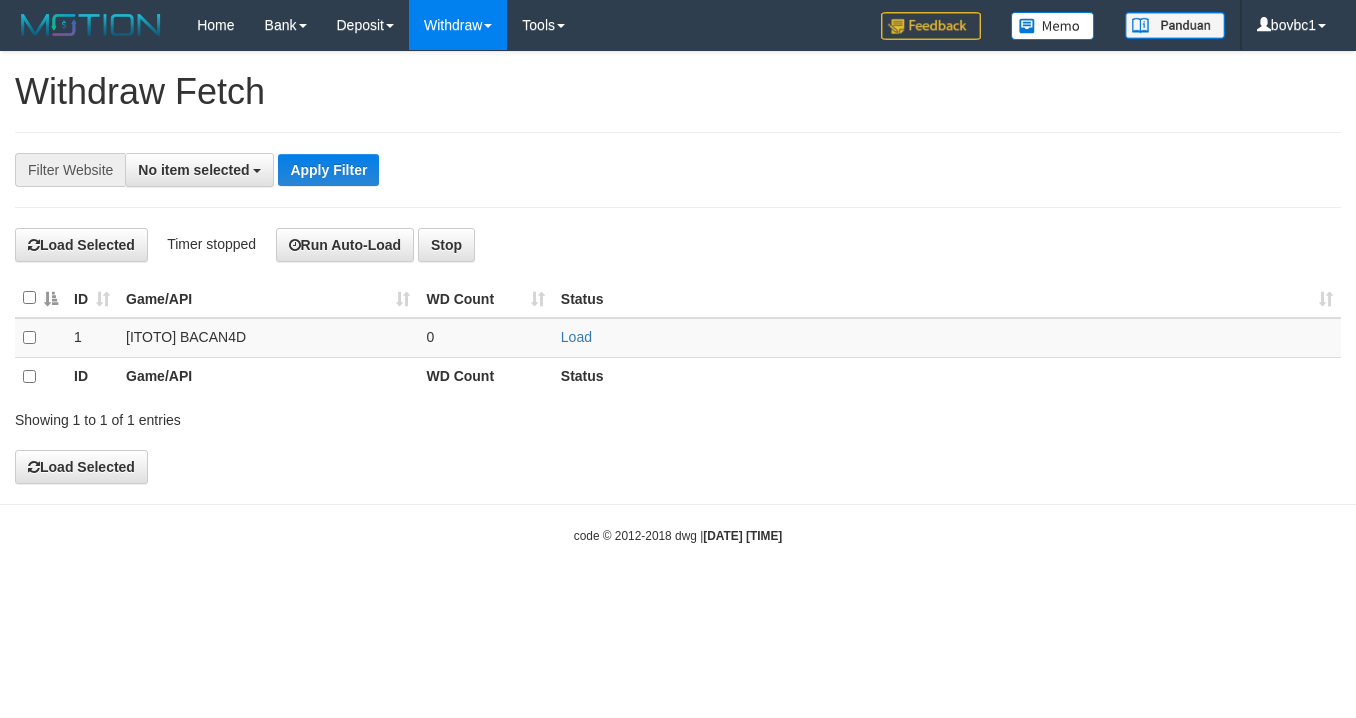 select 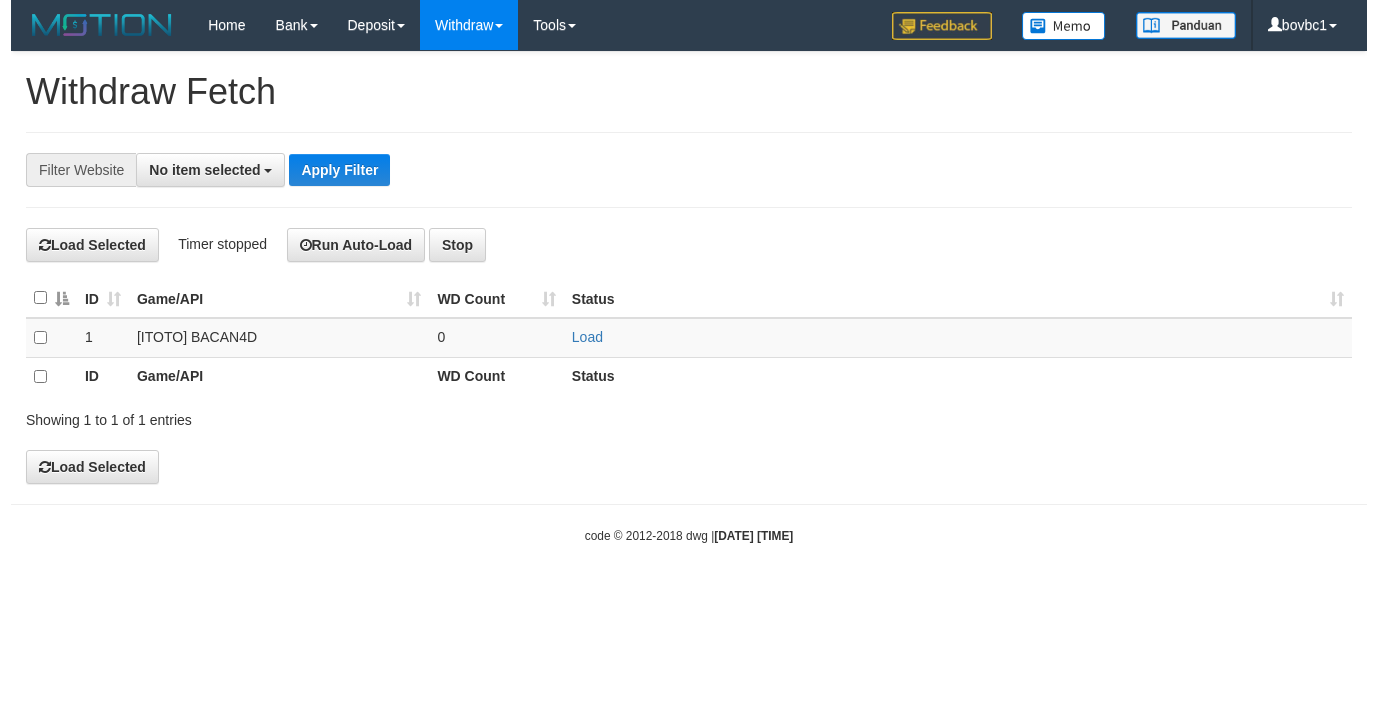 scroll, scrollTop: 0, scrollLeft: 0, axis: both 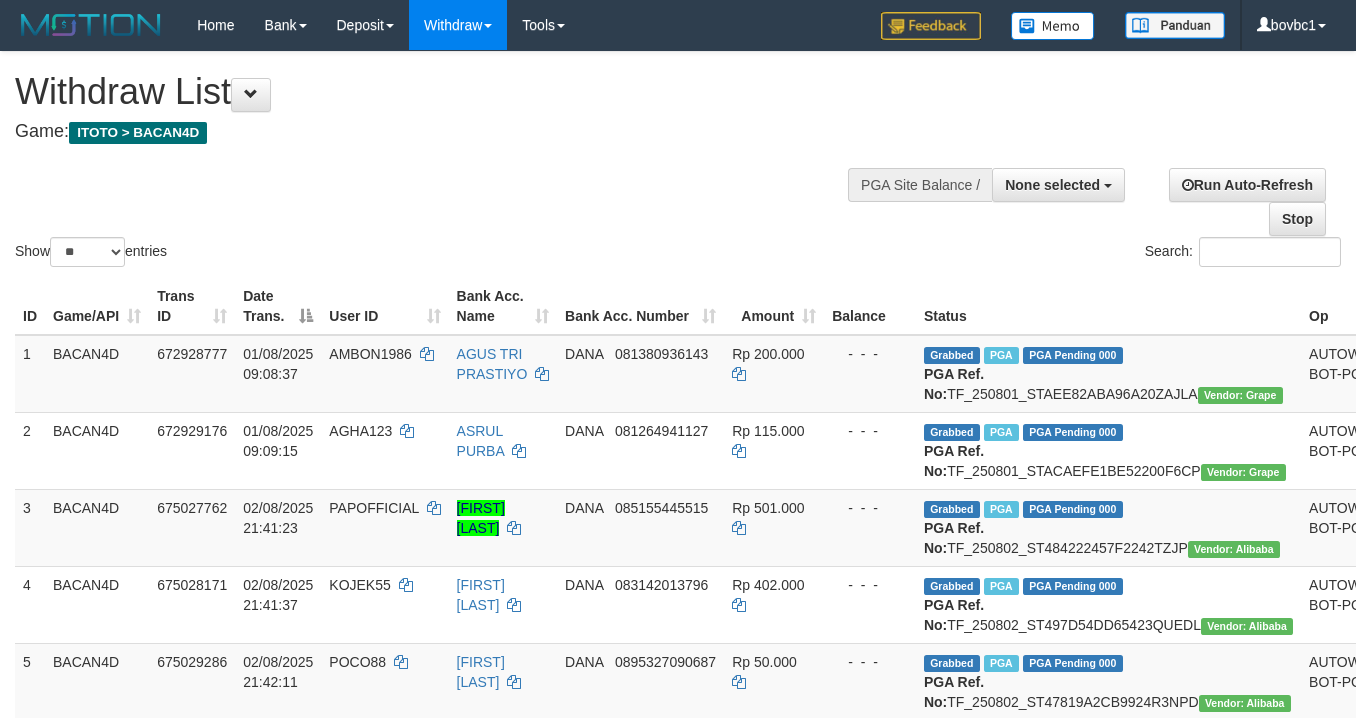 select 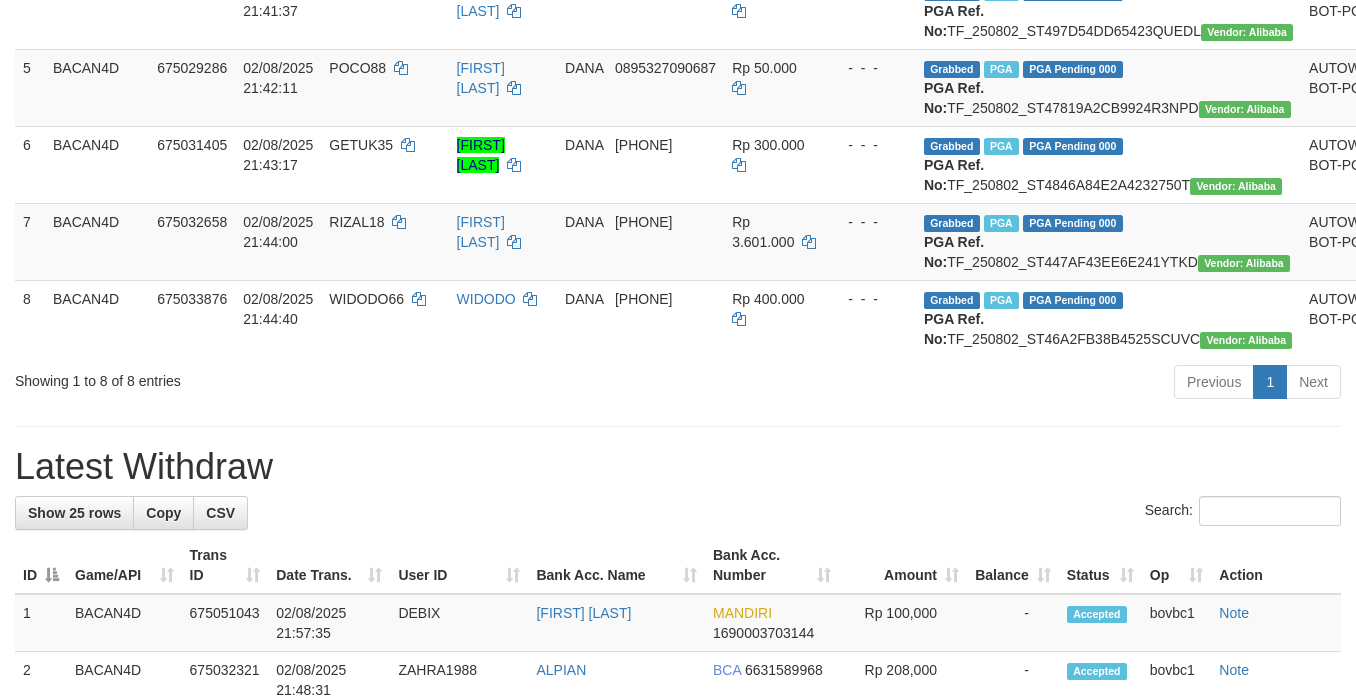 scroll, scrollTop: 646, scrollLeft: 0, axis: vertical 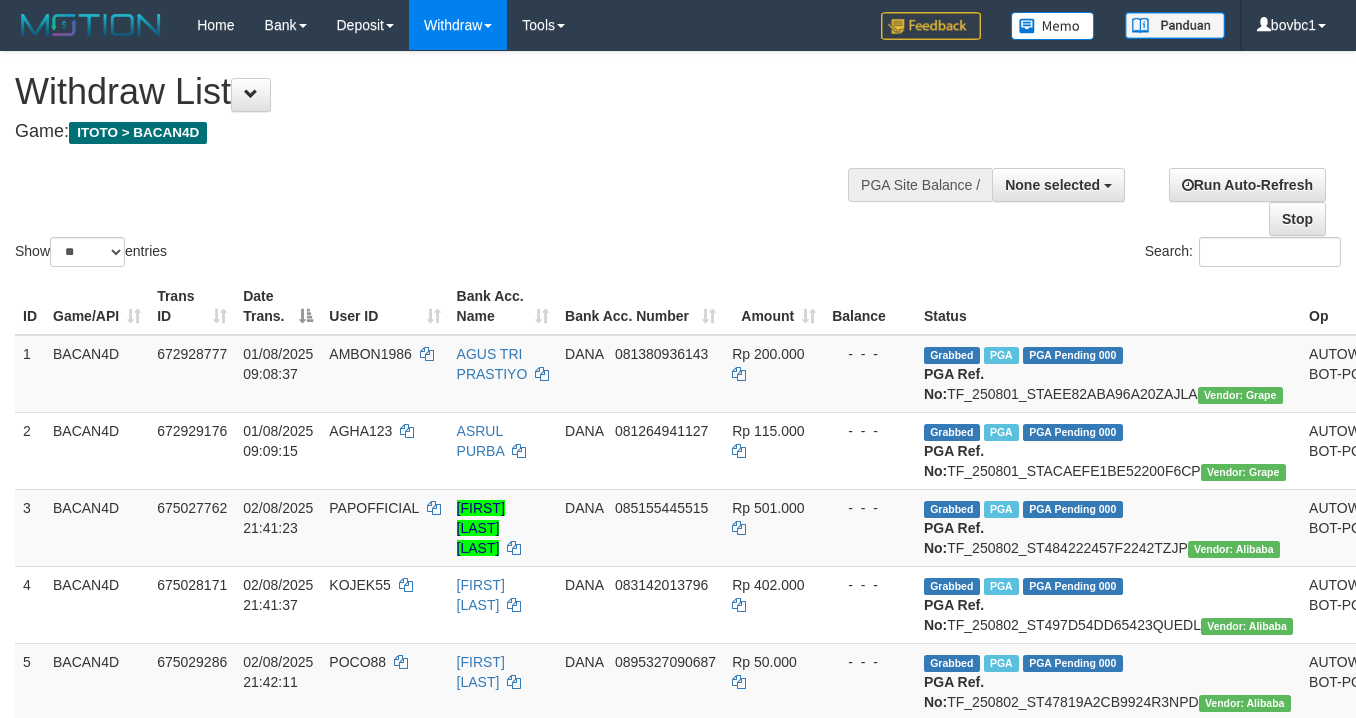 select 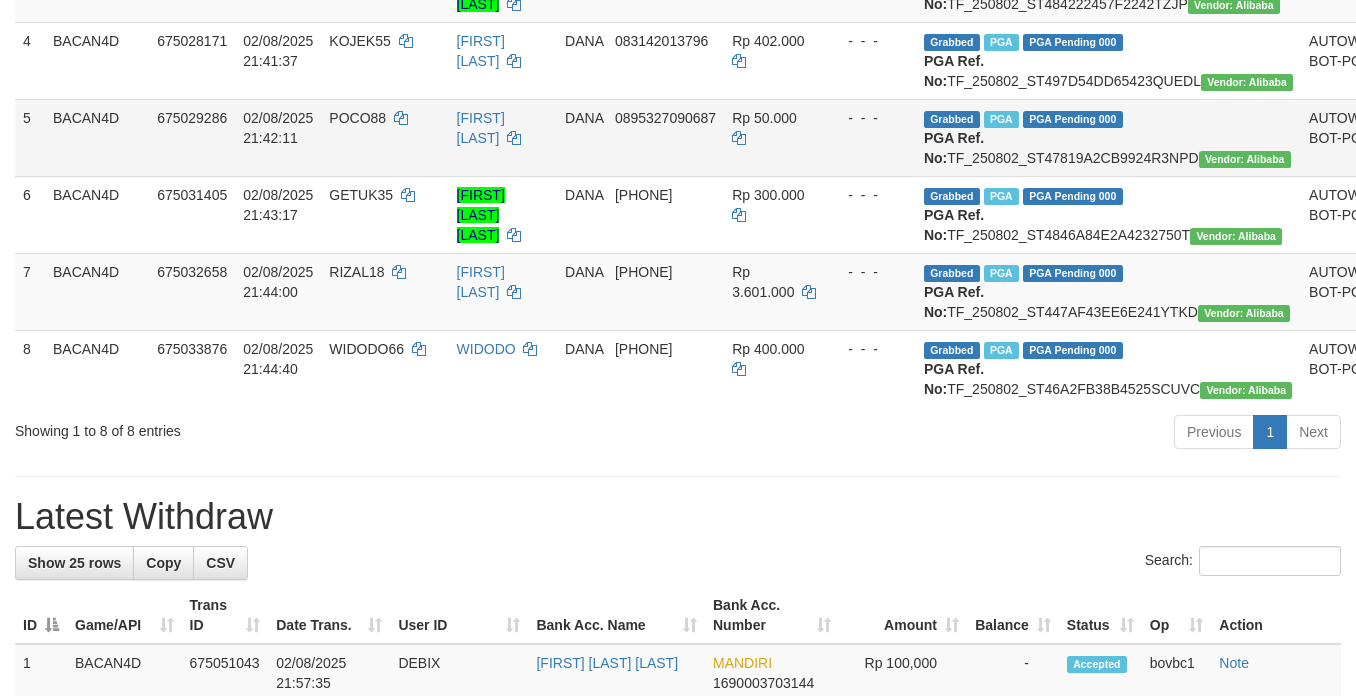 scroll, scrollTop: 552, scrollLeft: 0, axis: vertical 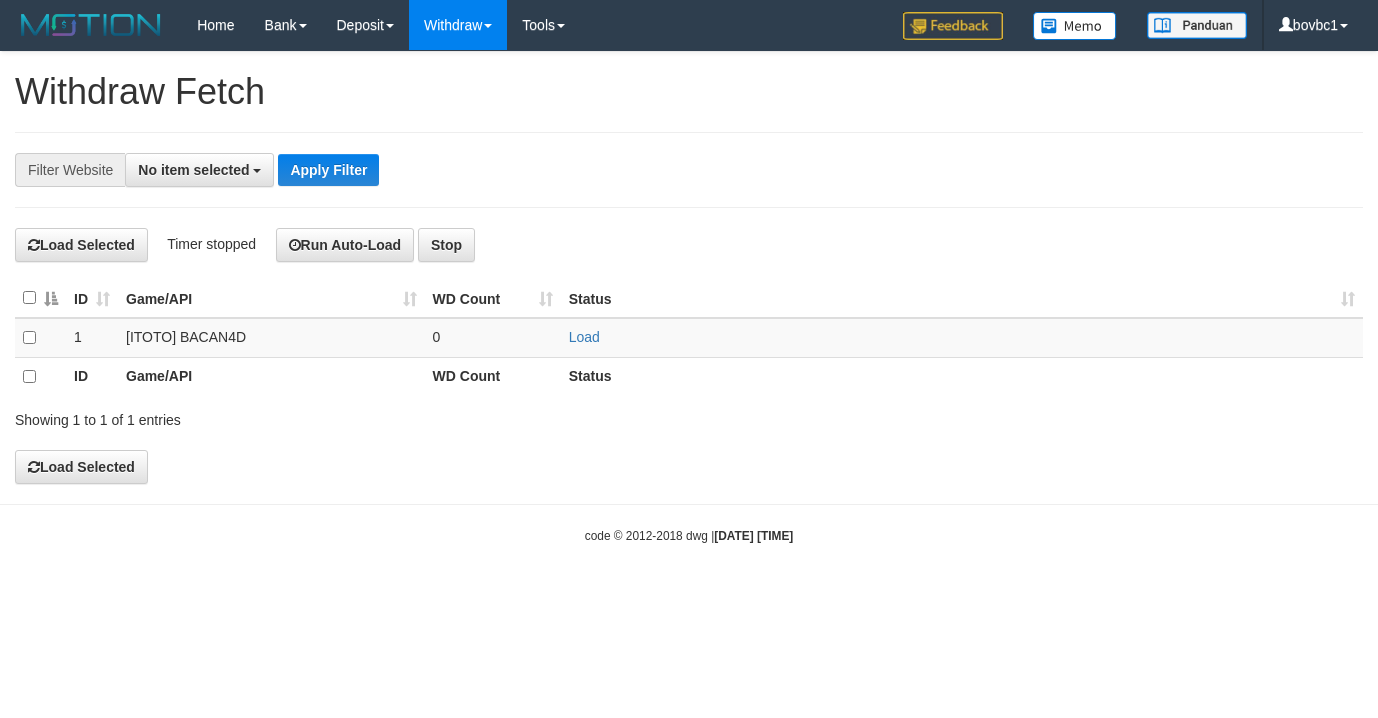 select 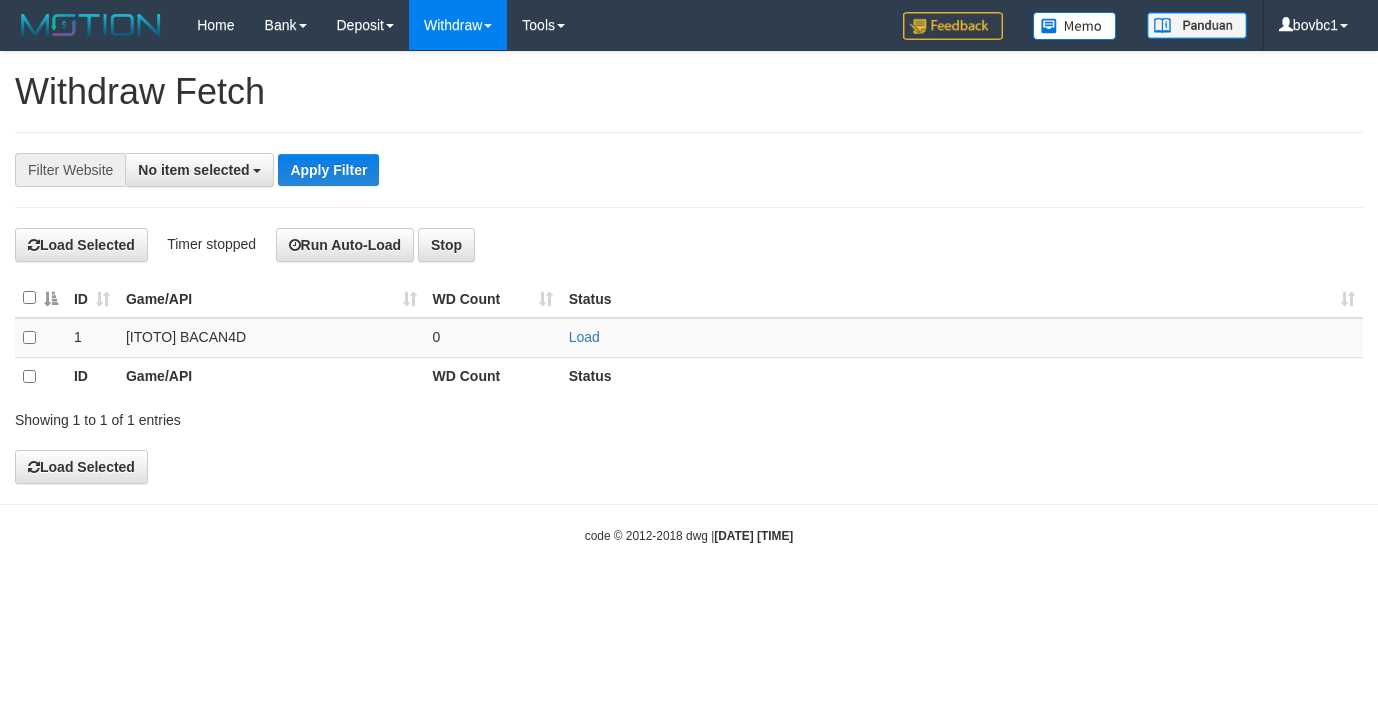 scroll, scrollTop: 0, scrollLeft: 0, axis: both 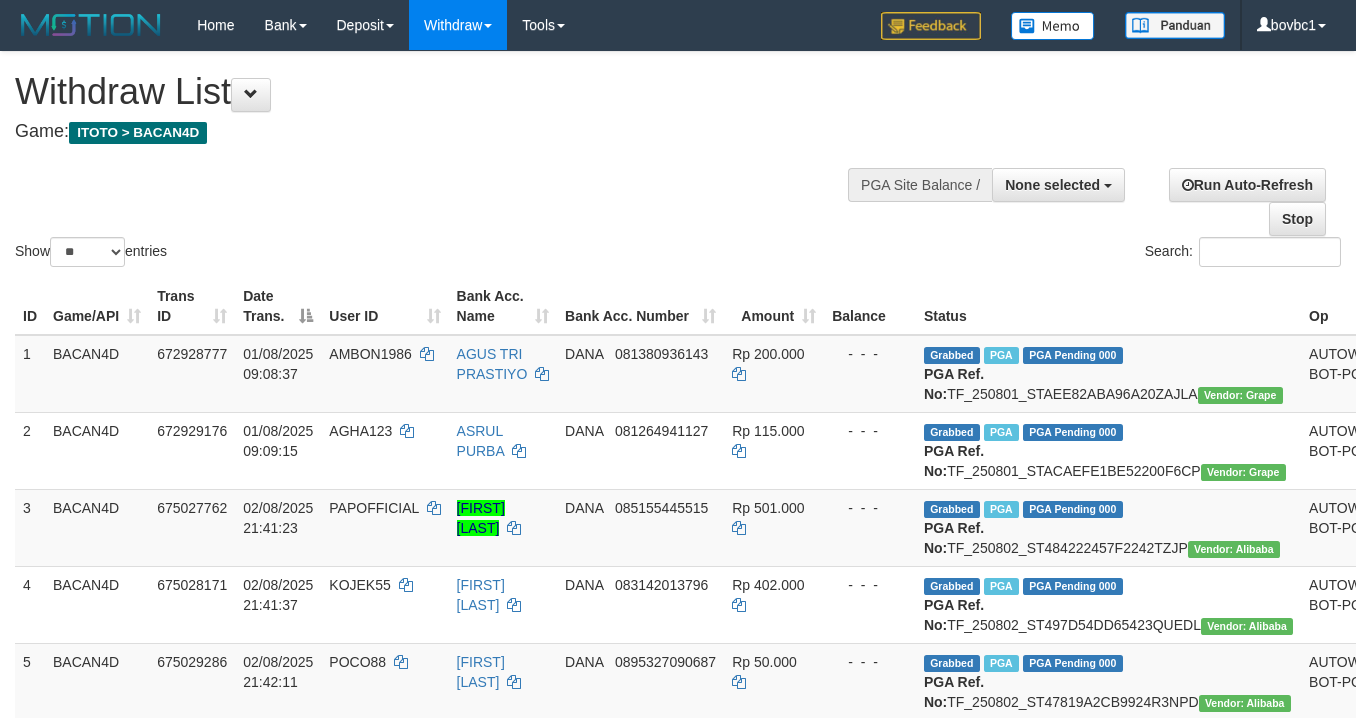 select 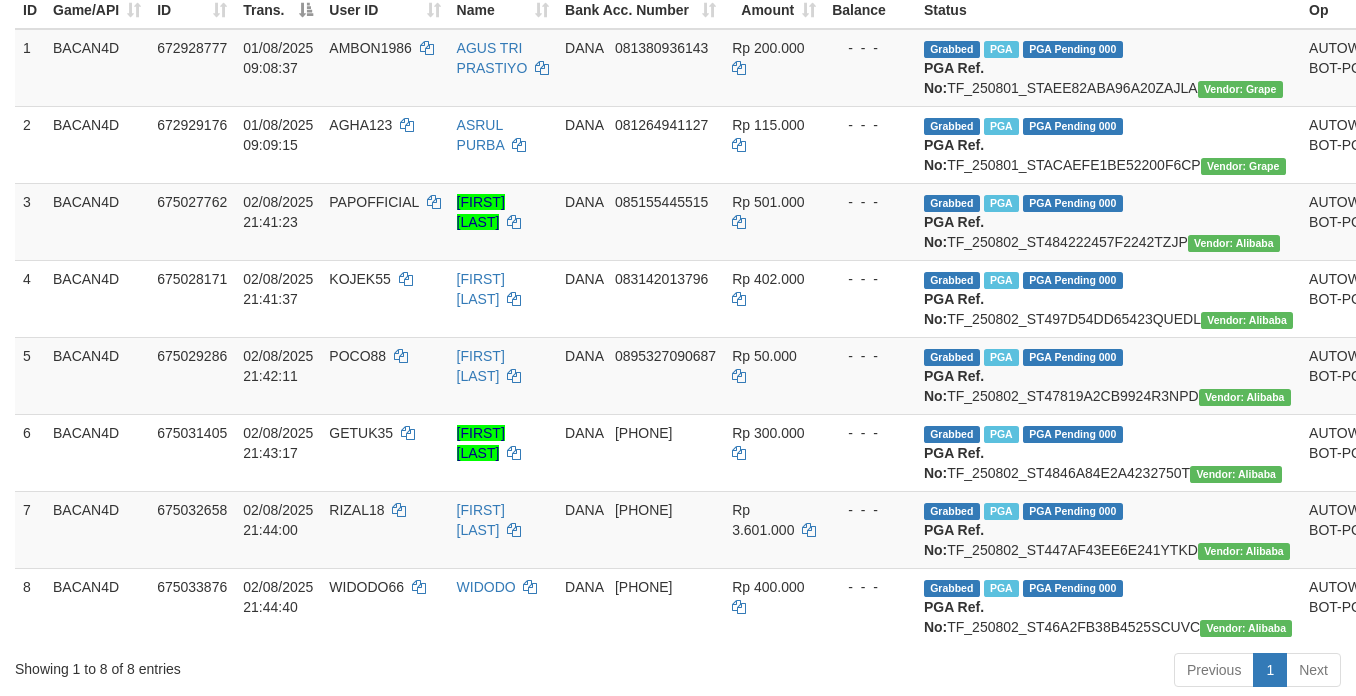 scroll, scrollTop: 906, scrollLeft: 0, axis: vertical 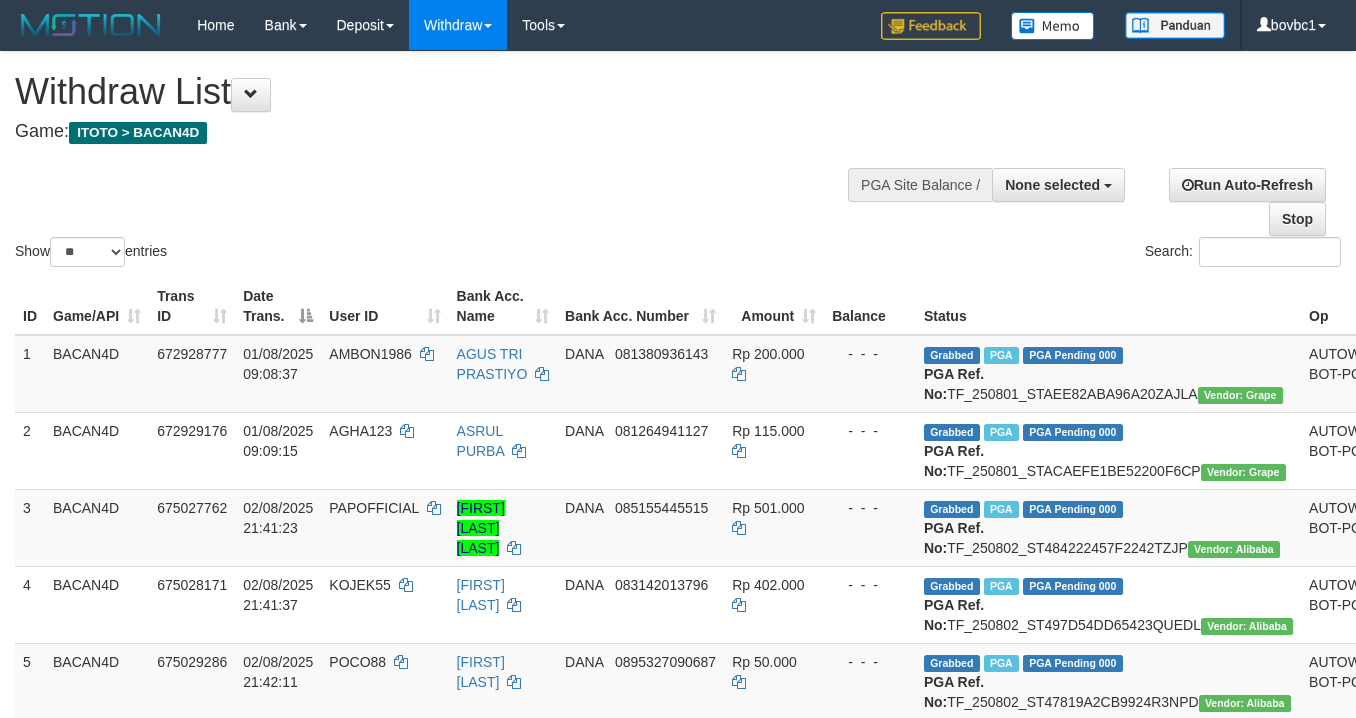 select 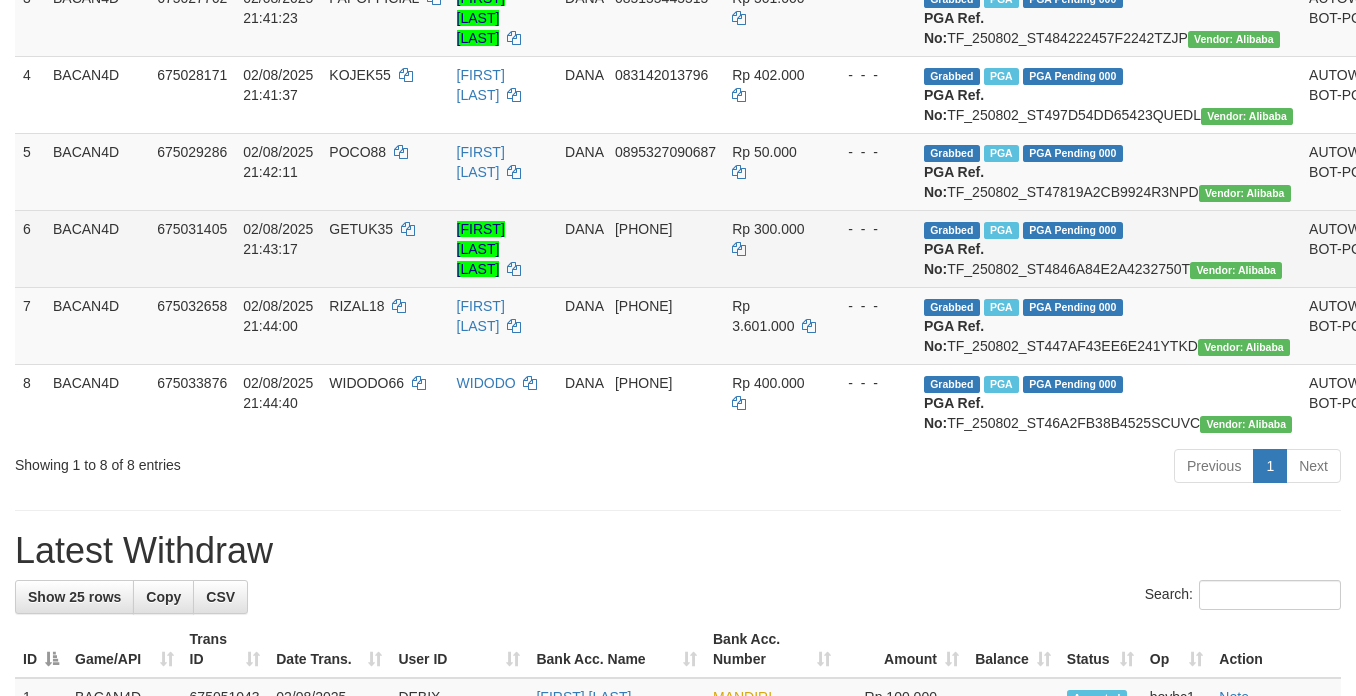 scroll, scrollTop: 210, scrollLeft: 0, axis: vertical 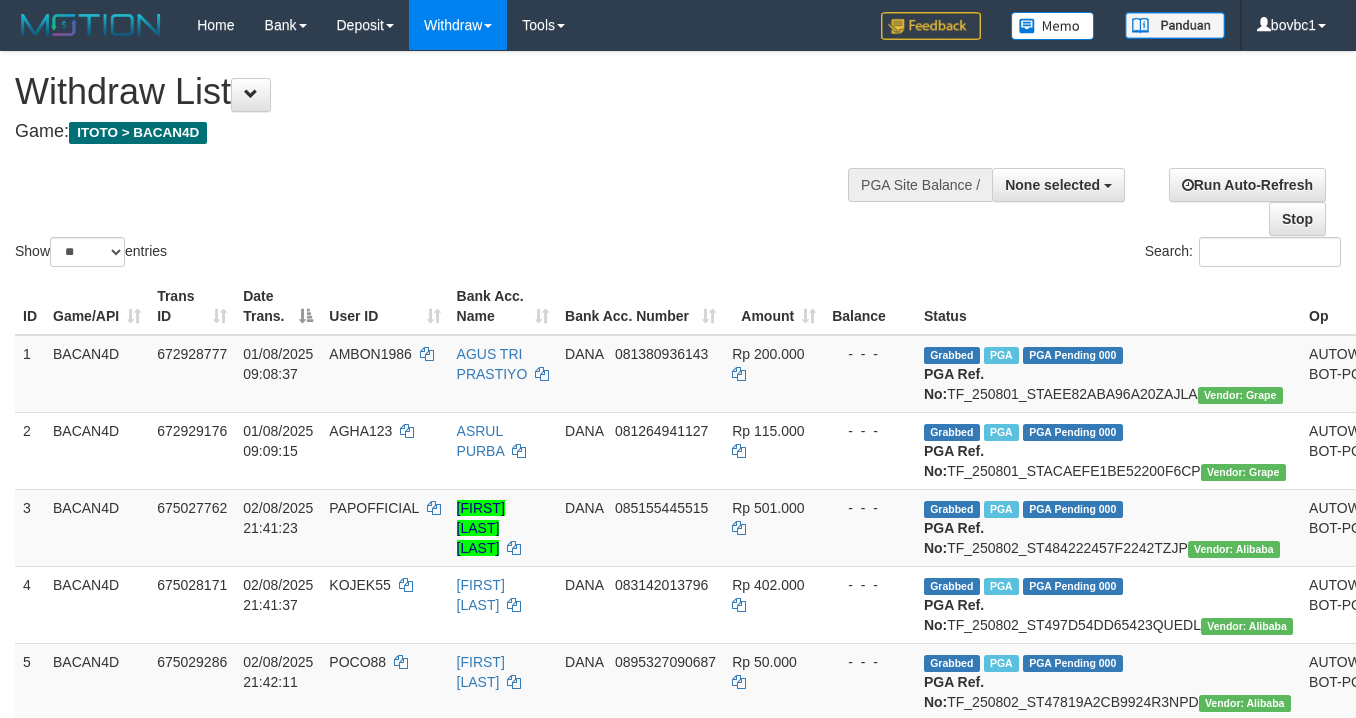 select 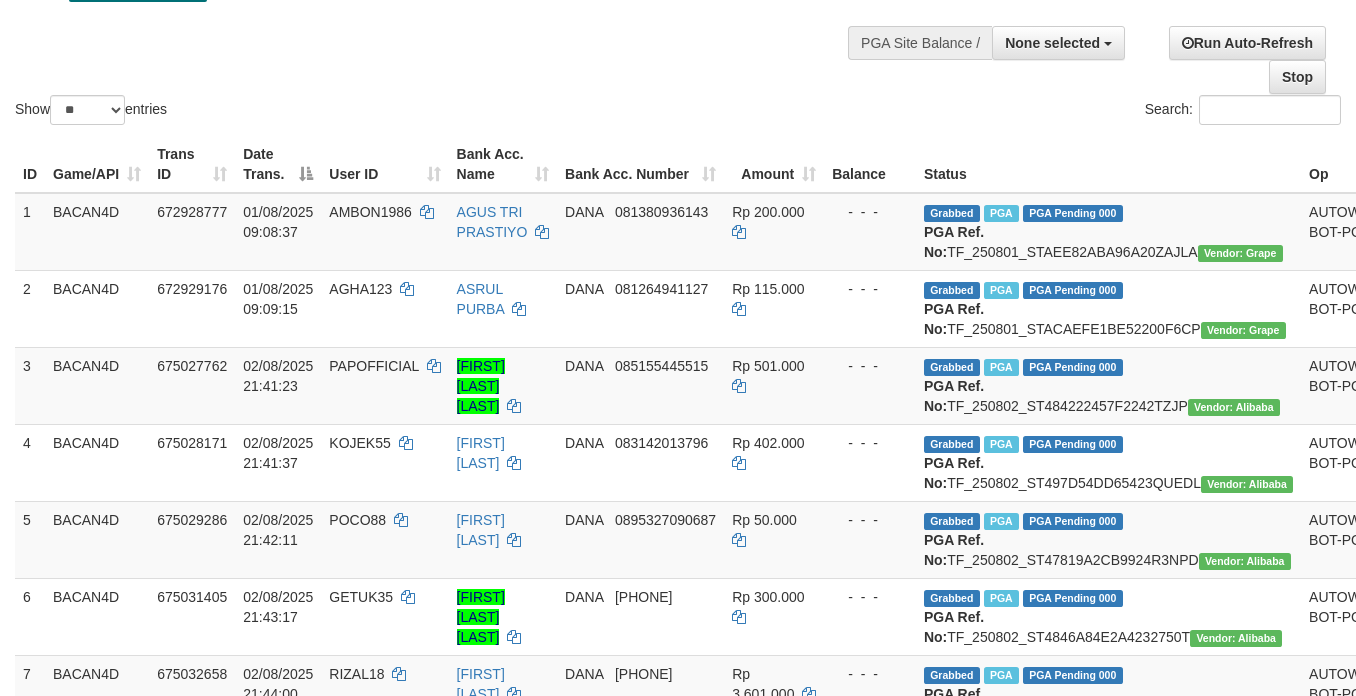 scroll, scrollTop: 150, scrollLeft: 0, axis: vertical 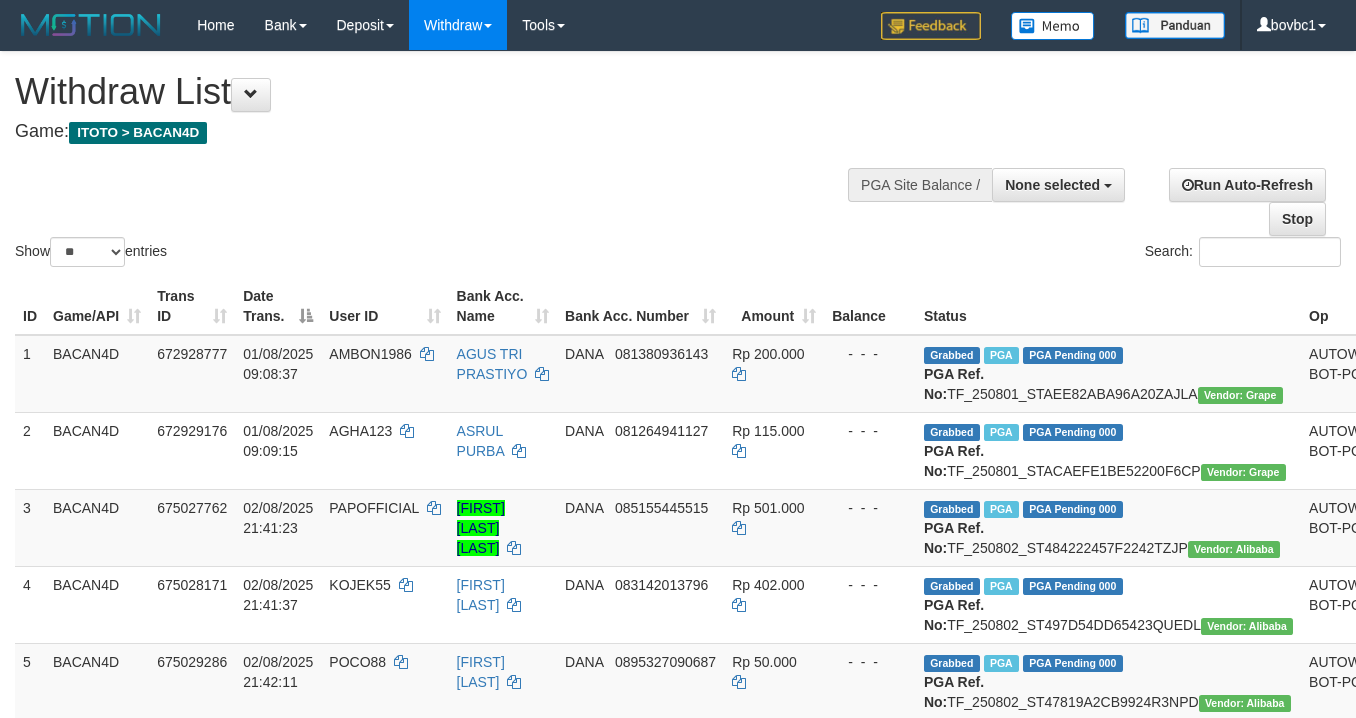 select 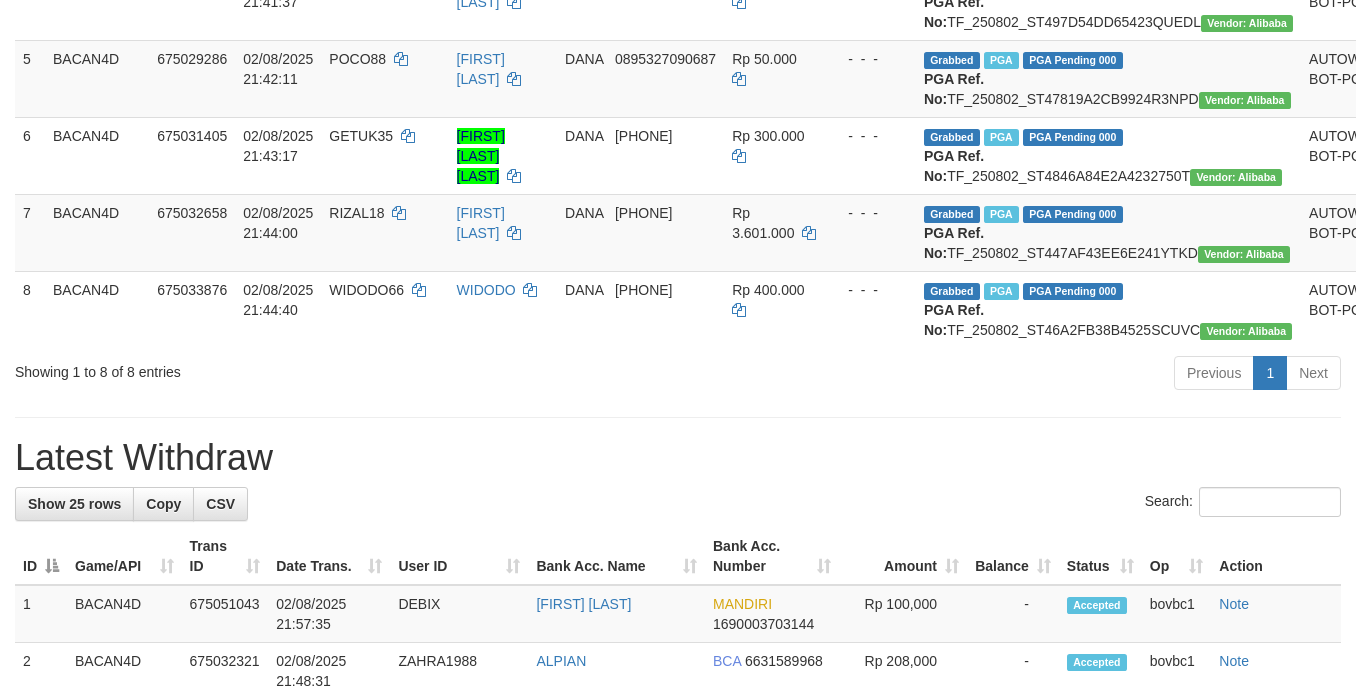 scroll, scrollTop: 750, scrollLeft: 0, axis: vertical 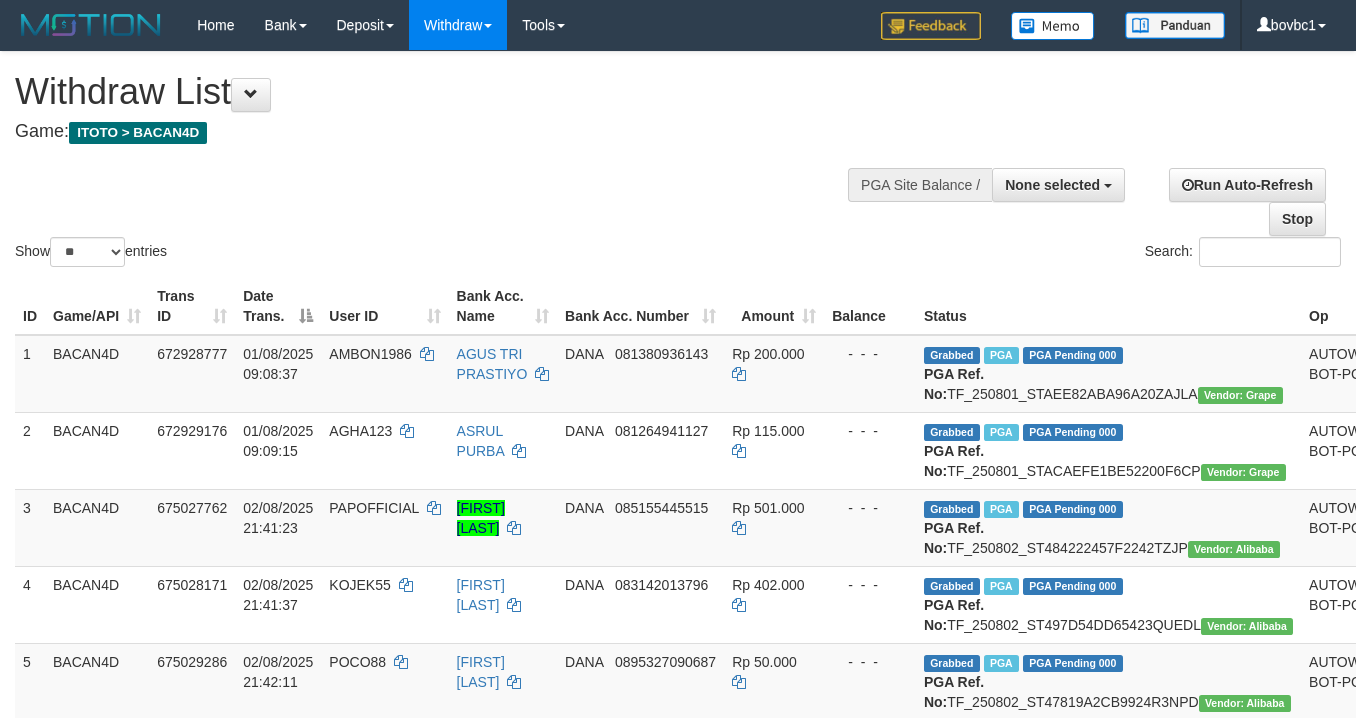 select 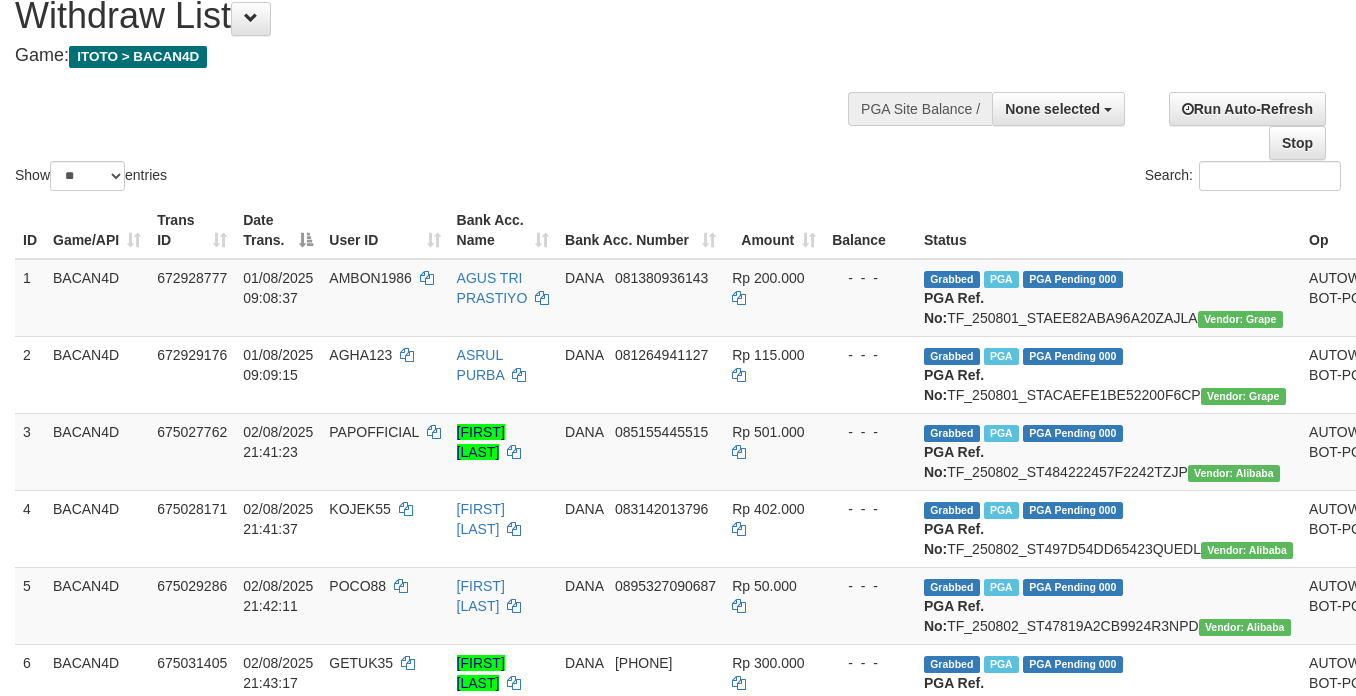 scroll, scrollTop: 0, scrollLeft: 0, axis: both 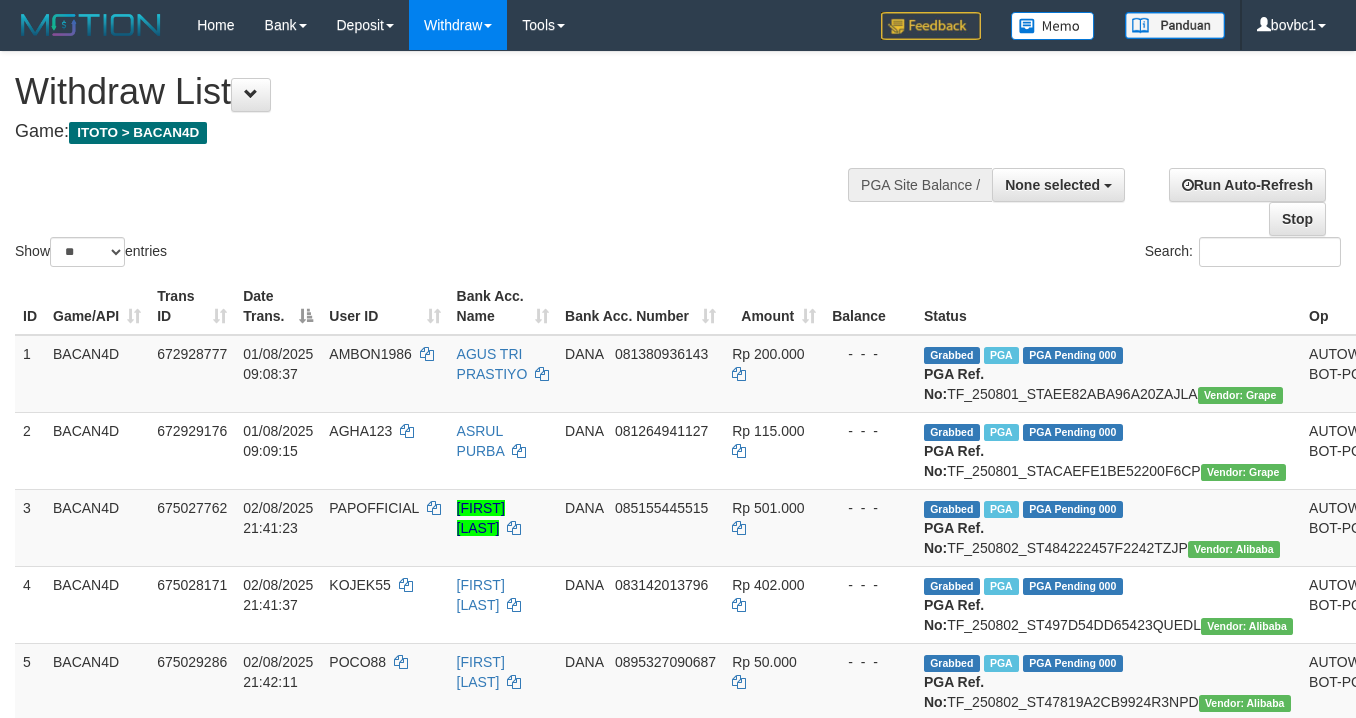select 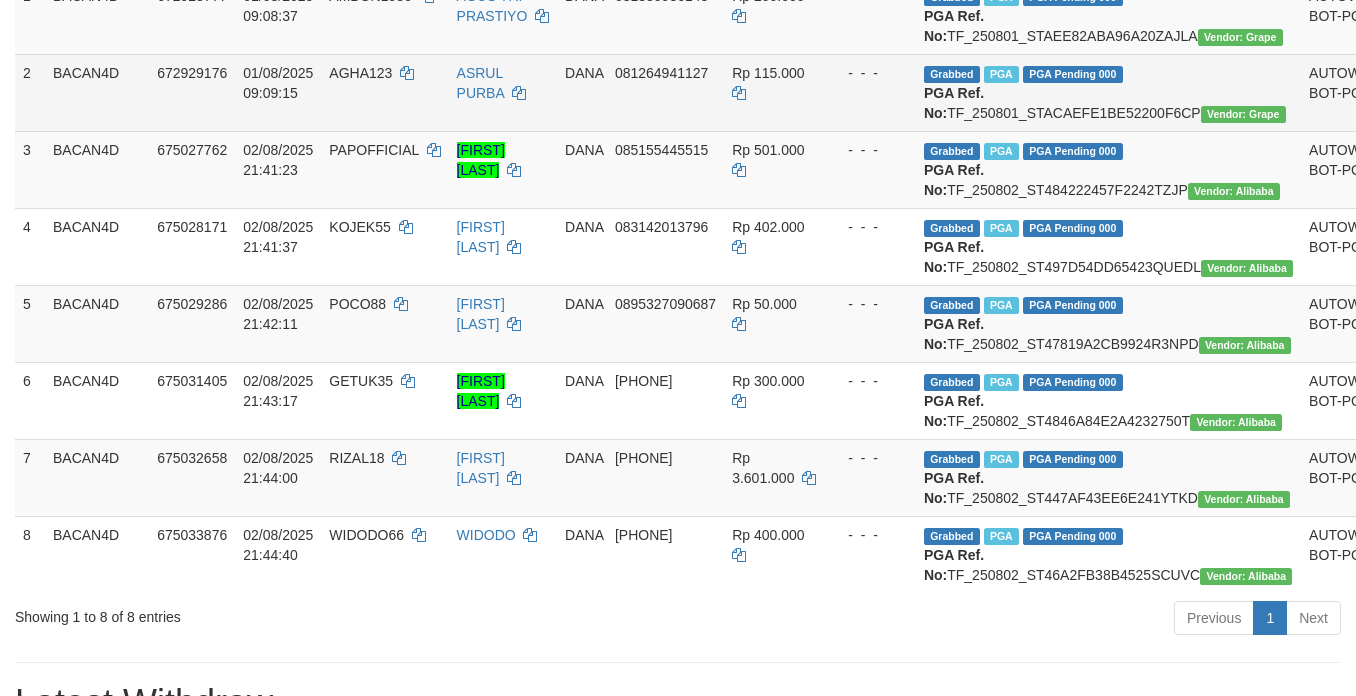 scroll, scrollTop: 409, scrollLeft: 0, axis: vertical 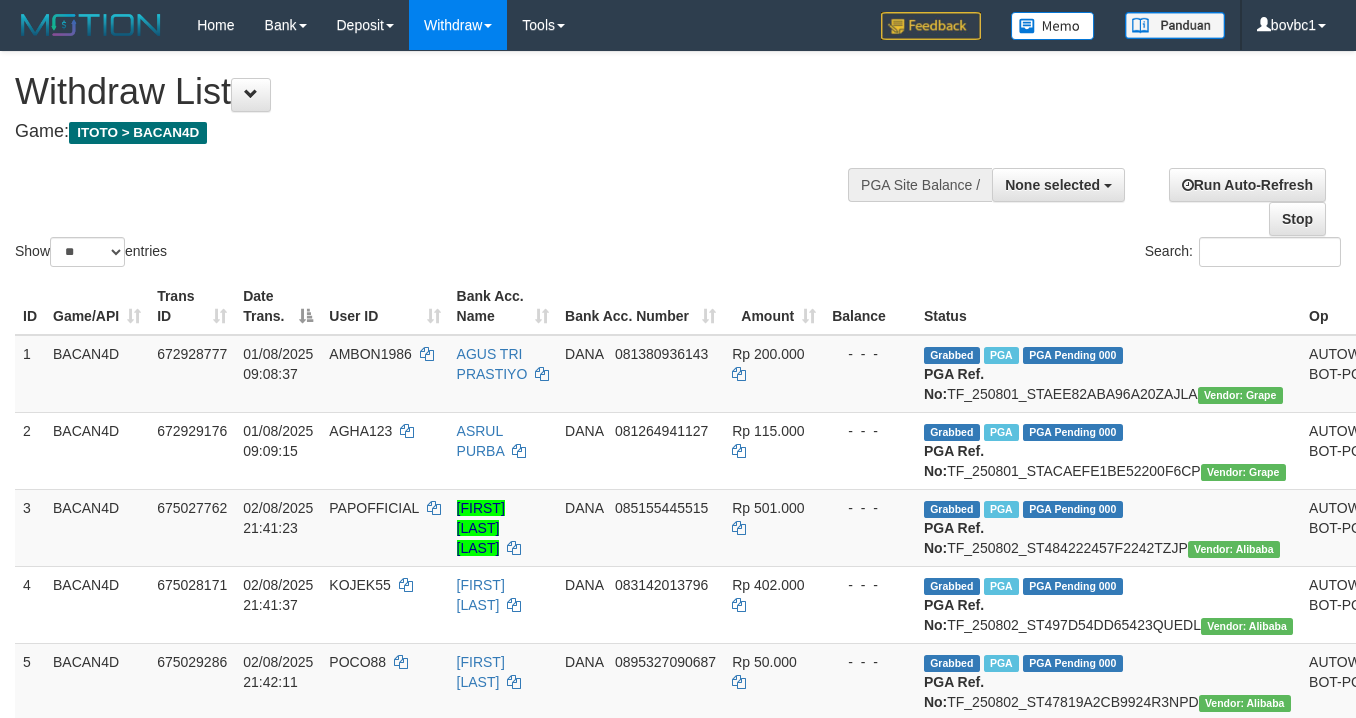 select 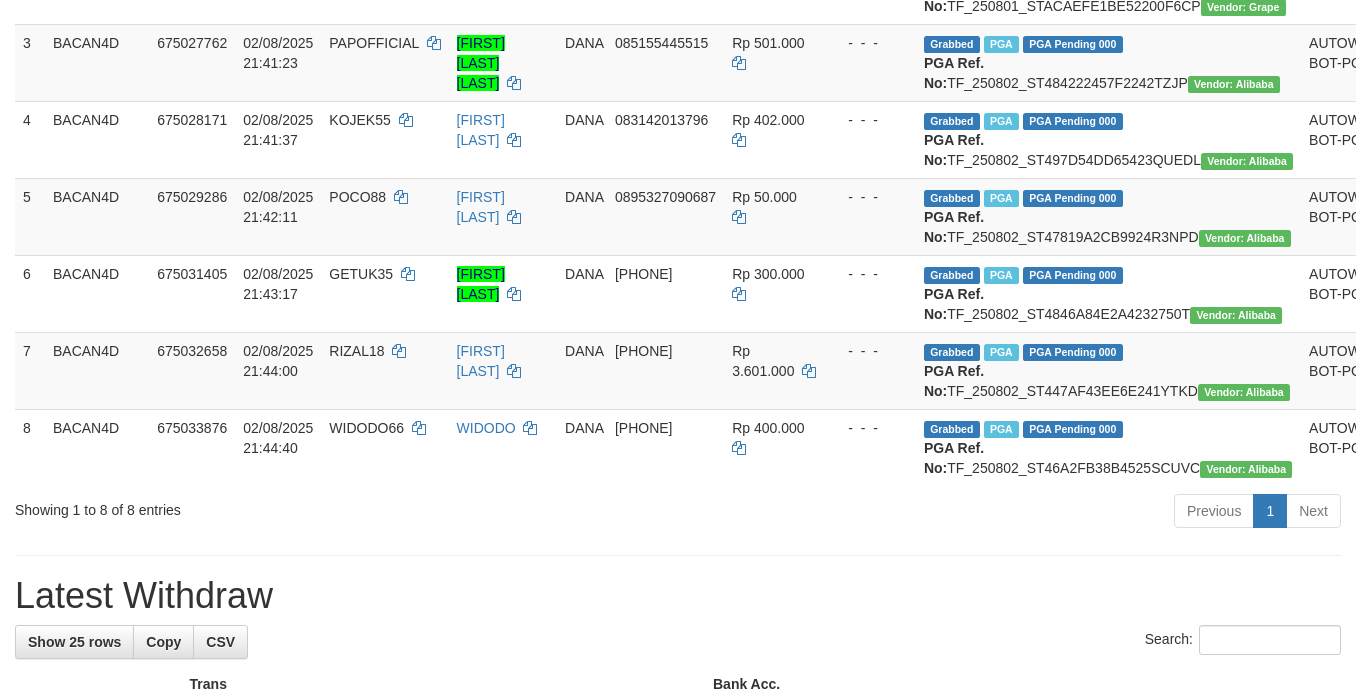 scroll, scrollTop: 409, scrollLeft: 0, axis: vertical 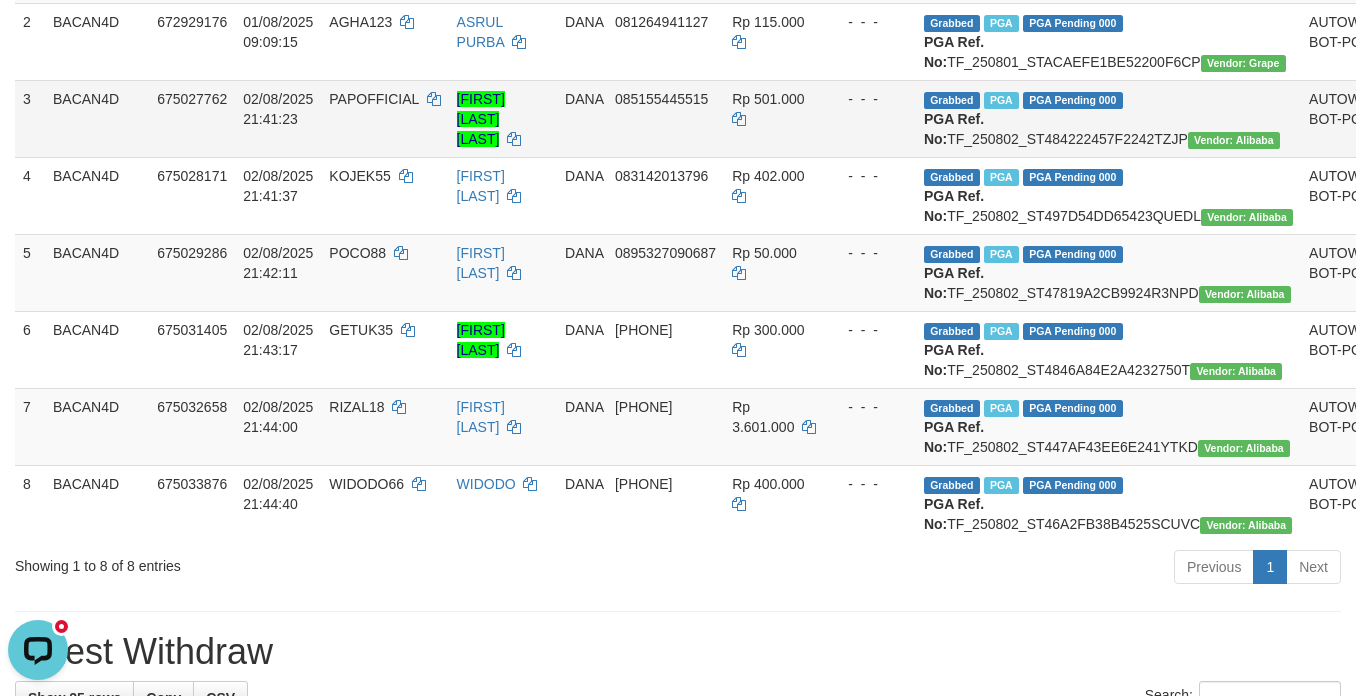 click on "-  -  -" at bounding box center [870, 118] 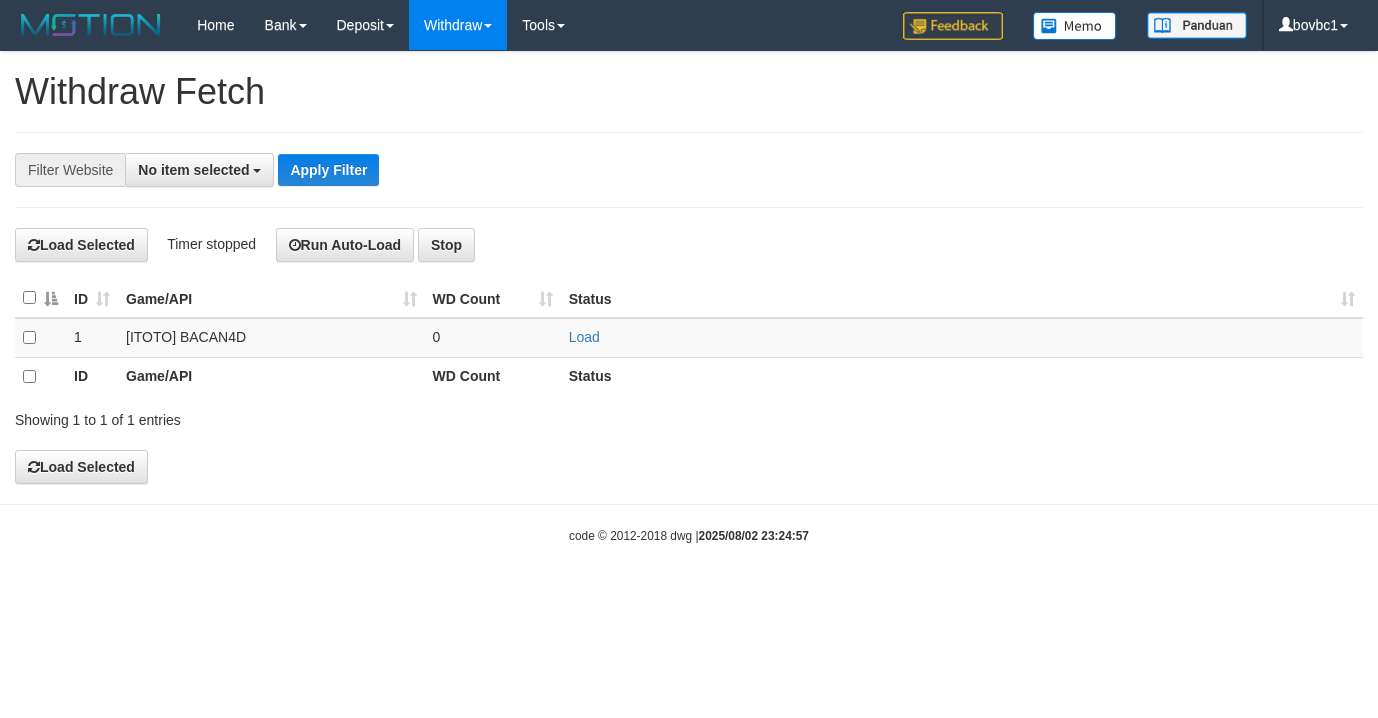 select 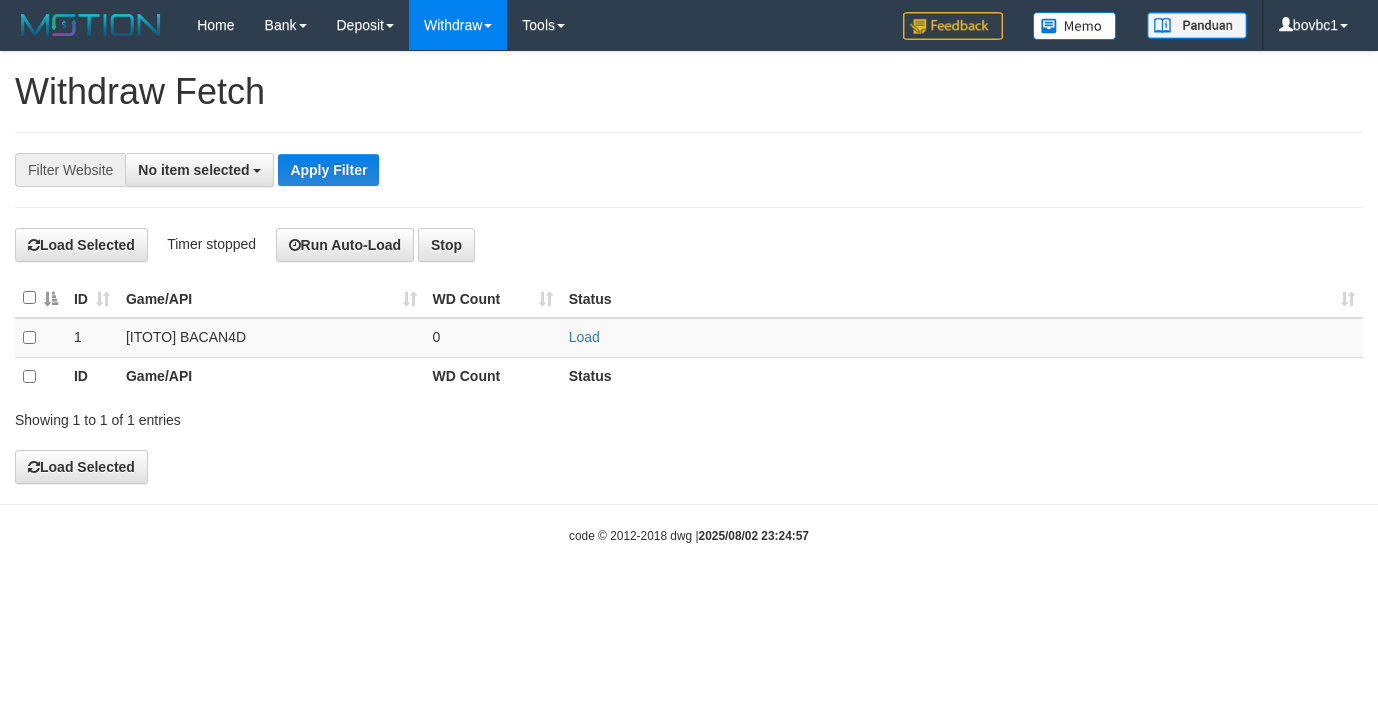scroll, scrollTop: 0, scrollLeft: 0, axis: both 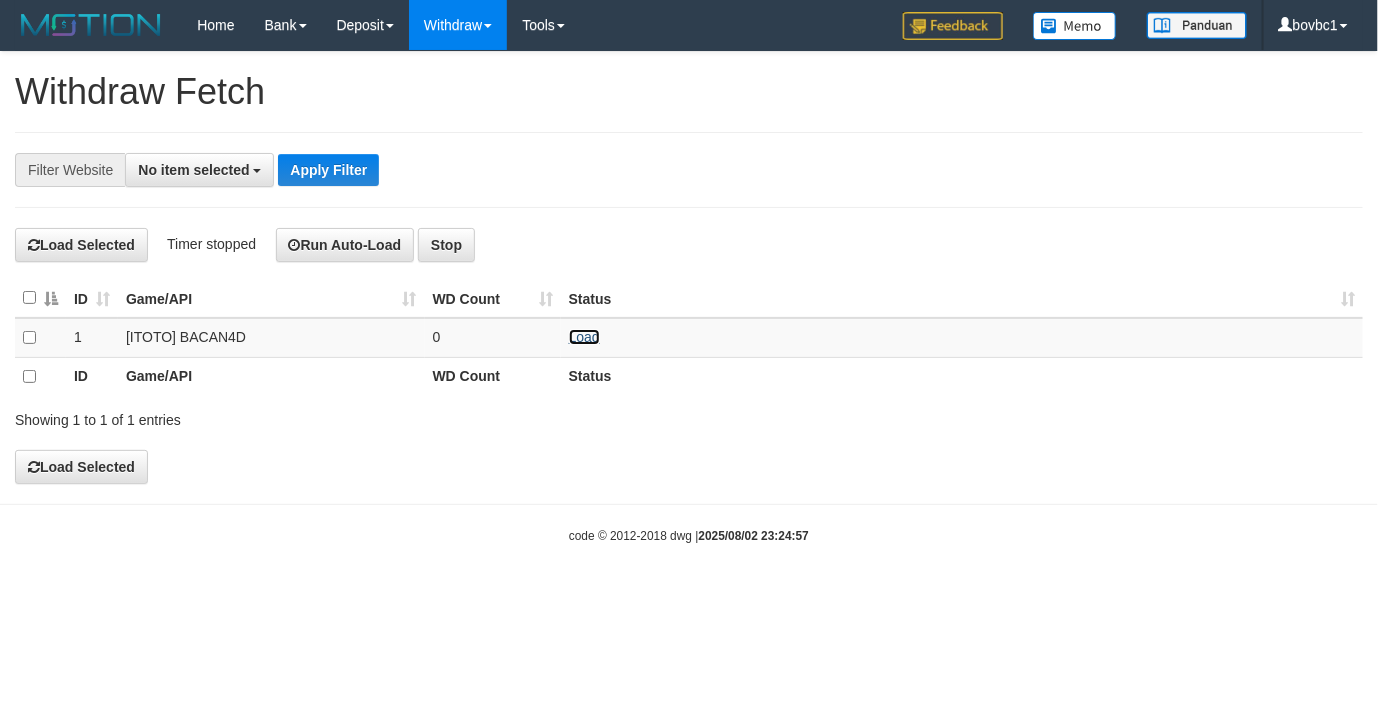 click on "Load" at bounding box center [584, 337] 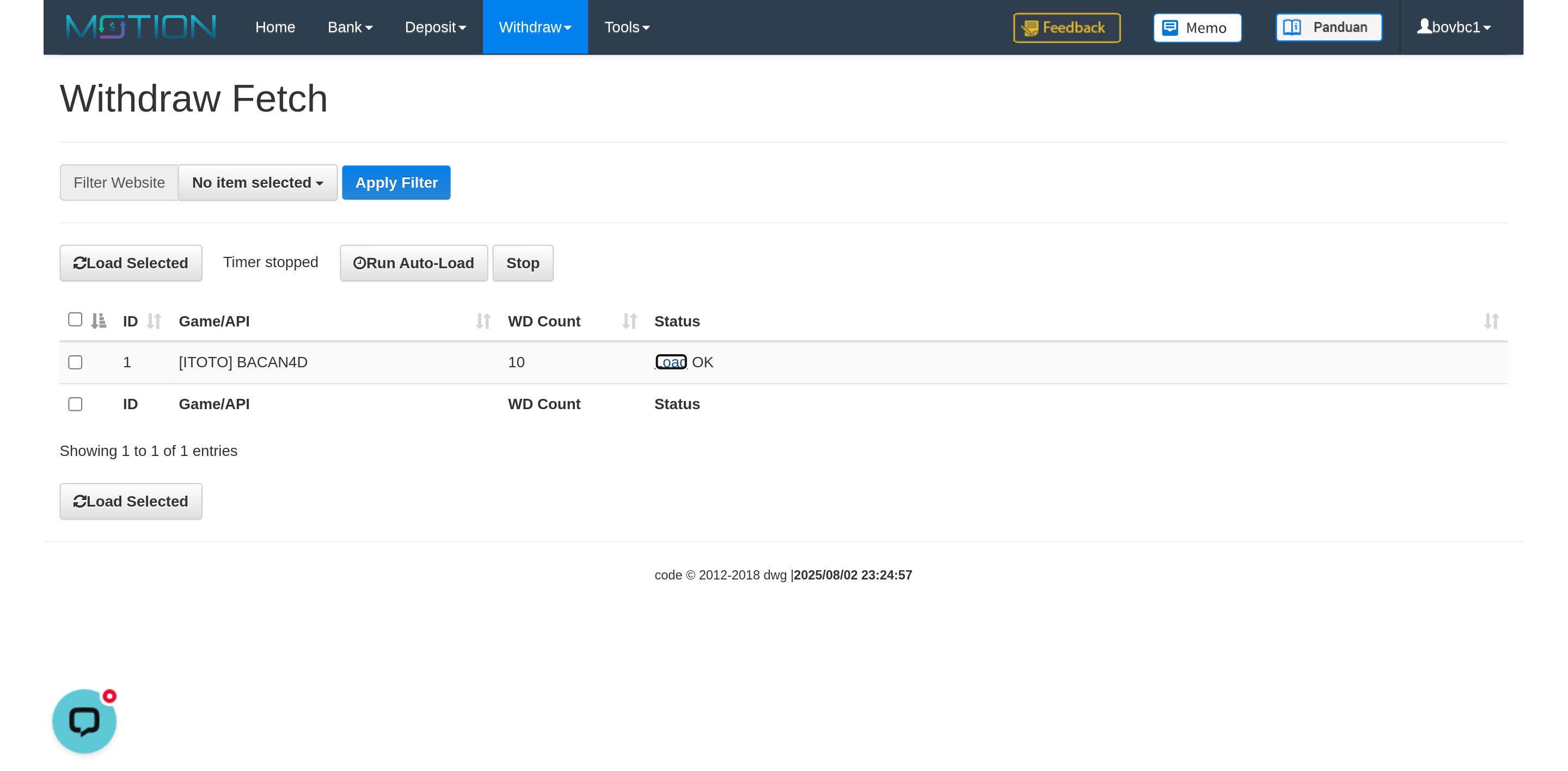scroll, scrollTop: 0, scrollLeft: 0, axis: both 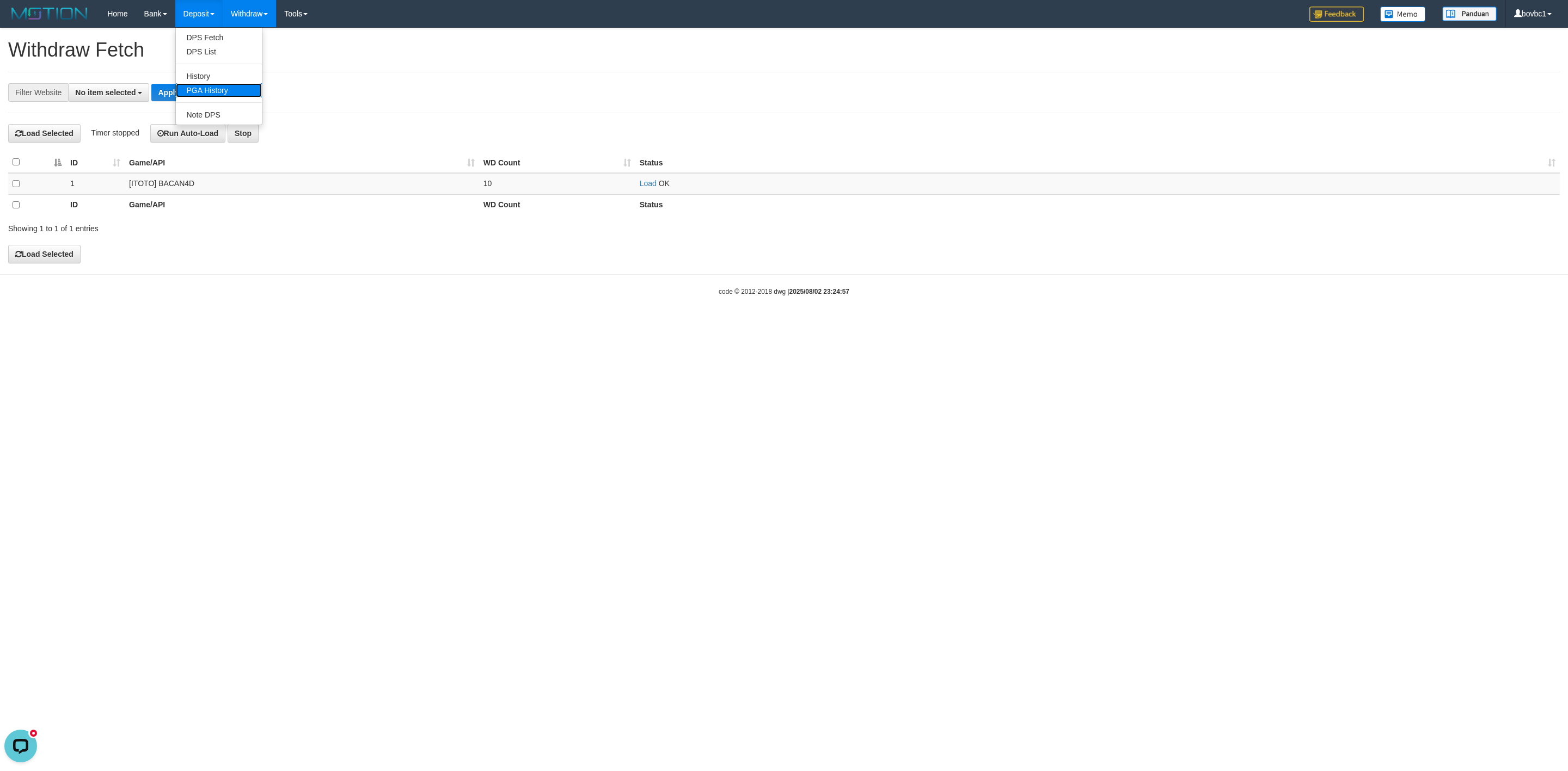click on "PGA History" at bounding box center [219, 90] 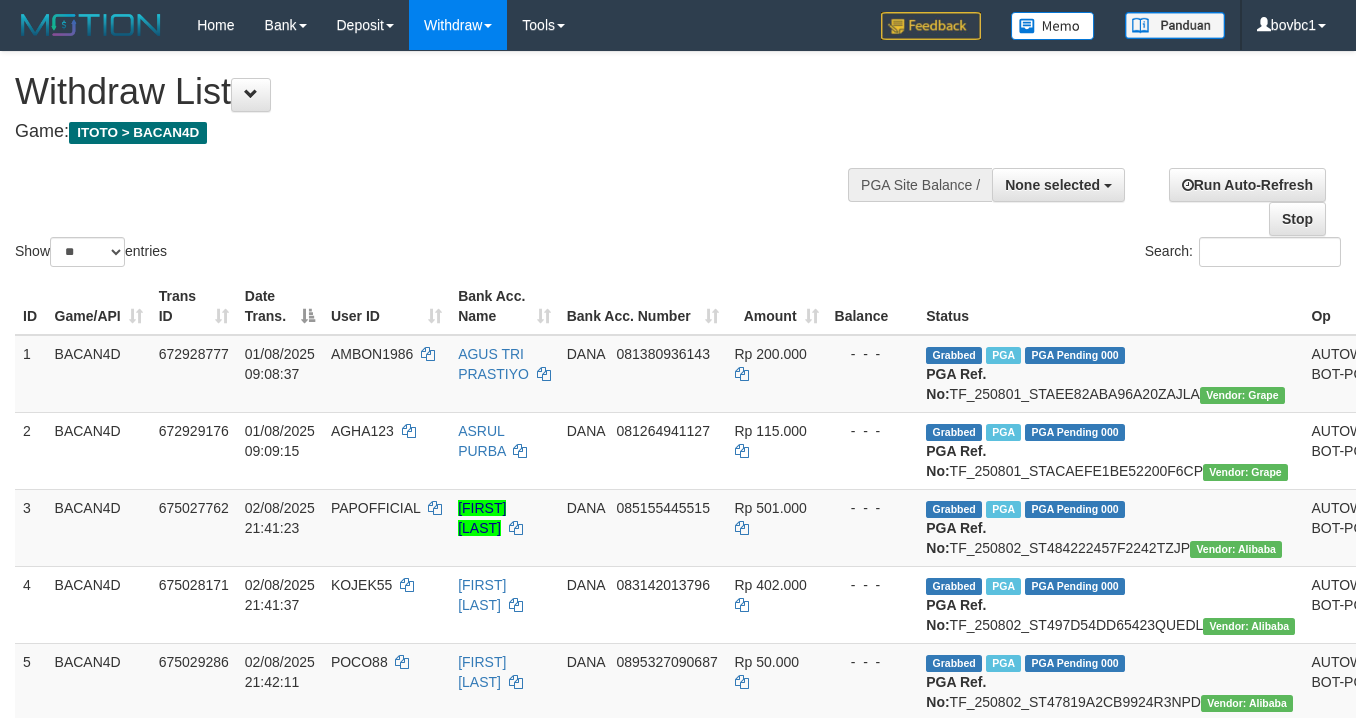 select 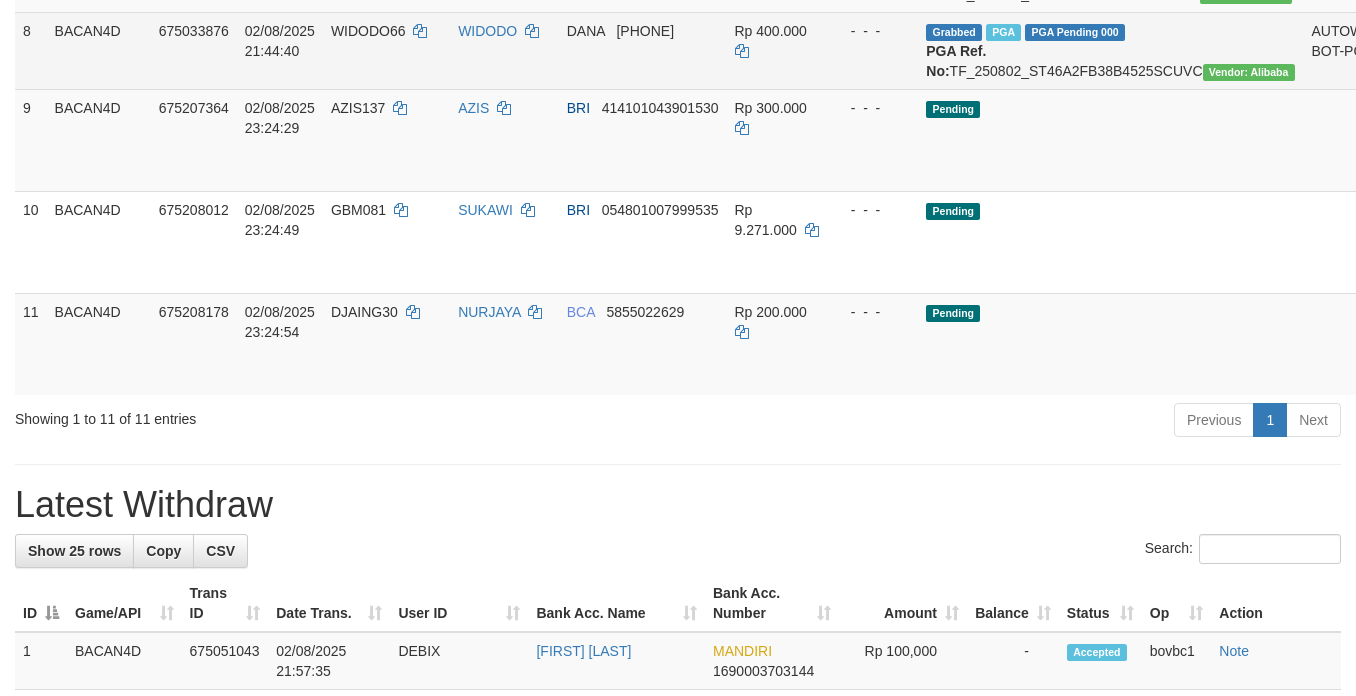 scroll, scrollTop: 915, scrollLeft: 0, axis: vertical 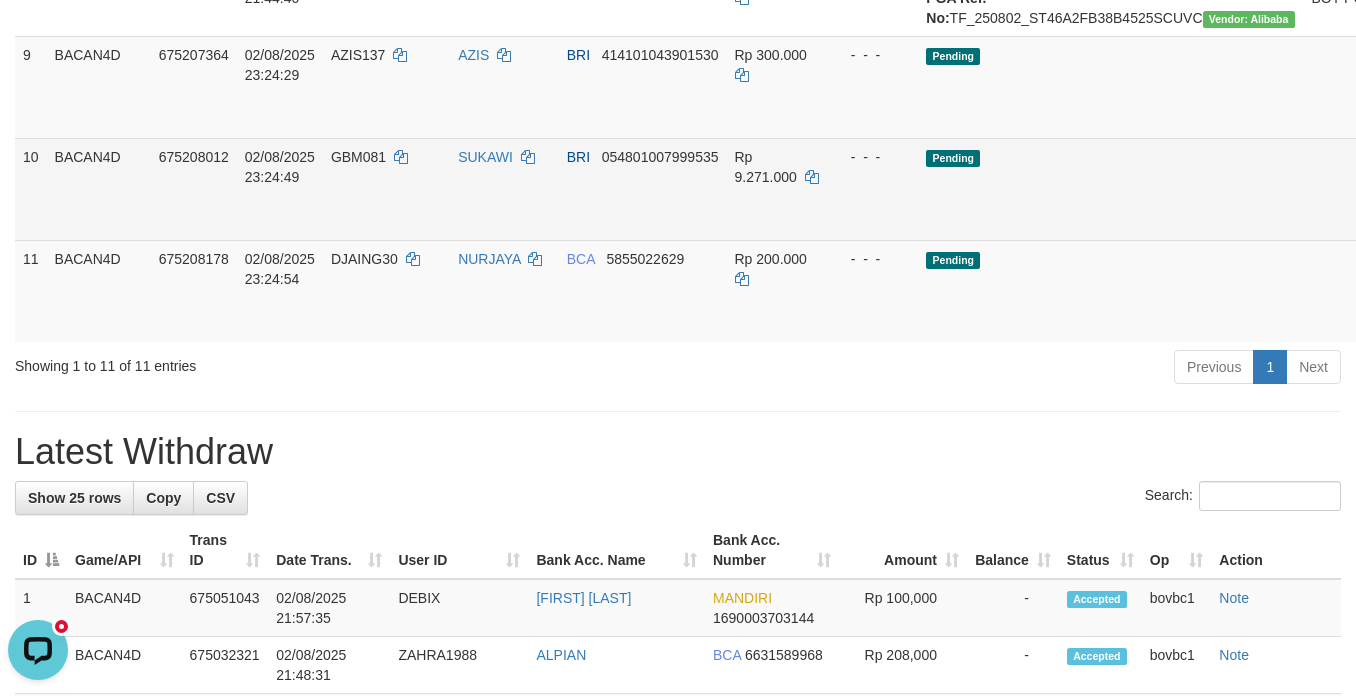 click on "Send PGA" at bounding box center (1410, 212) 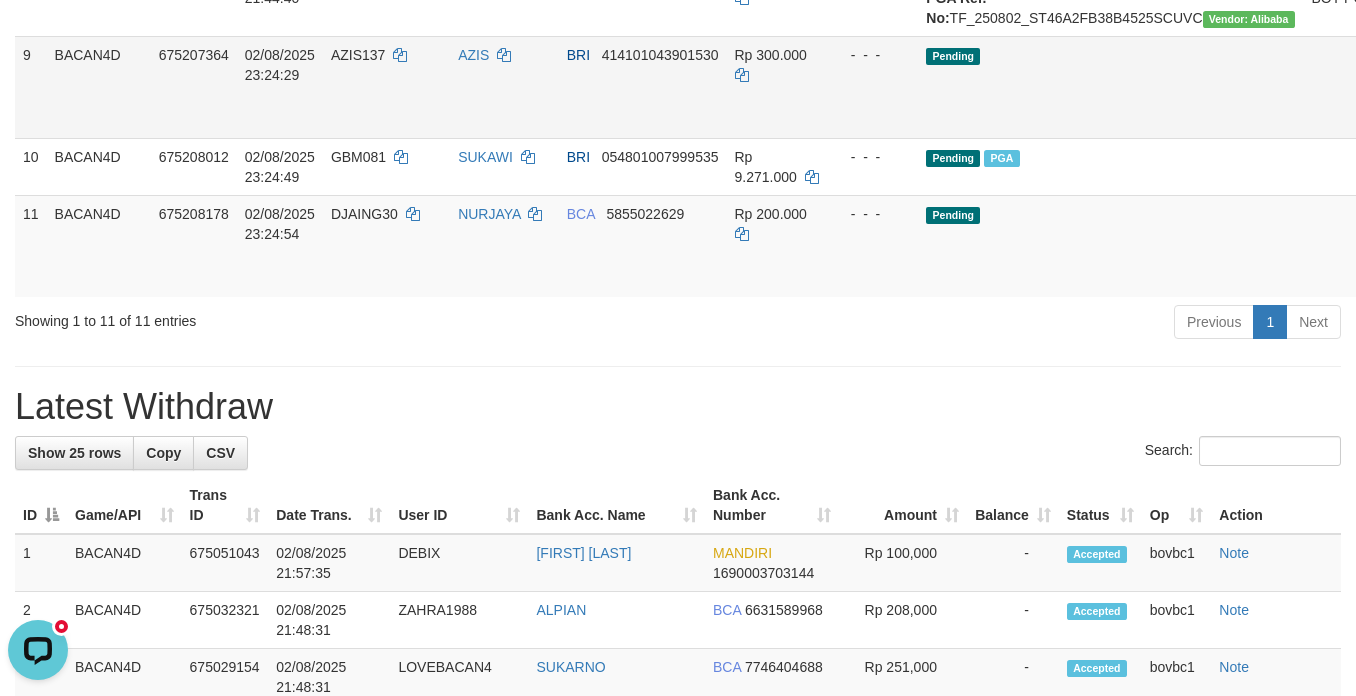 click on "Send PGA" at bounding box center (1410, 110) 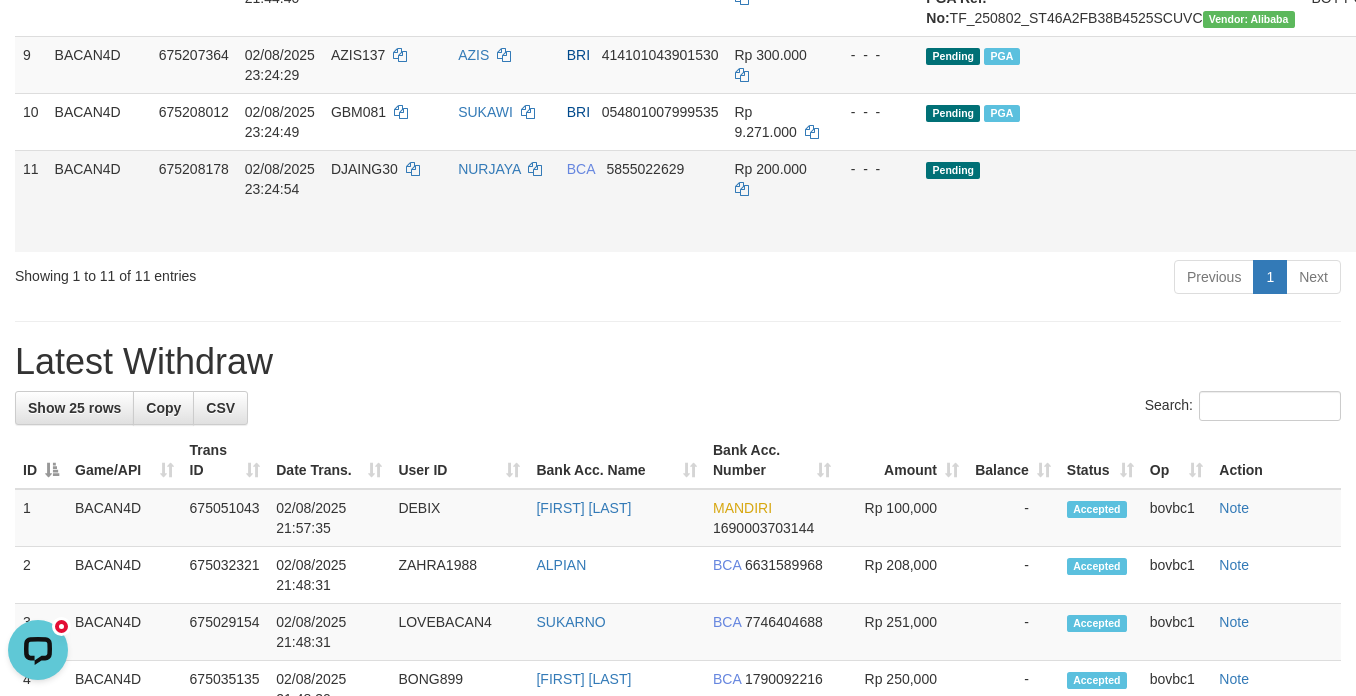 click on "Send PGA" at bounding box center (1410, 224) 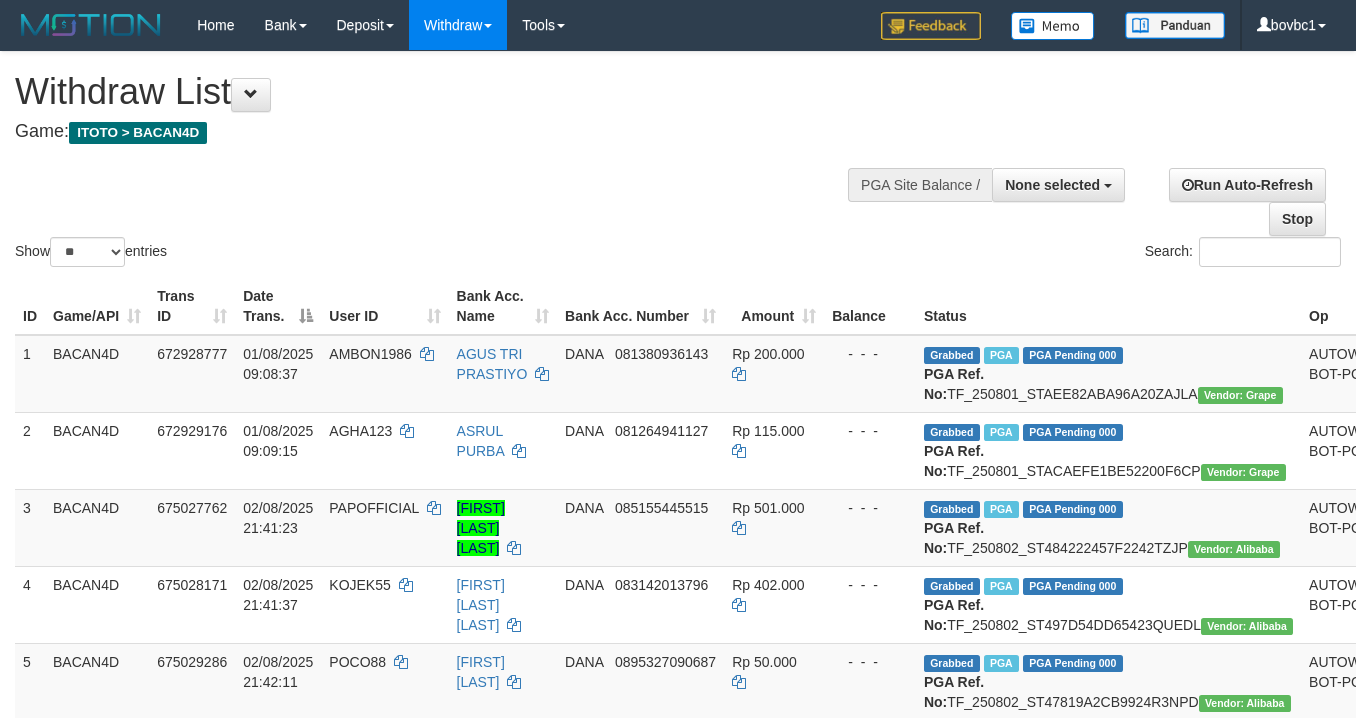 select 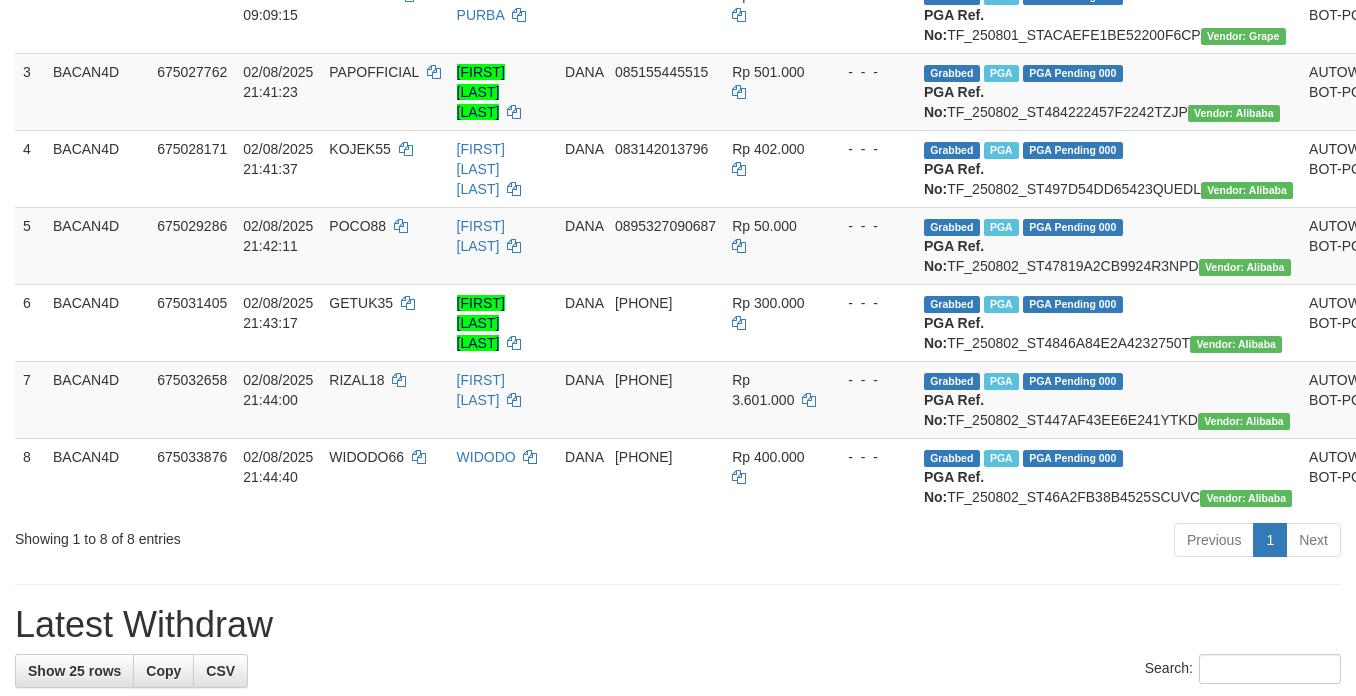 scroll, scrollTop: 450, scrollLeft: 0, axis: vertical 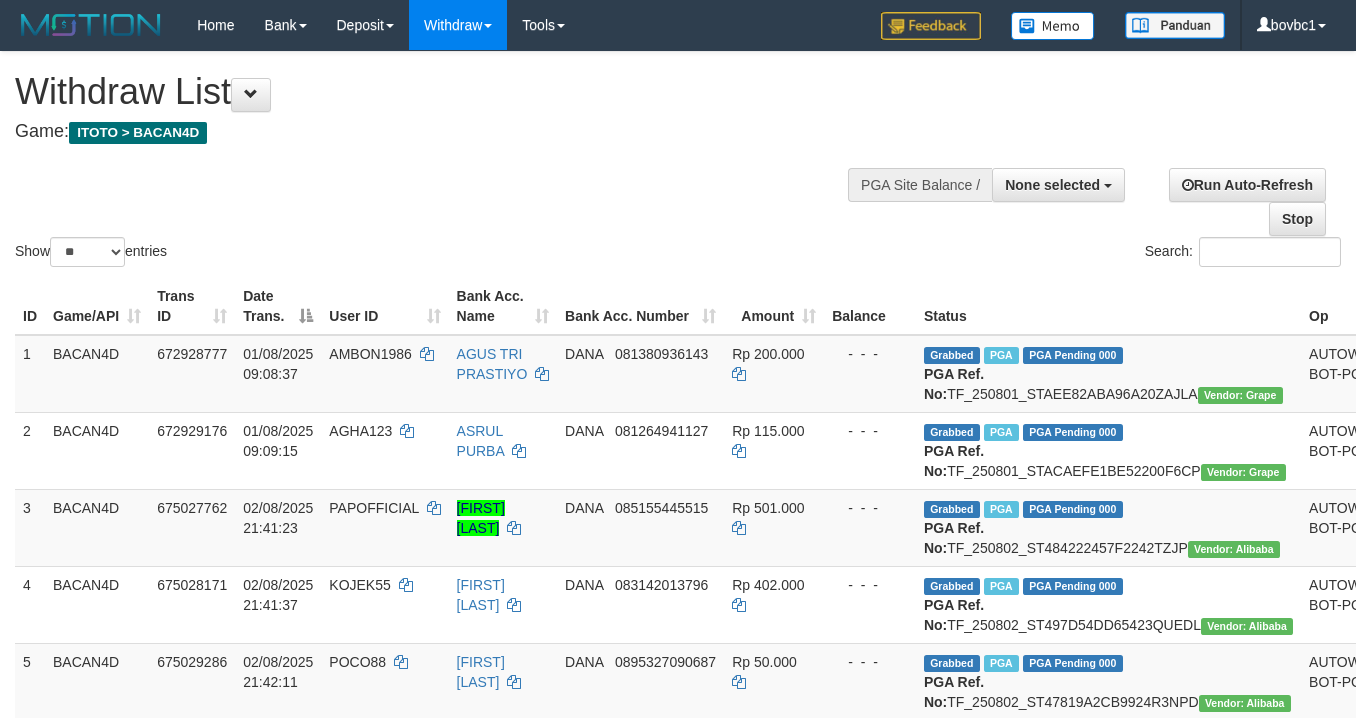 select 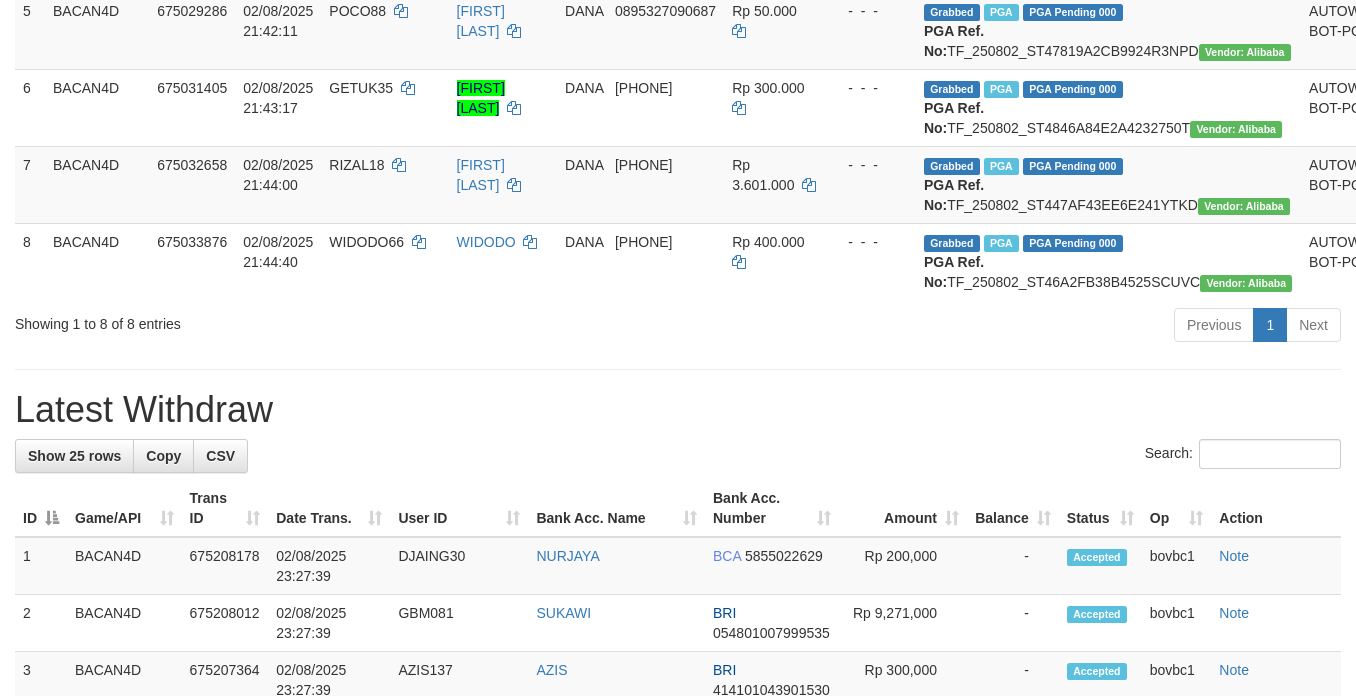 scroll, scrollTop: 655, scrollLeft: 0, axis: vertical 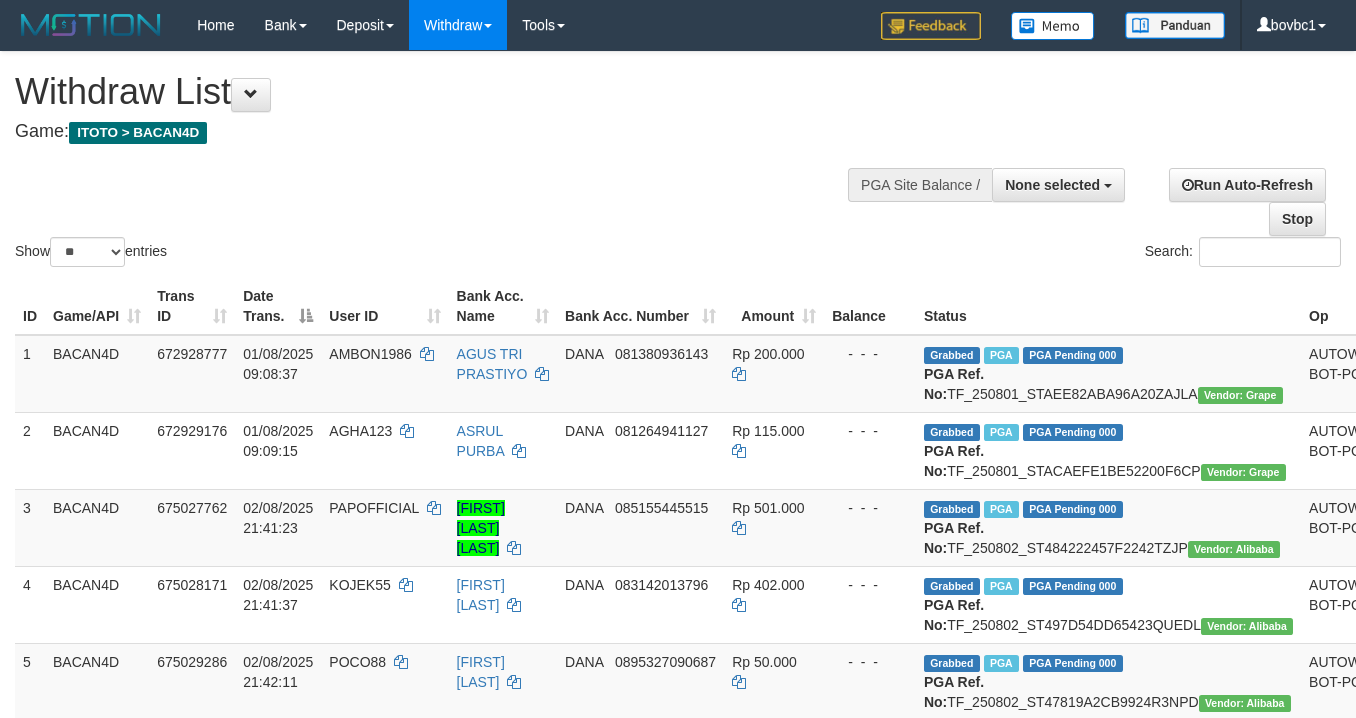 select 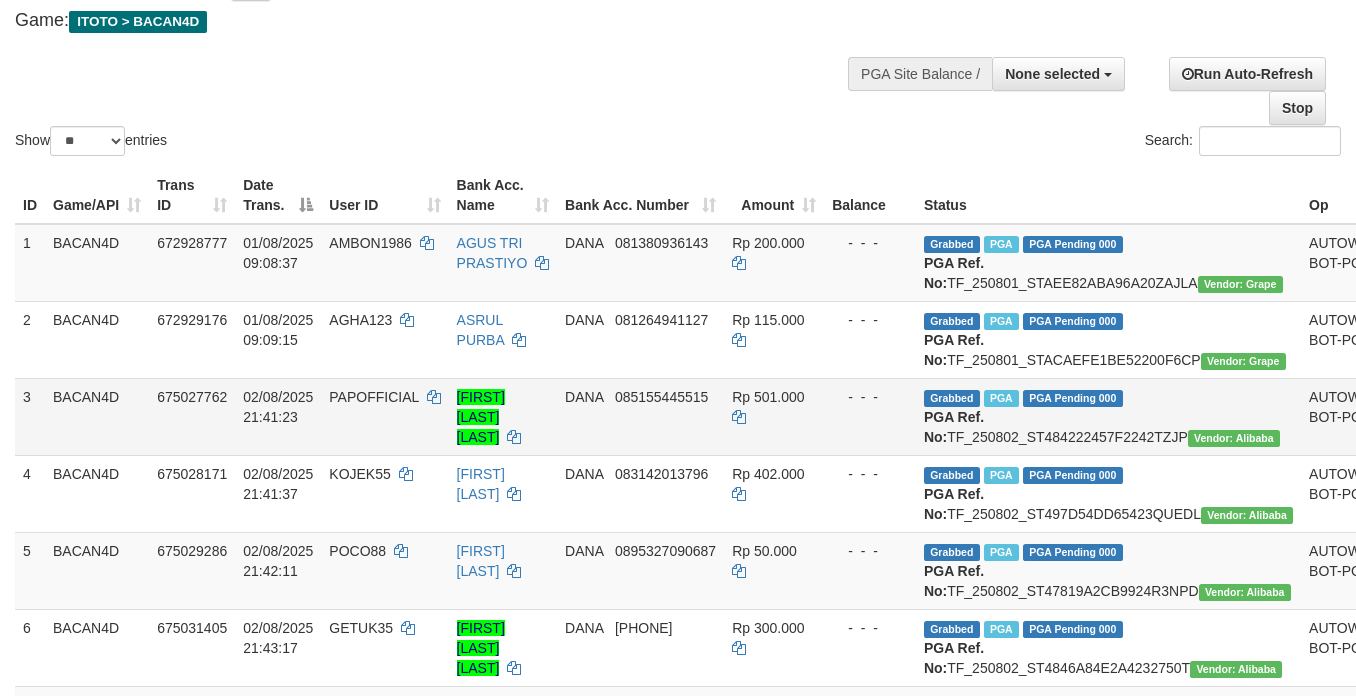 scroll, scrollTop: 411, scrollLeft: 0, axis: vertical 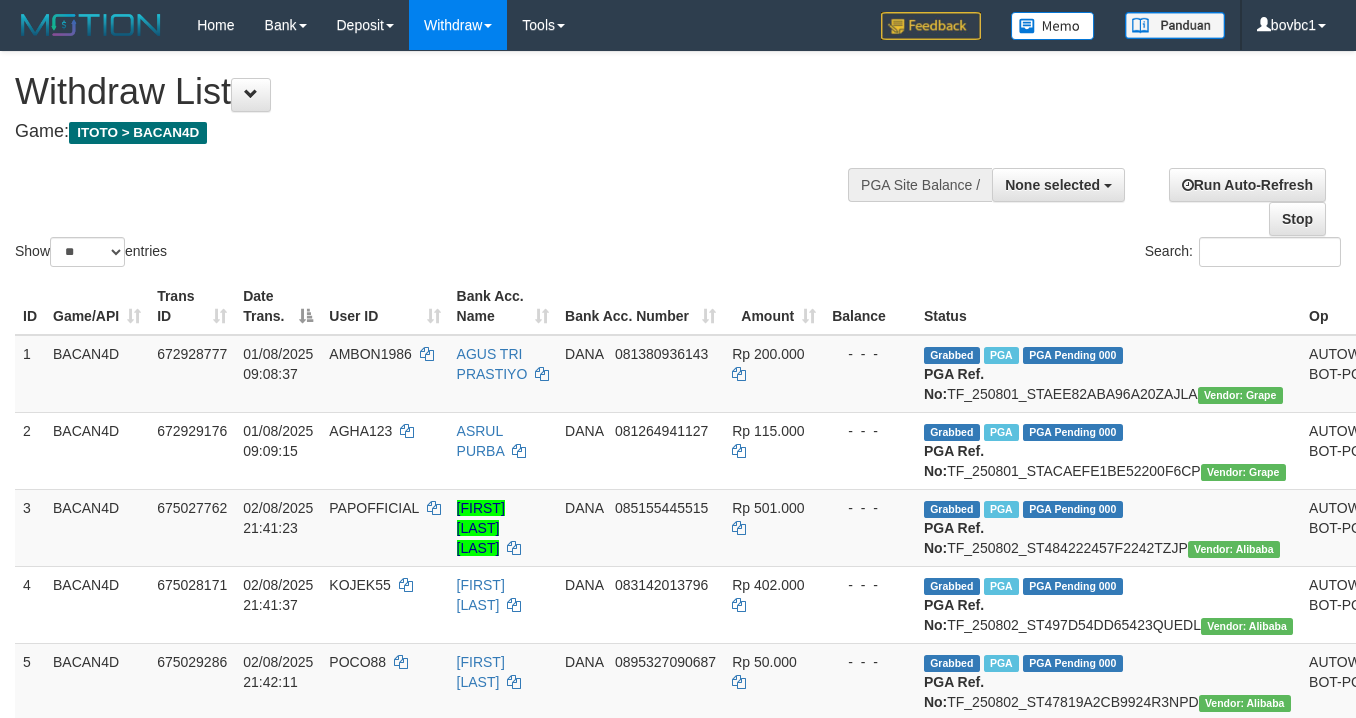select 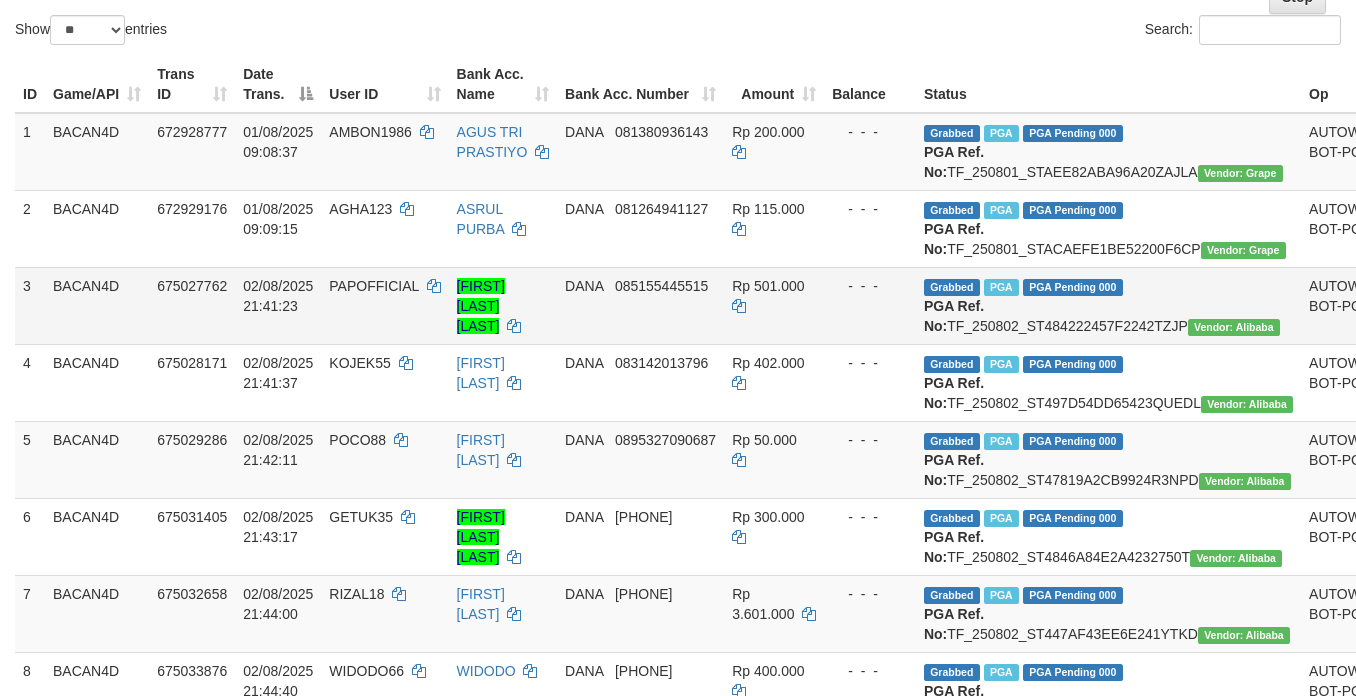 scroll, scrollTop: 411, scrollLeft: 0, axis: vertical 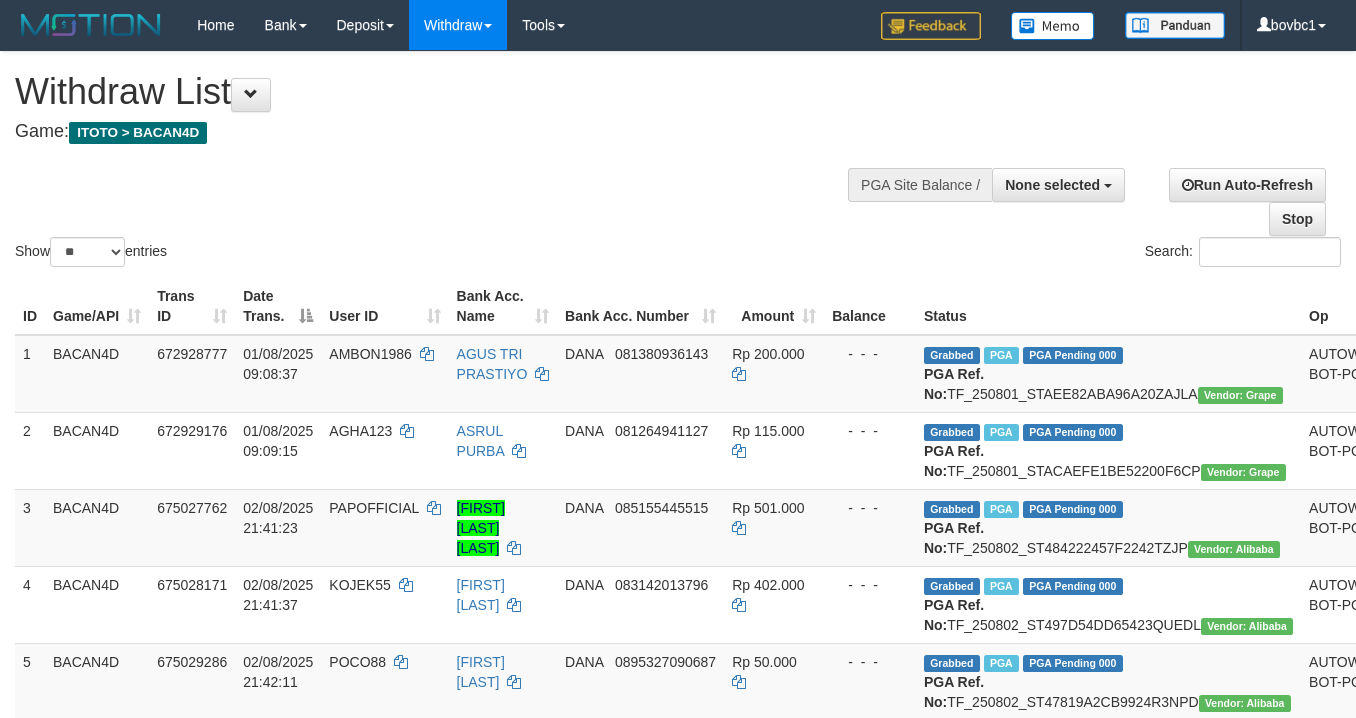 select 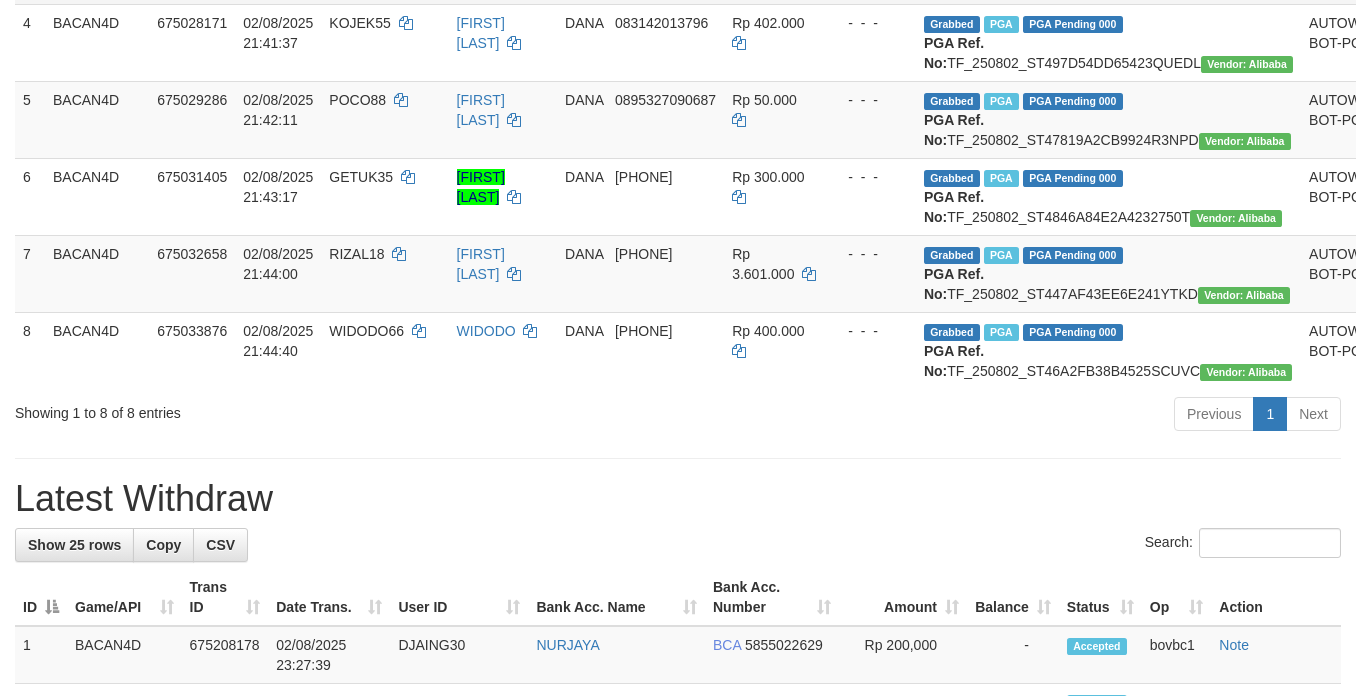 scroll, scrollTop: 616, scrollLeft: 0, axis: vertical 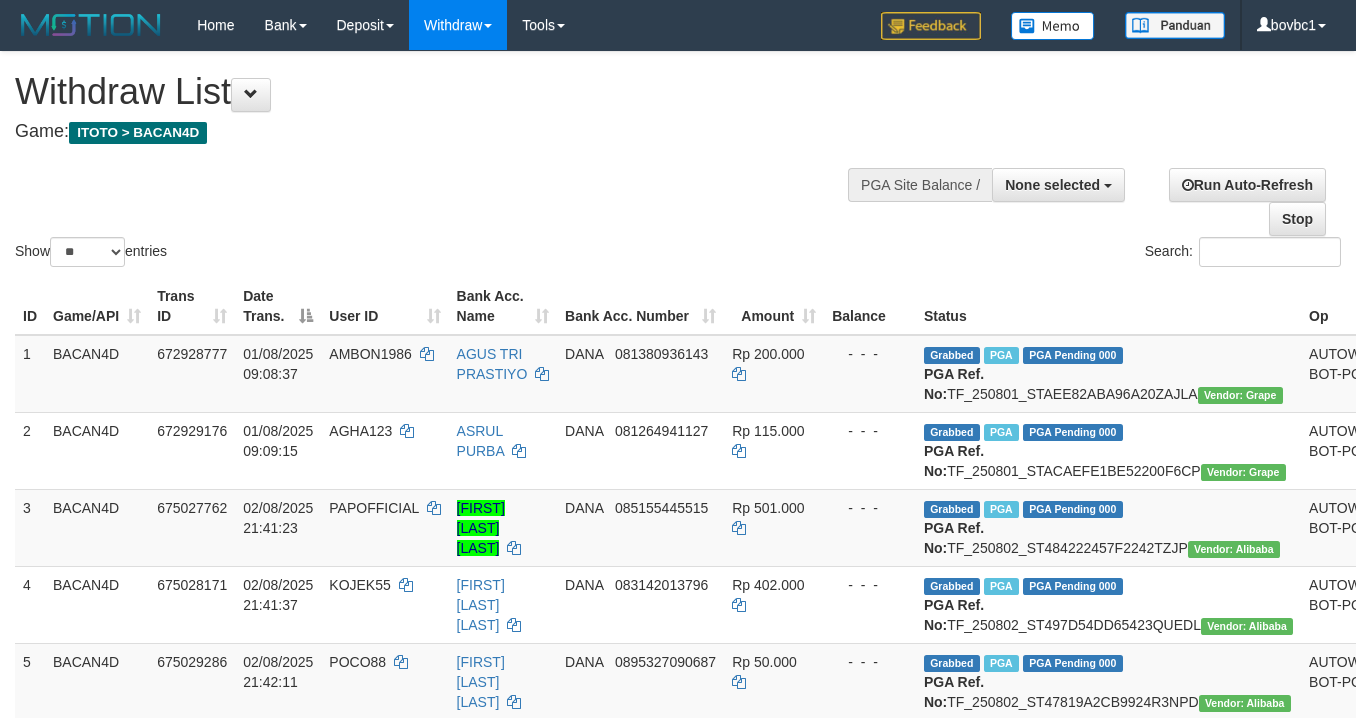 select 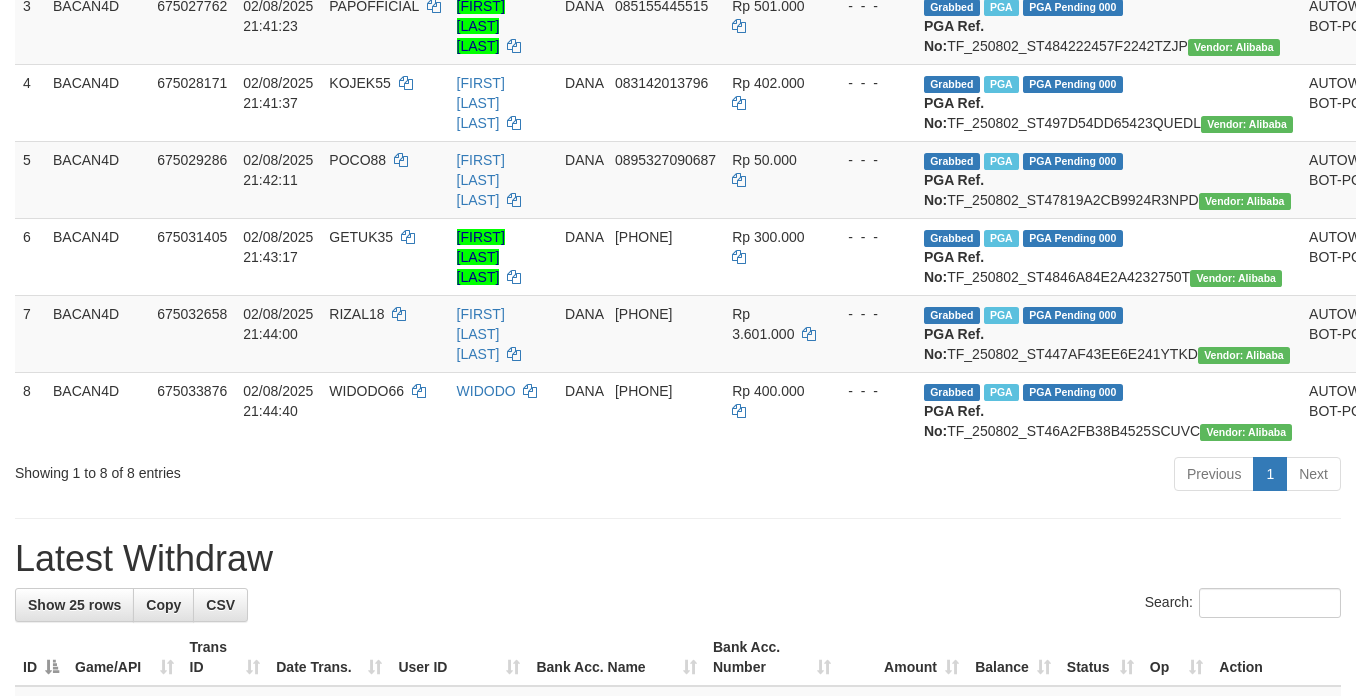 scroll, scrollTop: 672, scrollLeft: 0, axis: vertical 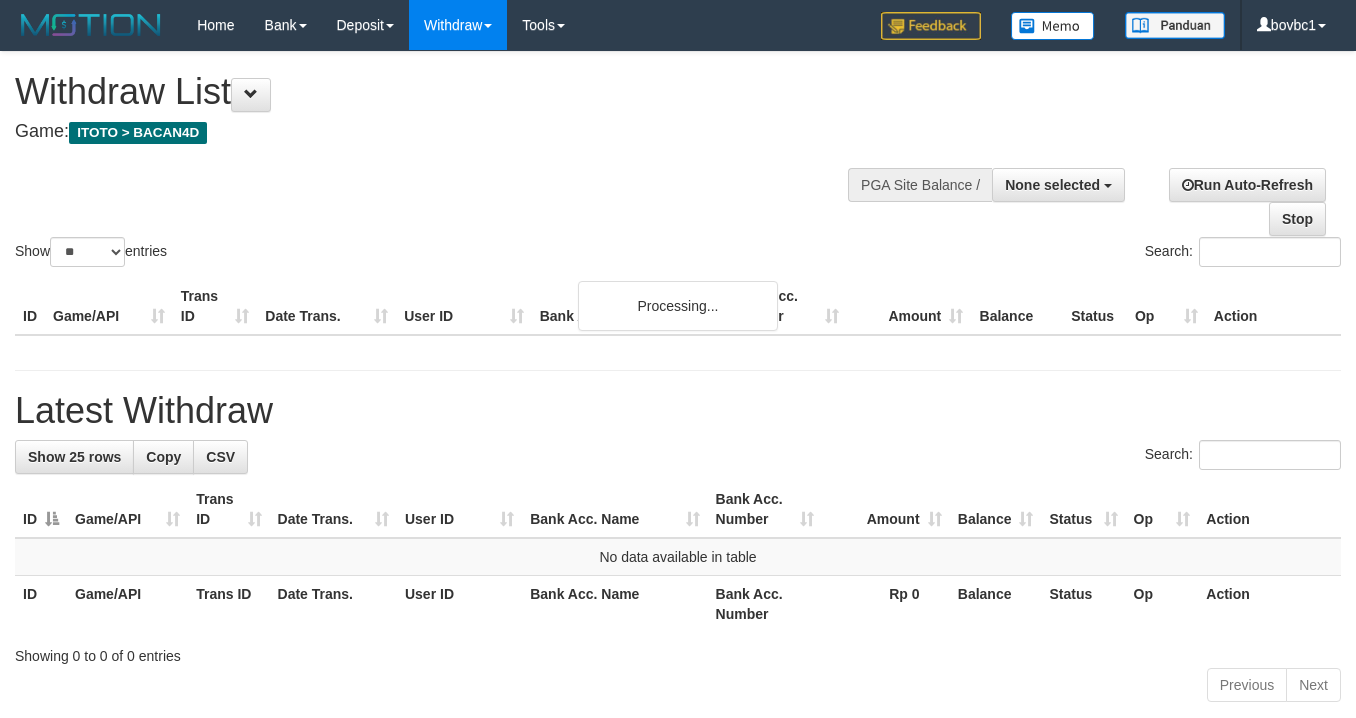 select 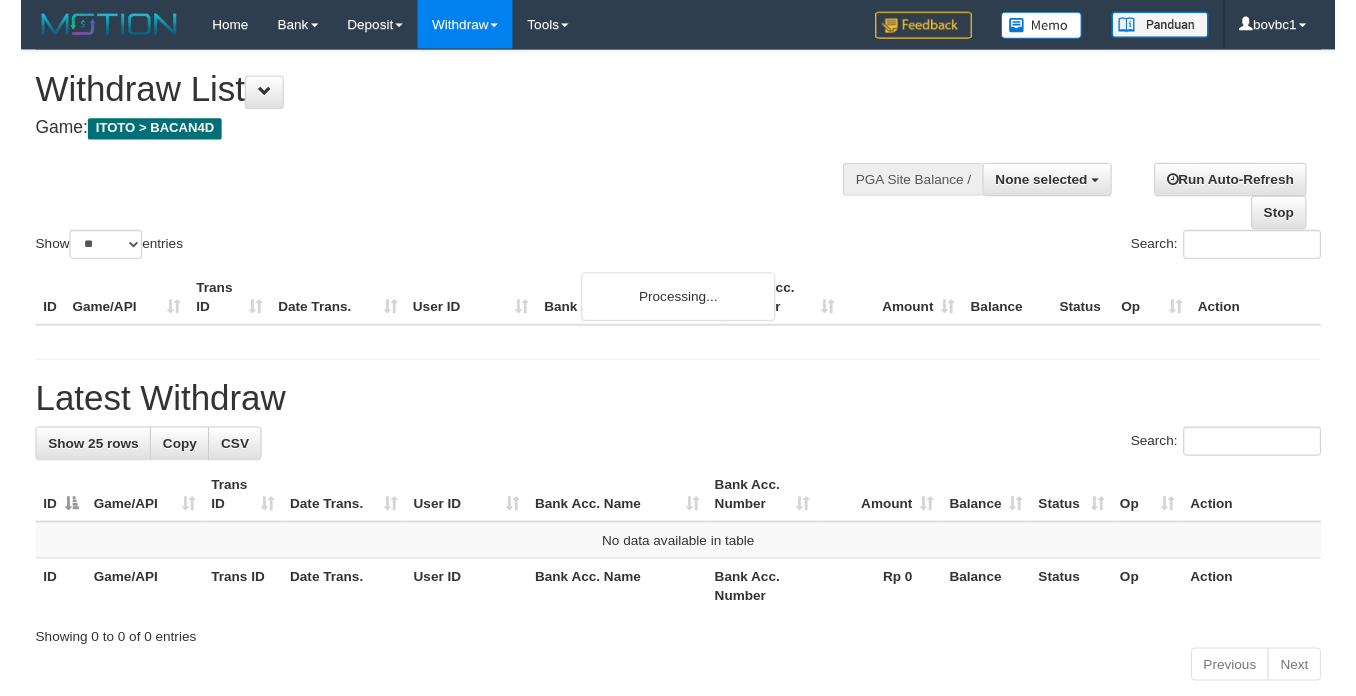 scroll, scrollTop: 663, scrollLeft: 0, axis: vertical 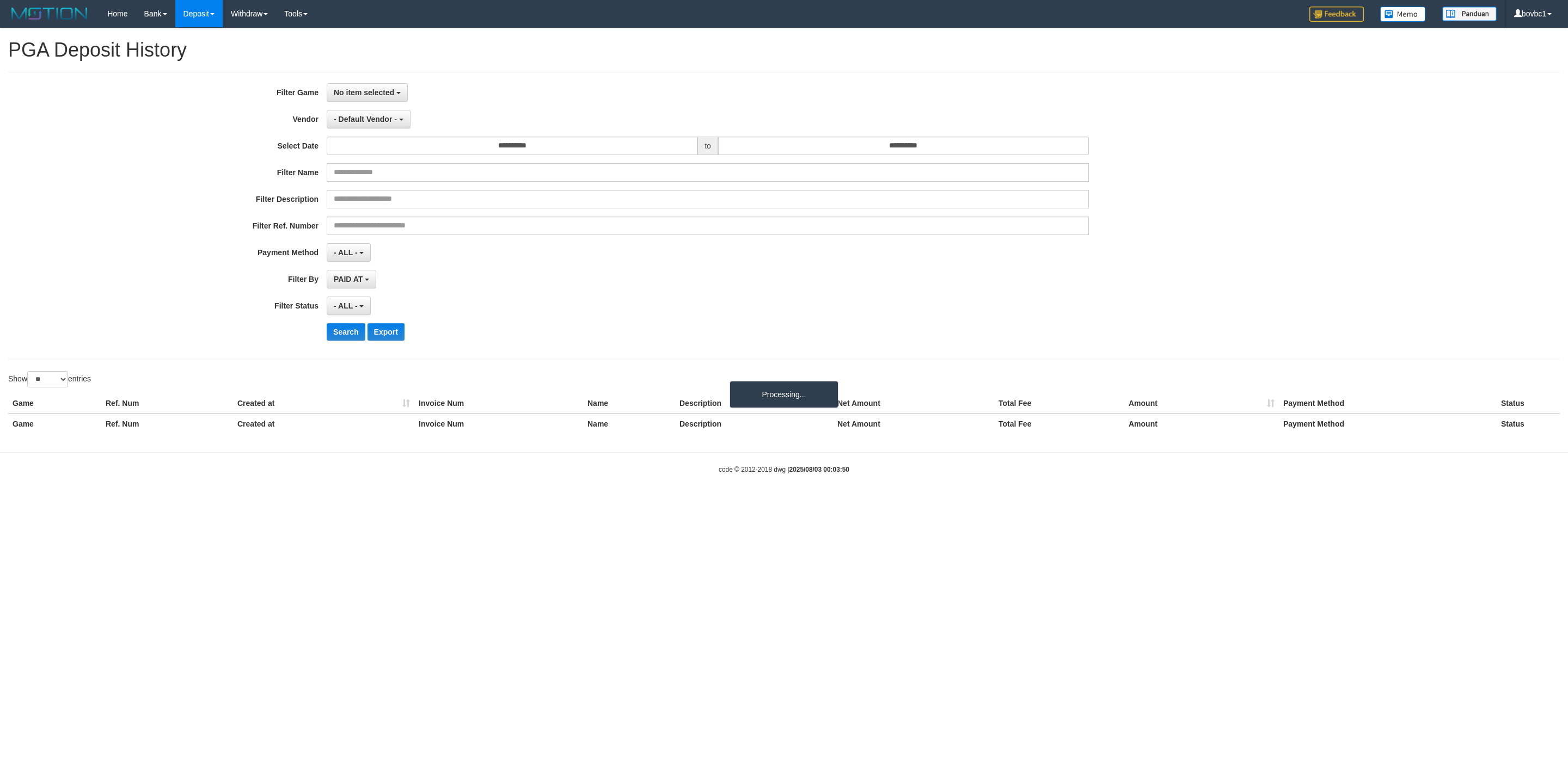 select 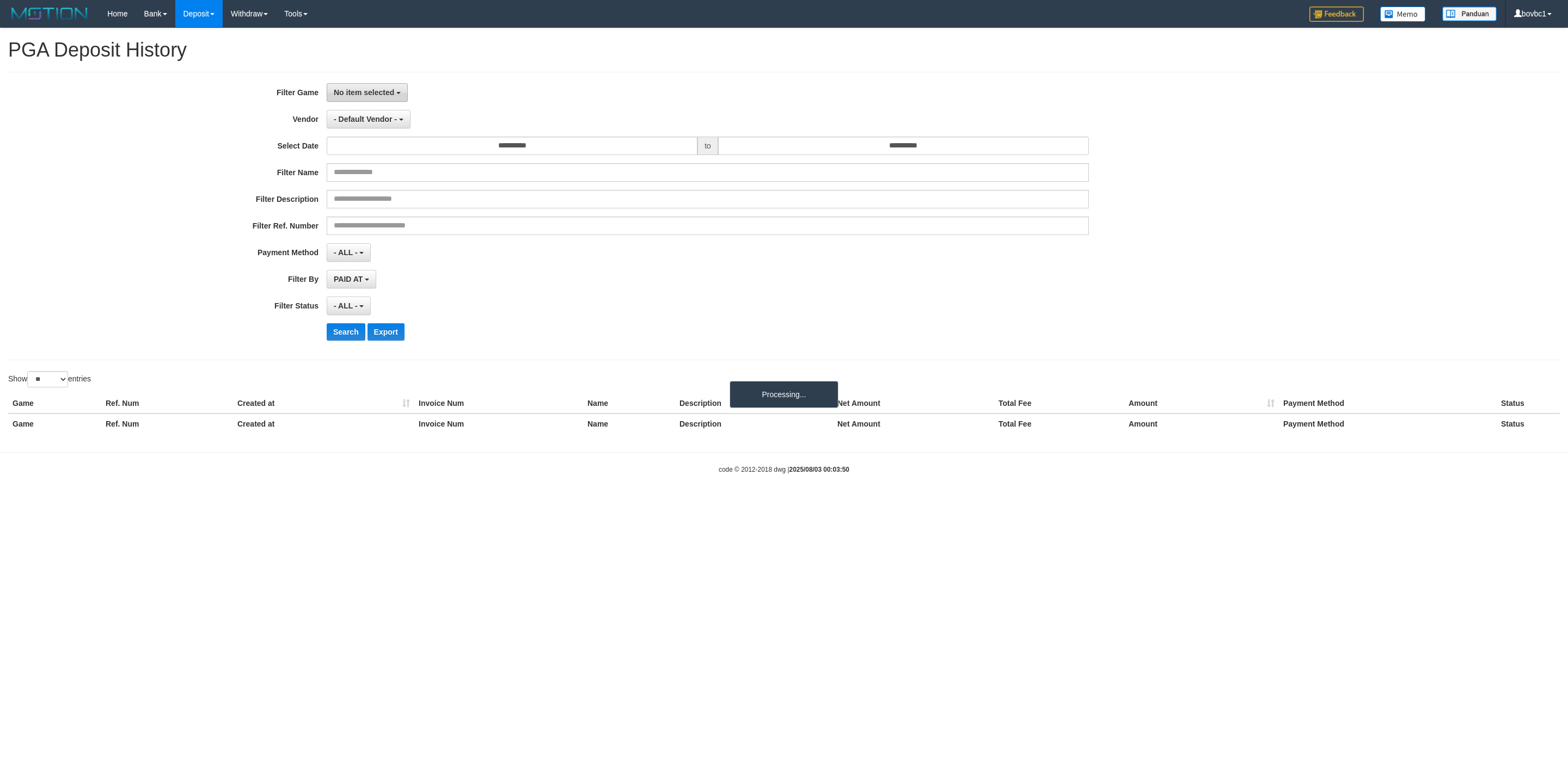 scroll, scrollTop: 0, scrollLeft: 0, axis: both 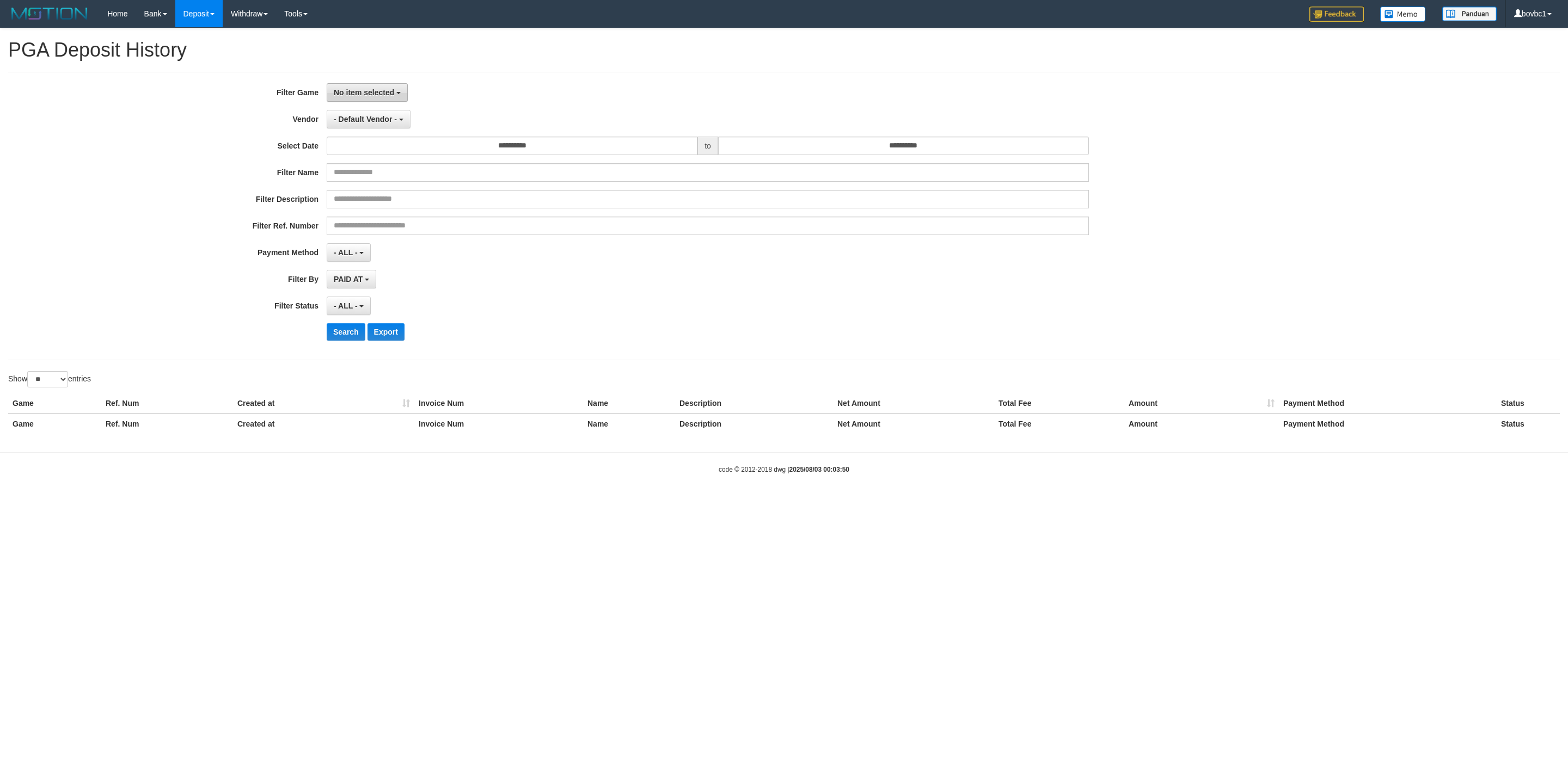 click on "No item selected" at bounding box center [364, 92] 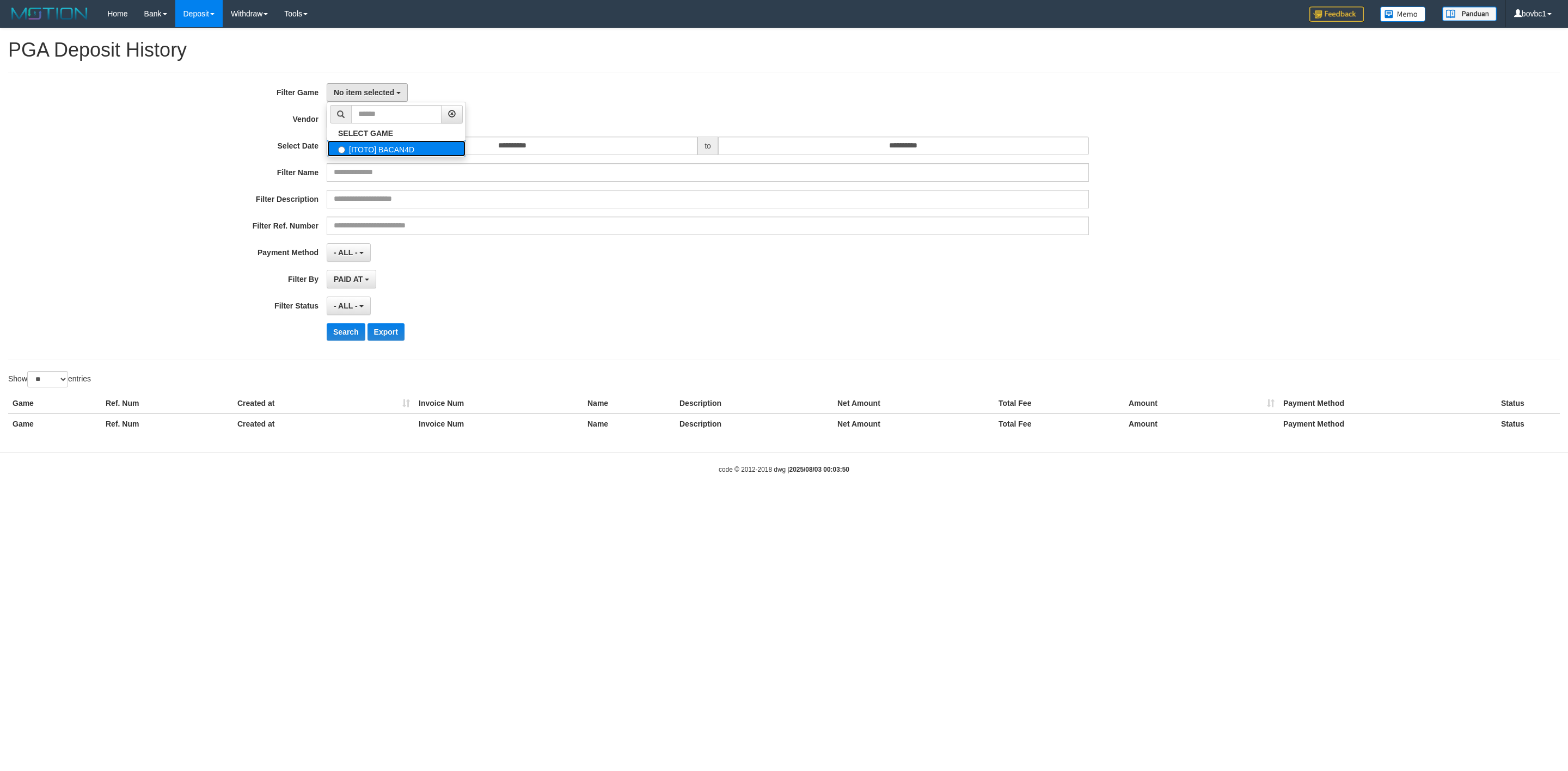 drag, startPoint x: 376, startPoint y: 152, endPoint x: 376, endPoint y: 146, distance: 6 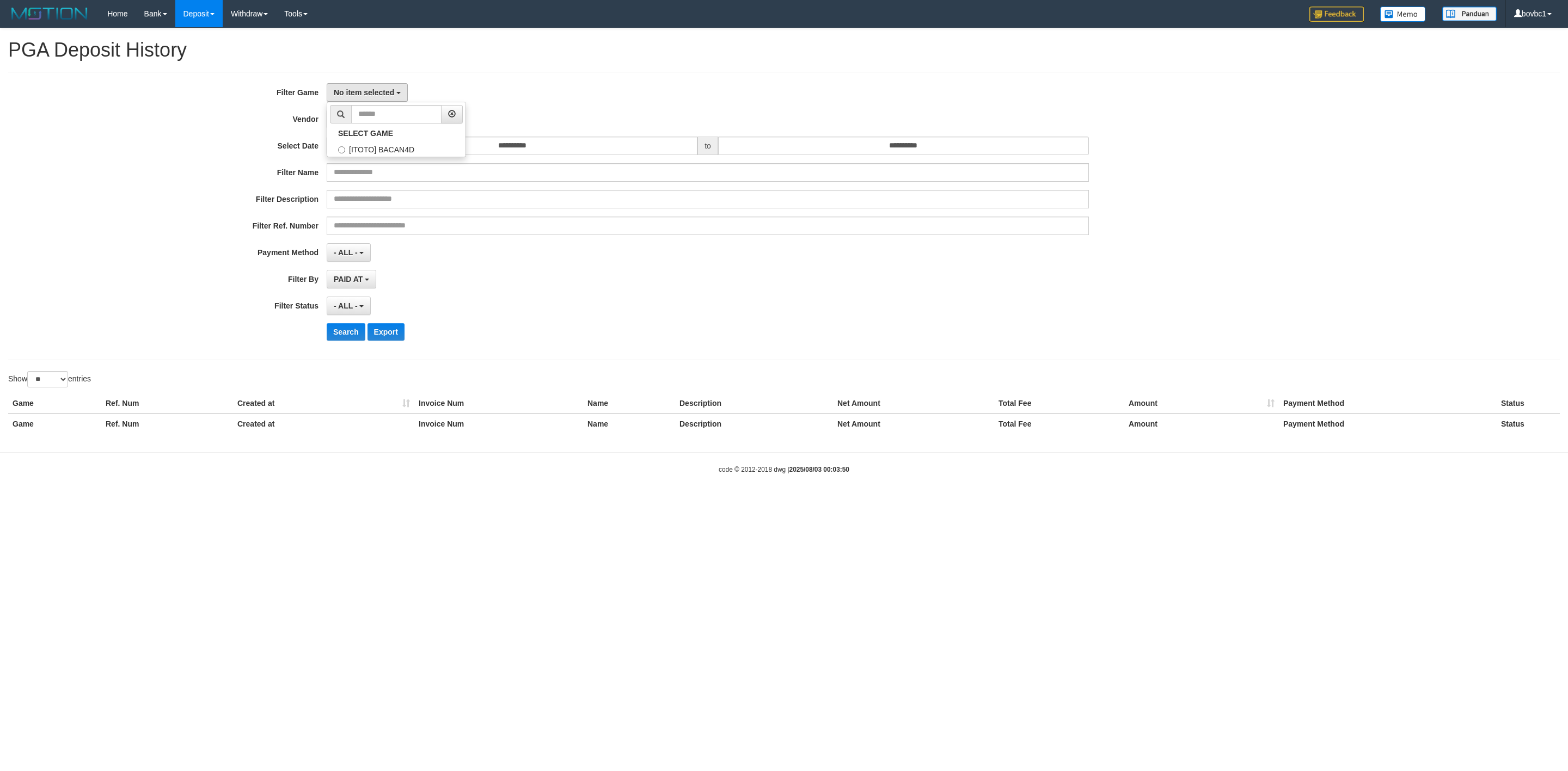 select on "****" 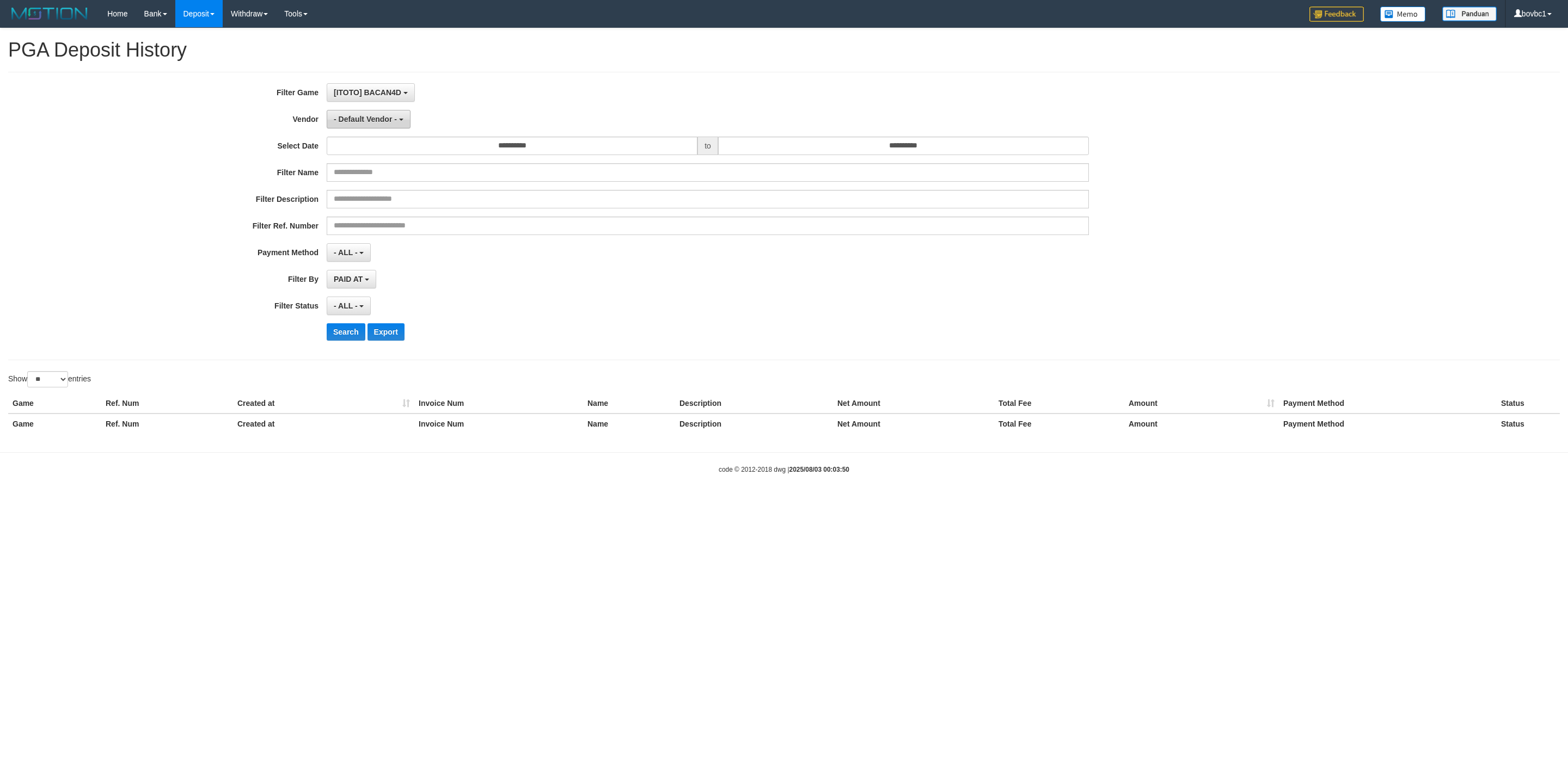 scroll, scrollTop: 10, scrollLeft: 0, axis: vertical 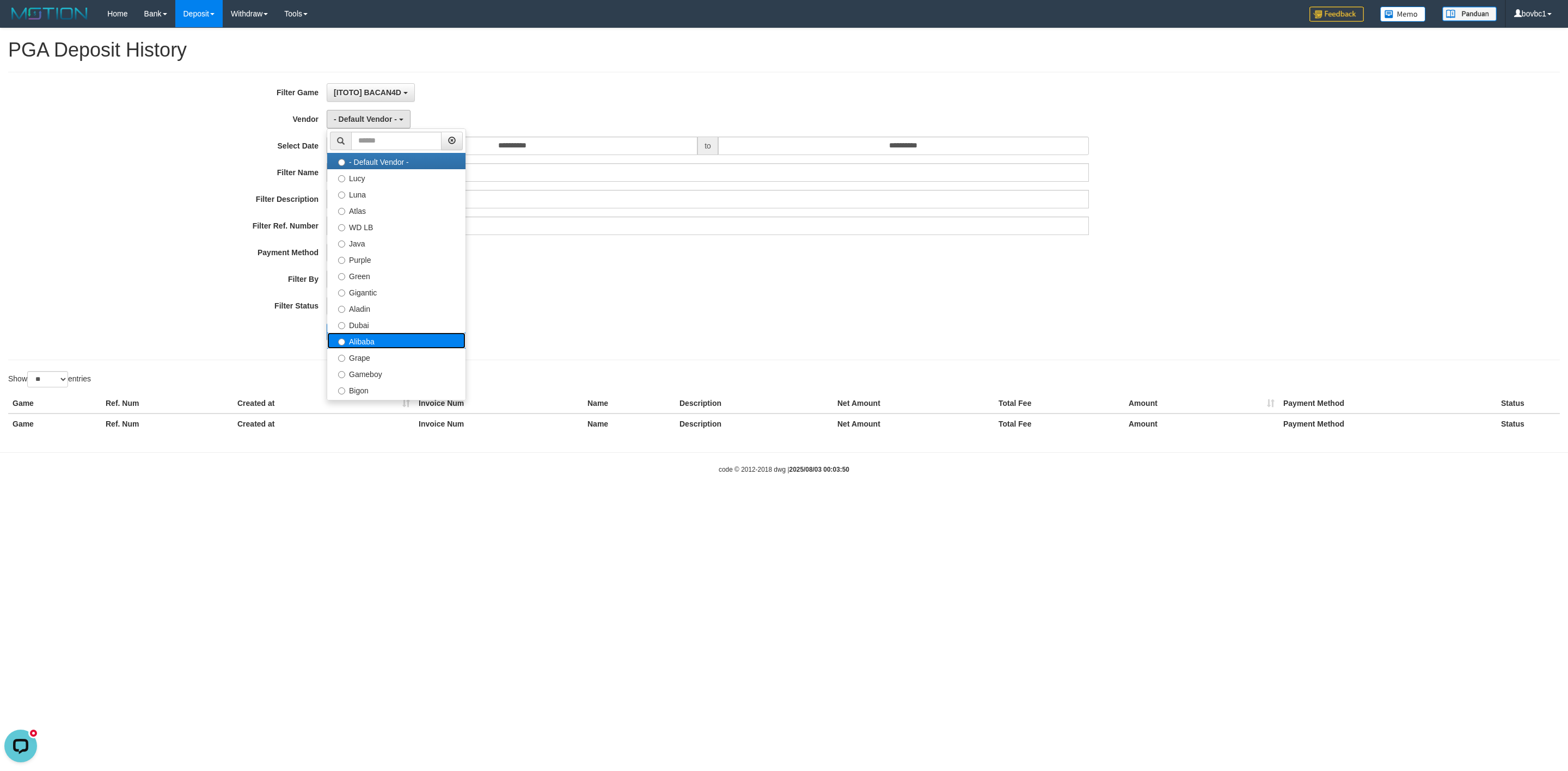 click on "Alibaba" at bounding box center [396, 341] 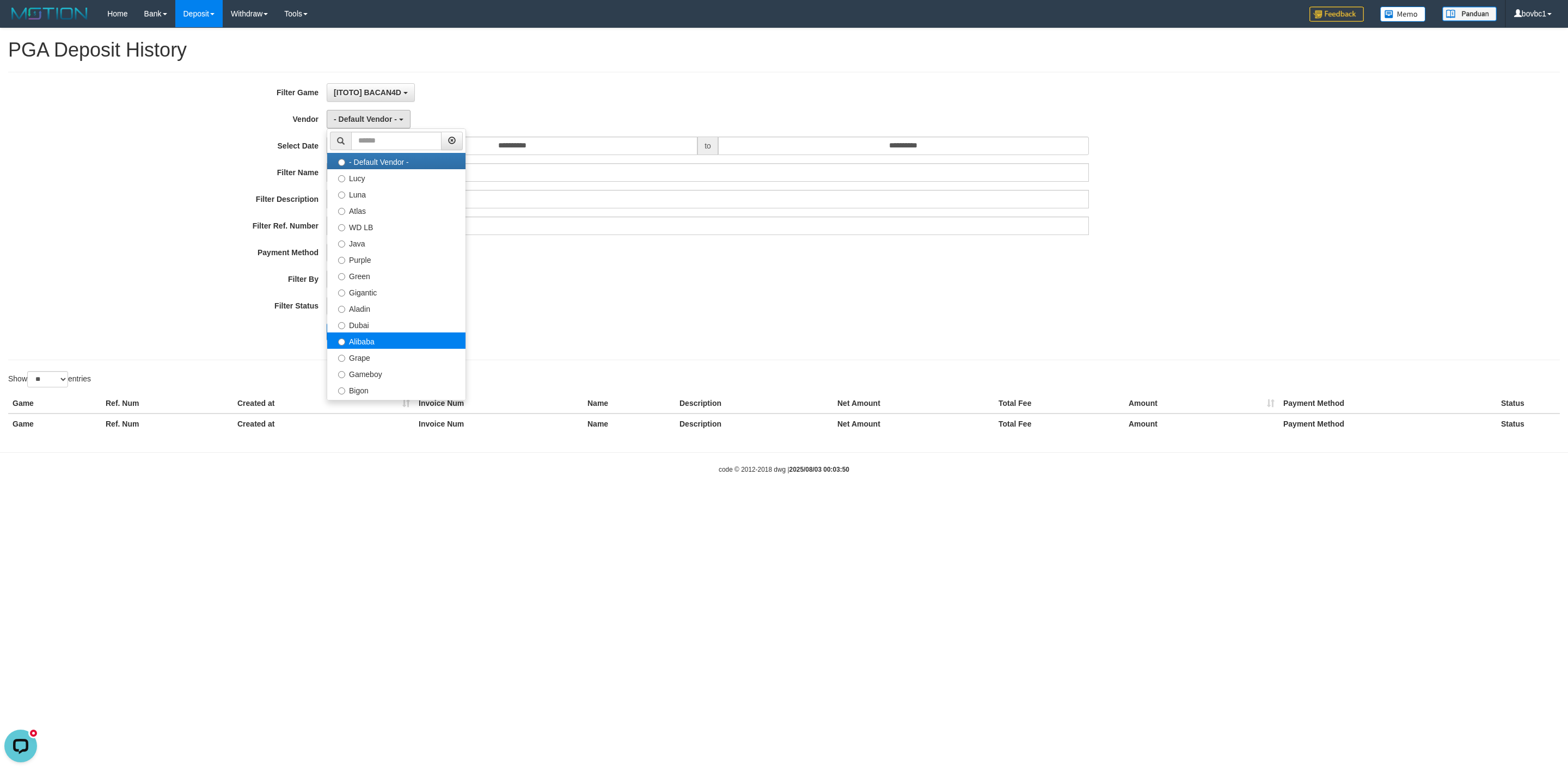 select on "**********" 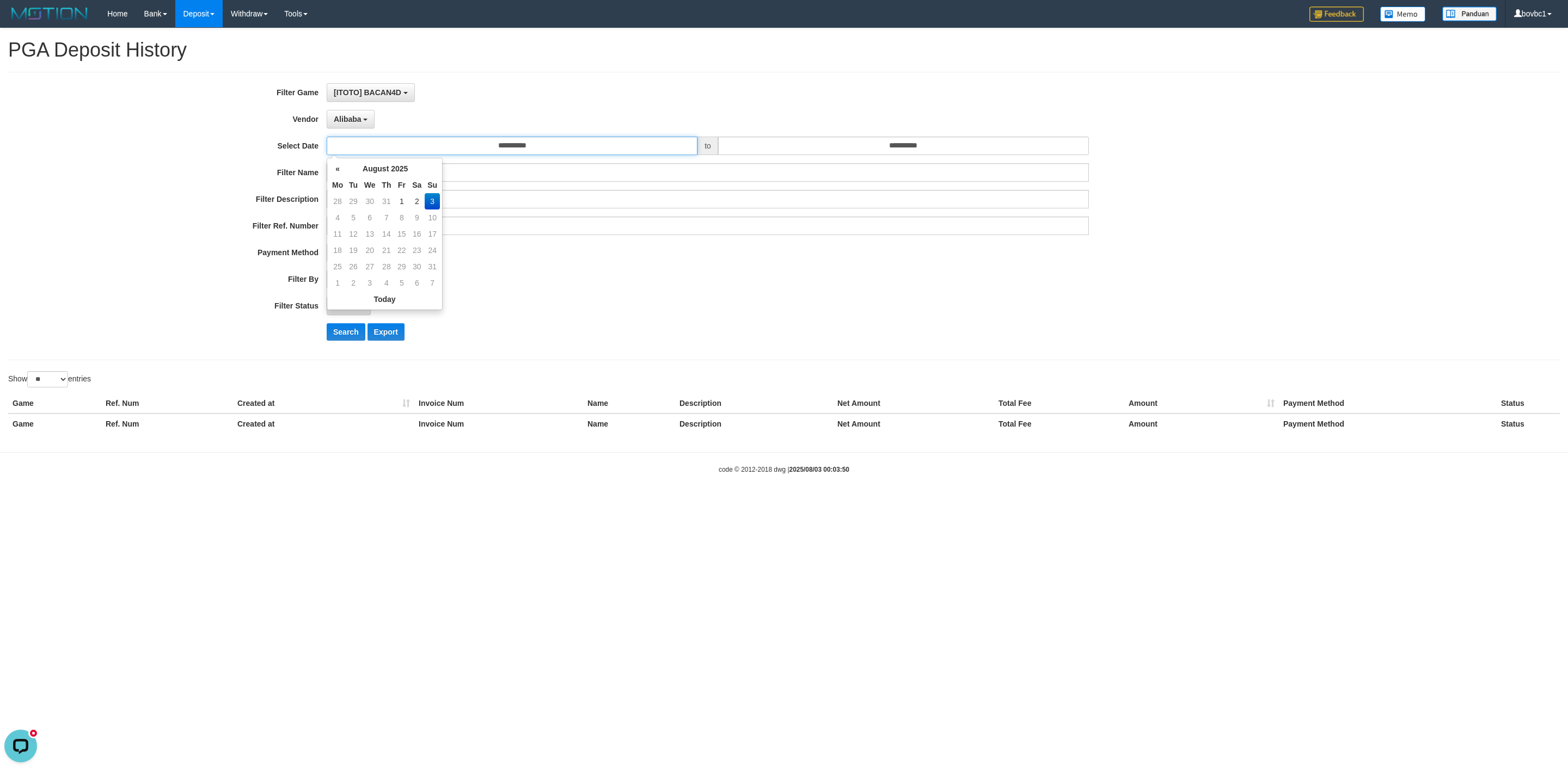 click on "**********" at bounding box center (512, 146) 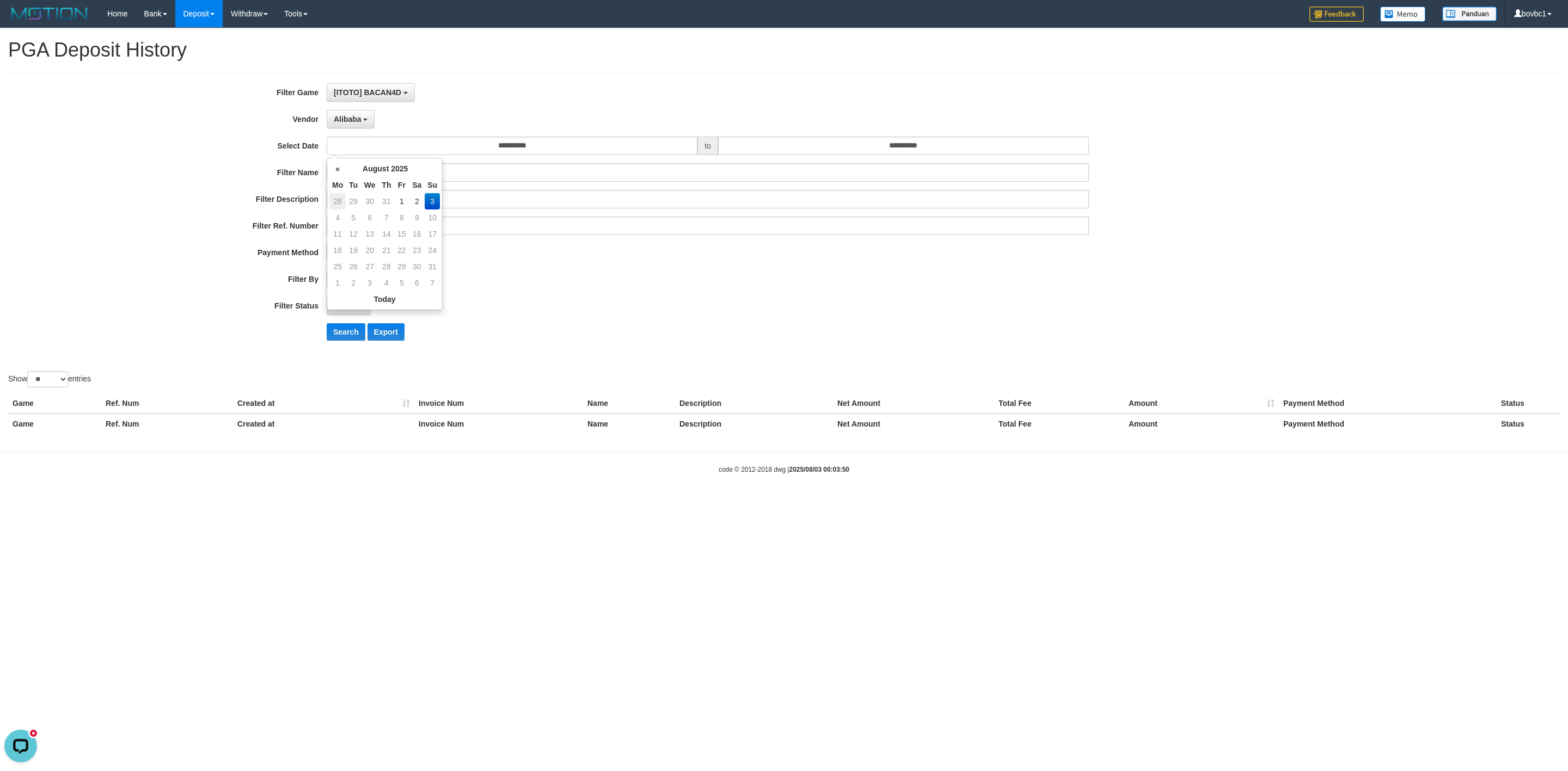 click on "28" at bounding box center (338, 201) 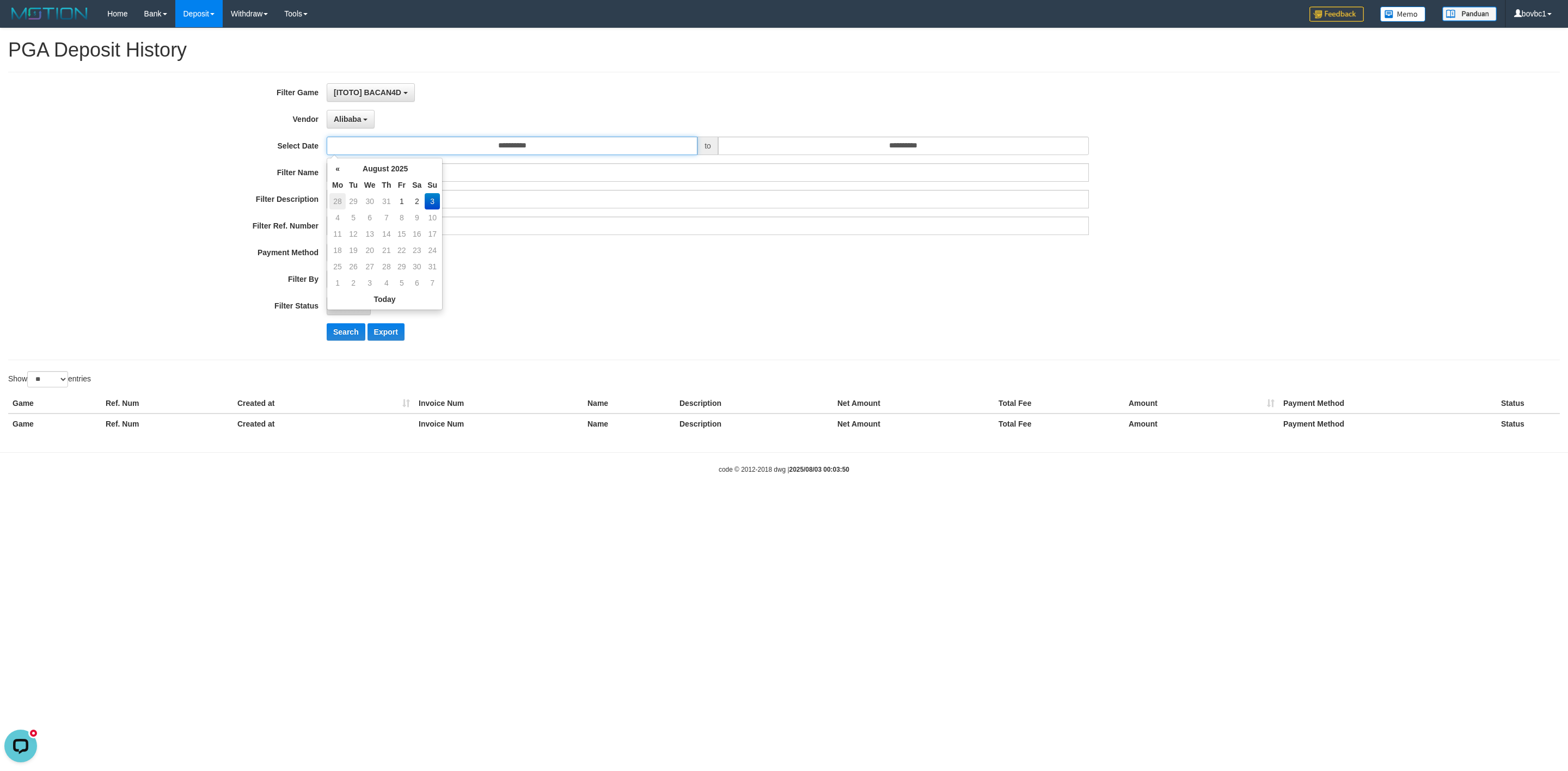 type on "**********" 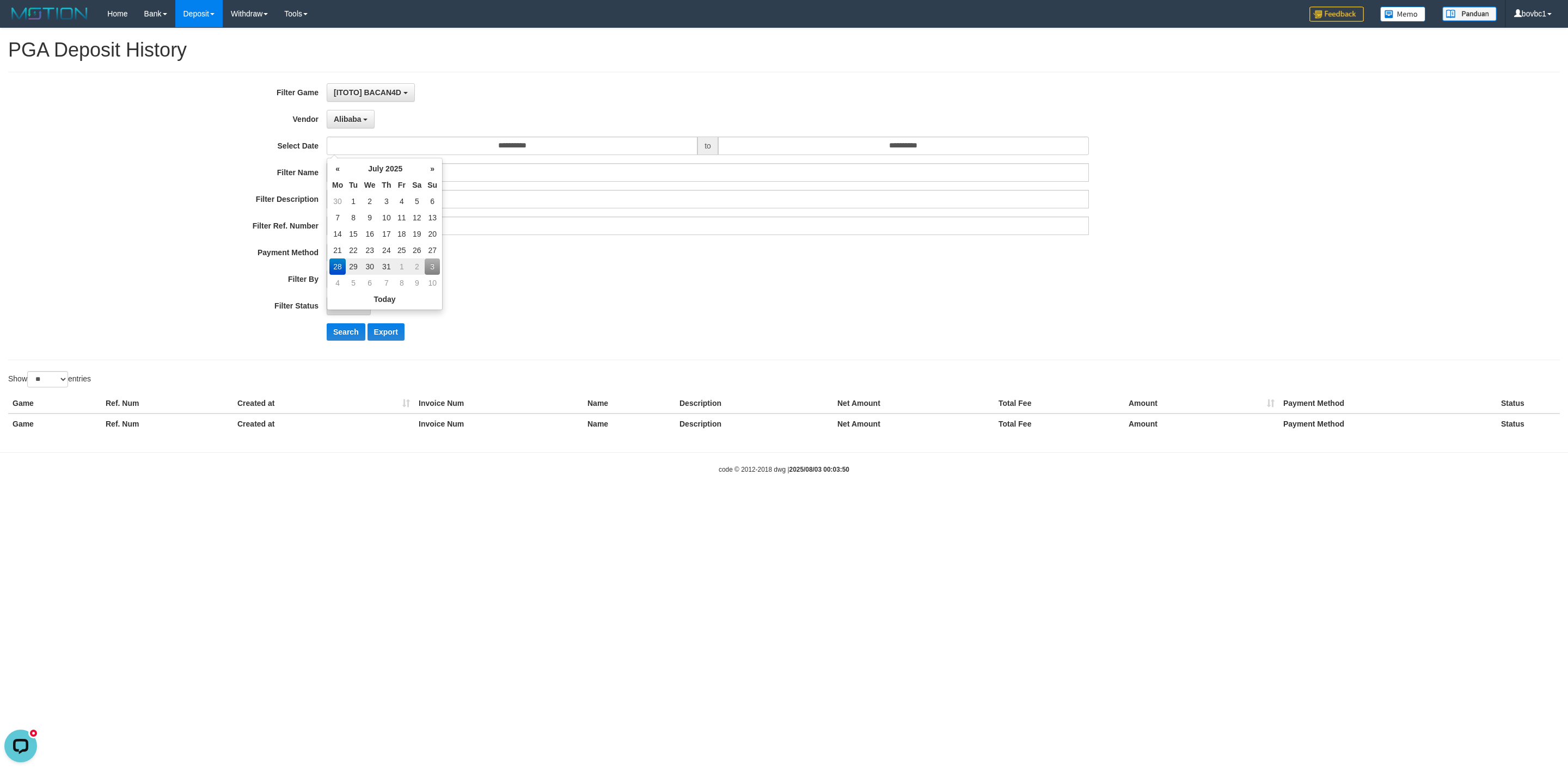drag, startPoint x: 789, startPoint y: 327, endPoint x: 856, endPoint y: 193, distance: 149.81655 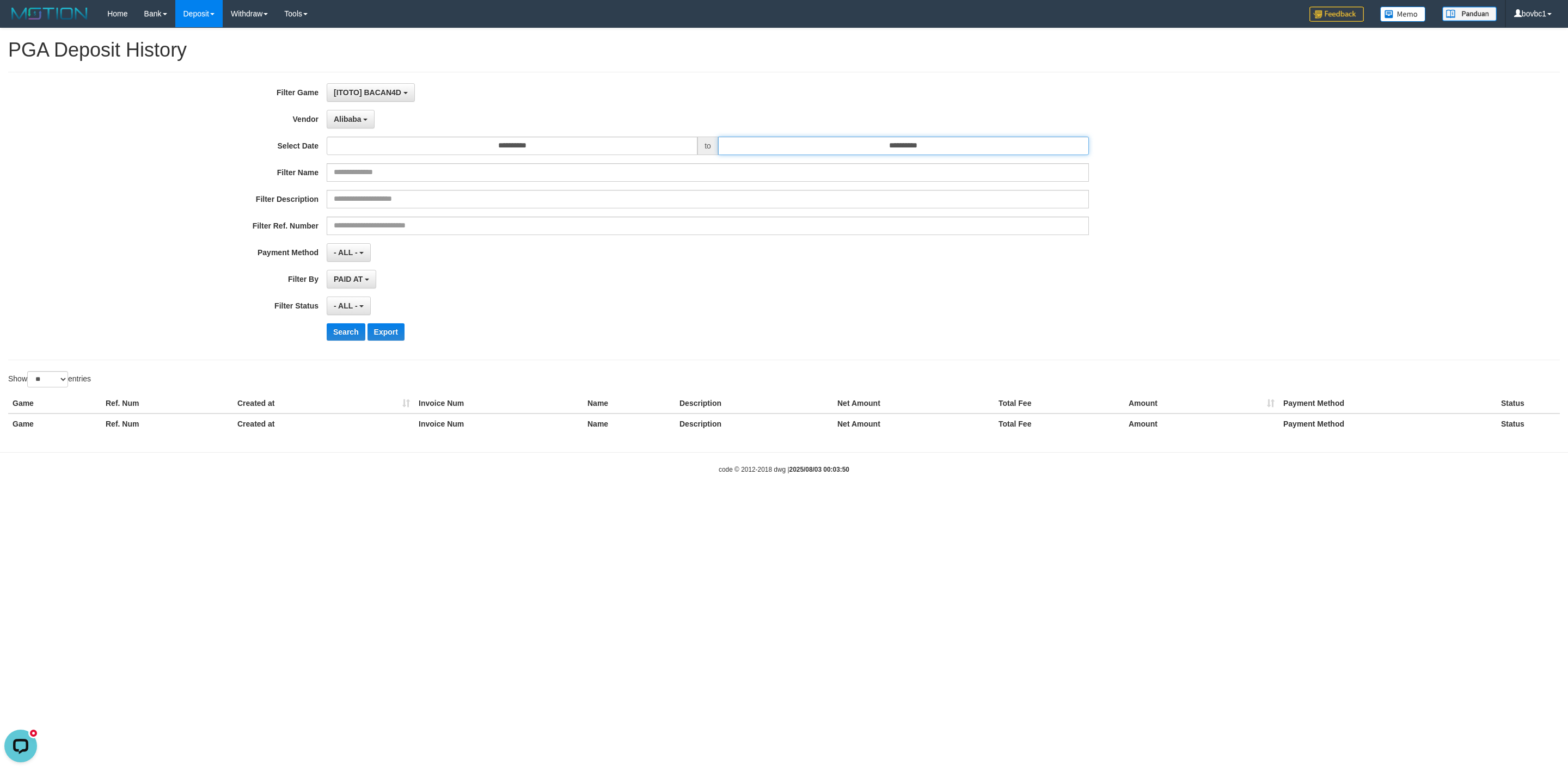 click on "**********" at bounding box center [903, 146] 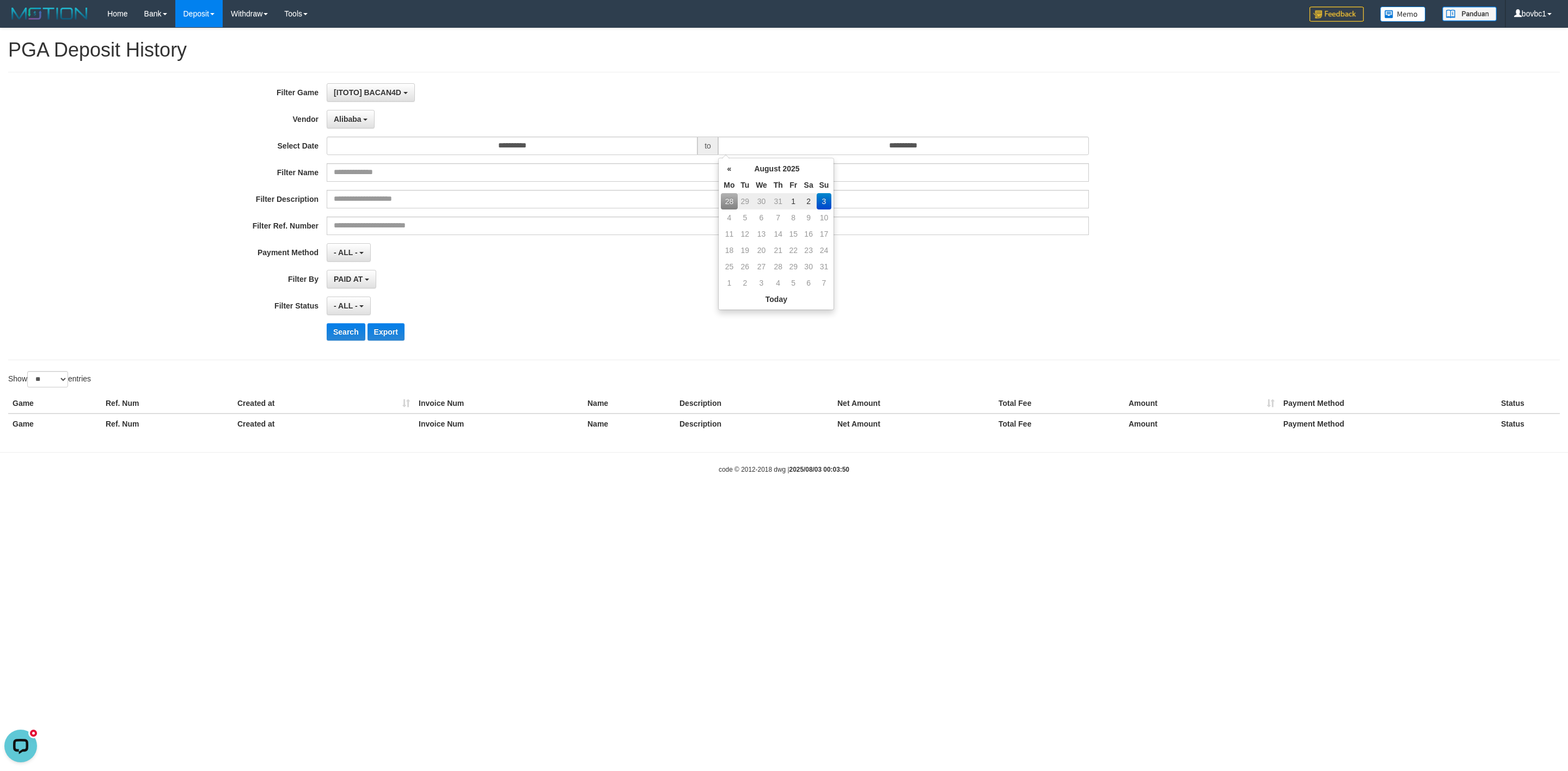 click on "2" at bounding box center [808, 201] 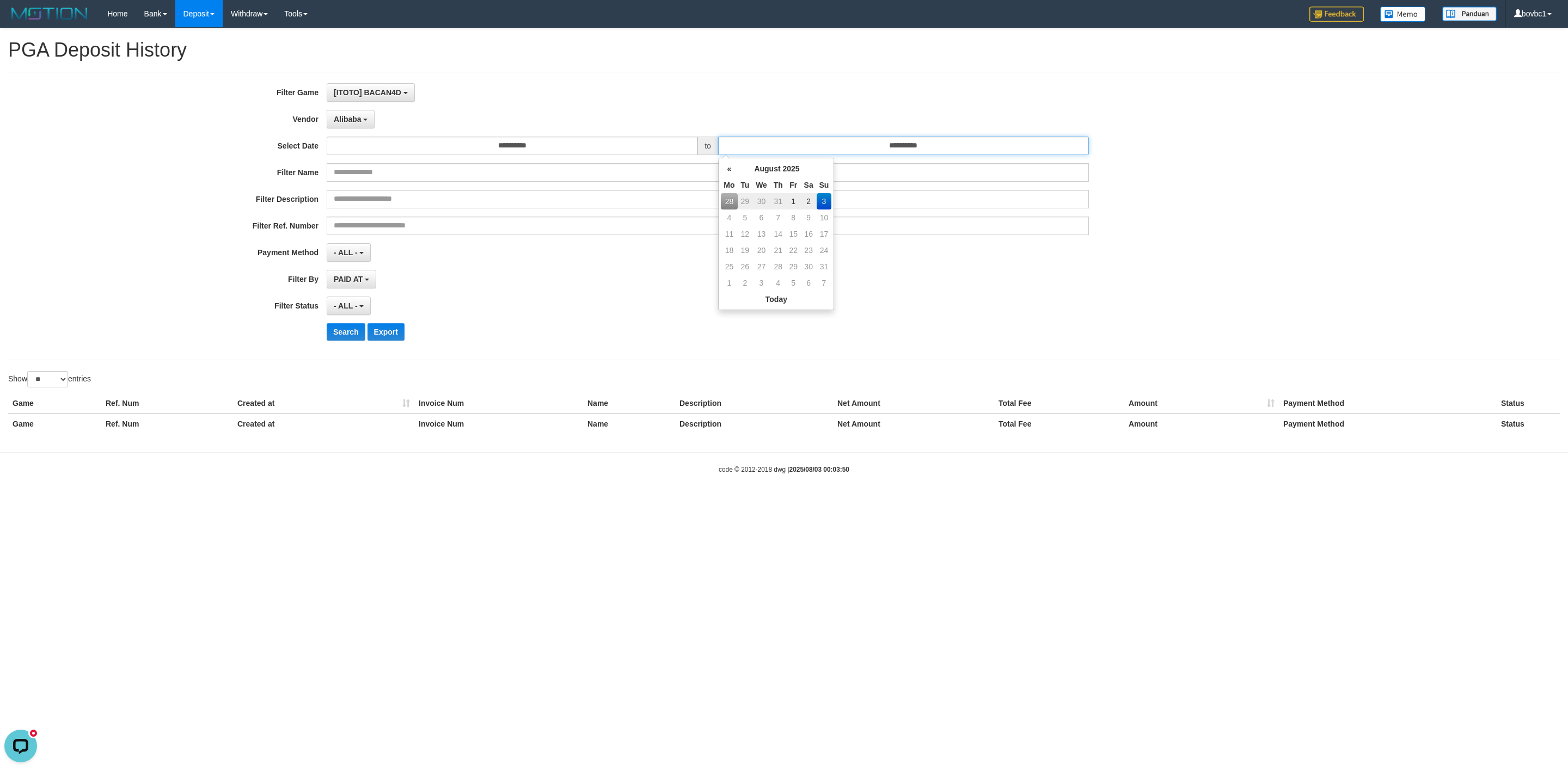type on "**********" 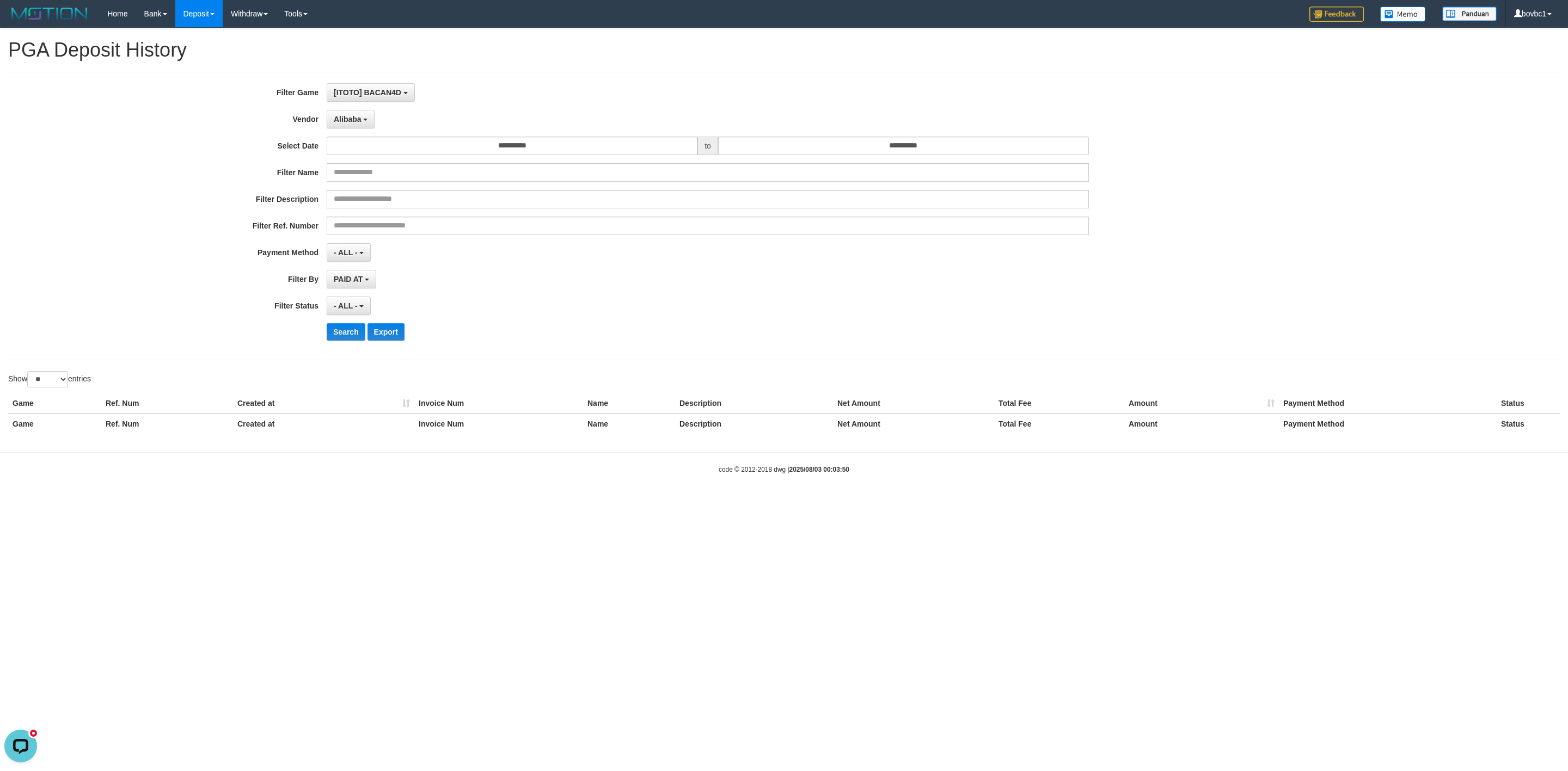 click on "**********" at bounding box center [653, 216] 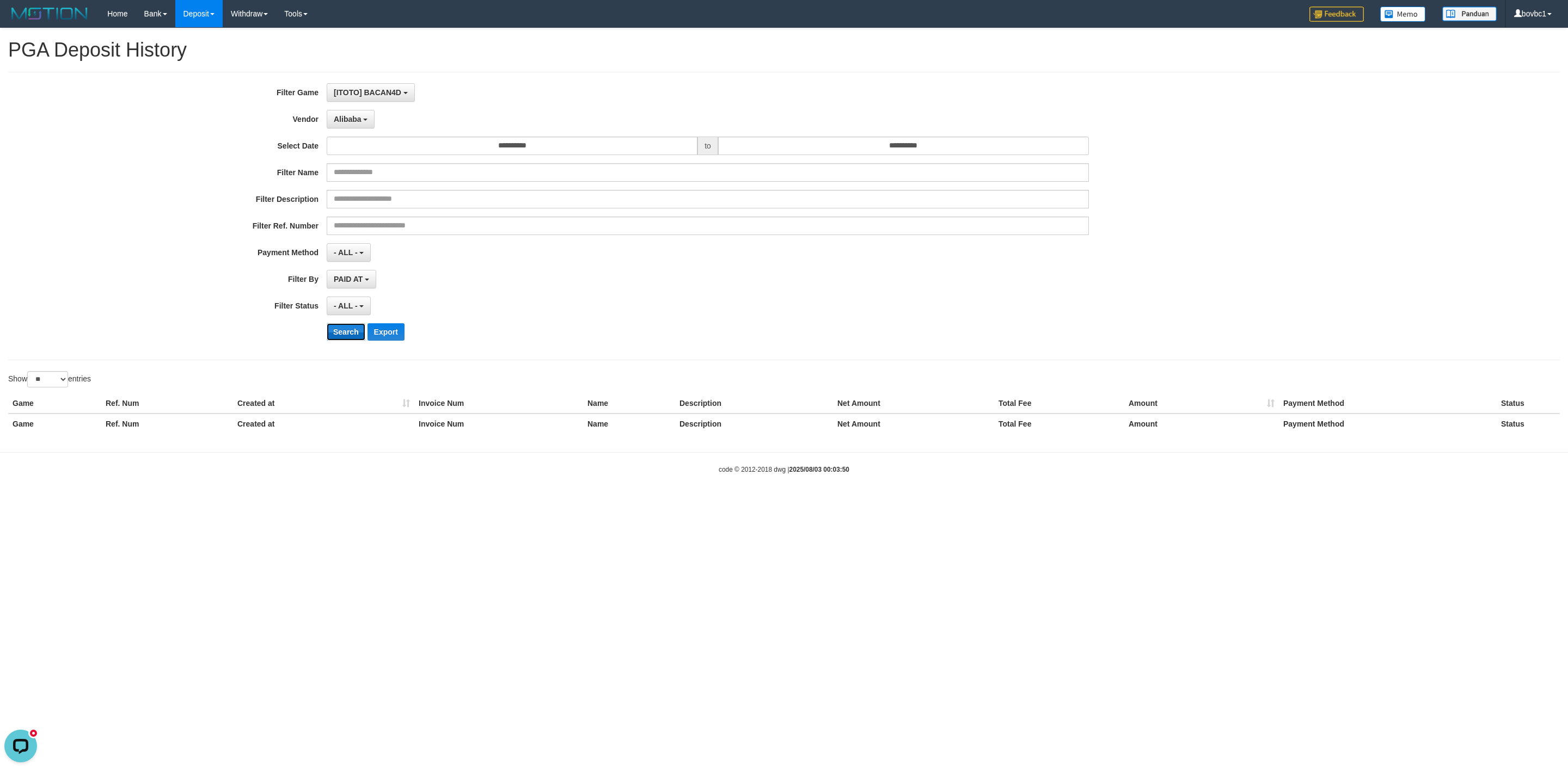 click on "Search" at bounding box center (346, 332) 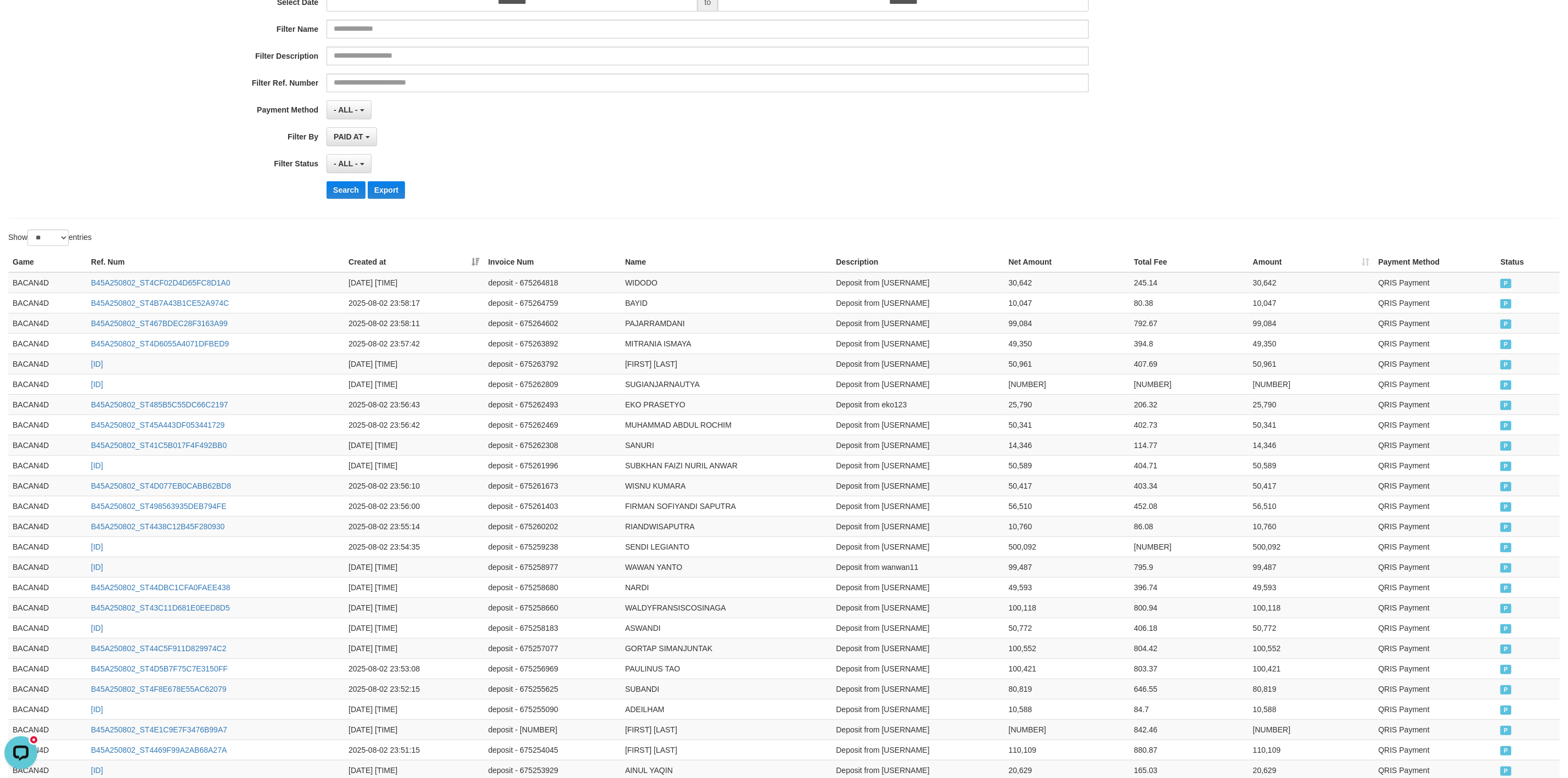 scroll, scrollTop: 0, scrollLeft: 0, axis: both 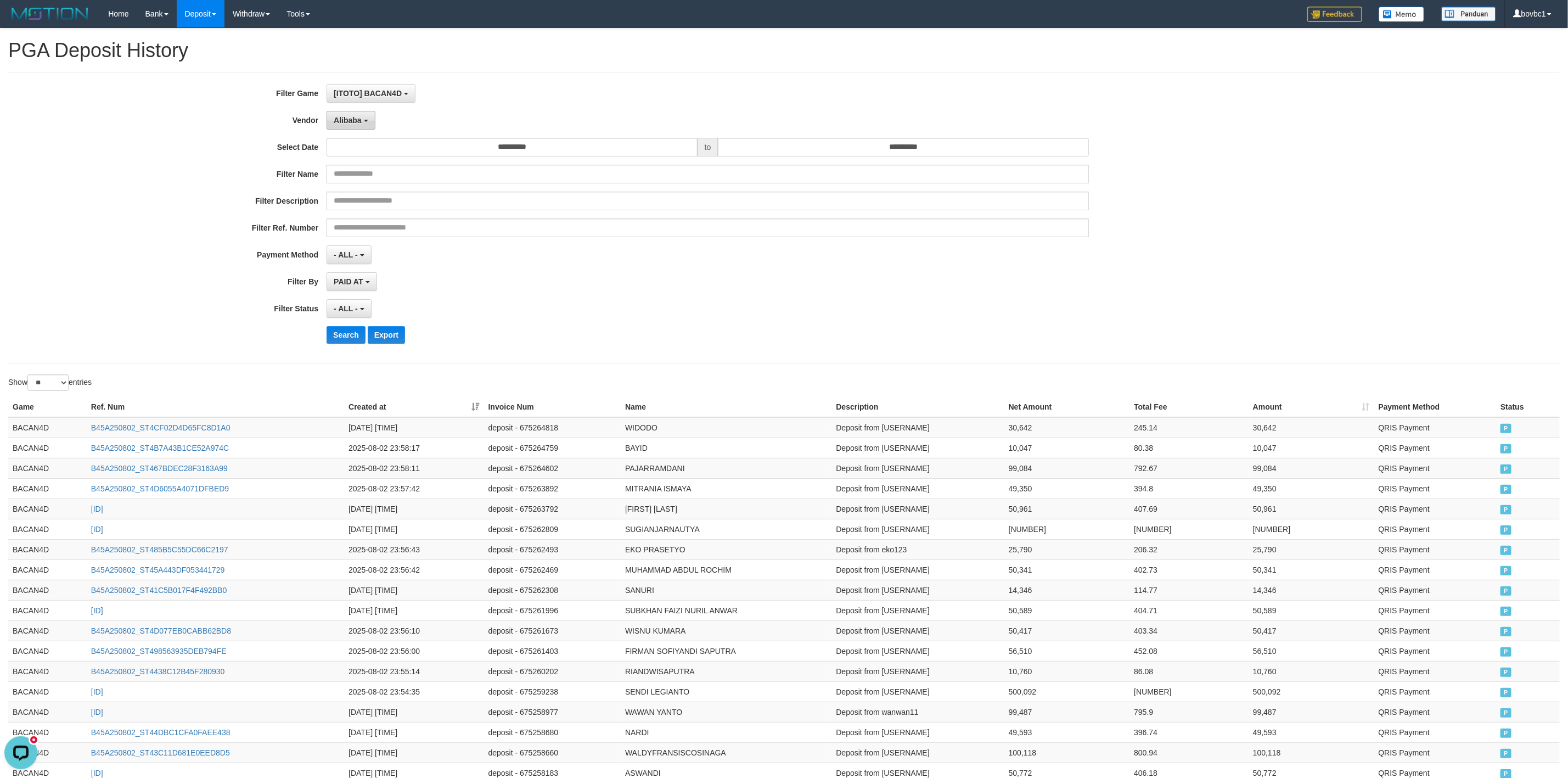 click on "Alibaba" at bounding box center (347, 120) 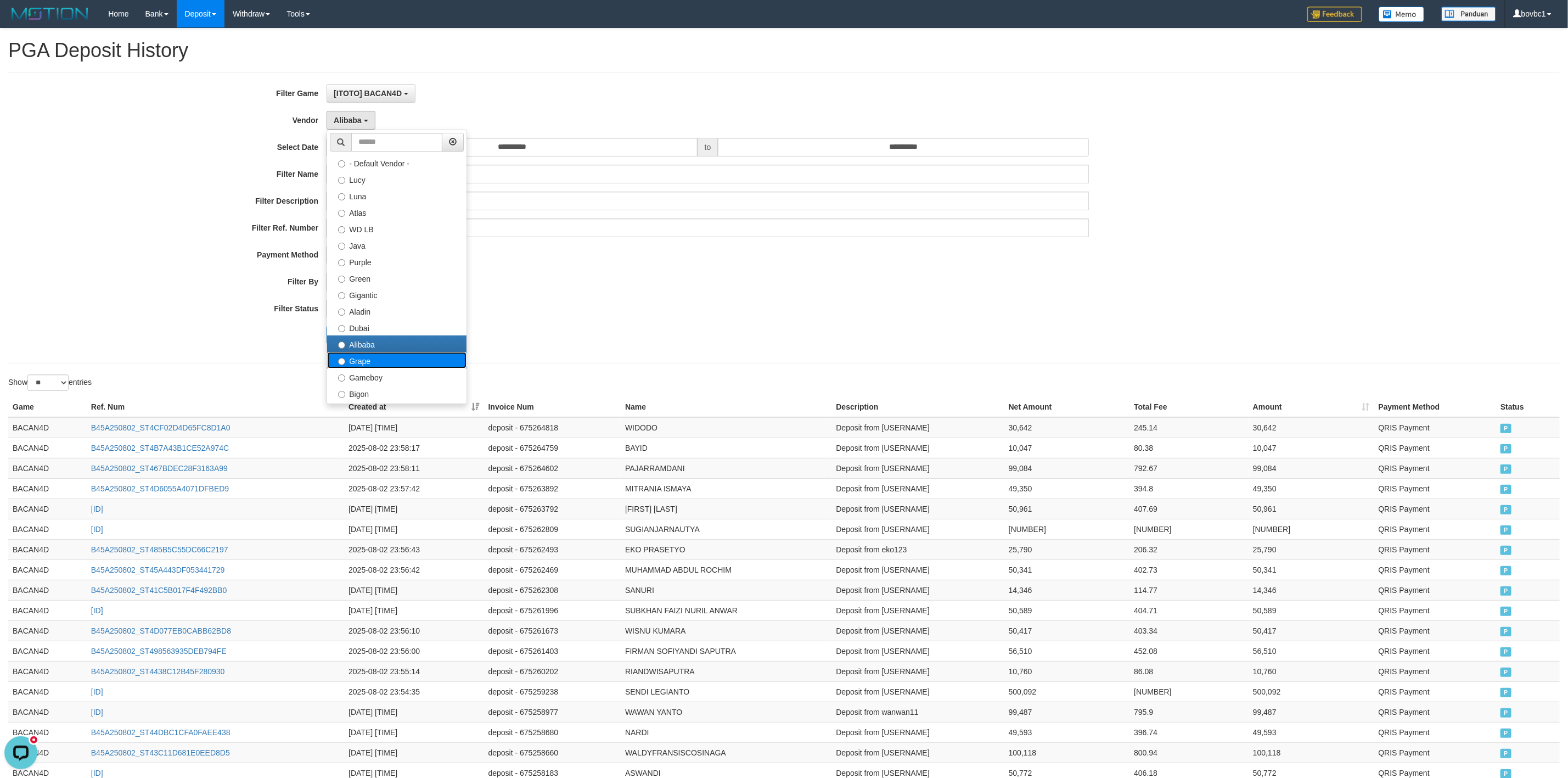 click on "Grape" at bounding box center [397, 360] 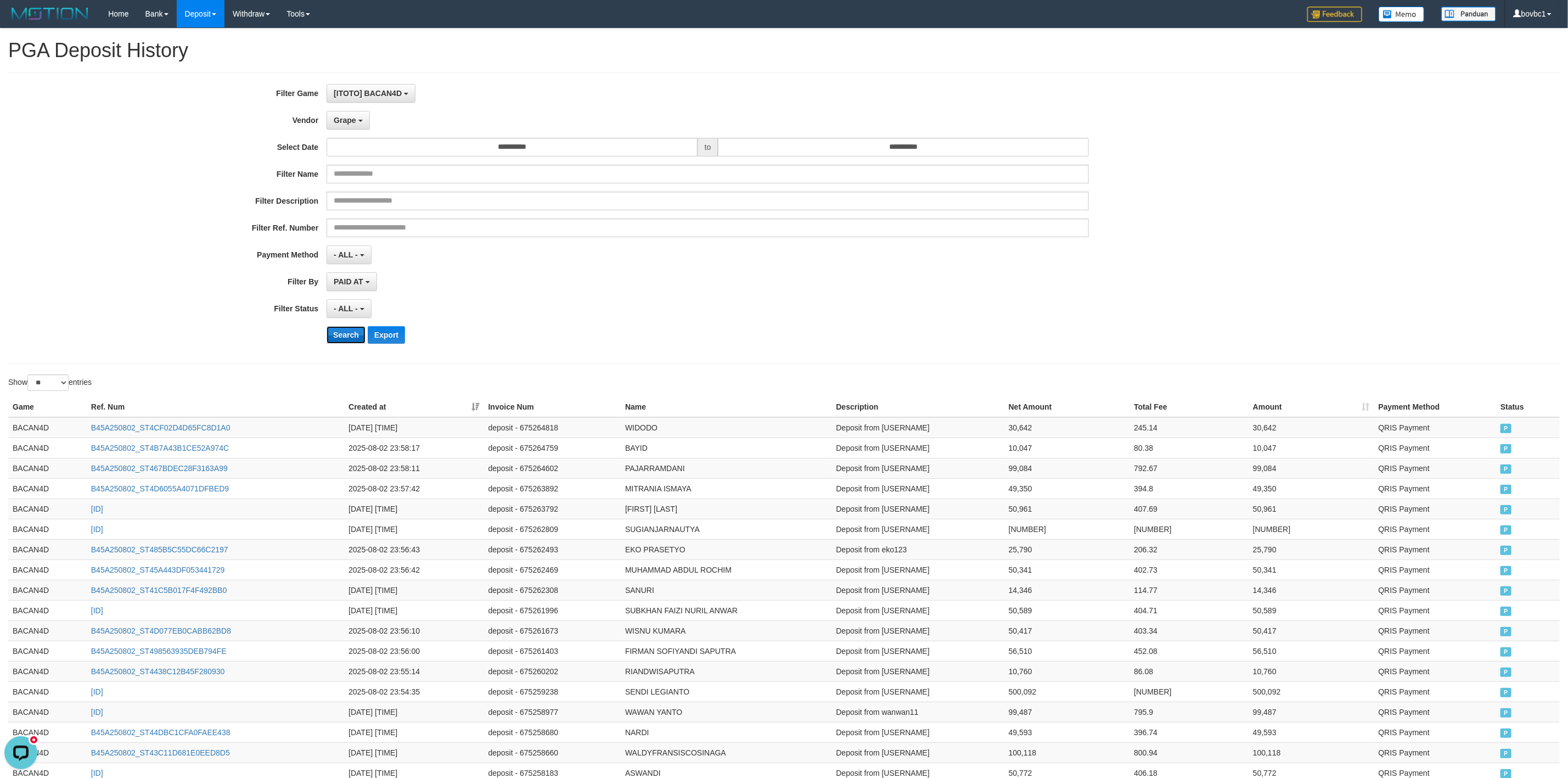 click on "Search" at bounding box center [346, 335] 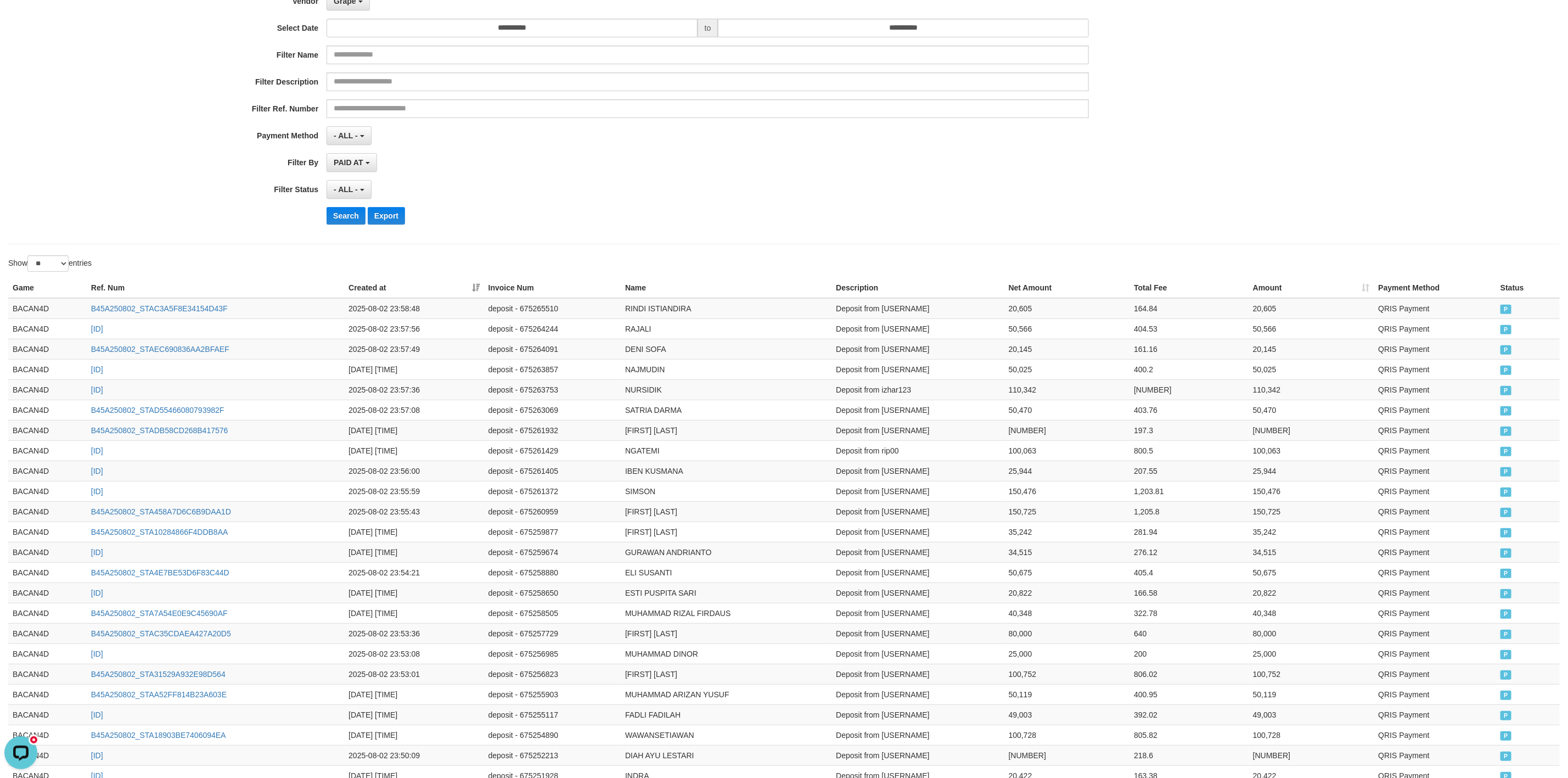 scroll, scrollTop: 0, scrollLeft: 0, axis: both 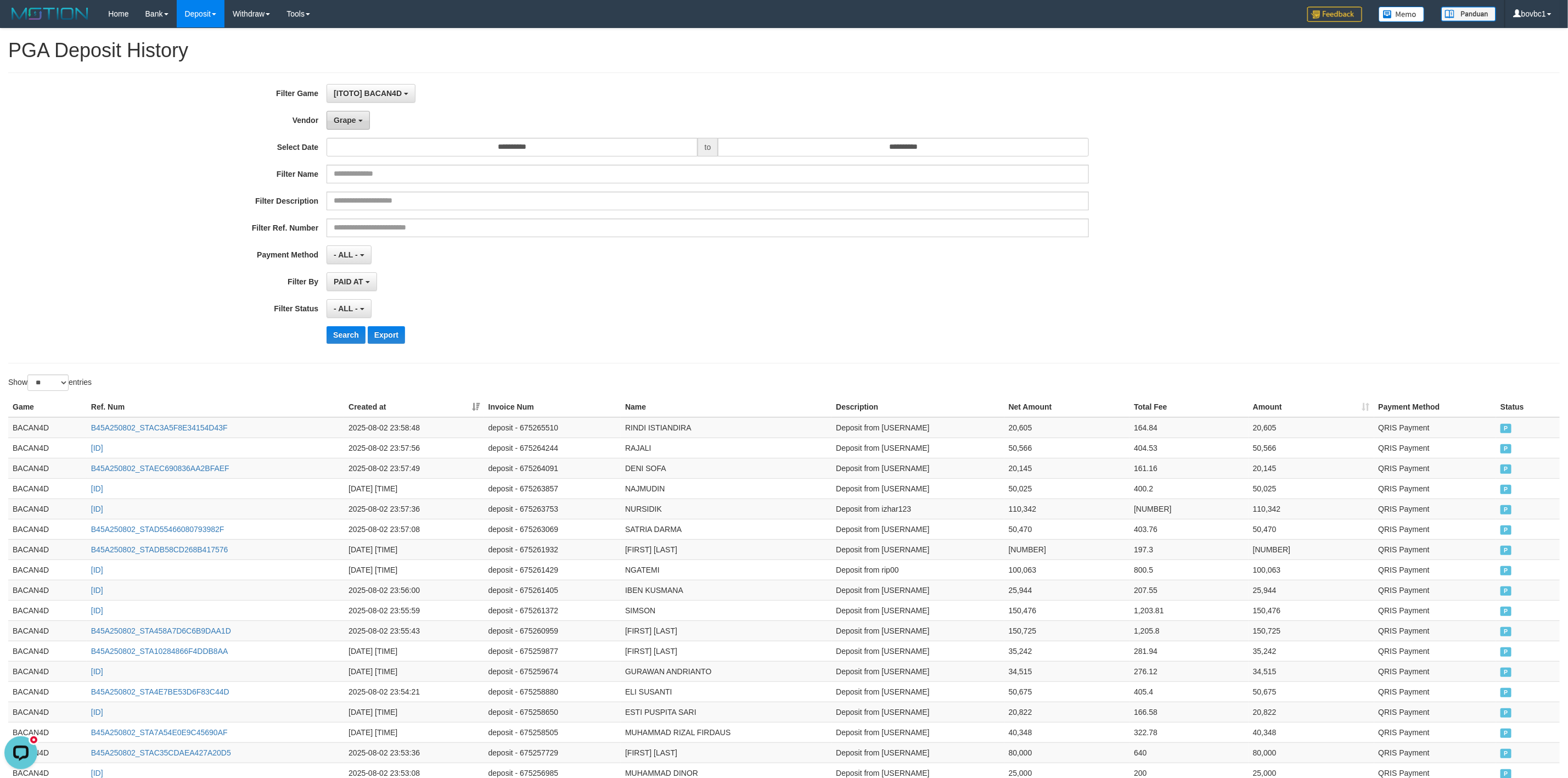 click on "Grape" at bounding box center (345, 120) 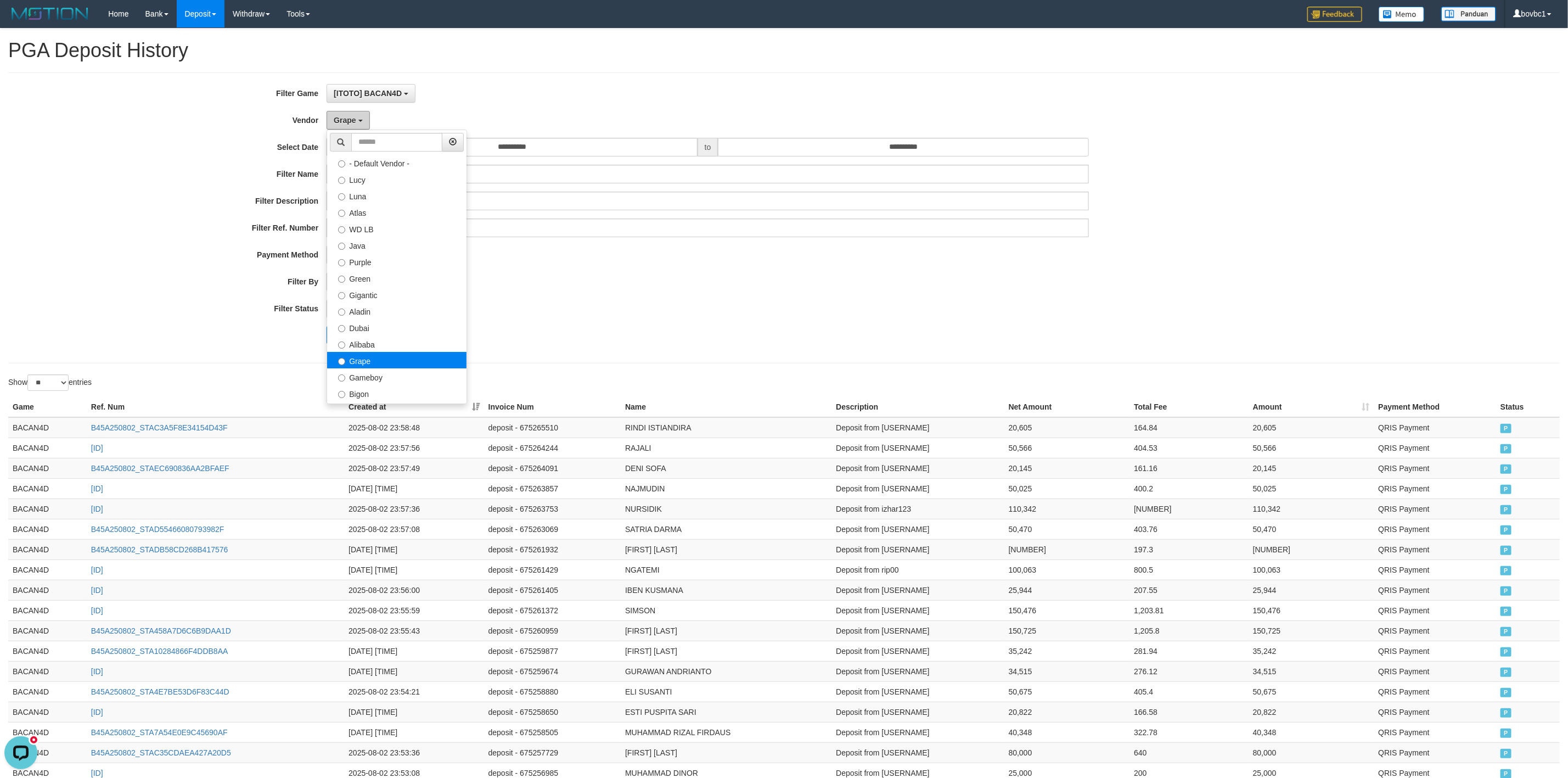 scroll, scrollTop: 165, scrollLeft: 0, axis: vertical 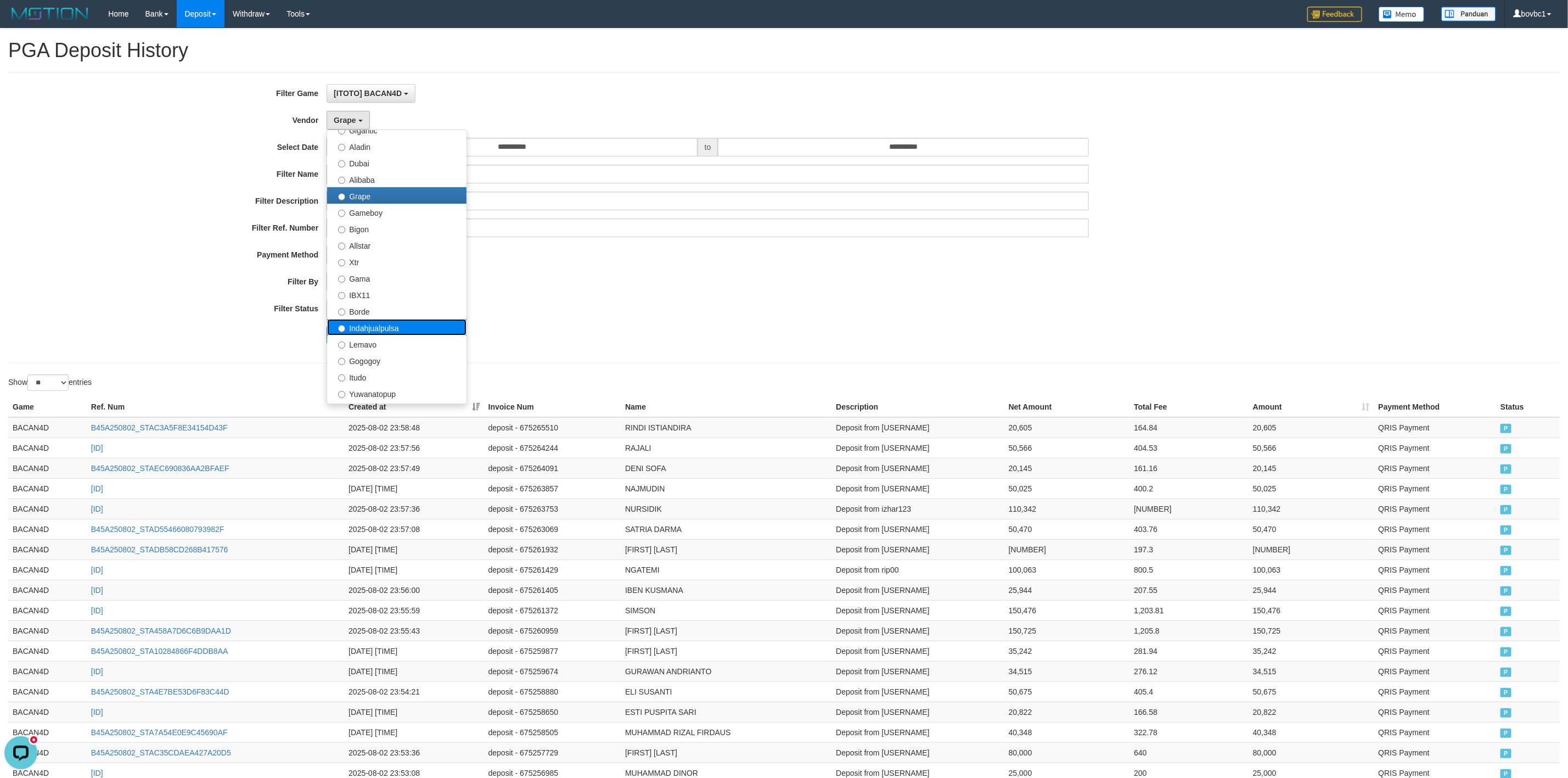 click on "Indahjualpulsa" at bounding box center (397, 327) 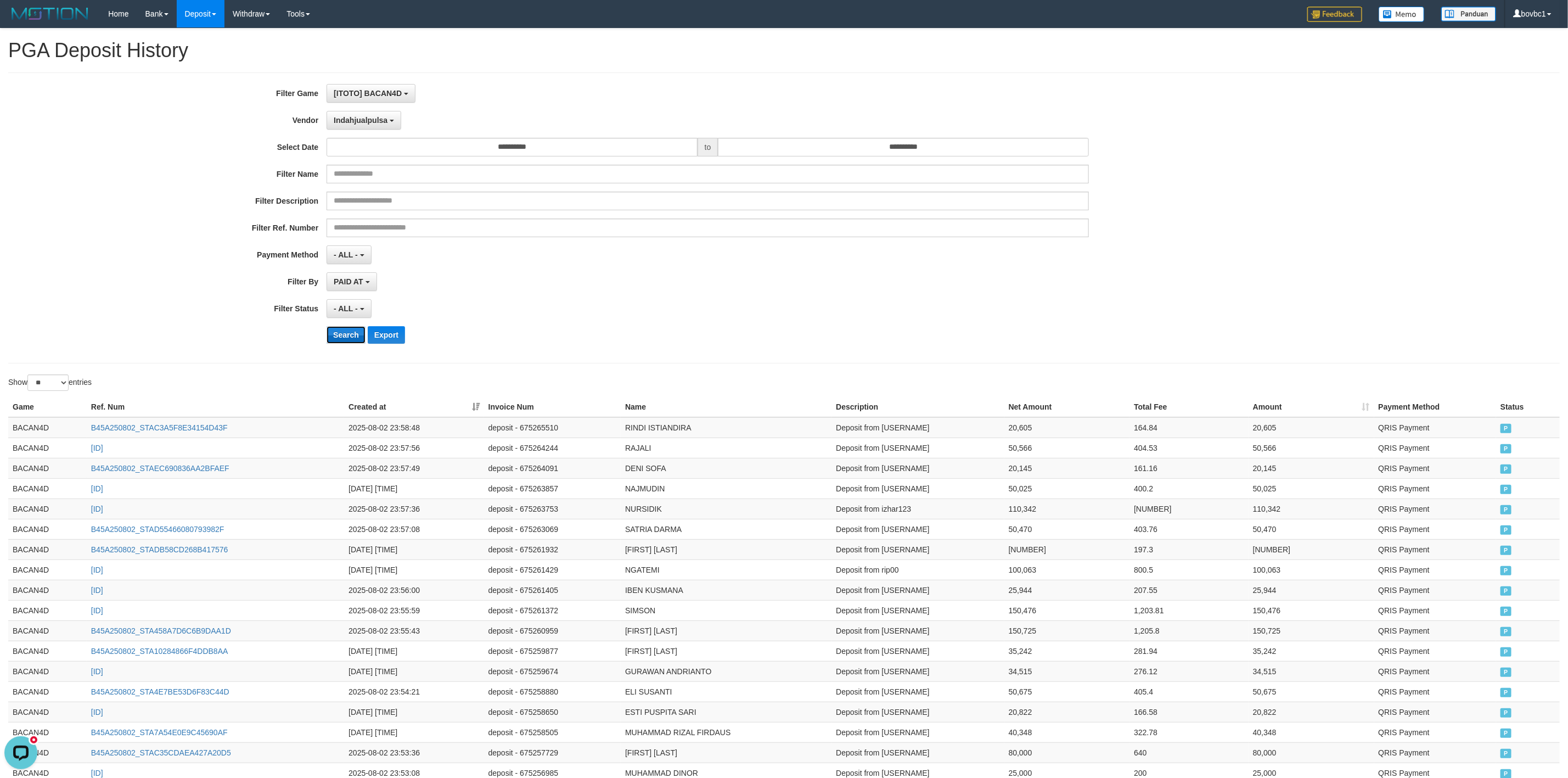 click on "Search" at bounding box center (346, 335) 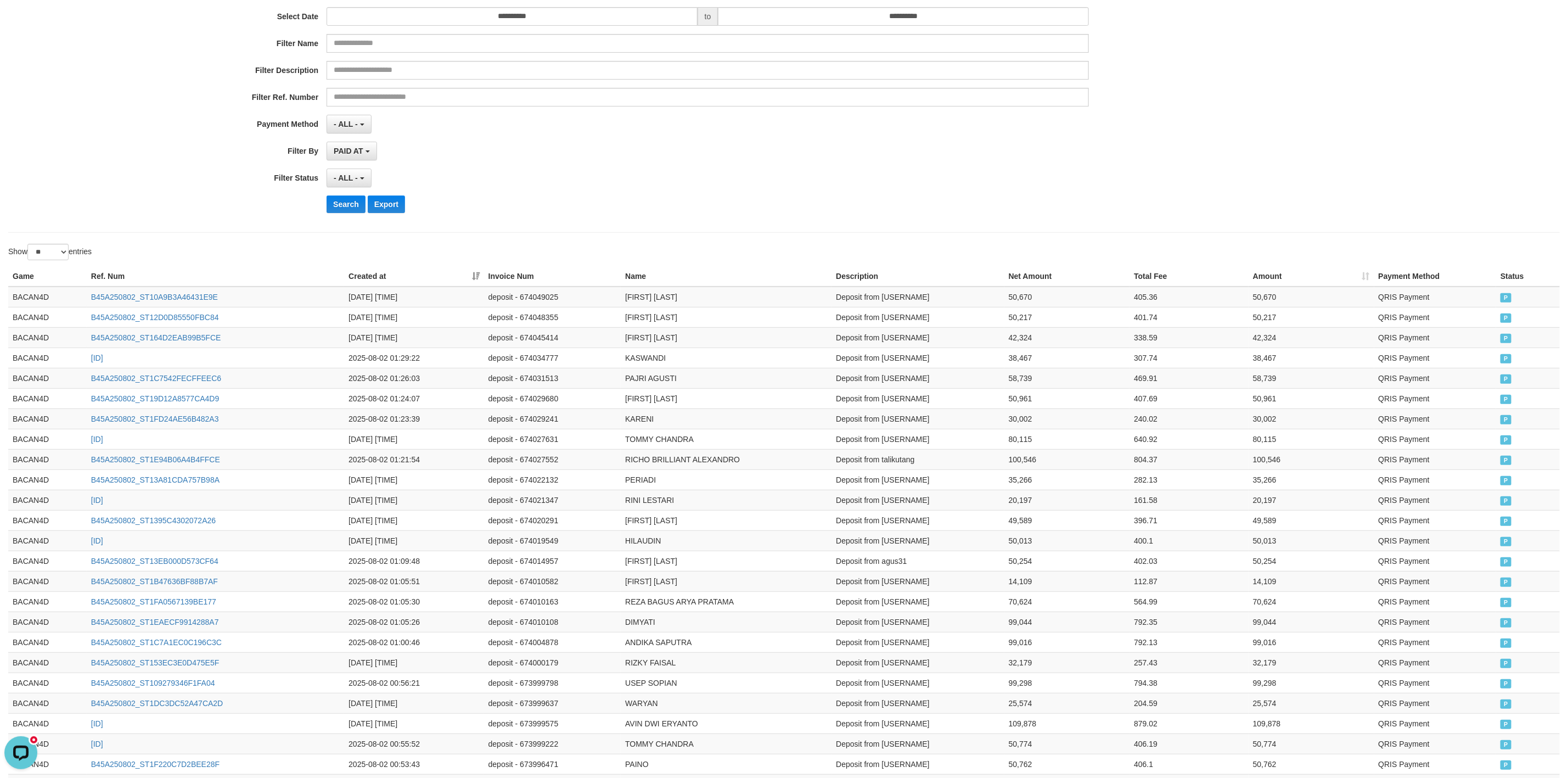 scroll, scrollTop: 0, scrollLeft: 0, axis: both 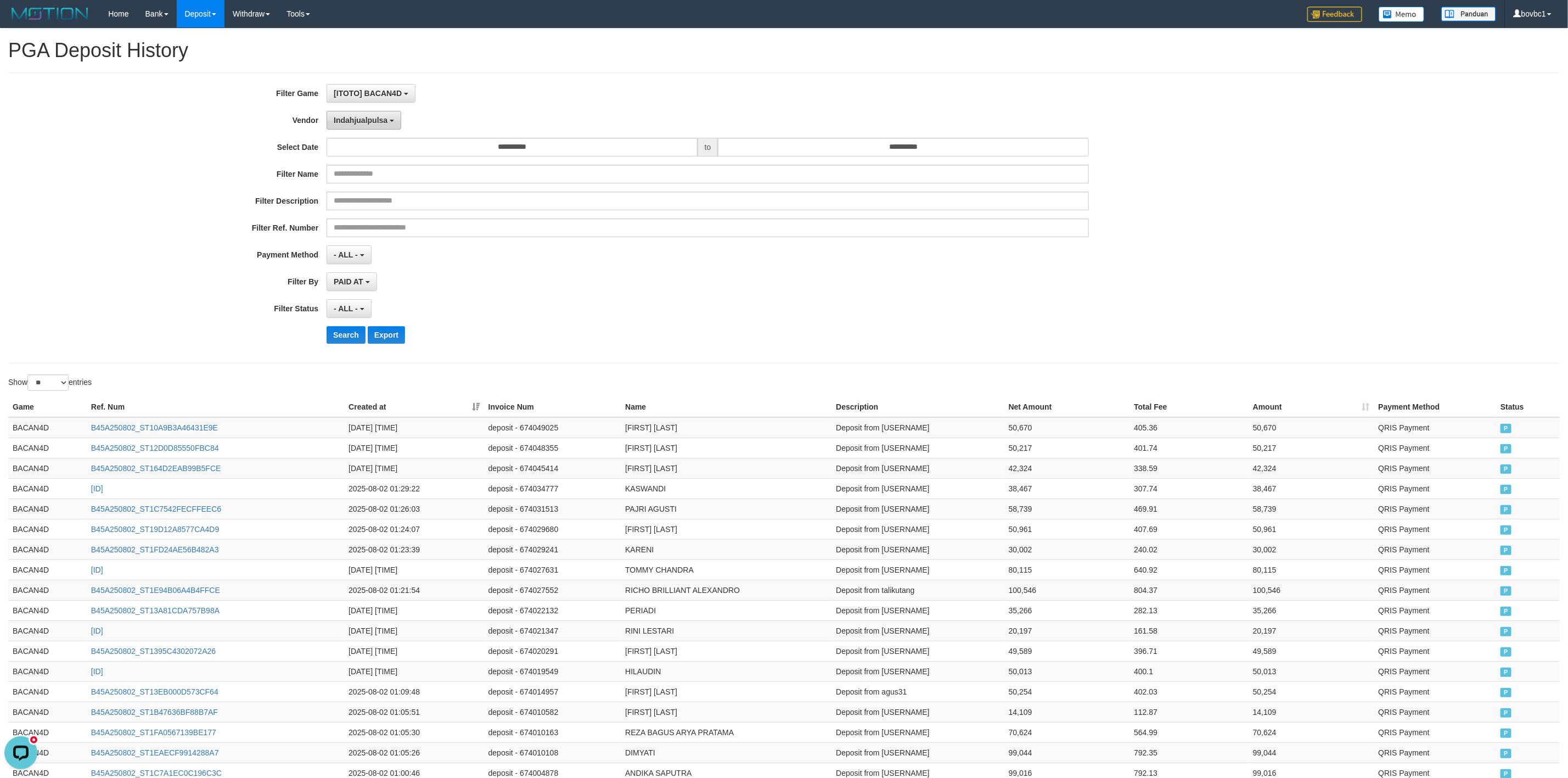 click on "Indahjualpulsa" at bounding box center [364, 120] 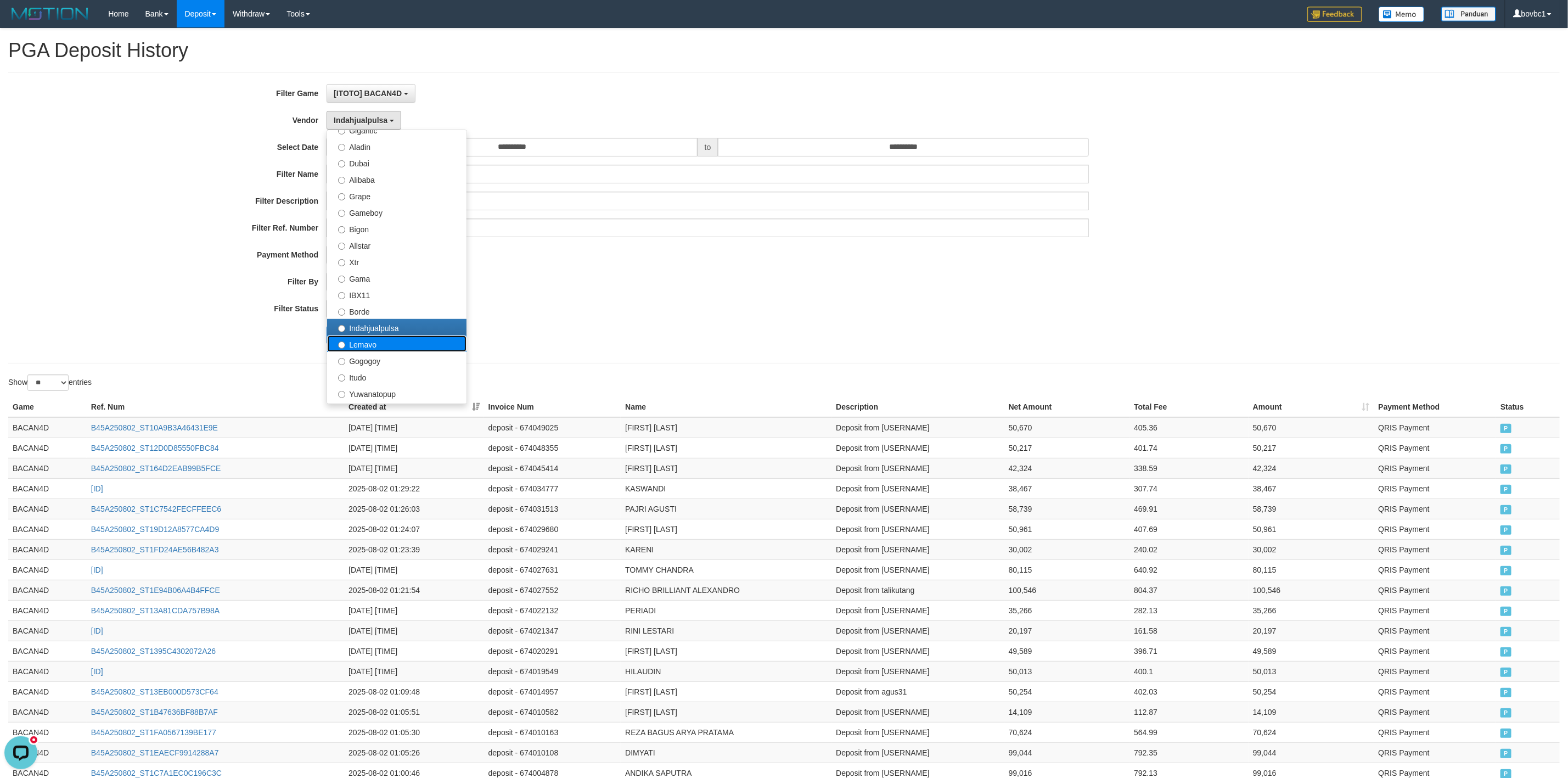 click on "Lemavo" at bounding box center (397, 344) 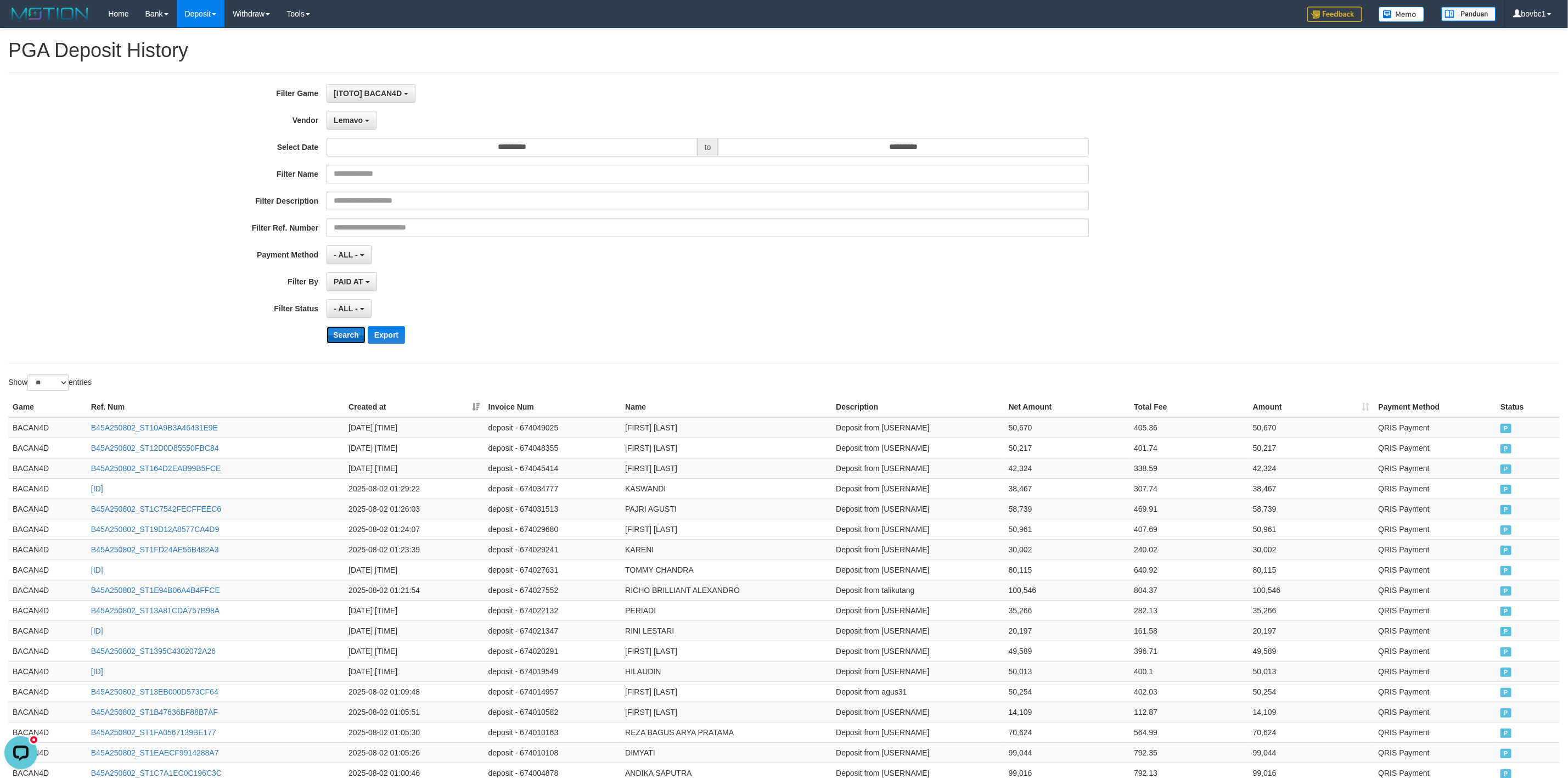click on "Search" at bounding box center (346, 335) 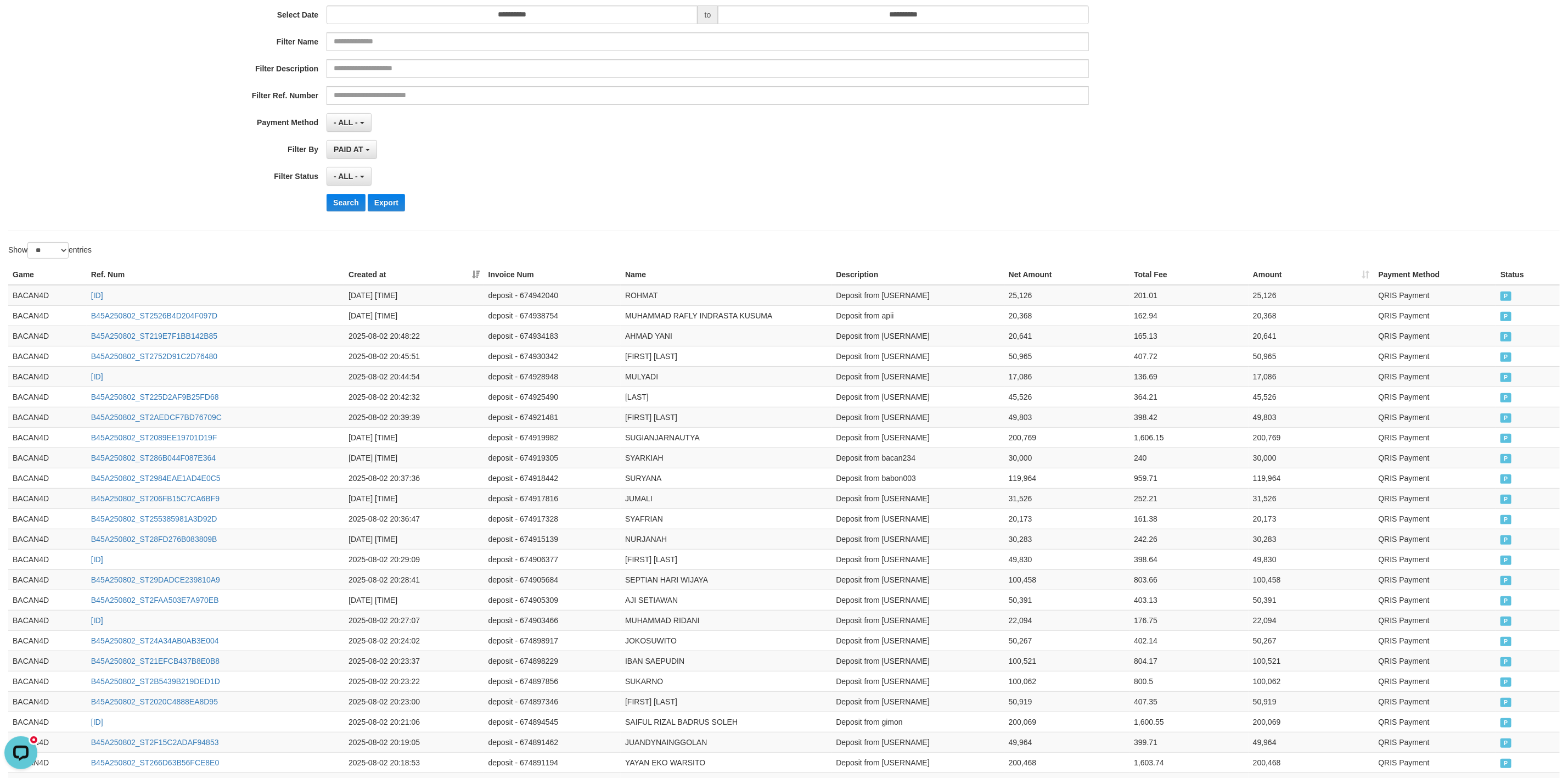 scroll, scrollTop: 0, scrollLeft: 0, axis: both 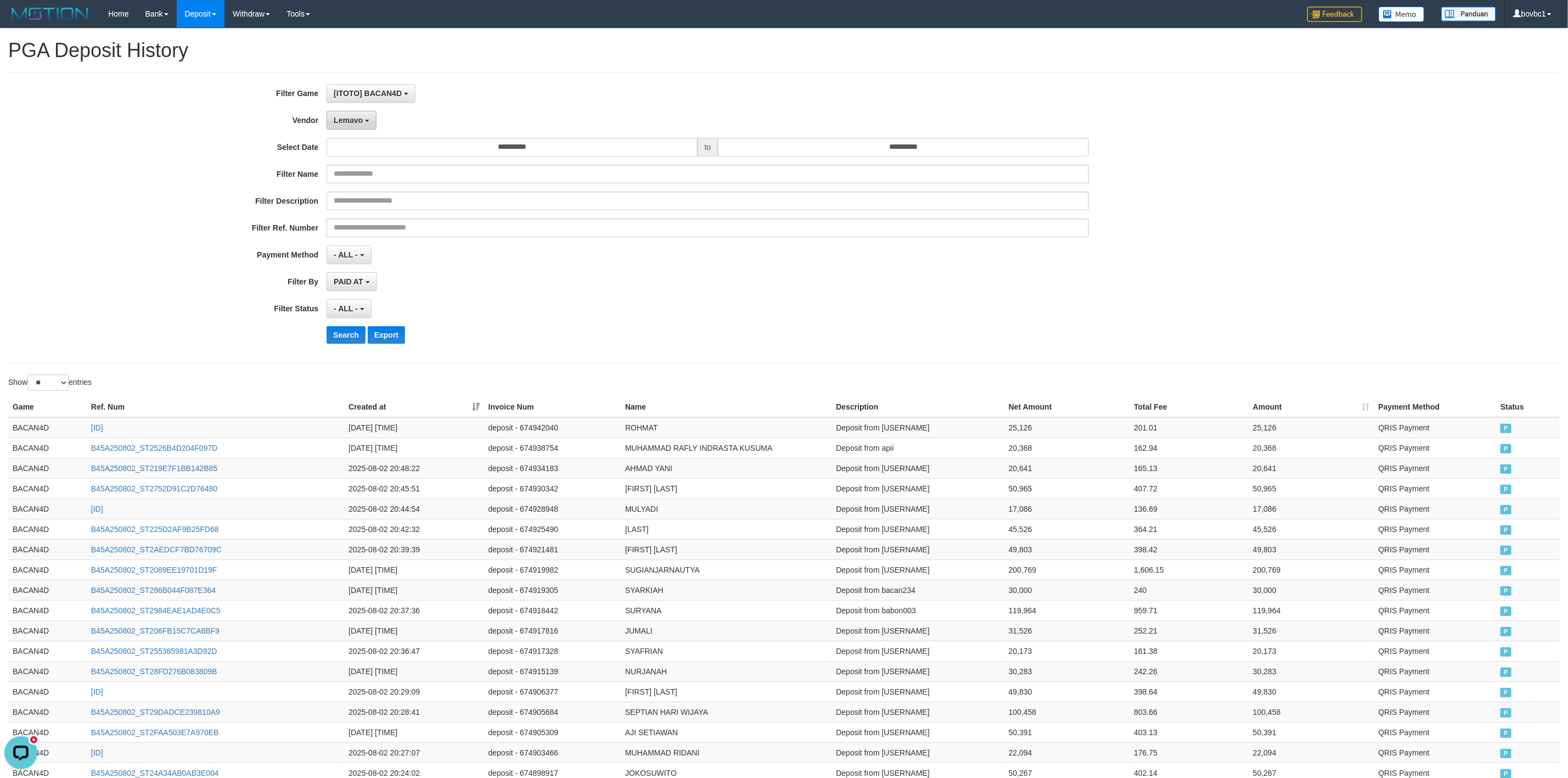 click on "Lemavo" at bounding box center [351, 120] 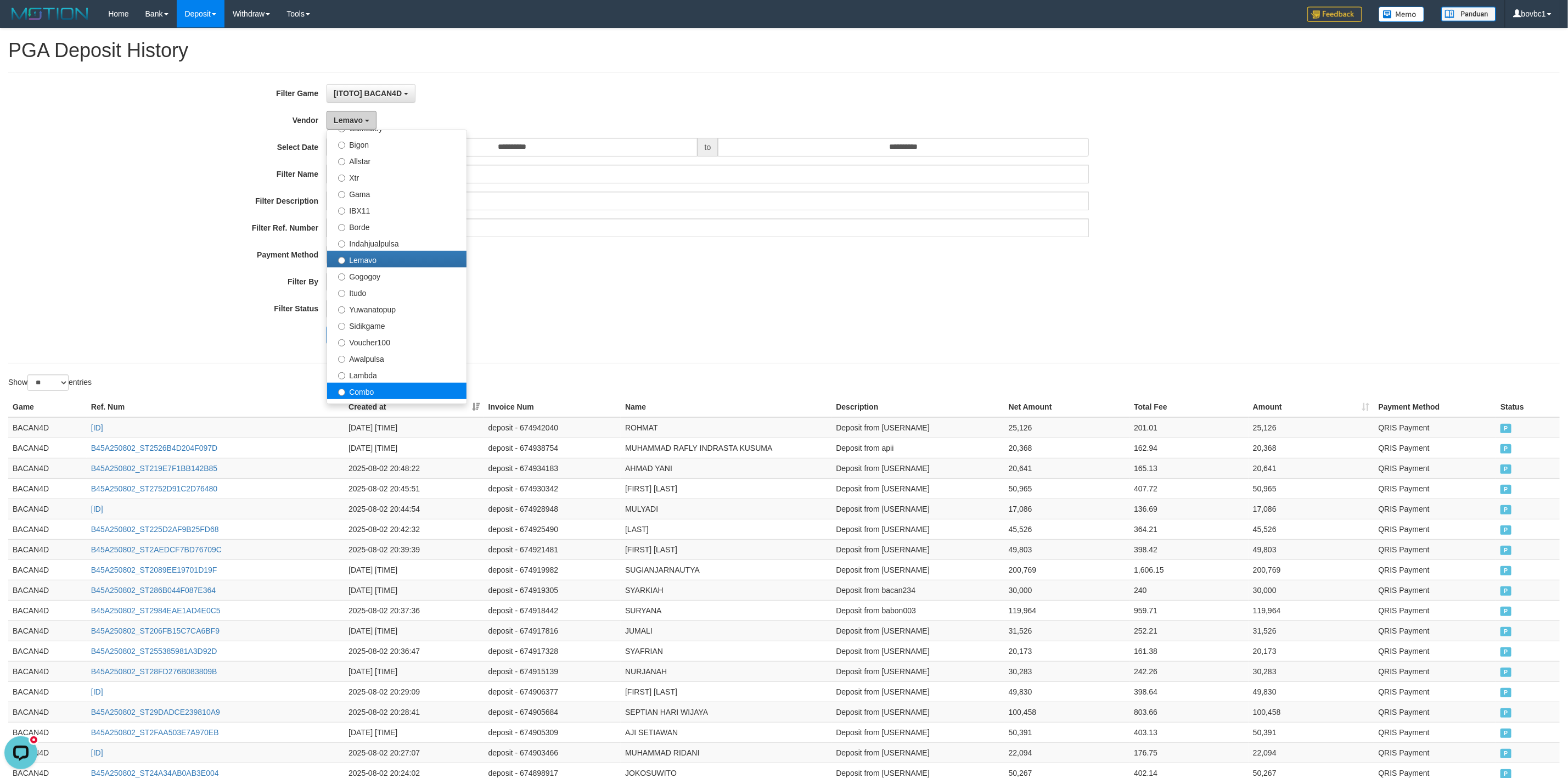 scroll, scrollTop: 329, scrollLeft: 0, axis: vertical 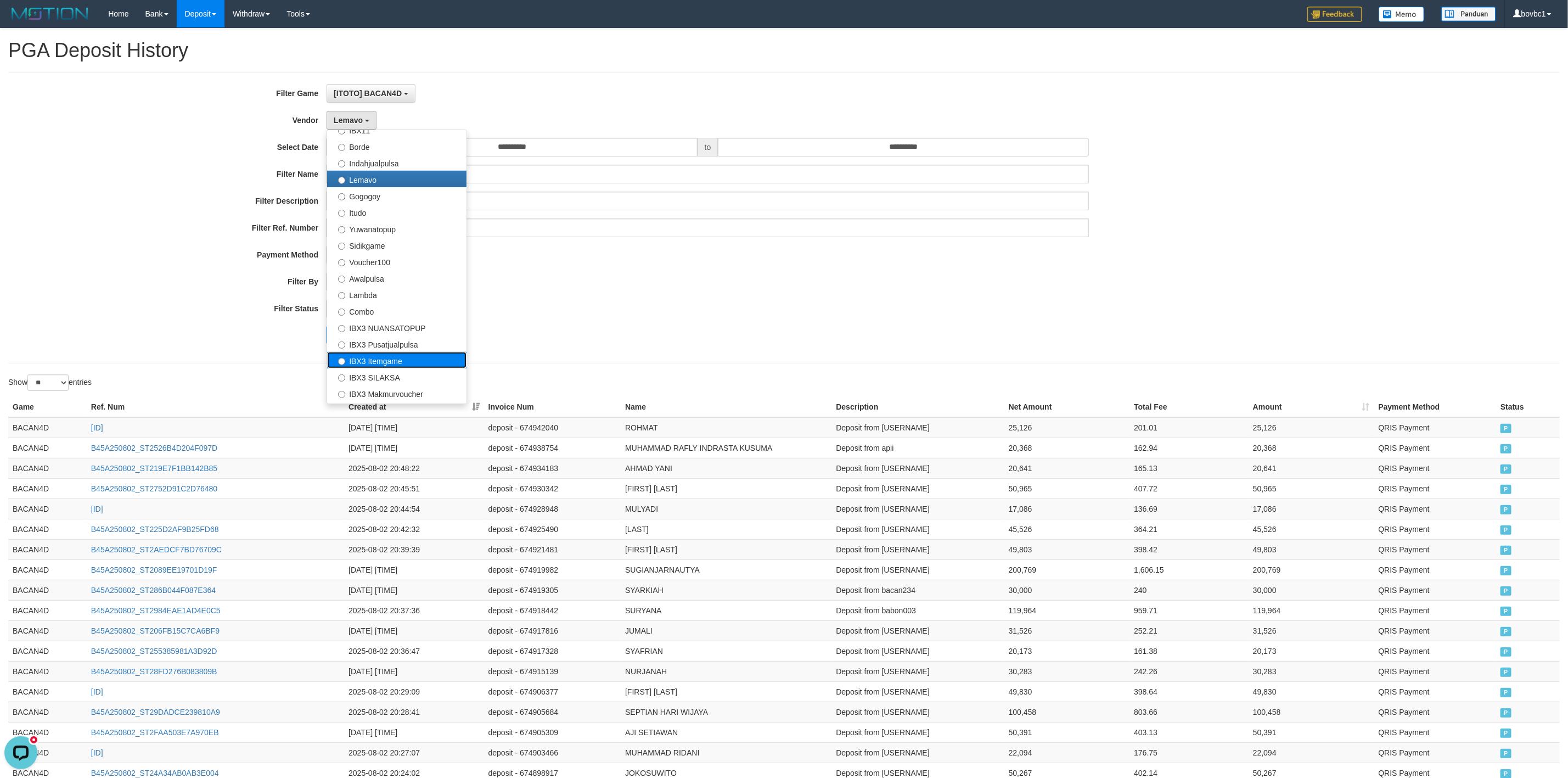 click on "IBX3 Itemgame" at bounding box center (397, 360) 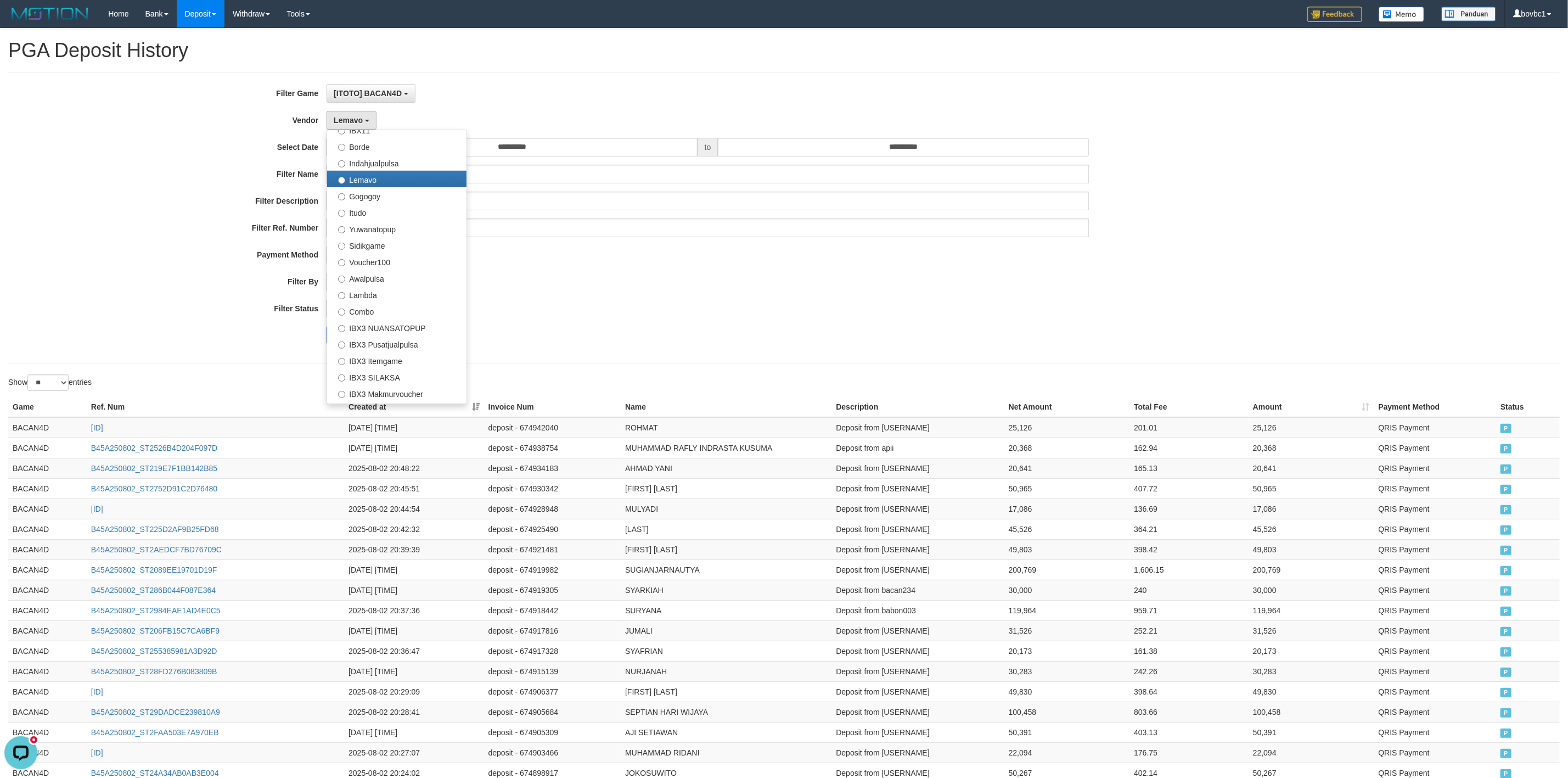 select on "**********" 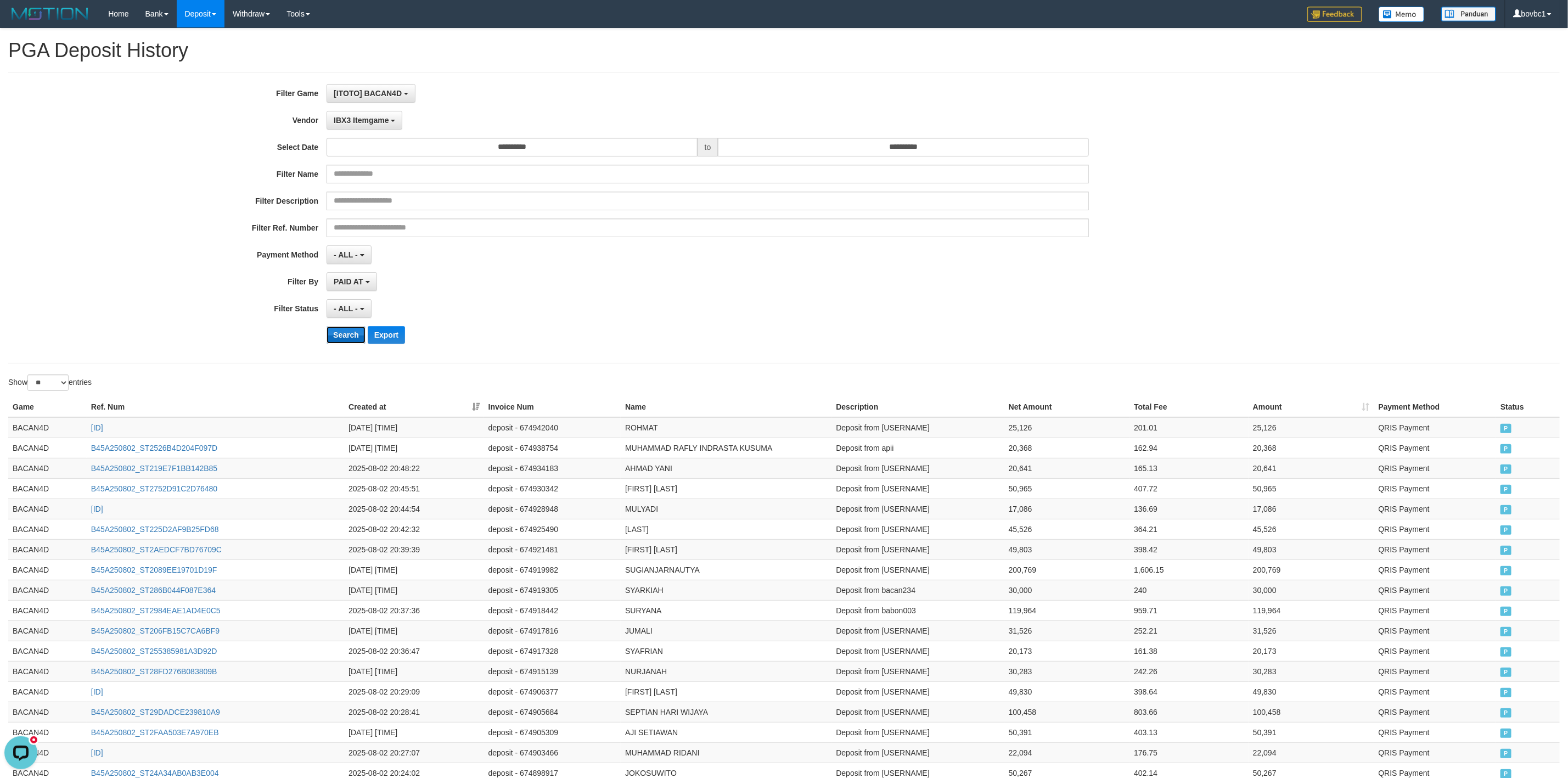 click on "Search" at bounding box center (346, 335) 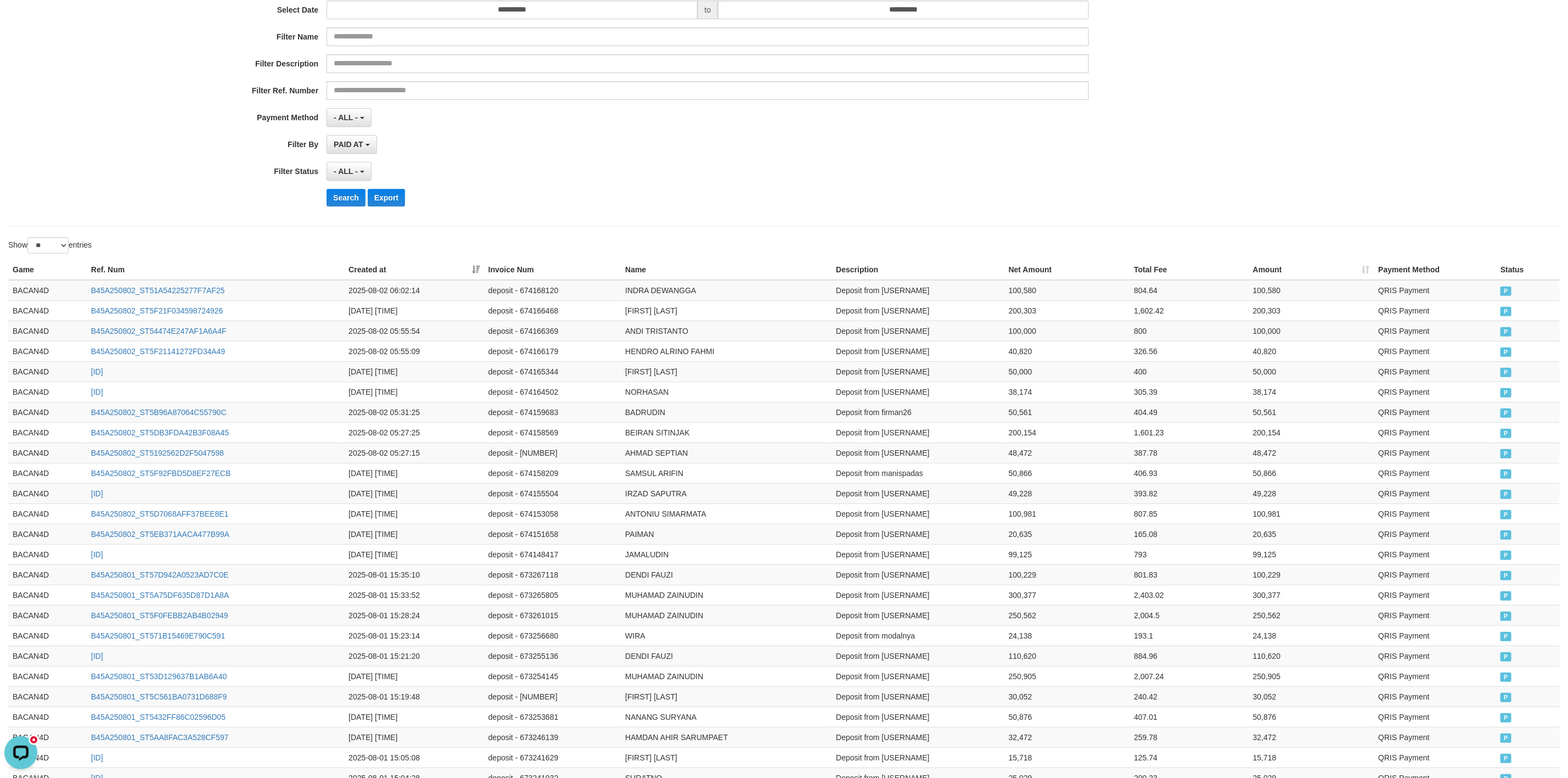 scroll, scrollTop: 0, scrollLeft: 0, axis: both 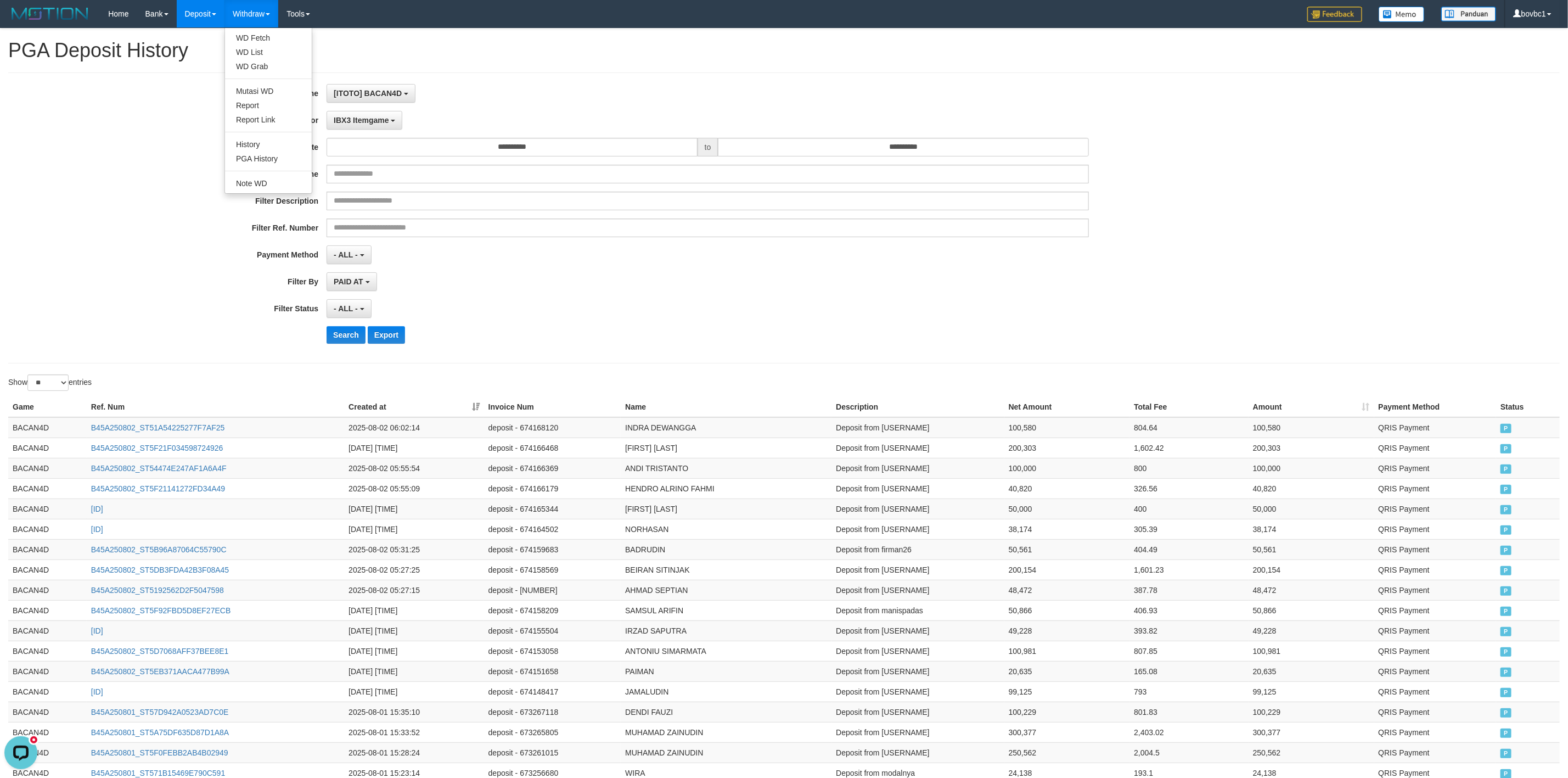 click on "Withdraw" at bounding box center (251, 14) 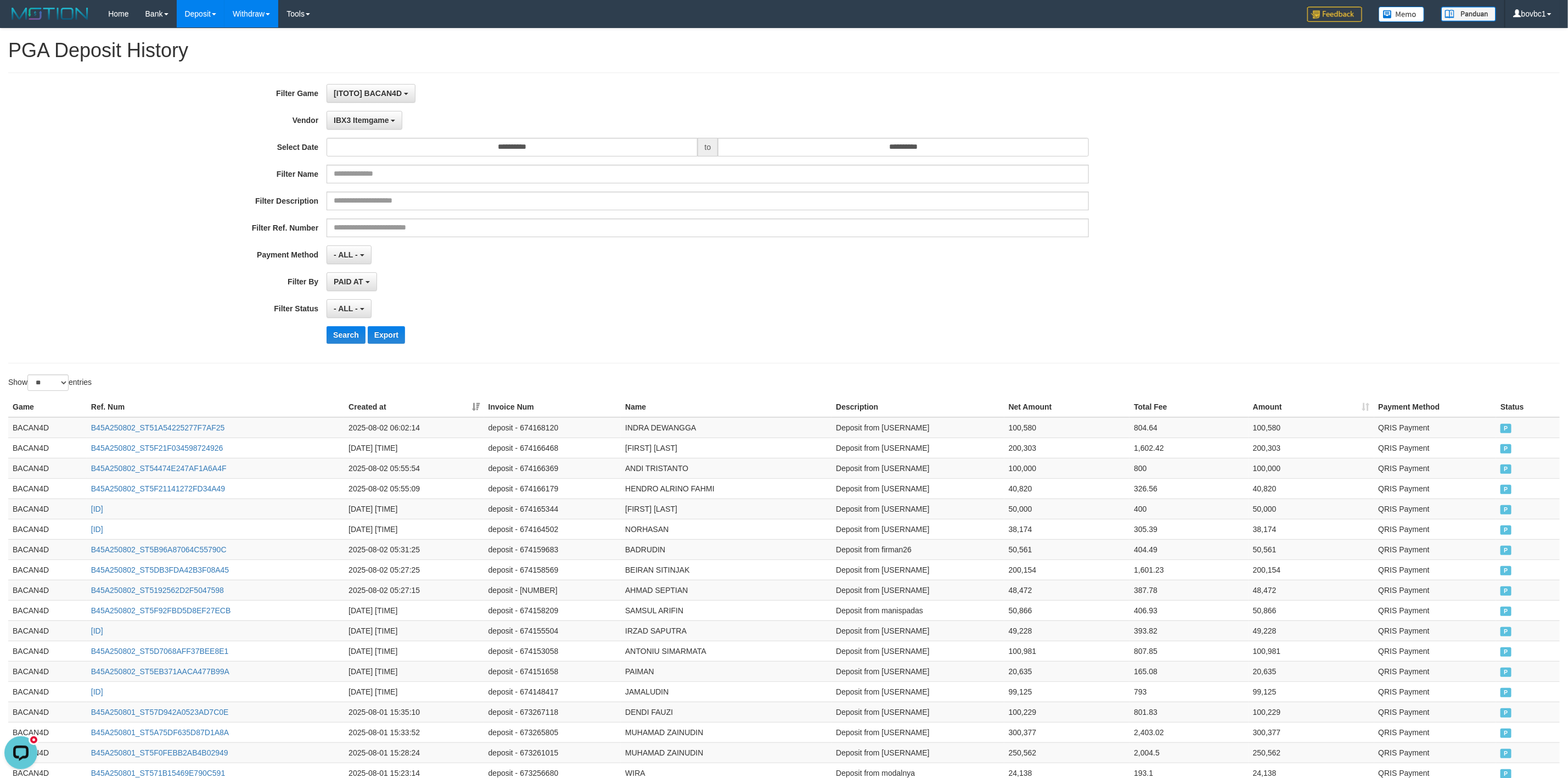 click on "Withdraw" at bounding box center (251, 14) 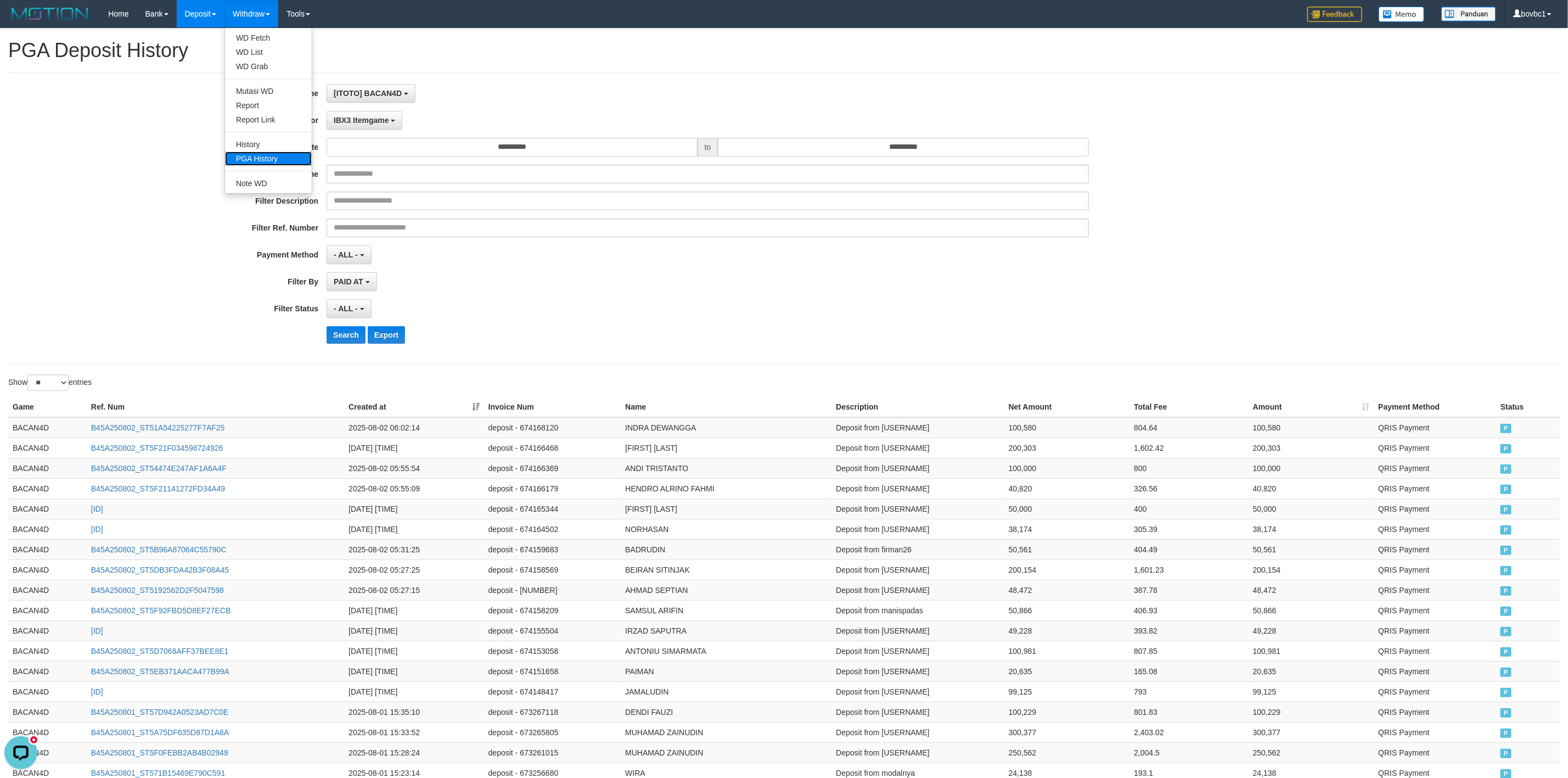 click on "PGA History" at bounding box center (268, 159) 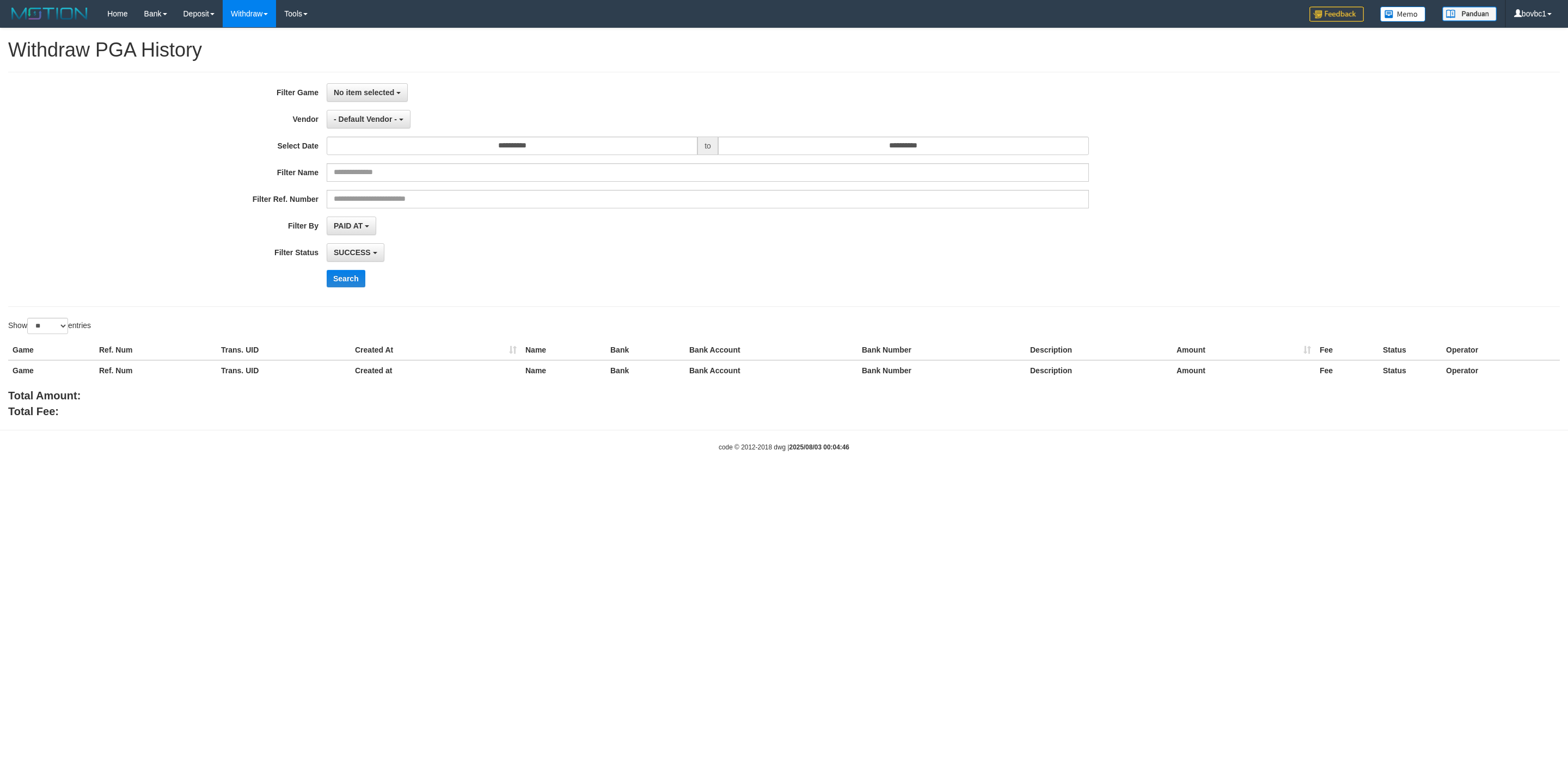 select 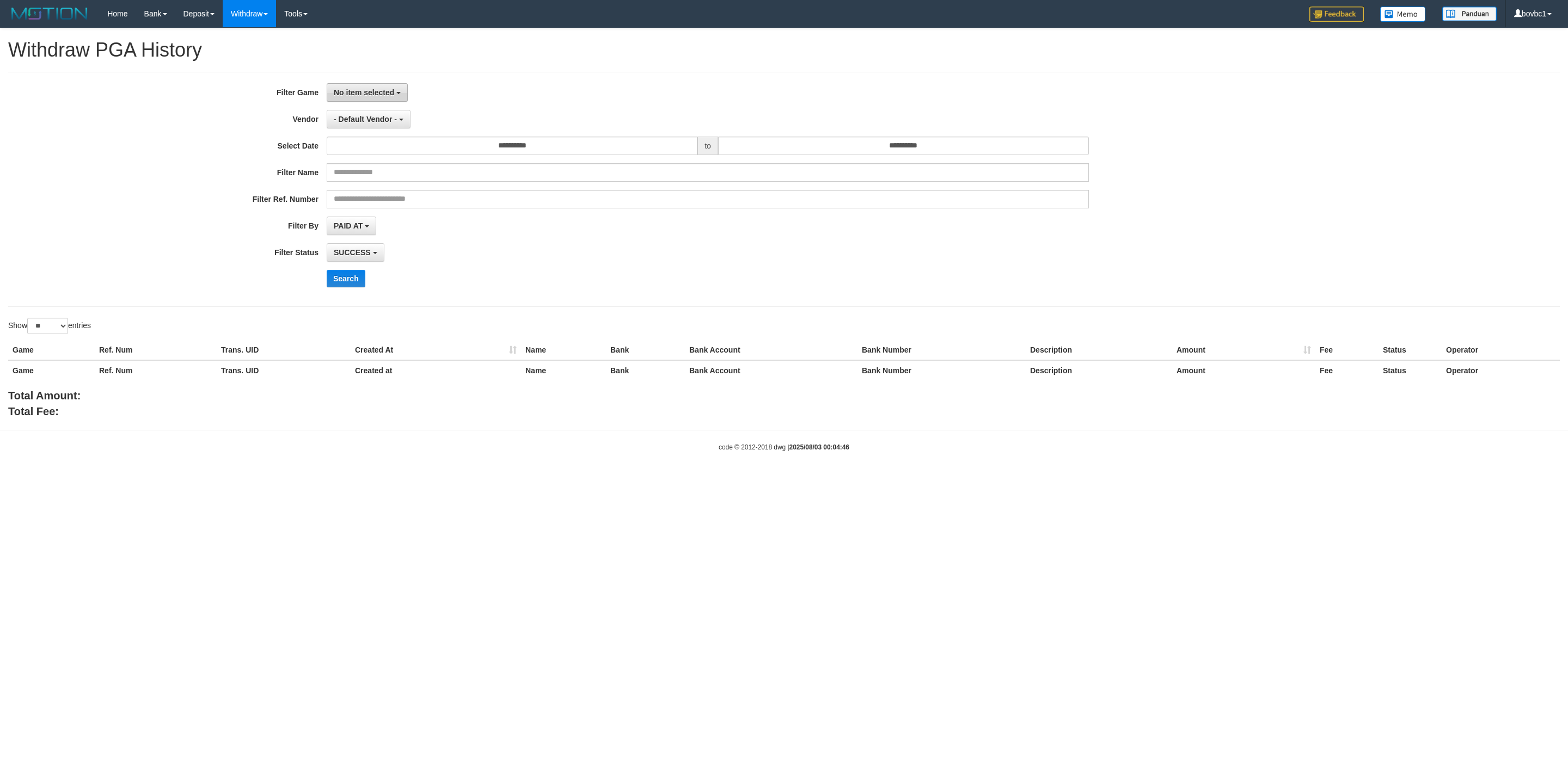 scroll, scrollTop: 0, scrollLeft: 0, axis: both 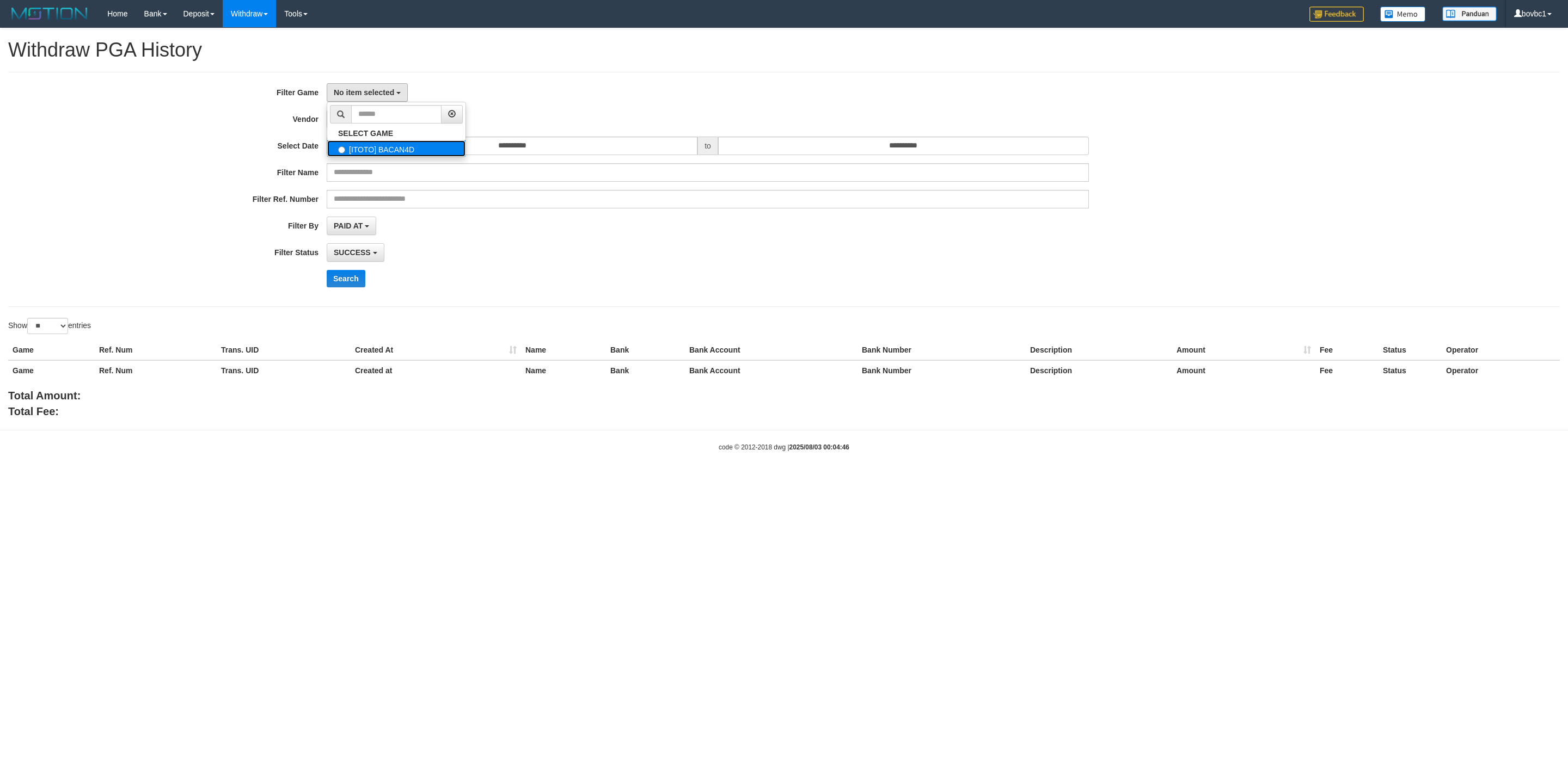 click on "[ITOTO] BACAN4D" at bounding box center (396, 149) 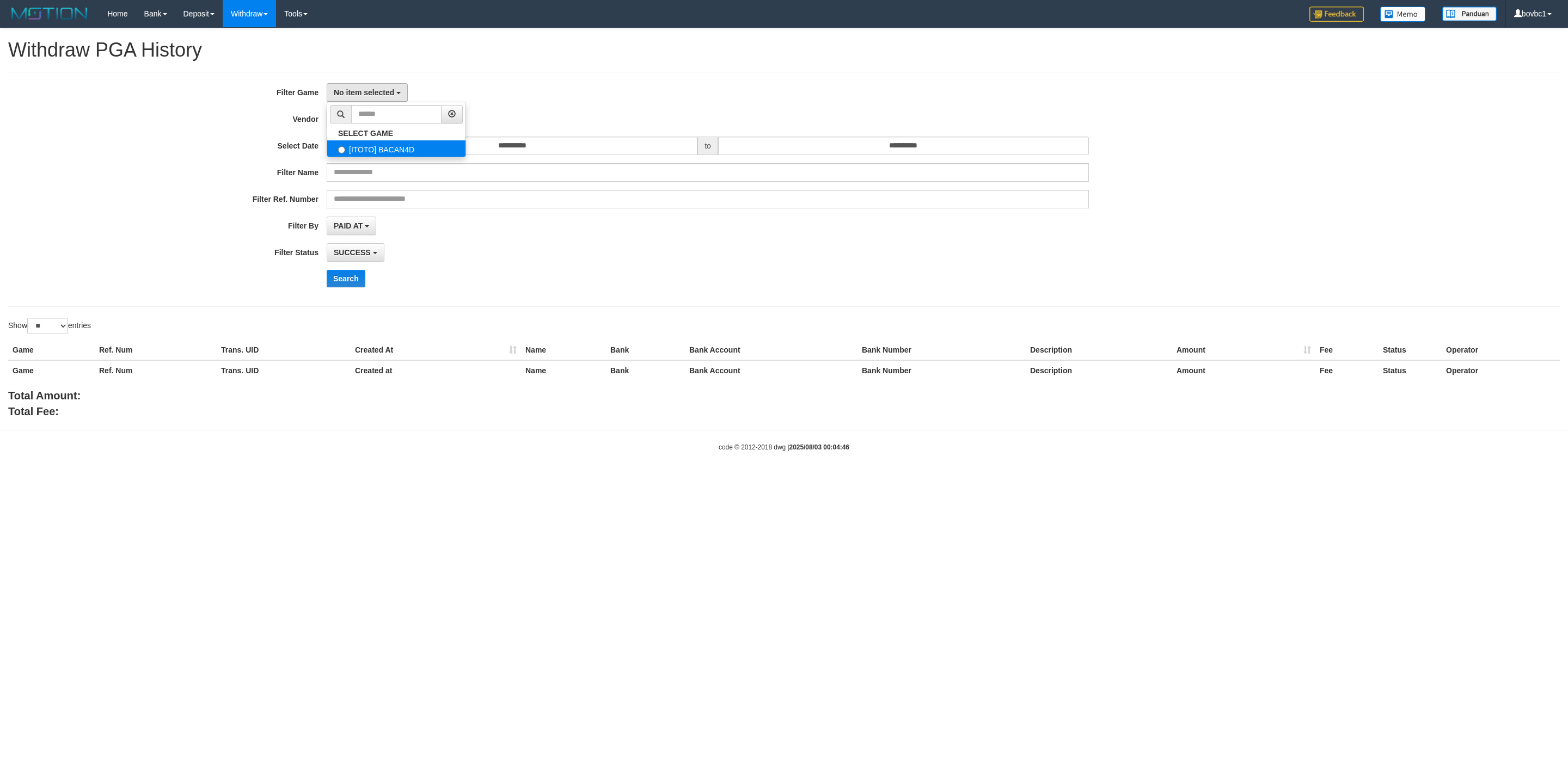 select on "****" 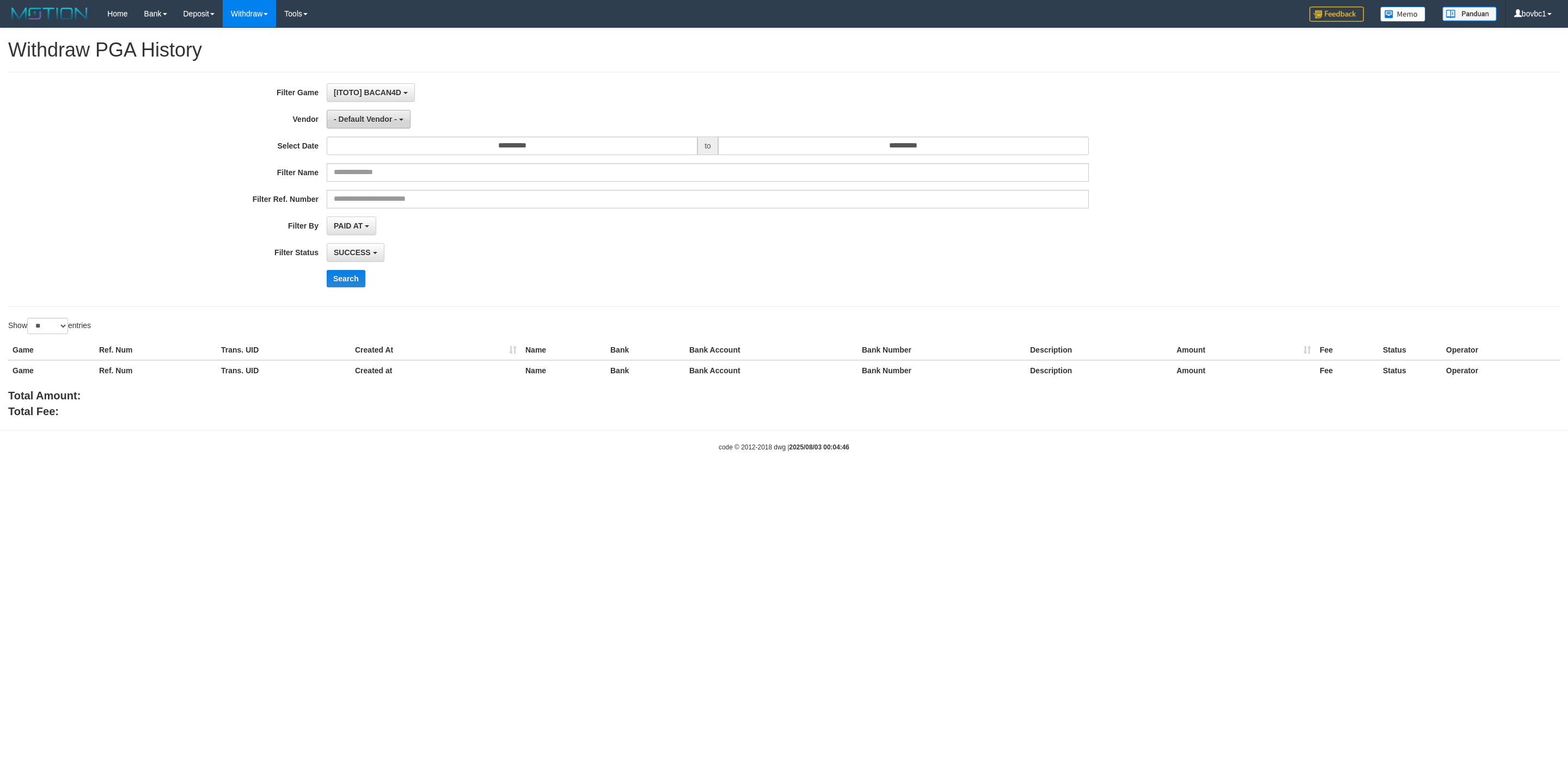 scroll, scrollTop: 10, scrollLeft: 0, axis: vertical 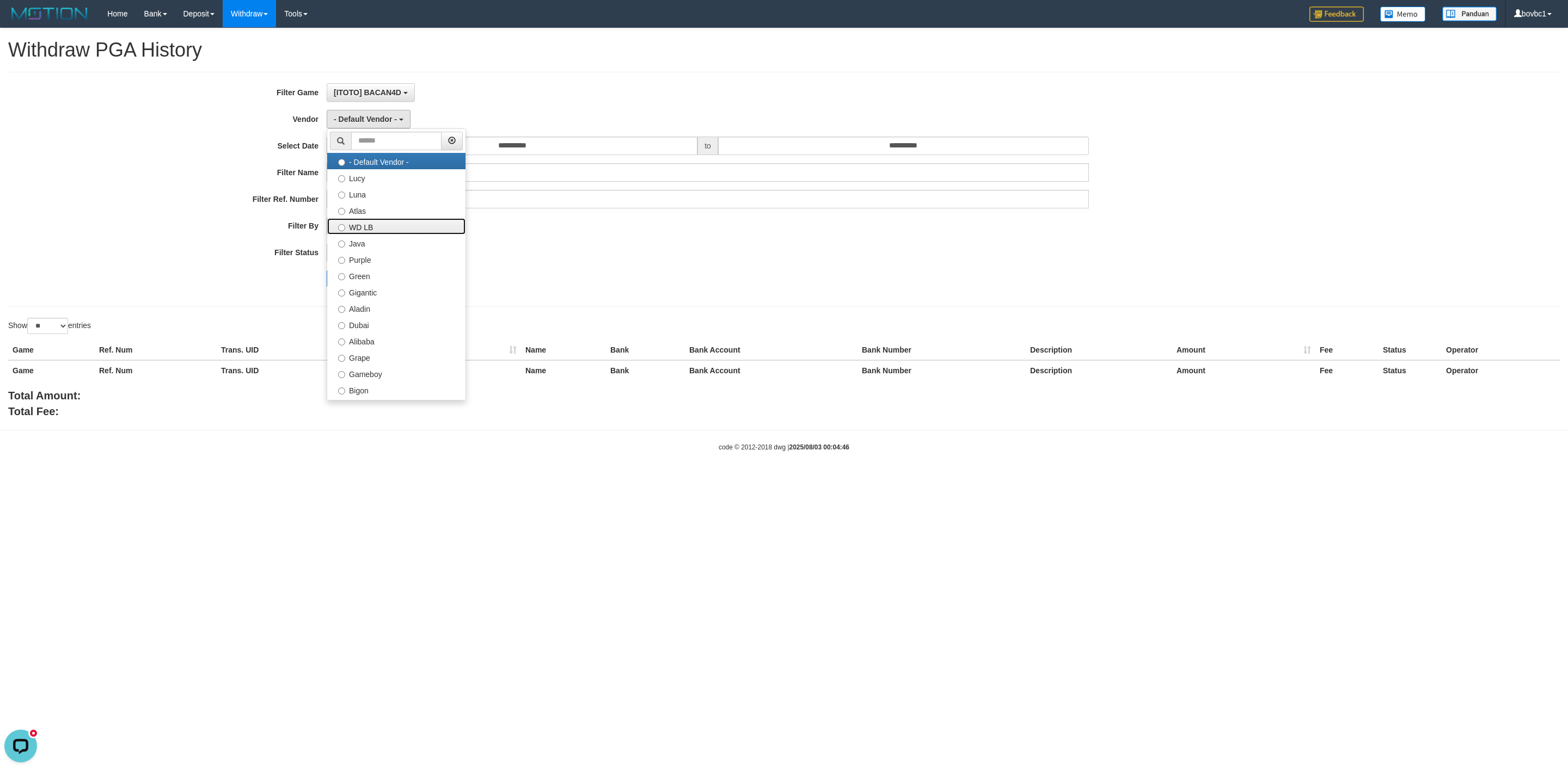 click on "WD LB" at bounding box center [396, 226] 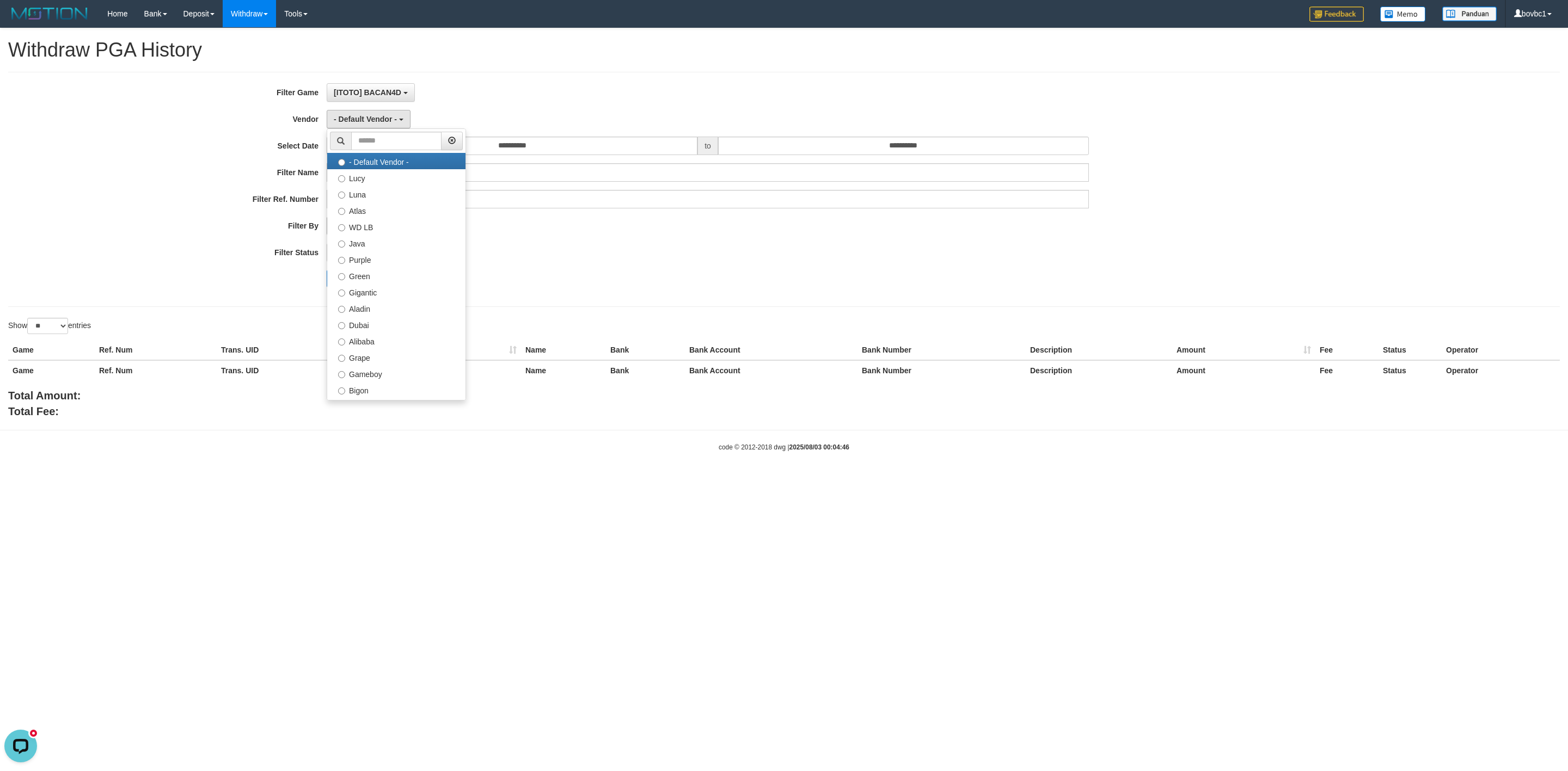 select on "**********" 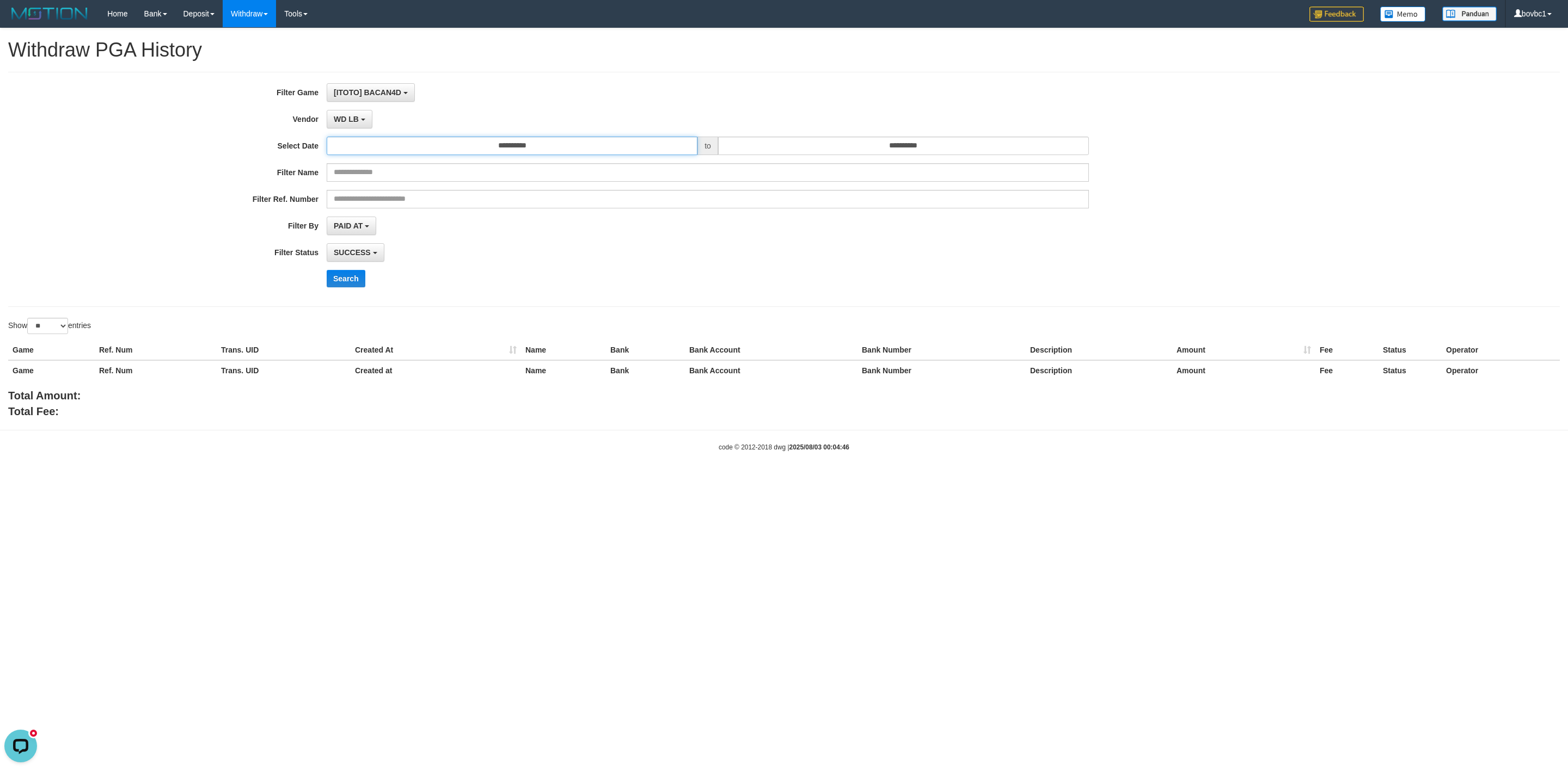 click on "**********" at bounding box center [512, 146] 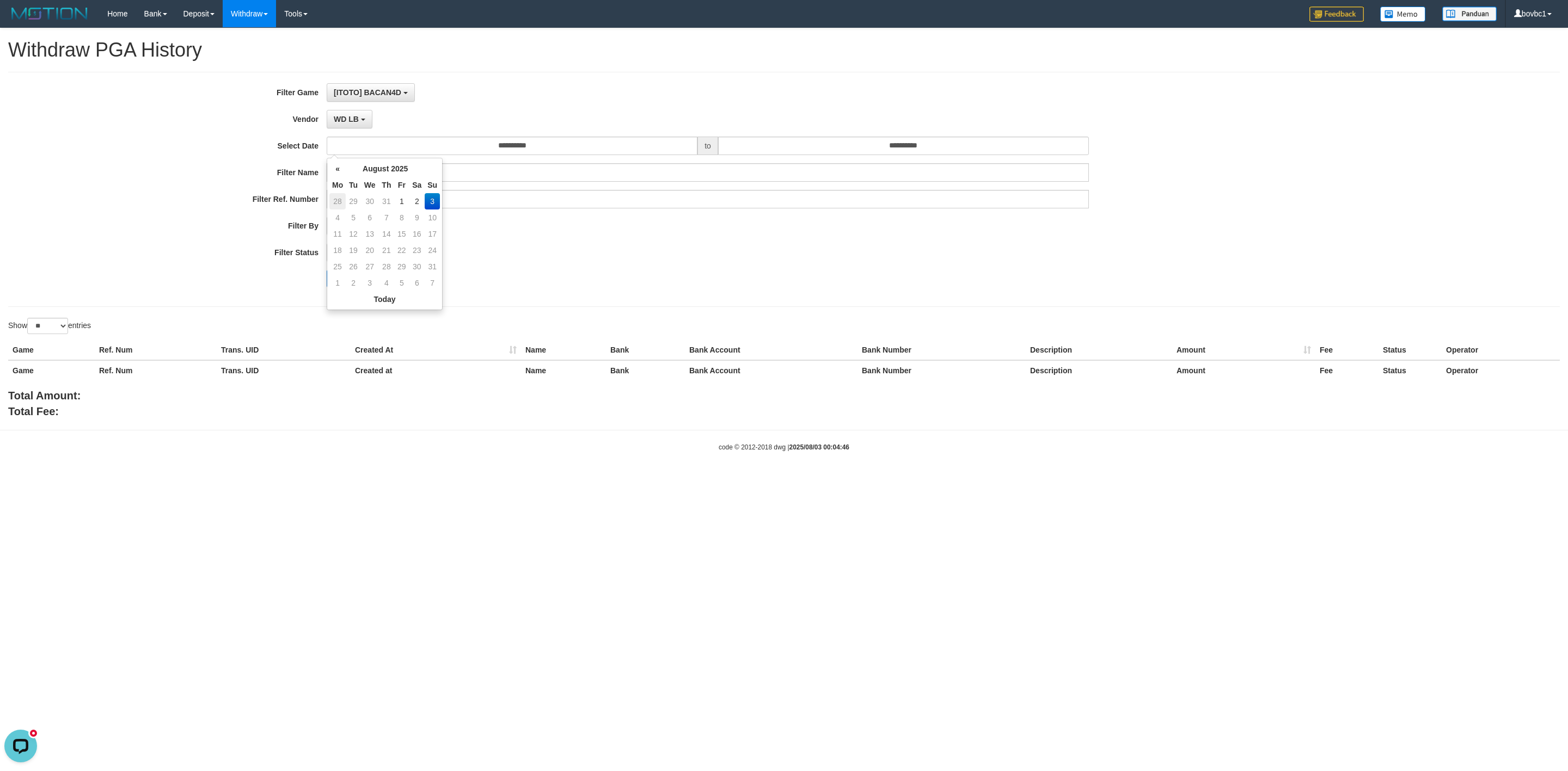 click on "28" at bounding box center (338, 201) 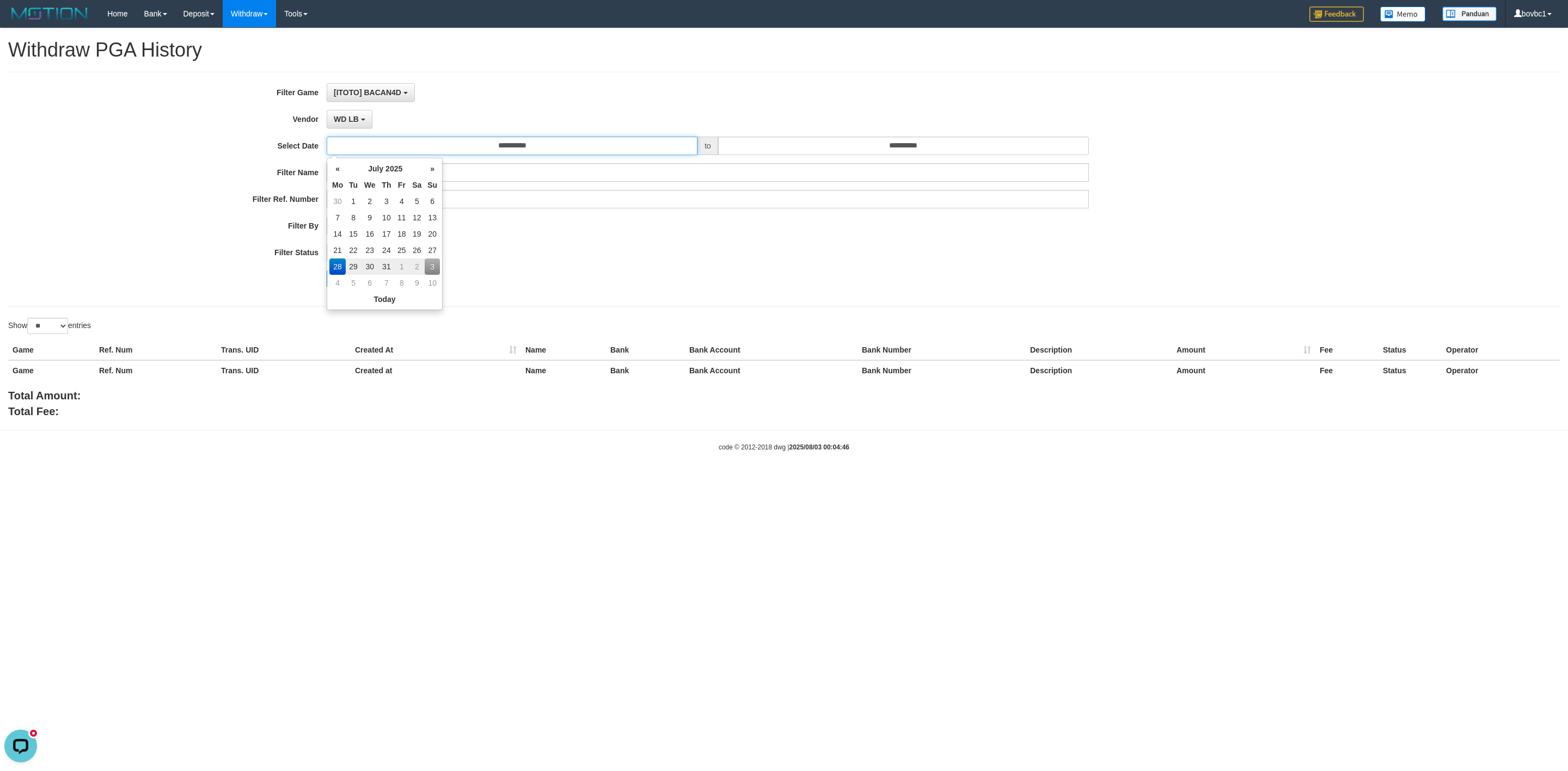 type on "**********" 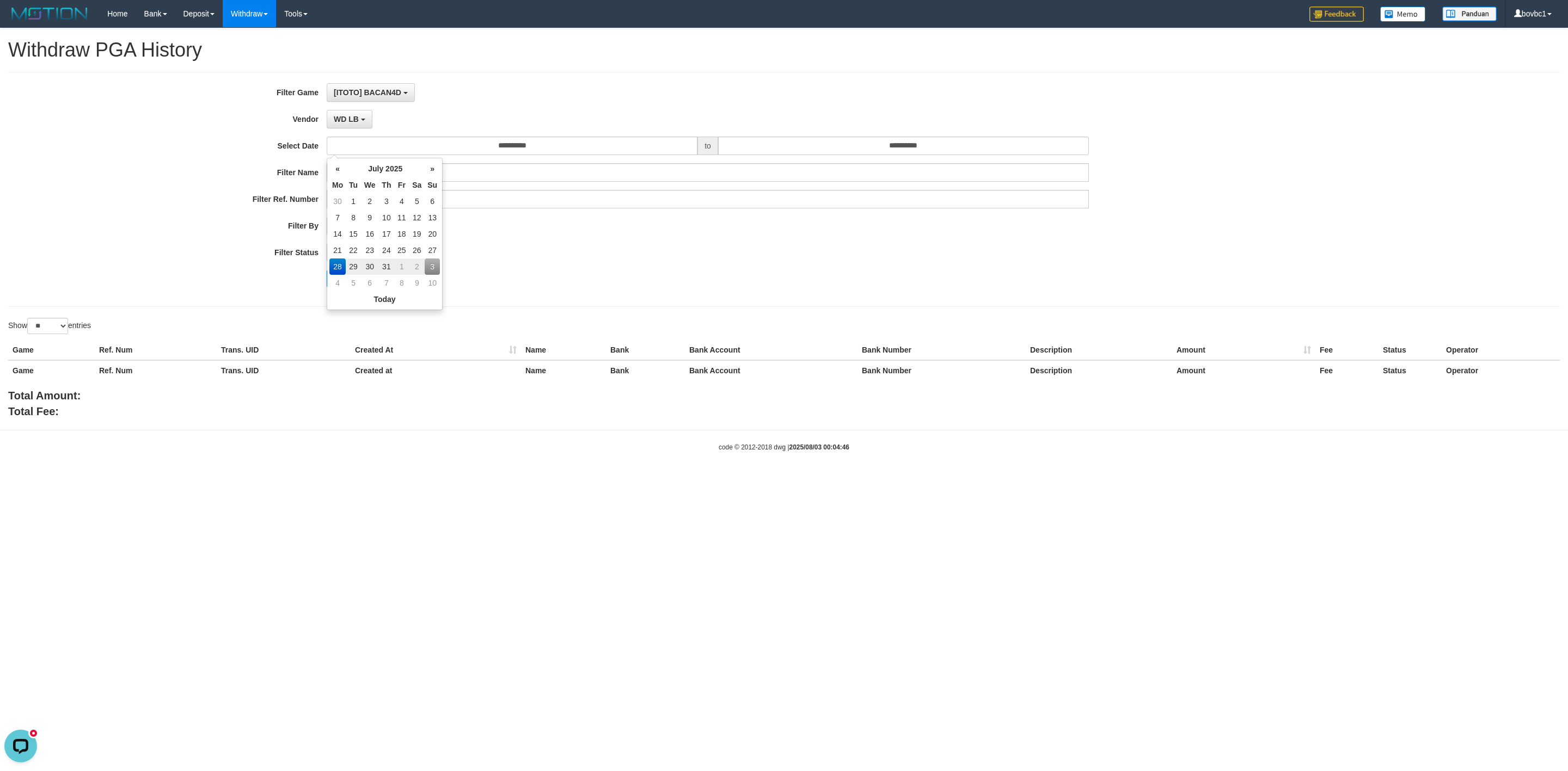 click on "**********" at bounding box center (653, 189) 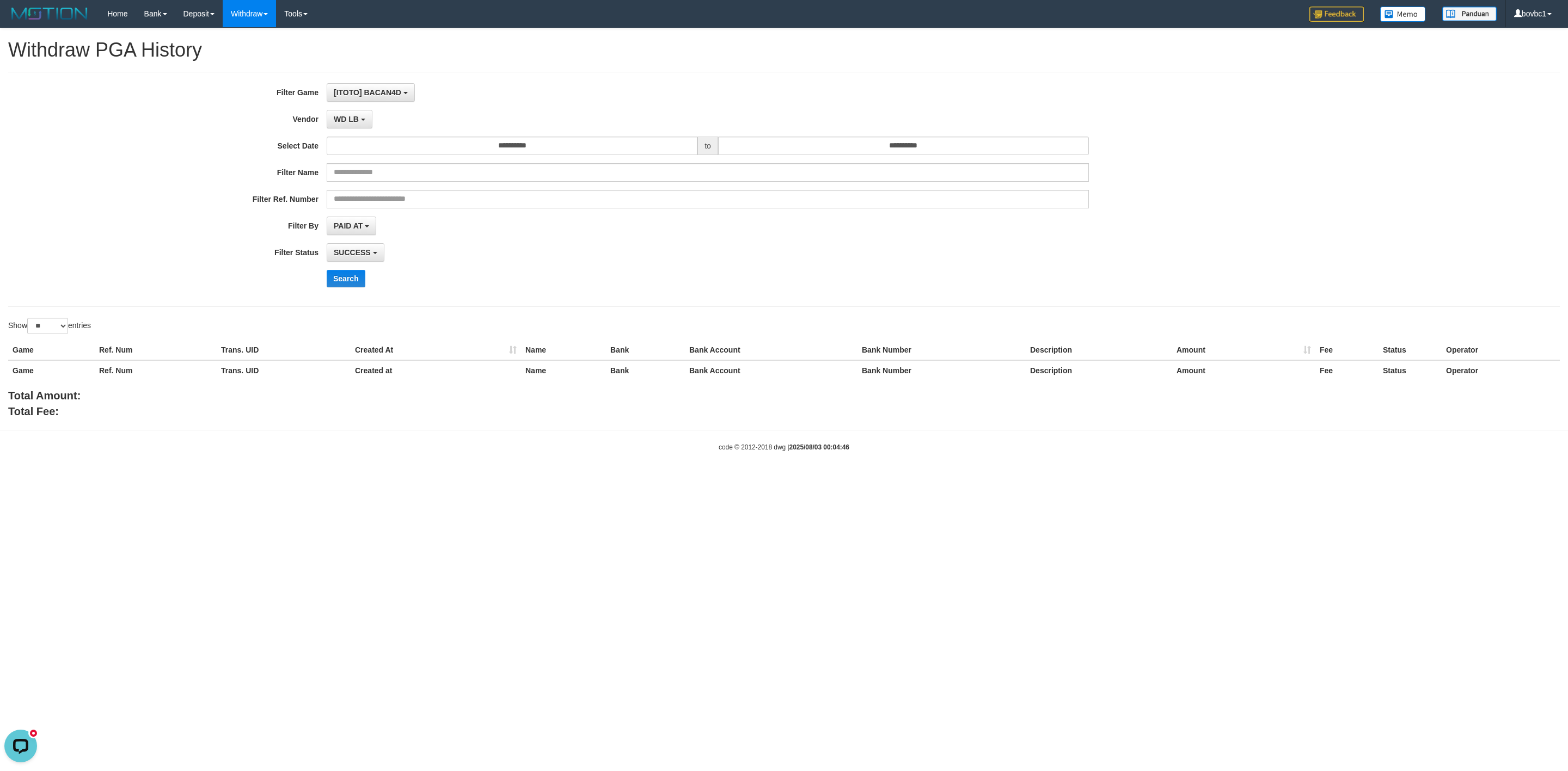 click on "**********" at bounding box center (653, 189) 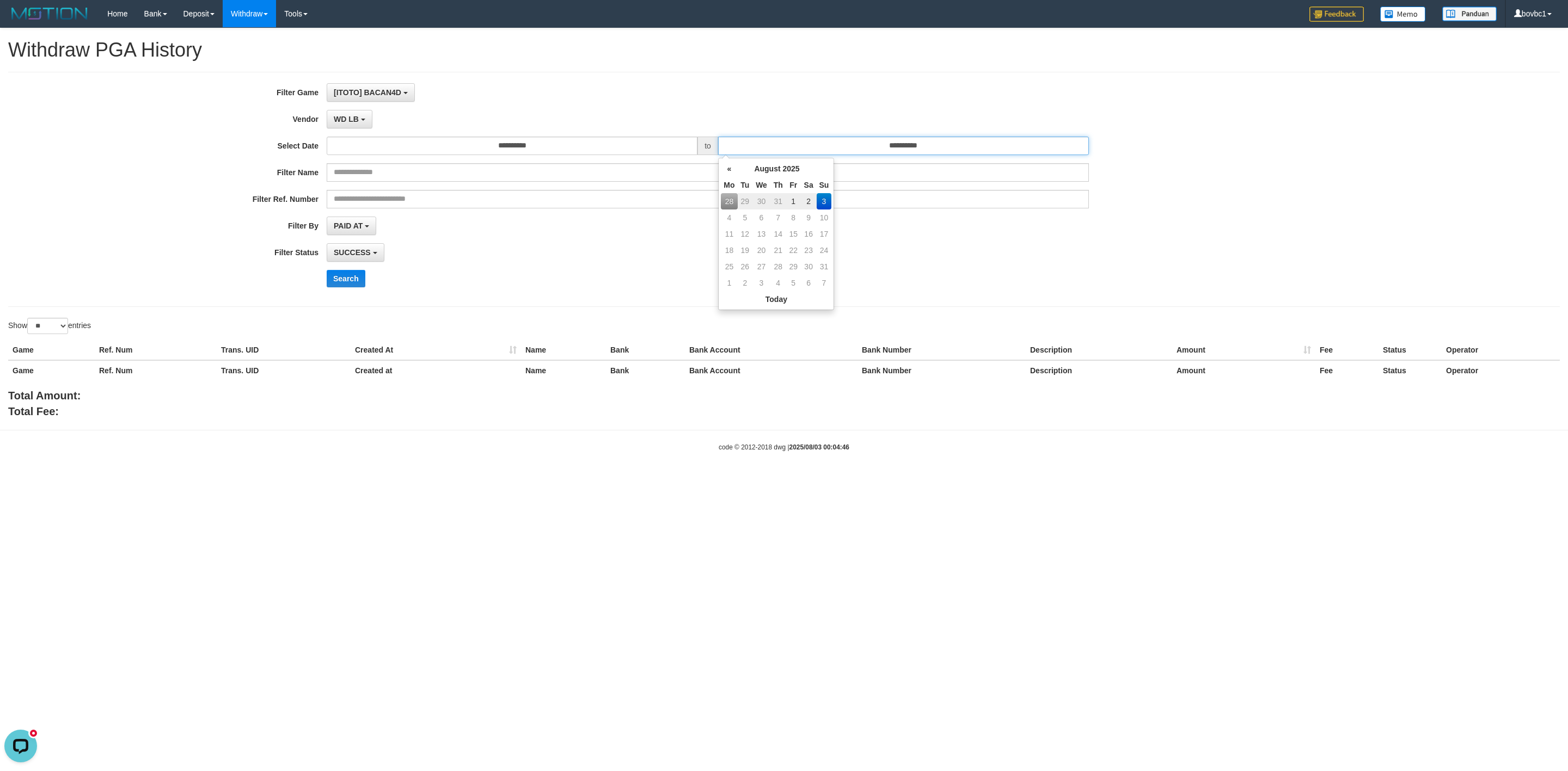 click on "**********" at bounding box center [903, 146] 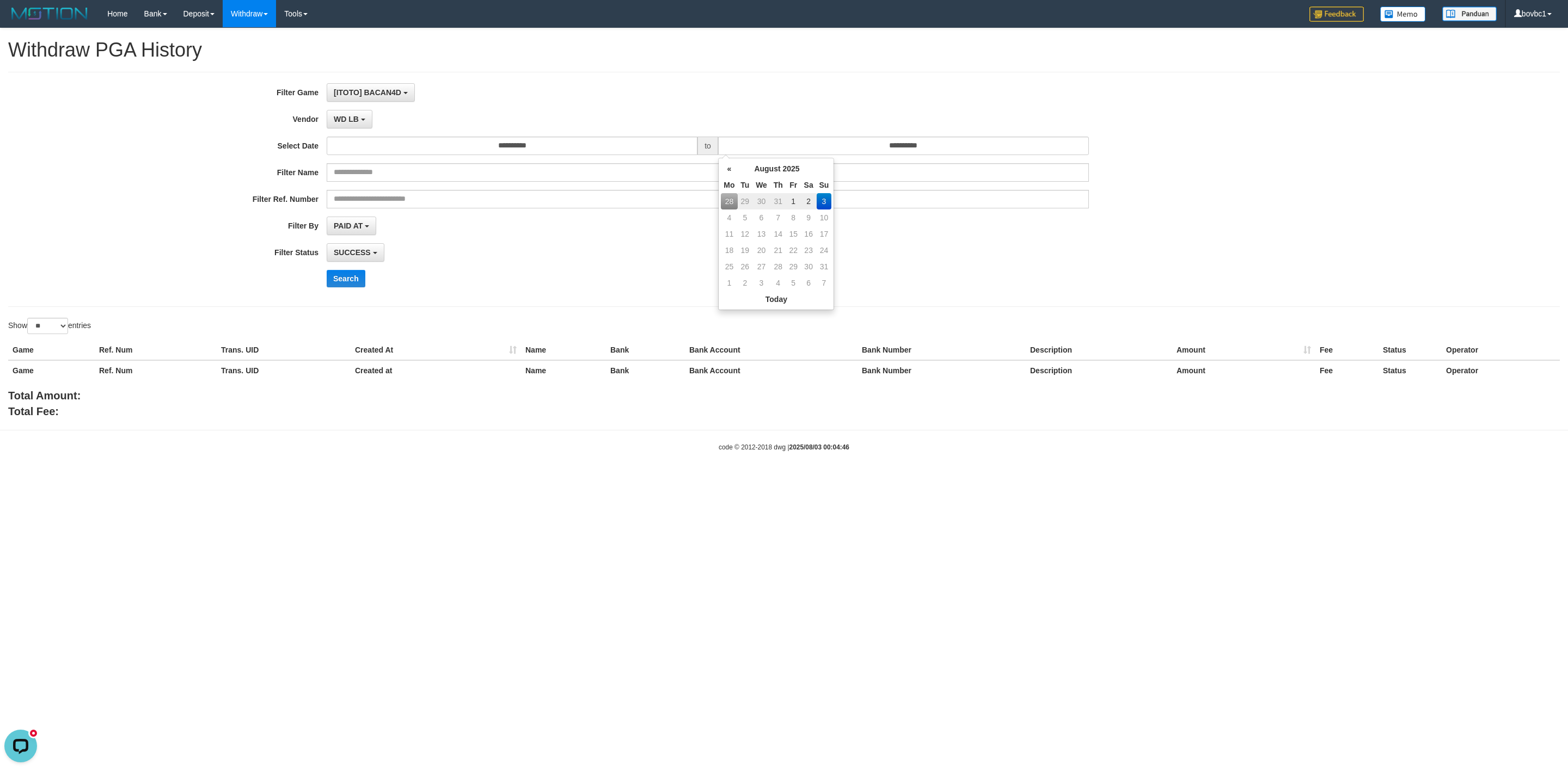 click on "2" at bounding box center [808, 201] 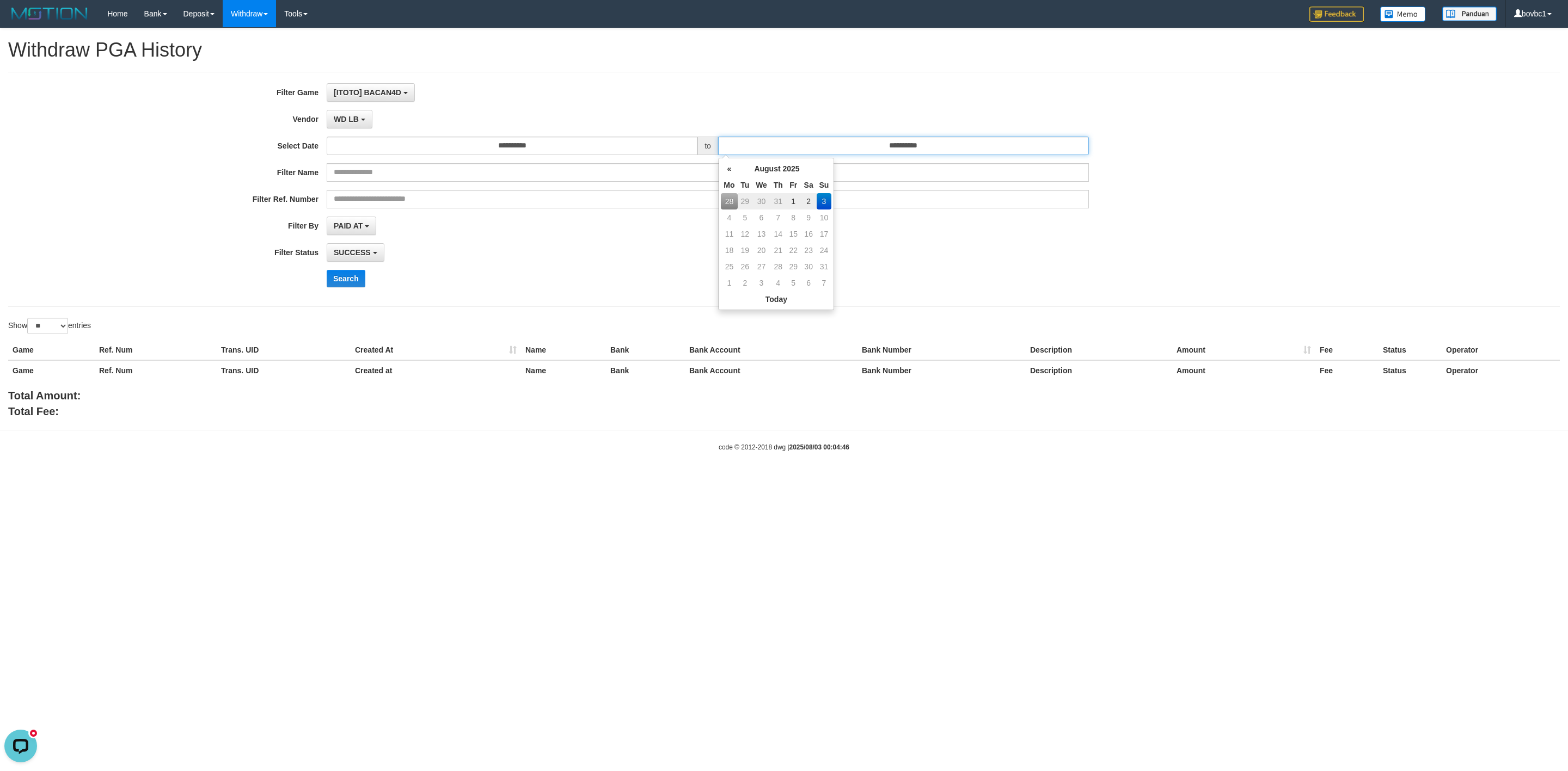 type on "**********" 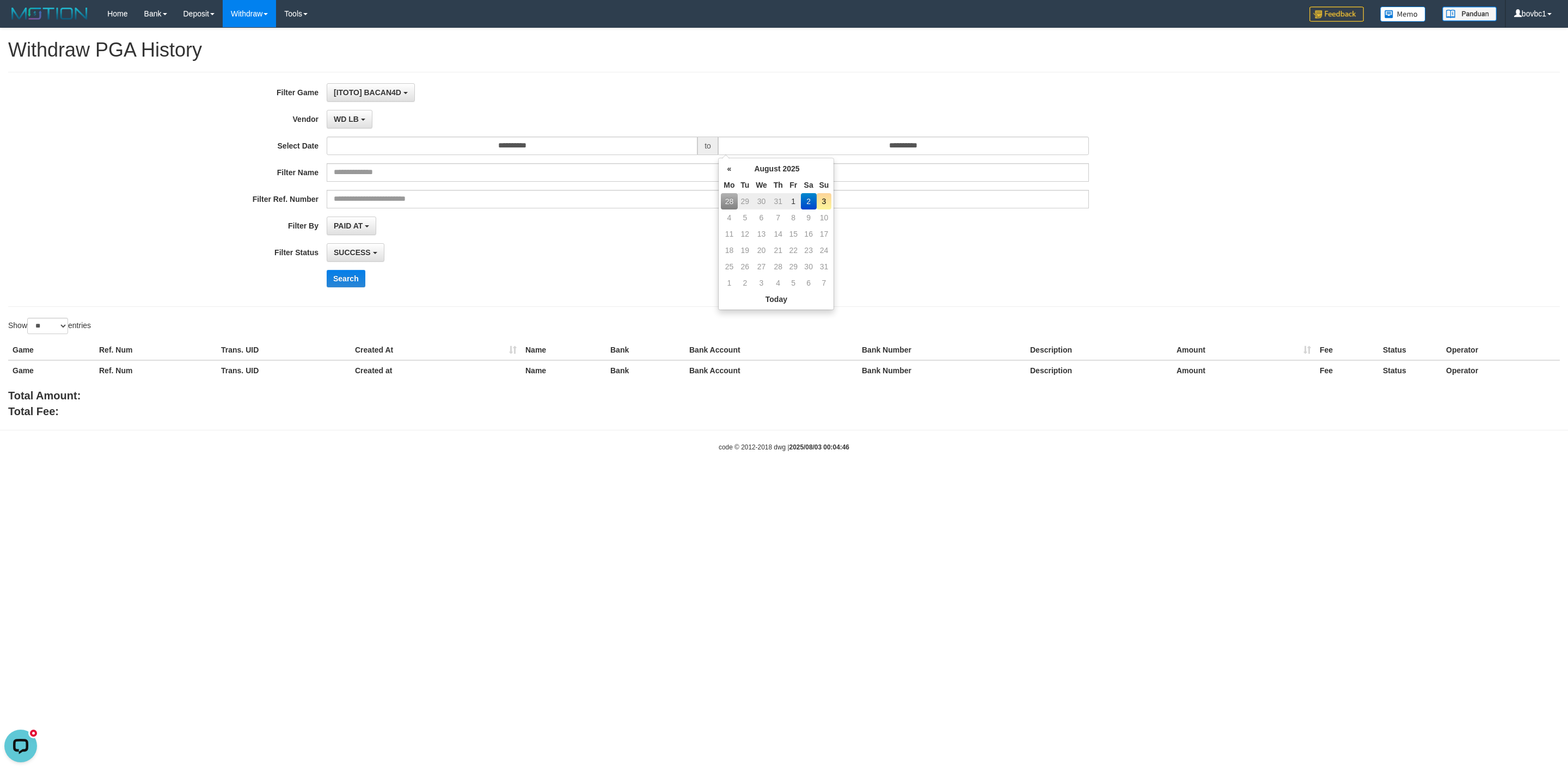 click on "PAID AT
PAID AT
CREATED AT" at bounding box center (708, 226) 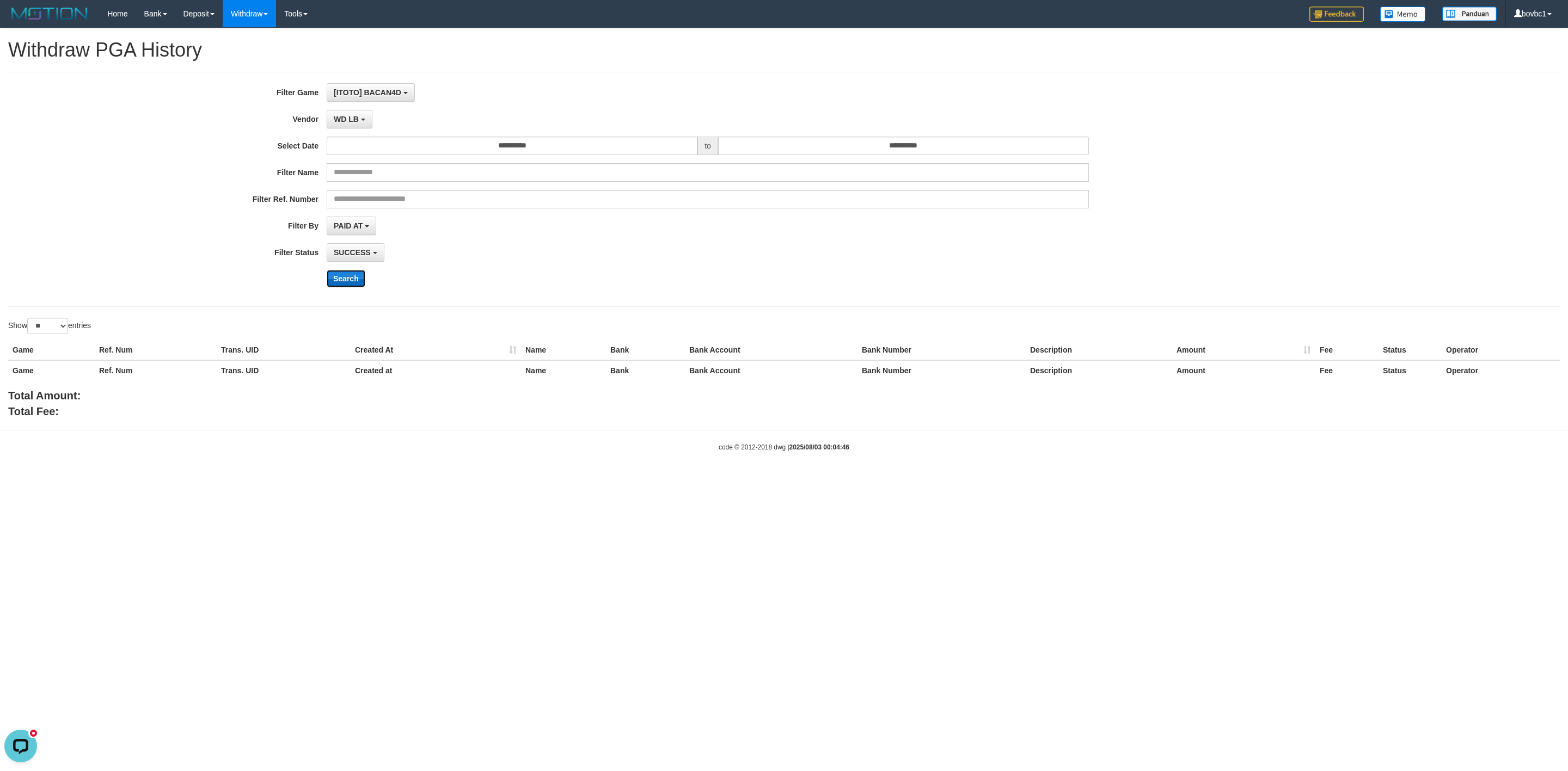 click on "Search" at bounding box center [346, 279] 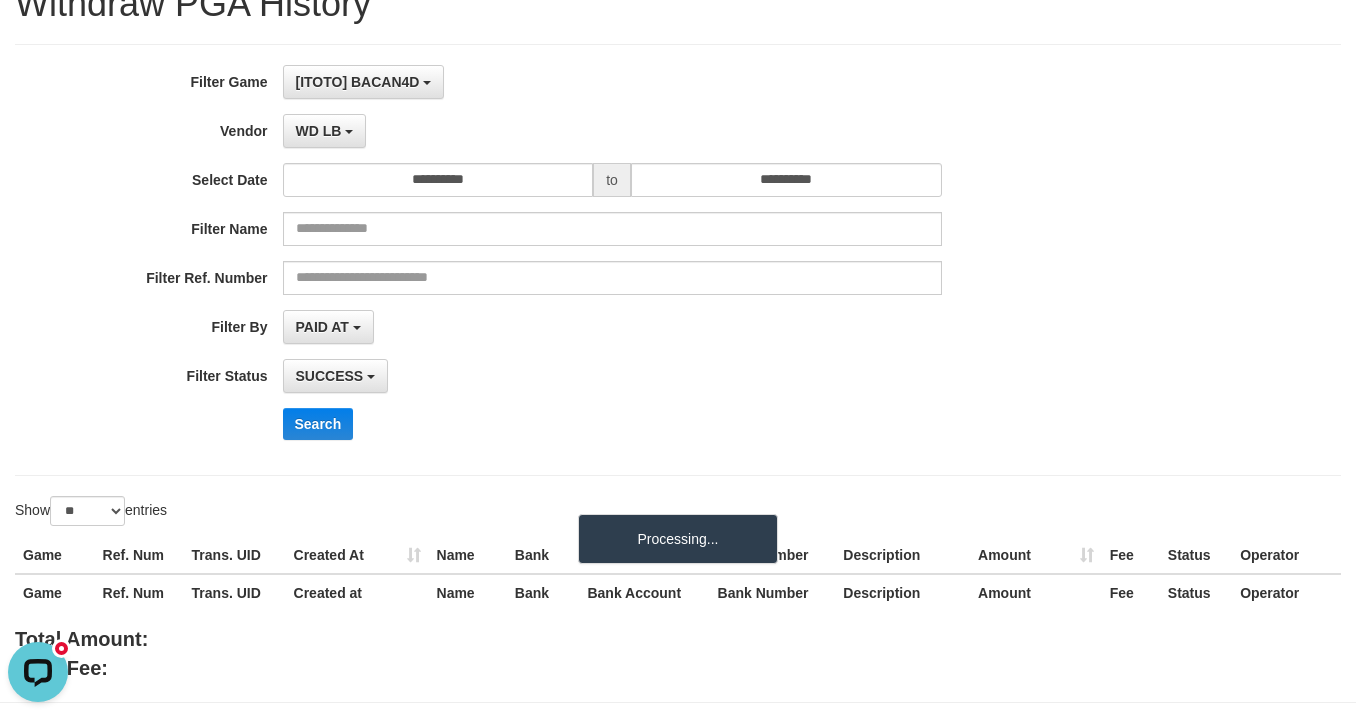 scroll, scrollTop: 168, scrollLeft: 0, axis: vertical 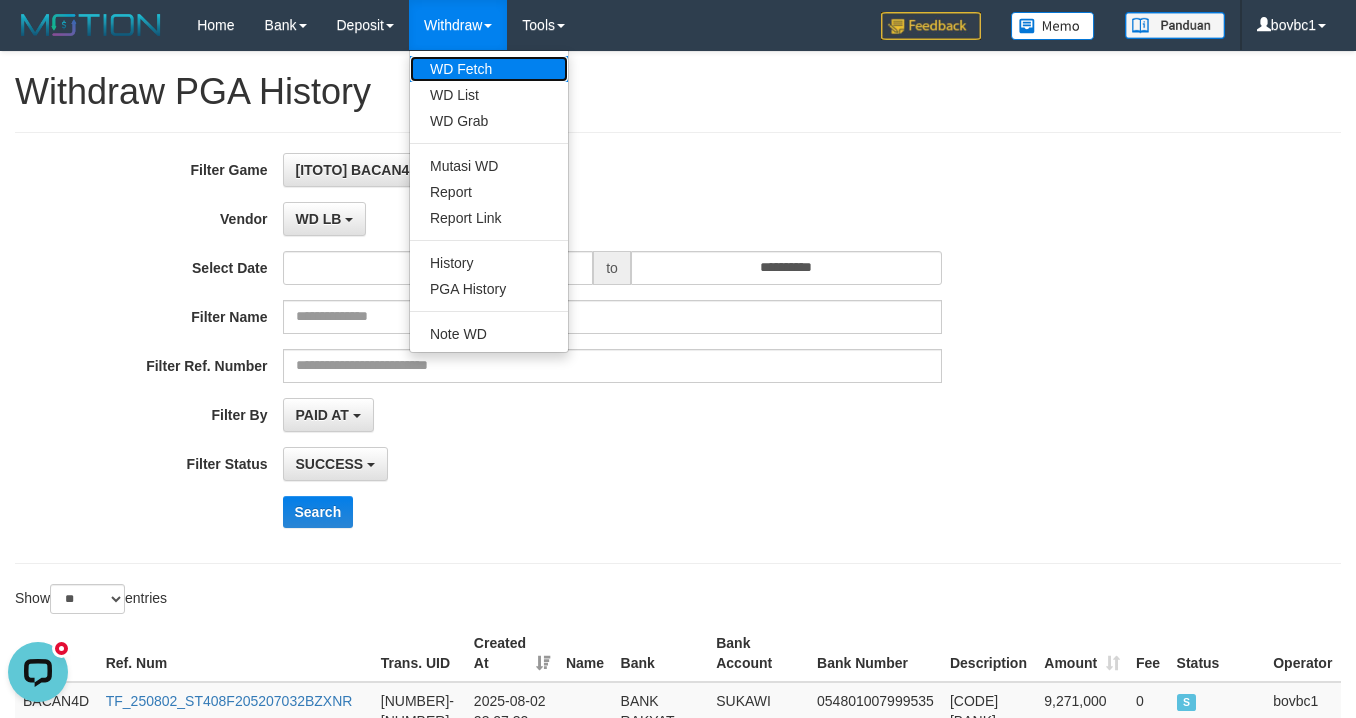 click on "WD Fetch" at bounding box center [489, 69] 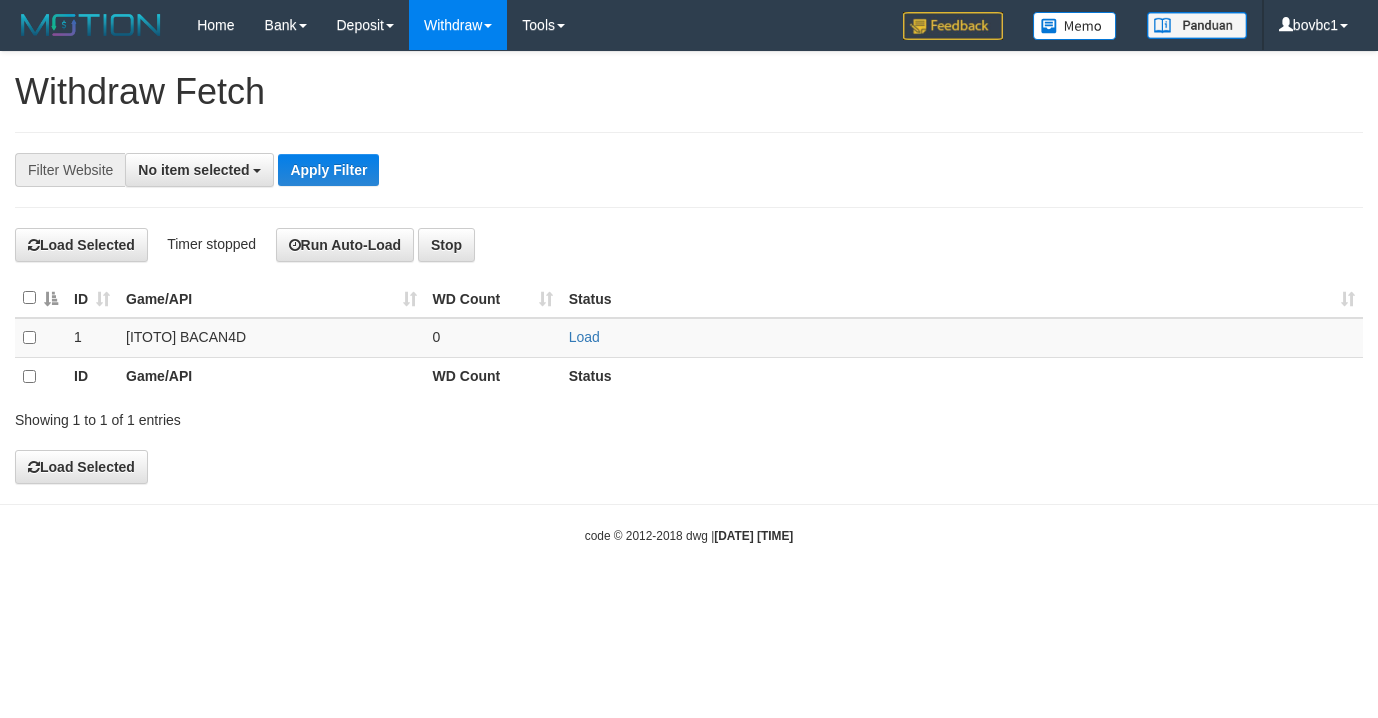 select 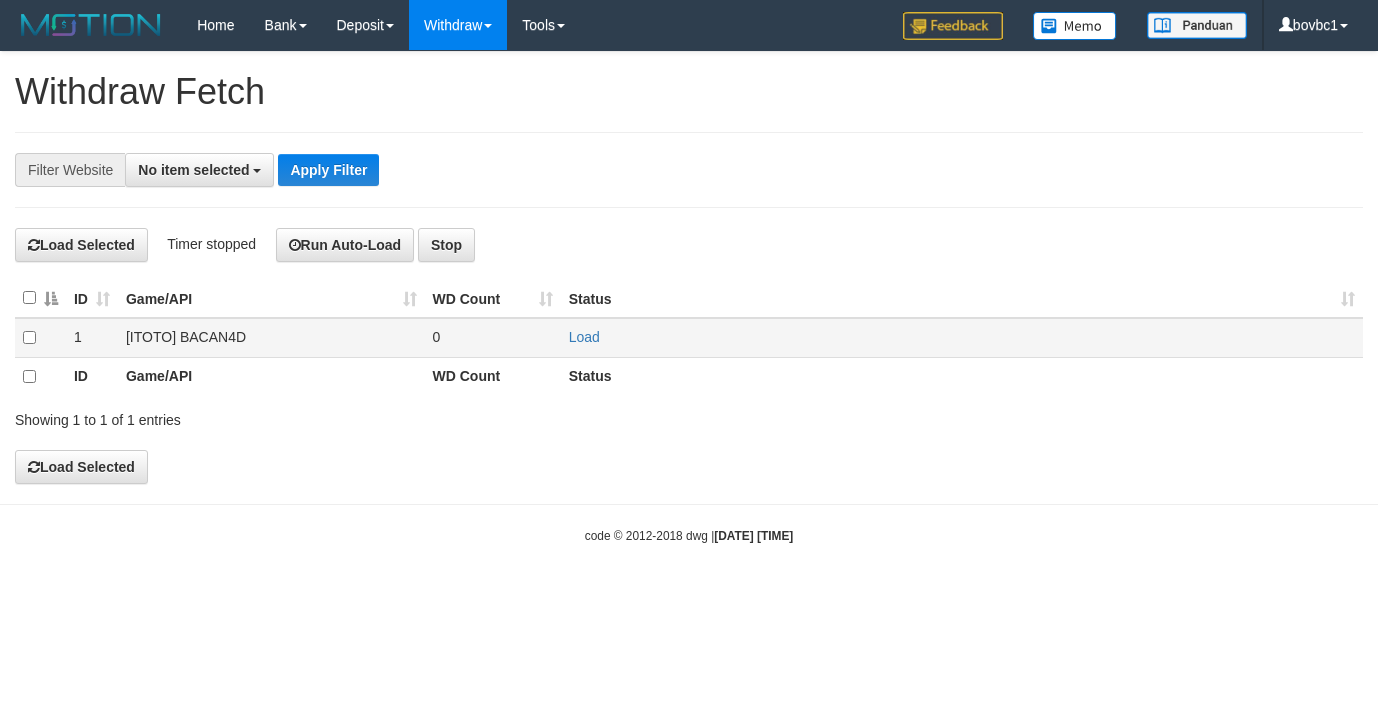 scroll, scrollTop: 0, scrollLeft: 0, axis: both 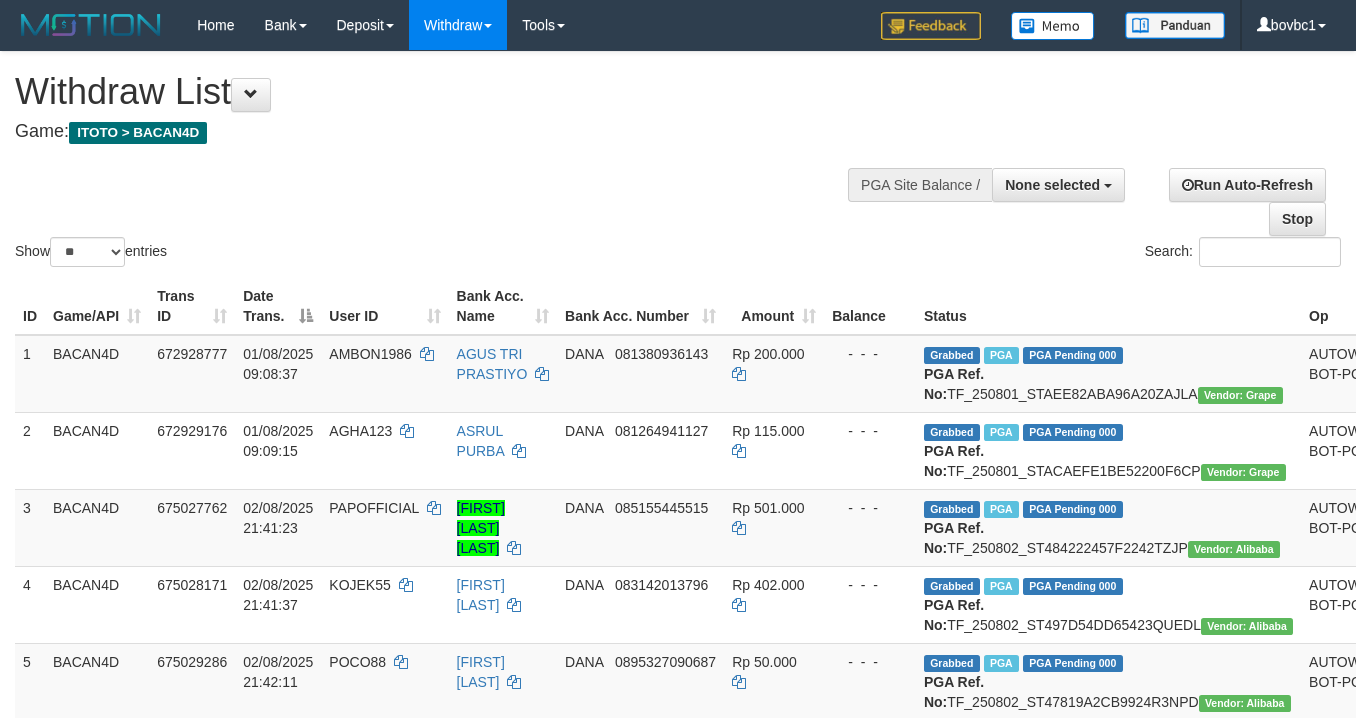 select 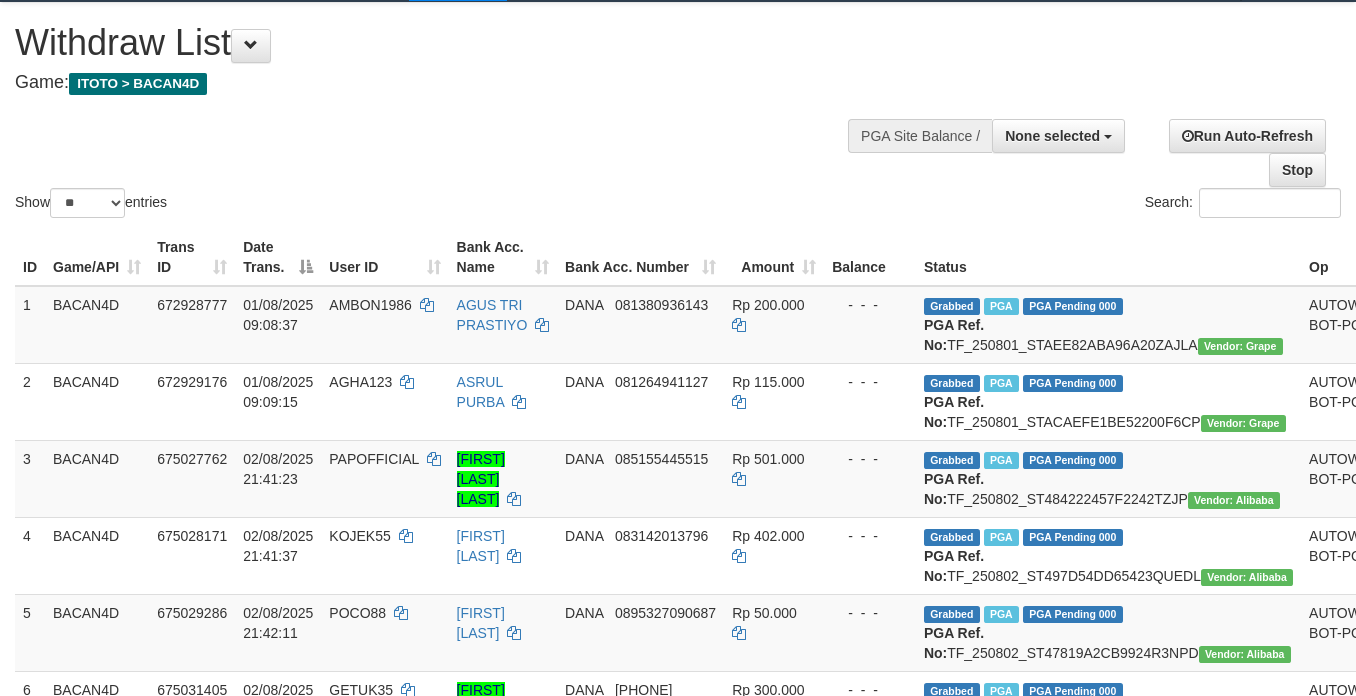 scroll, scrollTop: 0, scrollLeft: 0, axis: both 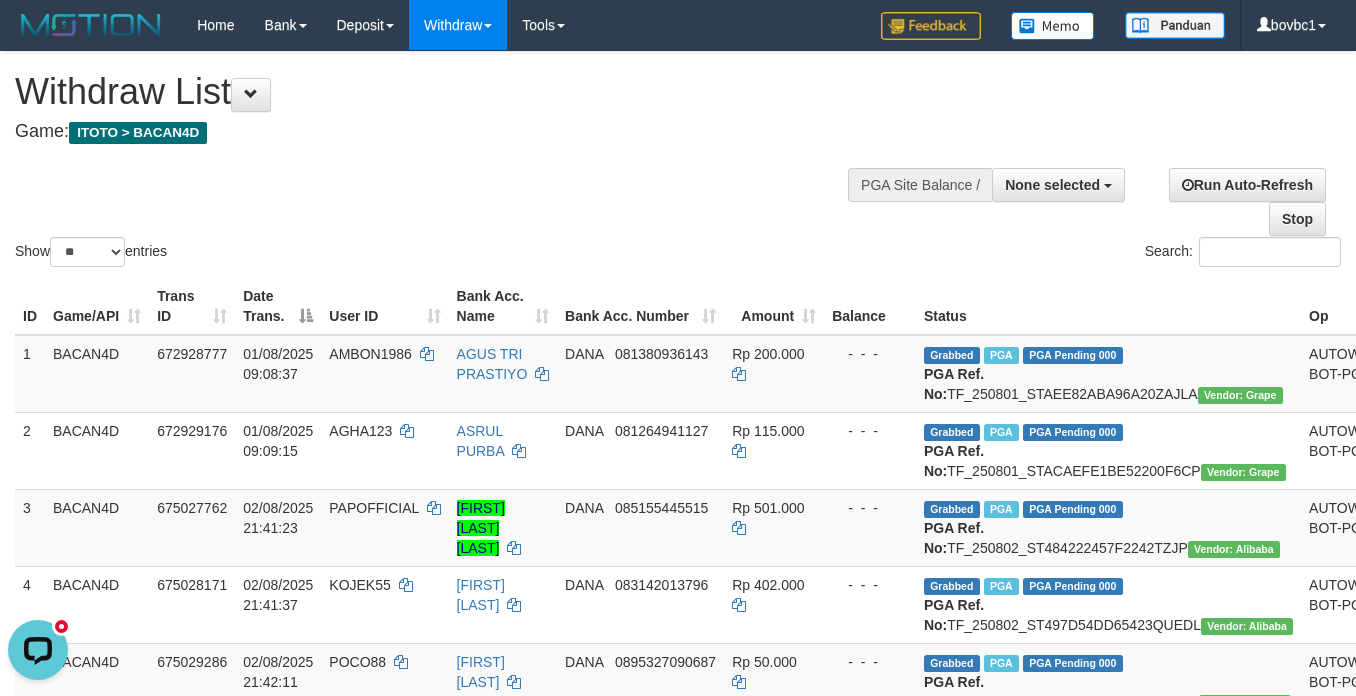drag, startPoint x: 624, startPoint y: 229, endPoint x: 427, endPoint y: 112, distance: 229.12442 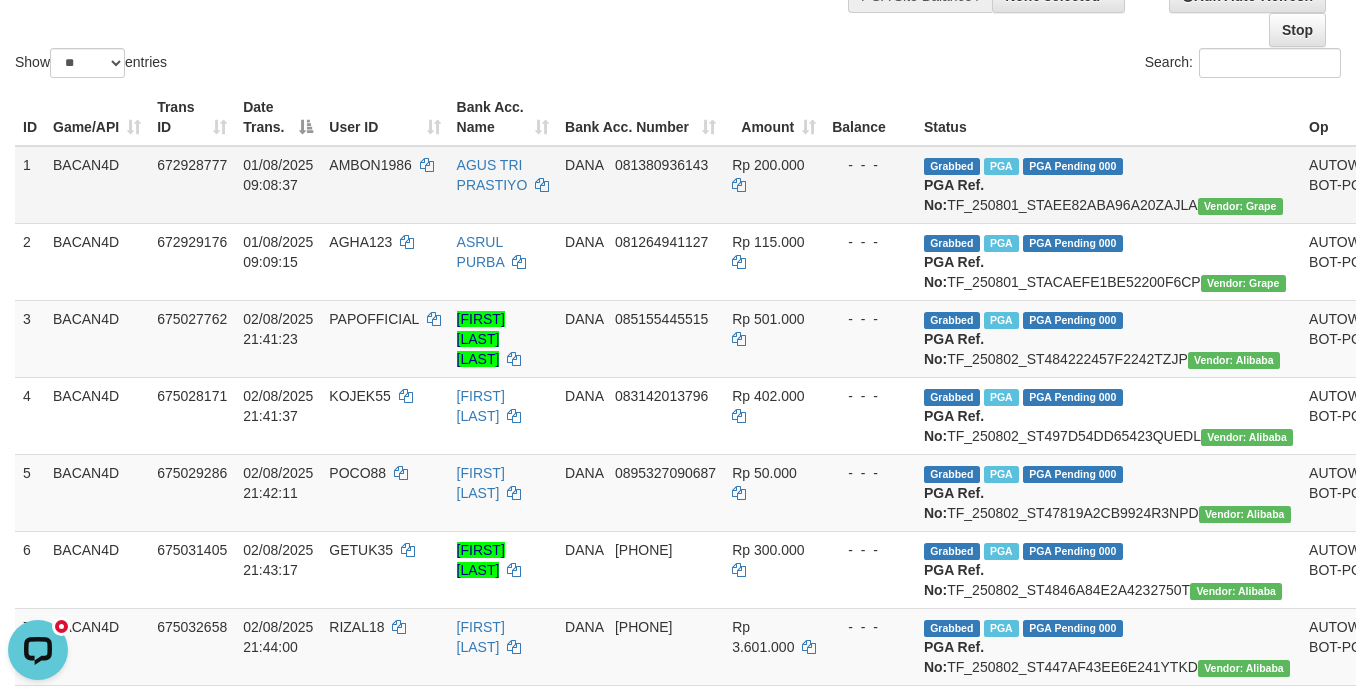 scroll, scrollTop: 300, scrollLeft: 0, axis: vertical 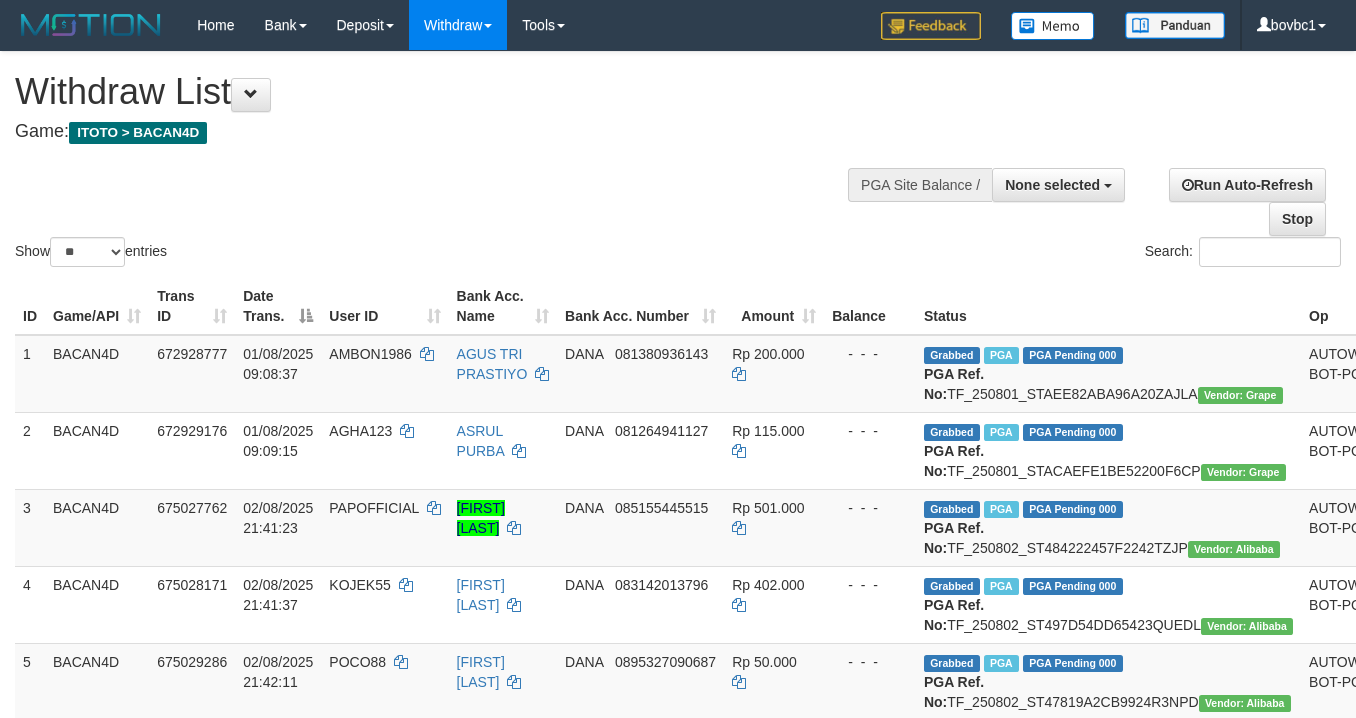select 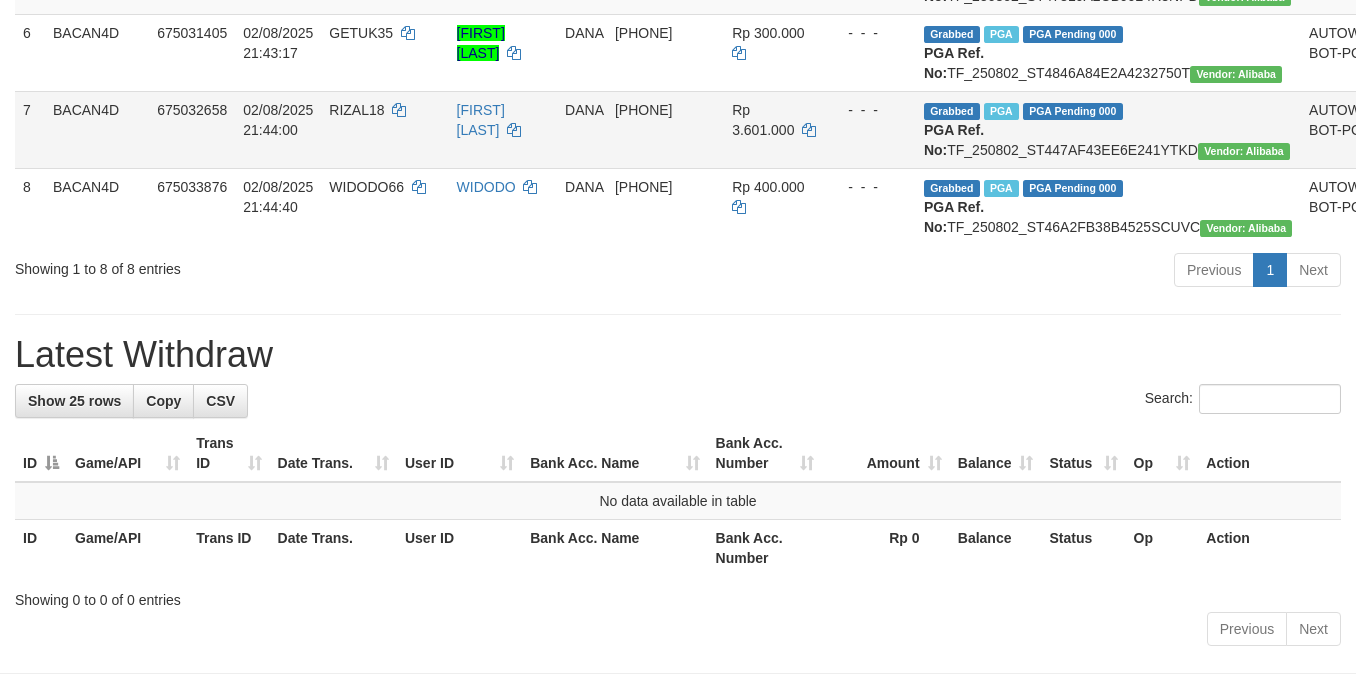 scroll, scrollTop: 750, scrollLeft: 0, axis: vertical 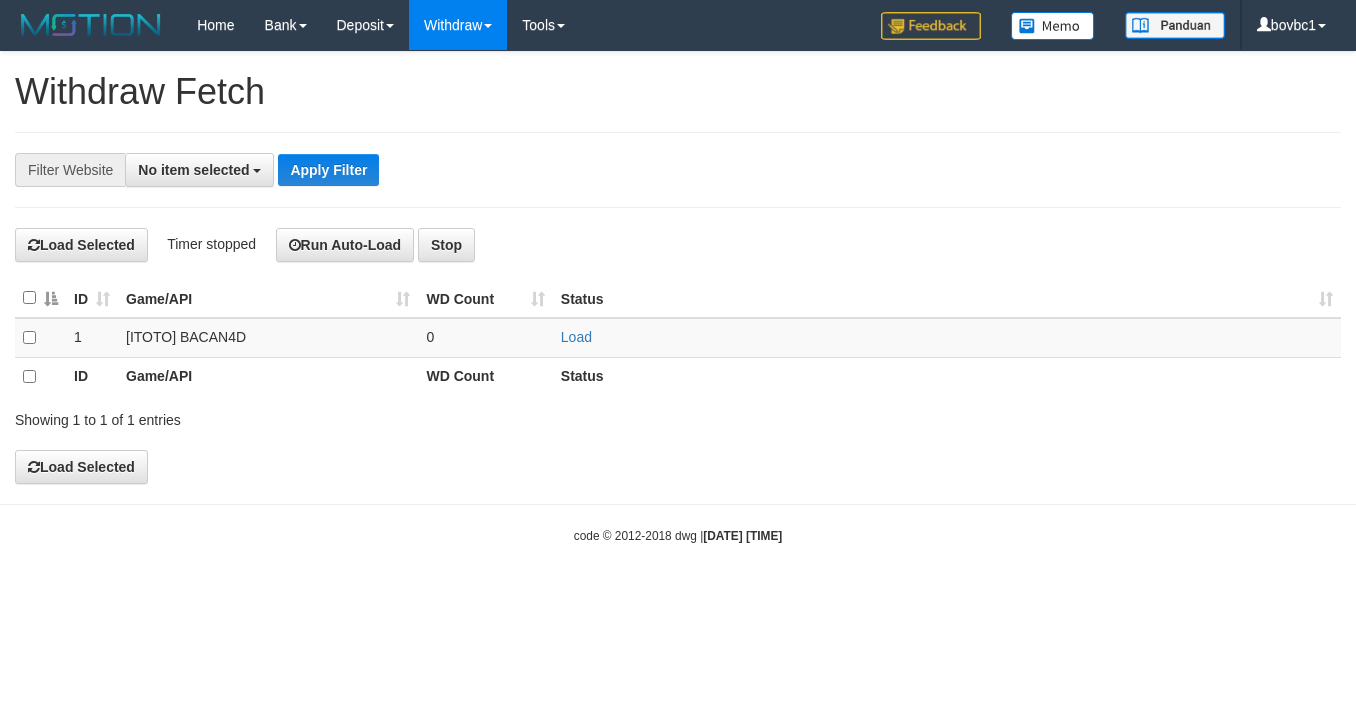 select 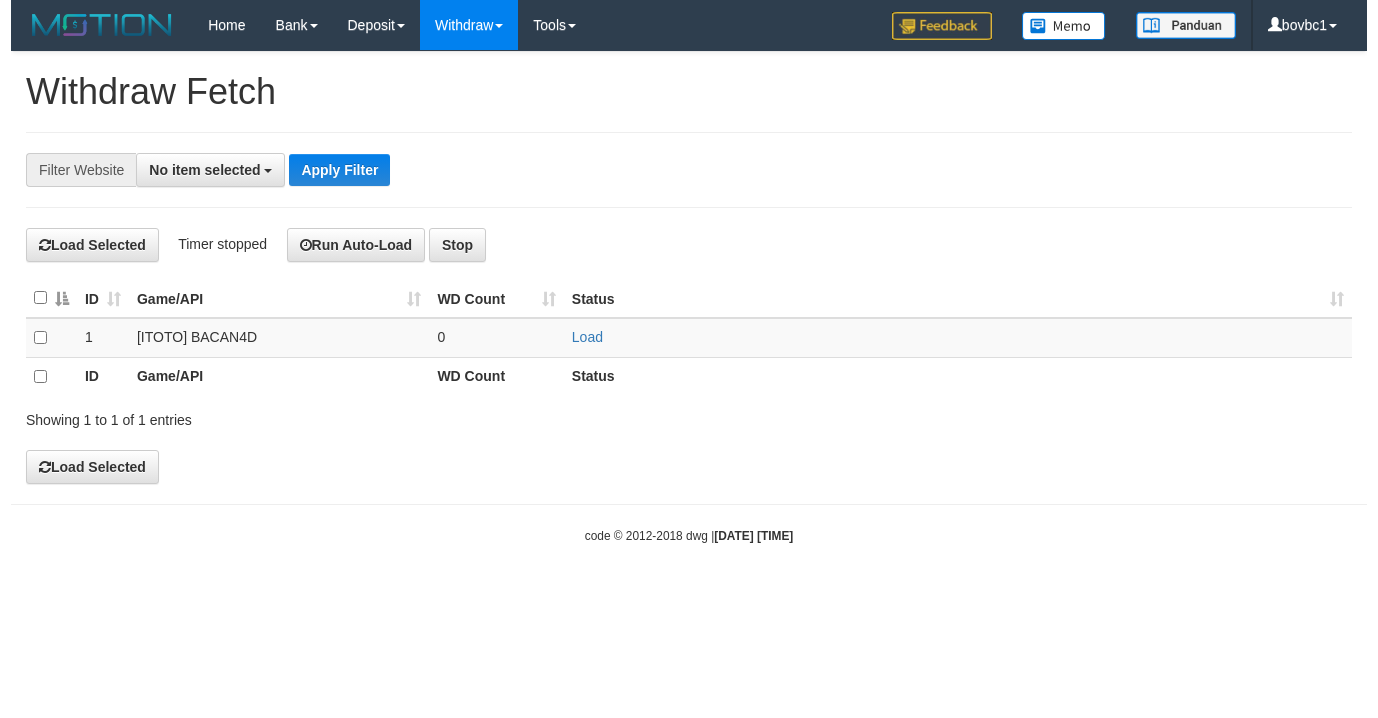 scroll, scrollTop: 0, scrollLeft: 0, axis: both 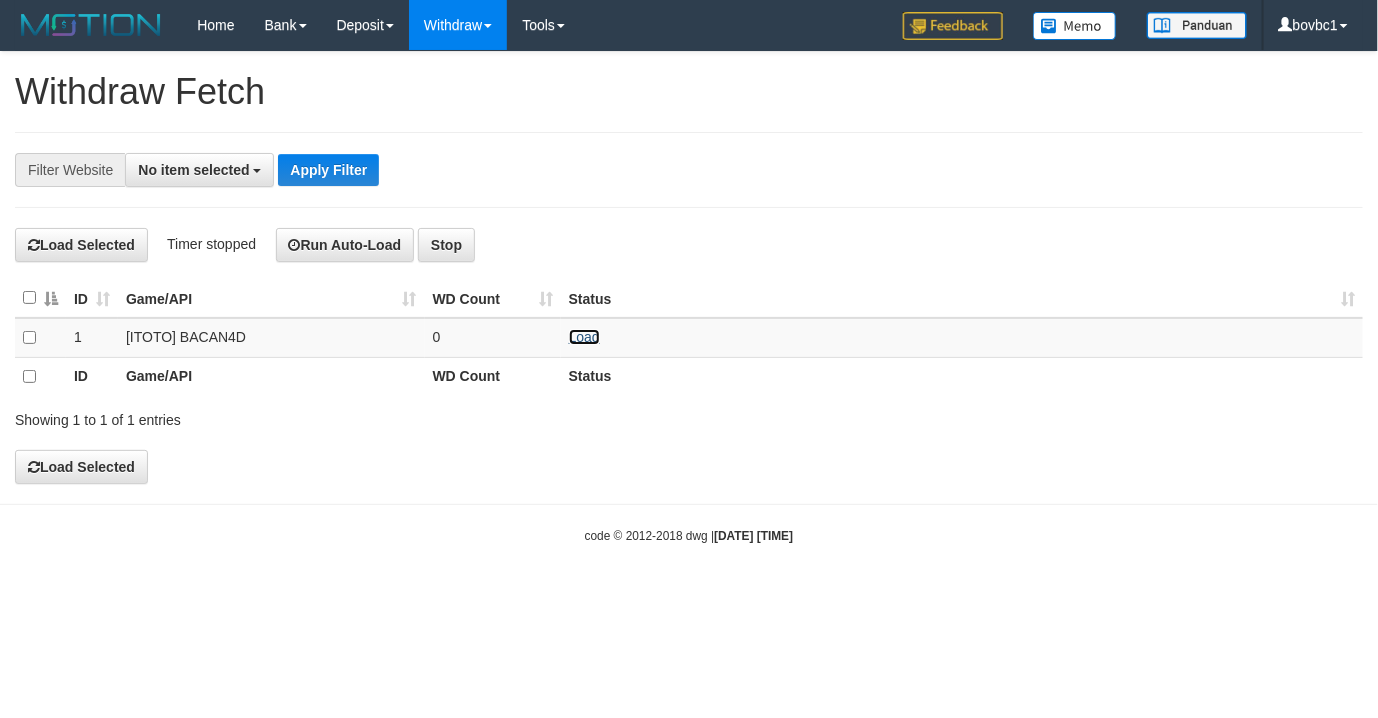 click on "Load" at bounding box center [584, 337] 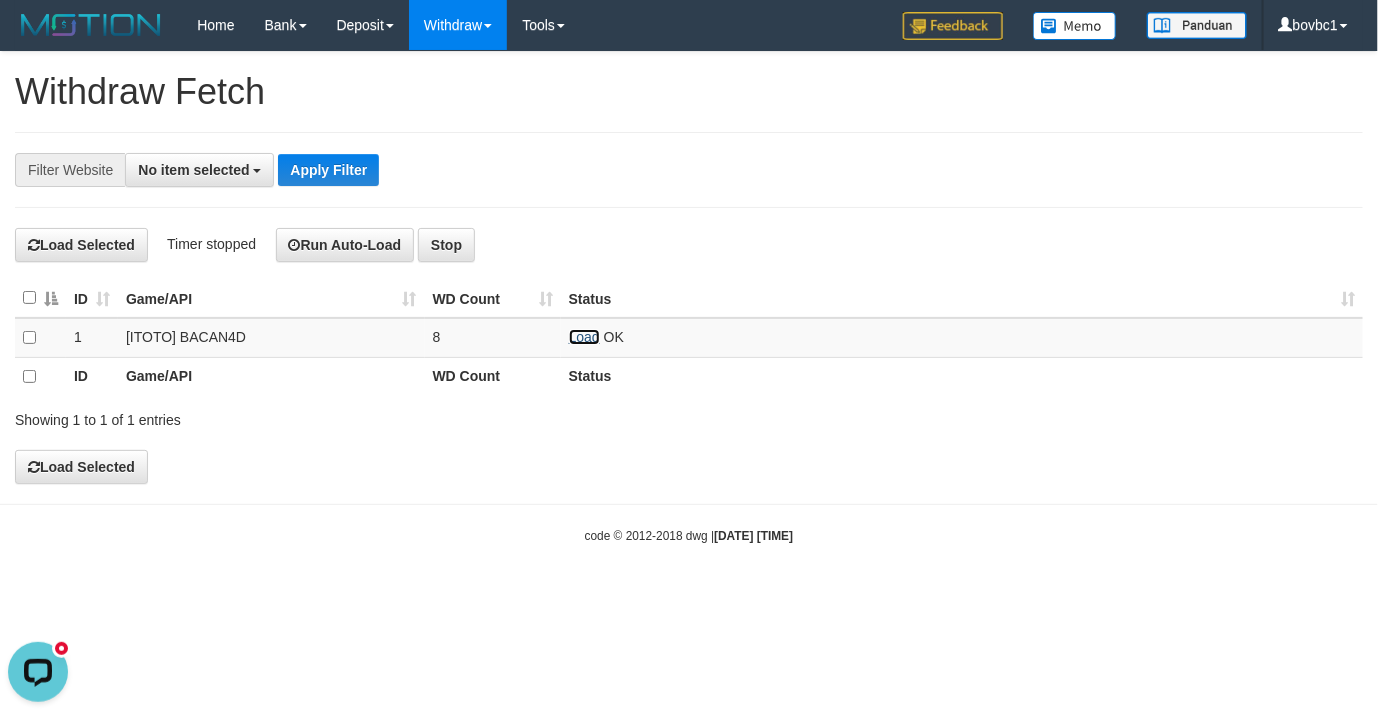 scroll, scrollTop: 0, scrollLeft: 0, axis: both 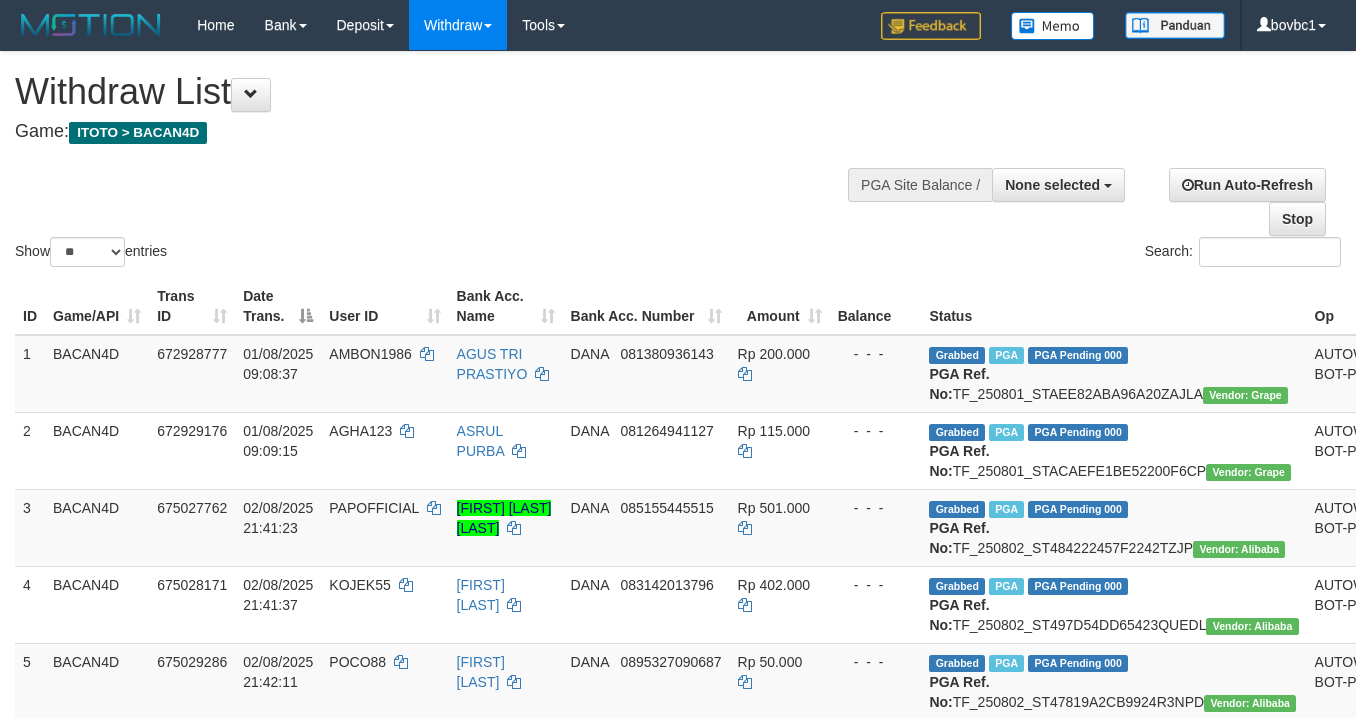 select 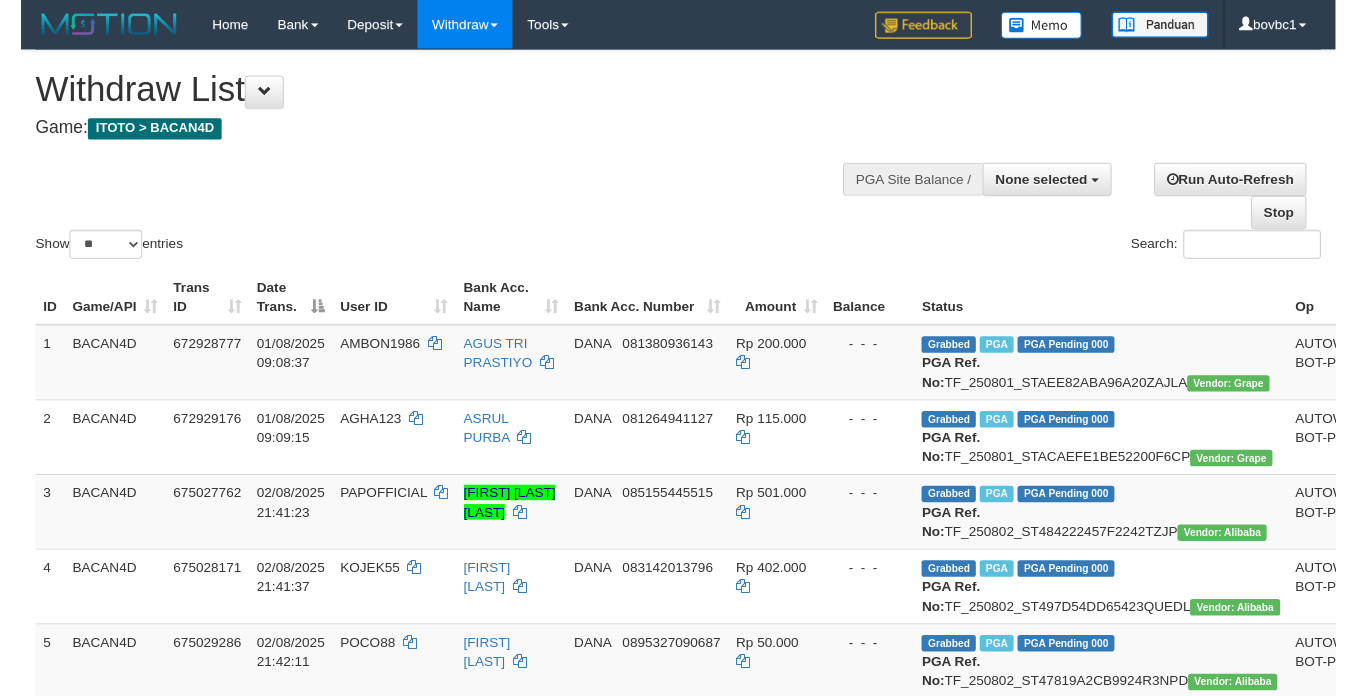 scroll, scrollTop: 739, scrollLeft: 0, axis: vertical 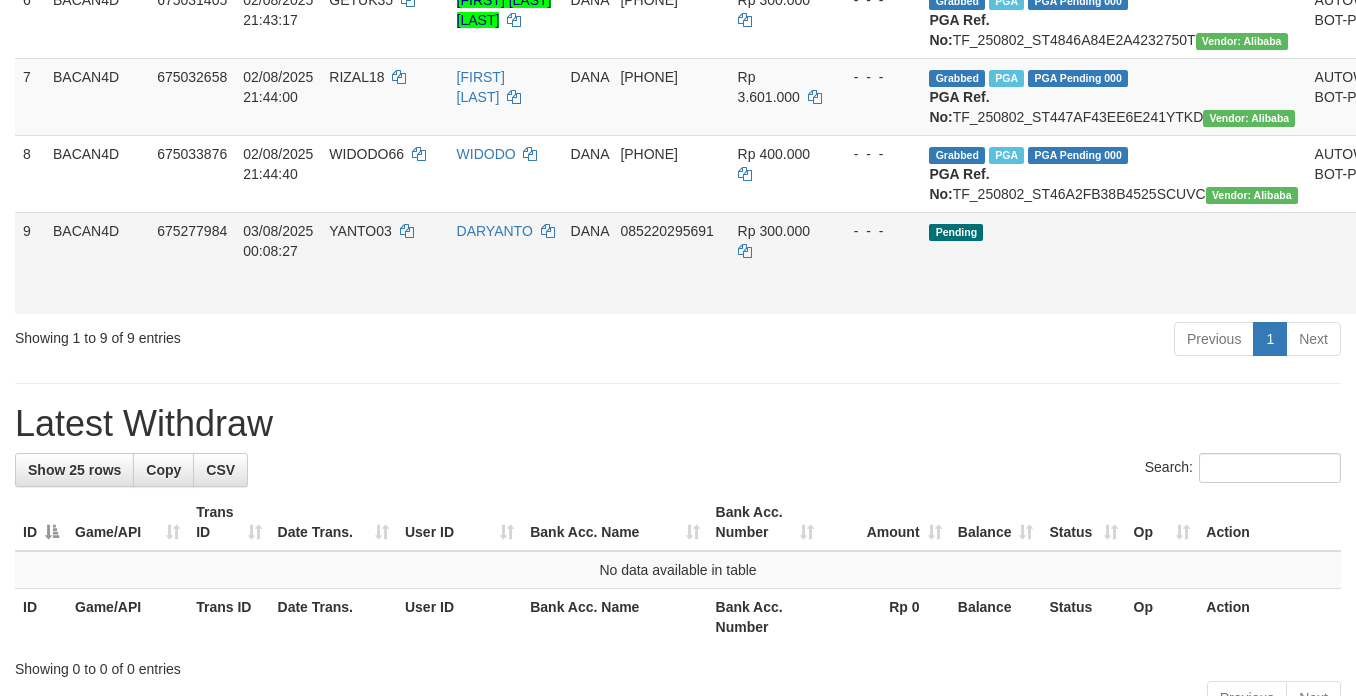 click on "Send PGA" at bounding box center (1413, 286) 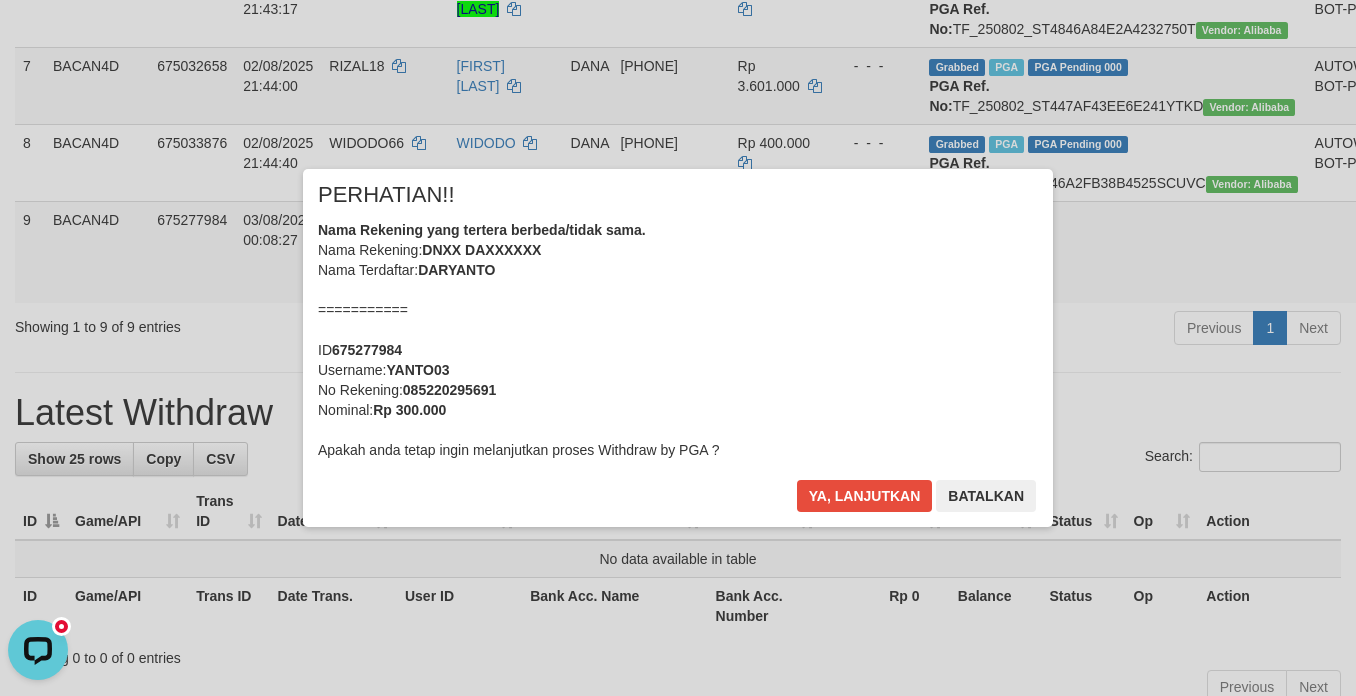 scroll, scrollTop: 0, scrollLeft: 0, axis: both 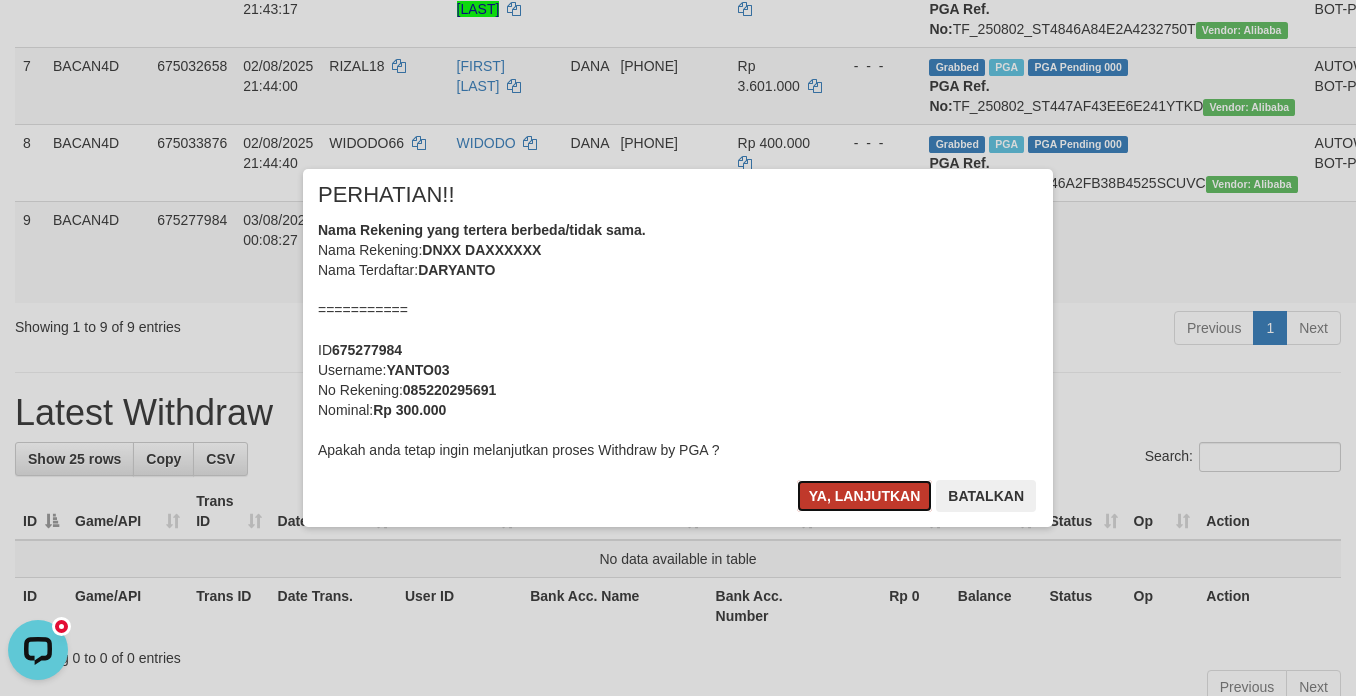 click on "Ya, lanjutkan" at bounding box center [865, 496] 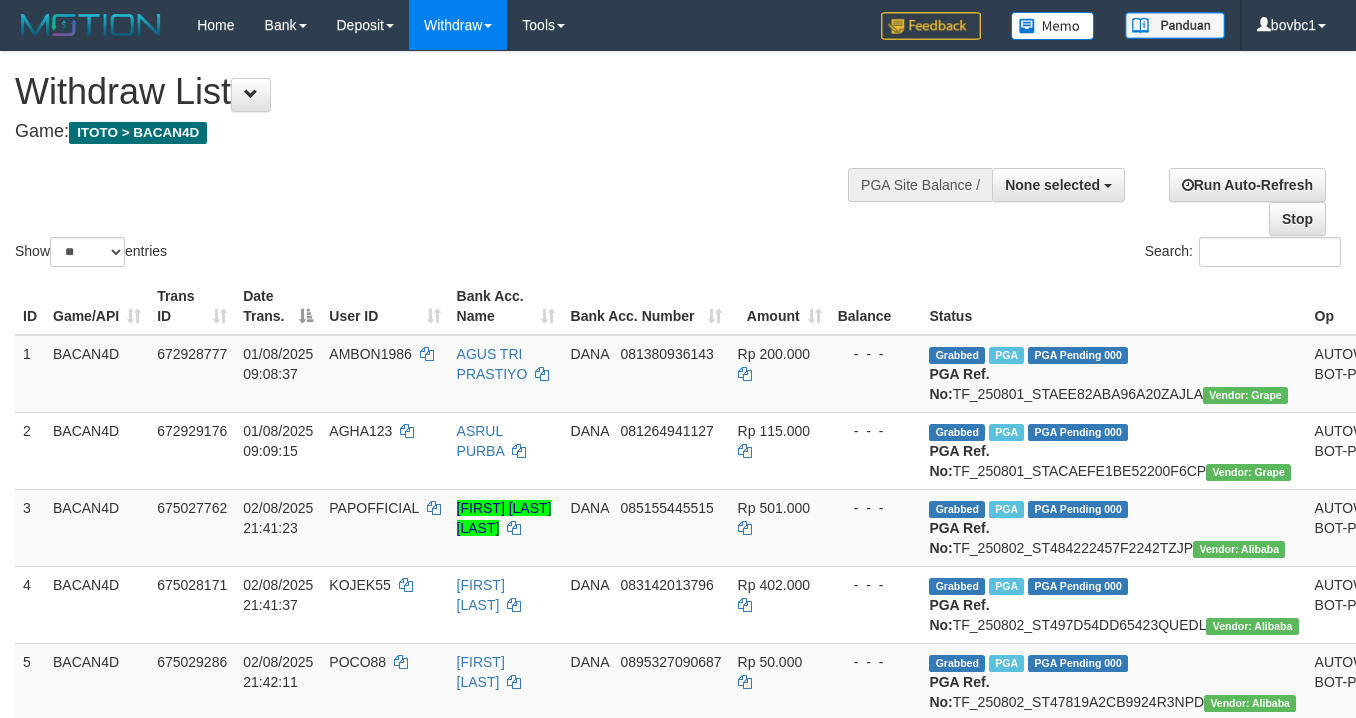 select 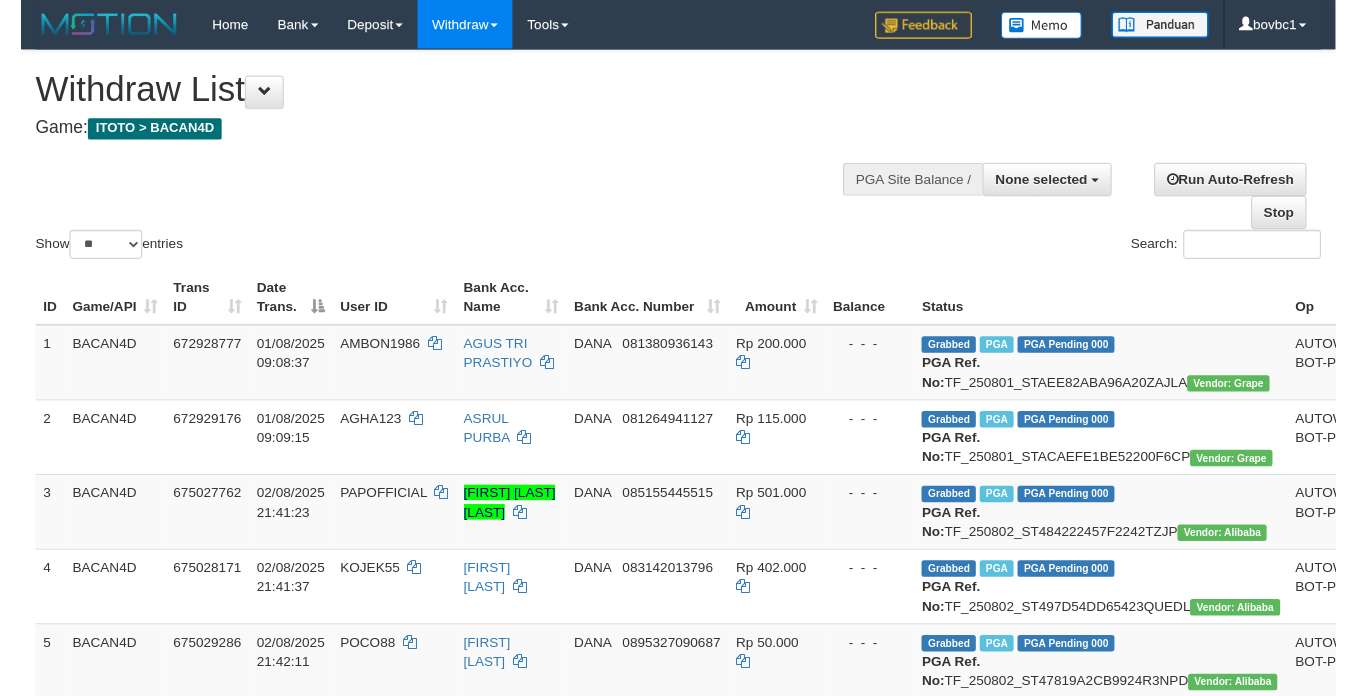 scroll, scrollTop: 739, scrollLeft: 0, axis: vertical 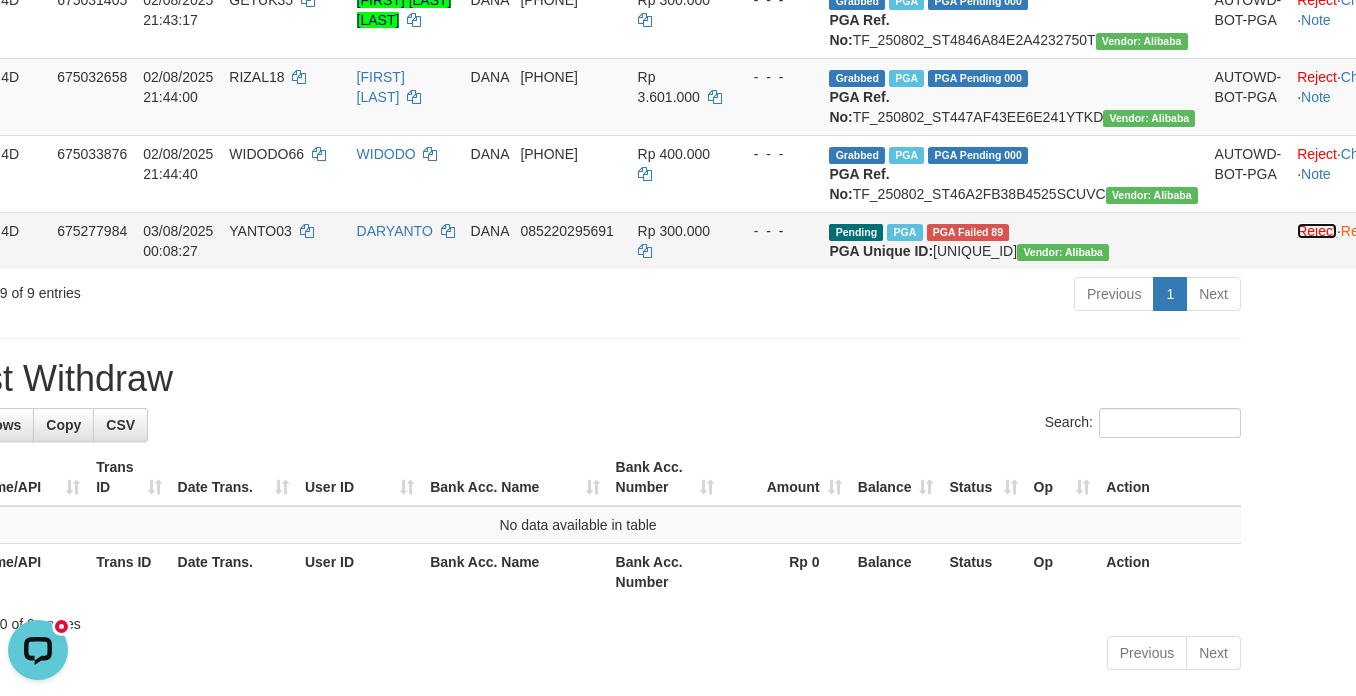 click on "Reject" at bounding box center (1317, 231) 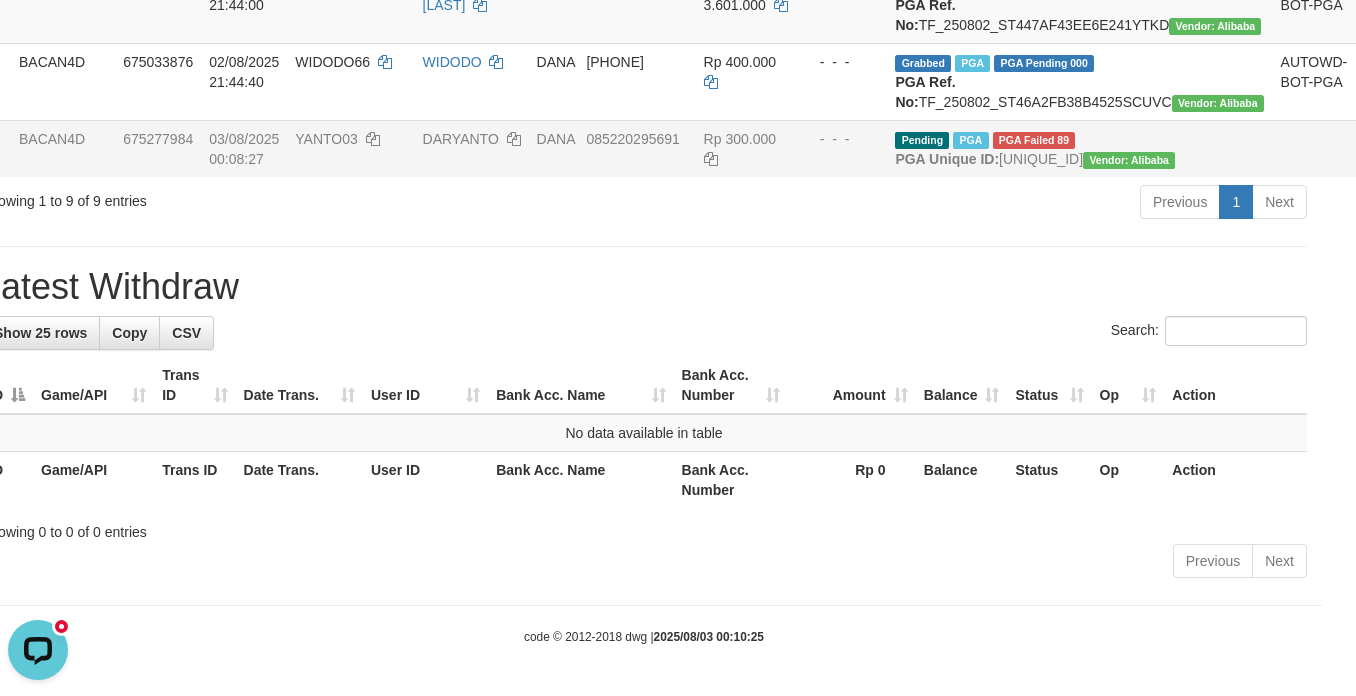 scroll, scrollTop: 1041, scrollLeft: 34, axis: both 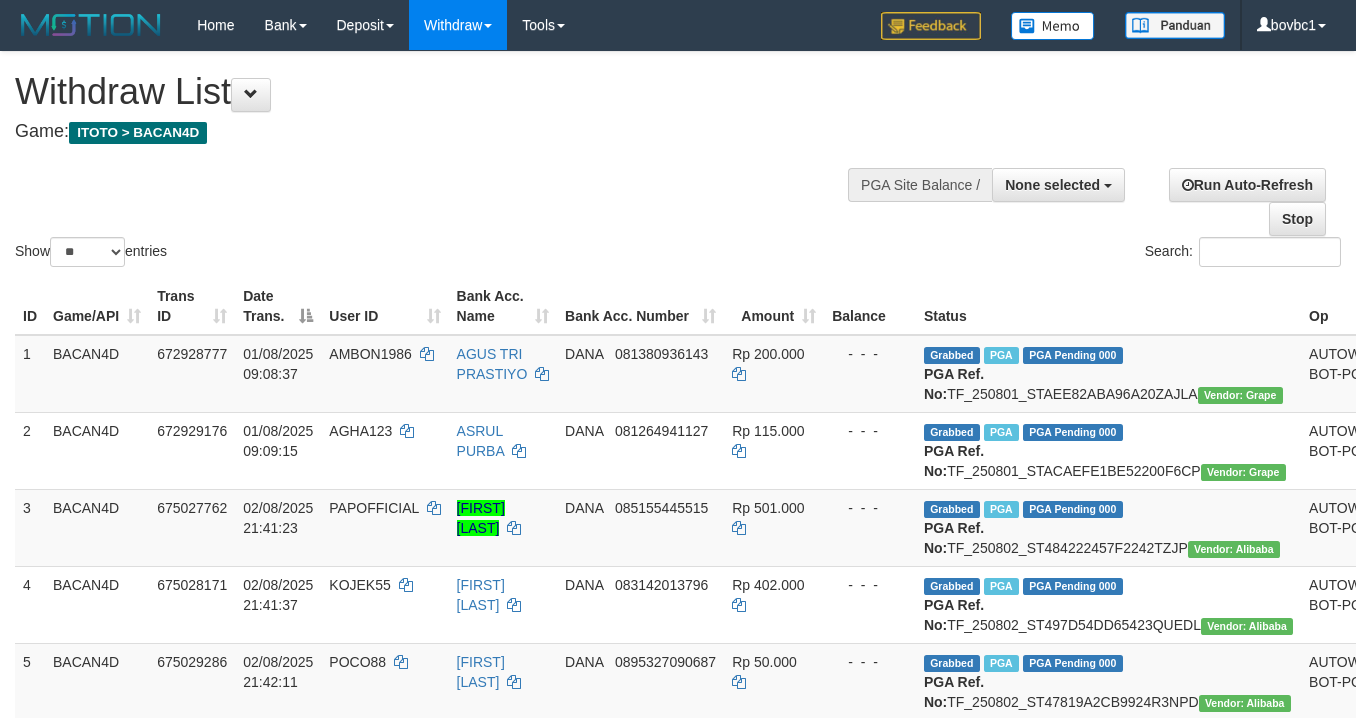 select 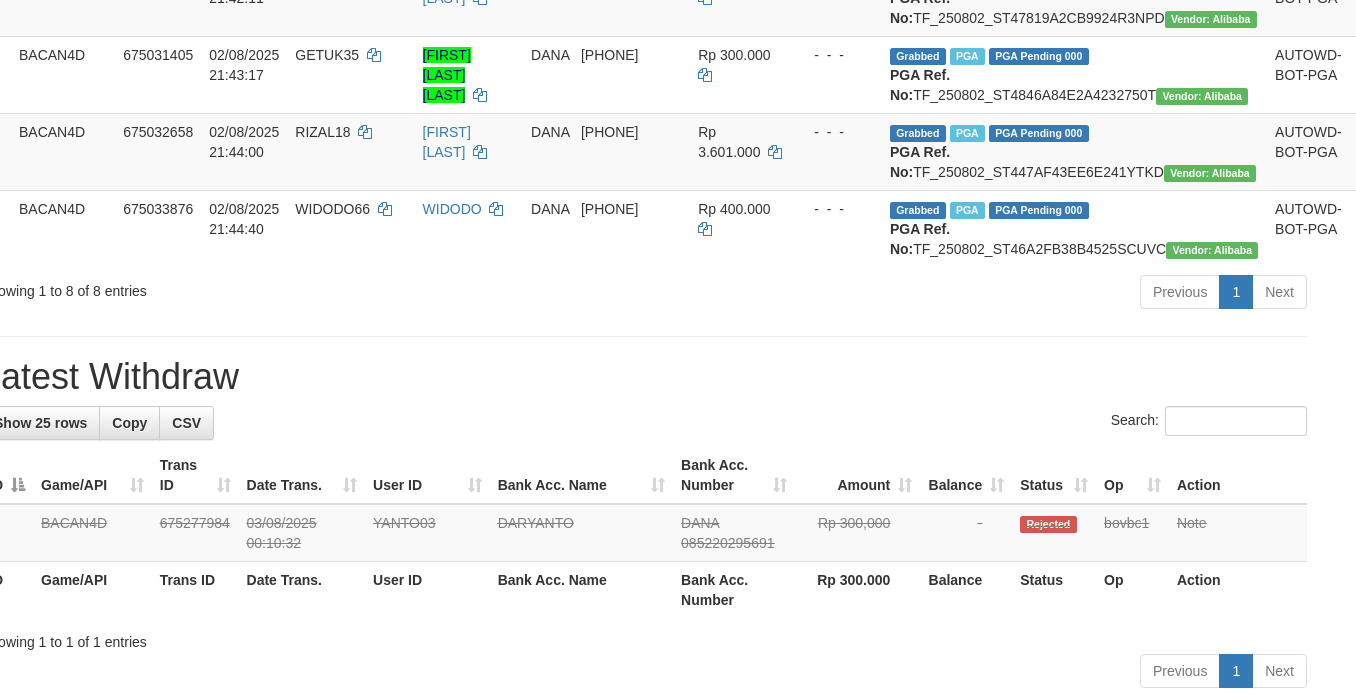 scroll, scrollTop: 450, scrollLeft: 34, axis: both 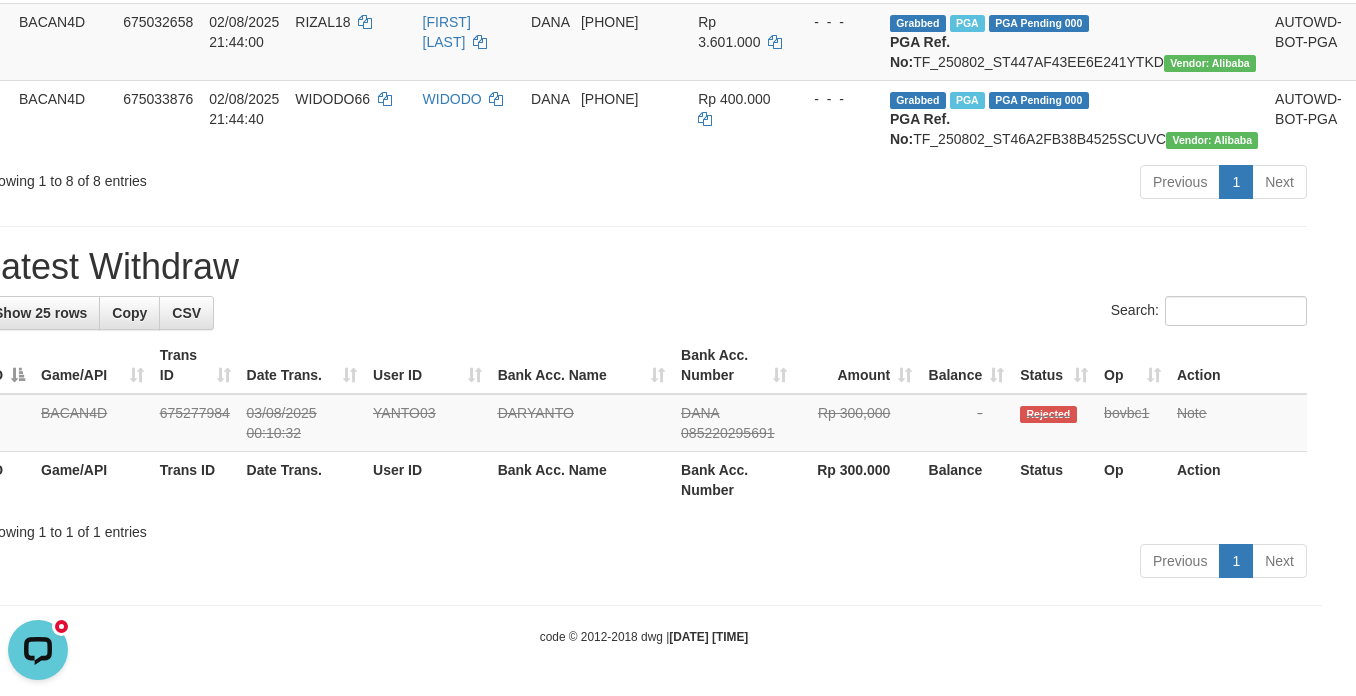 click on "Latest Withdraw" at bounding box center (644, 267) 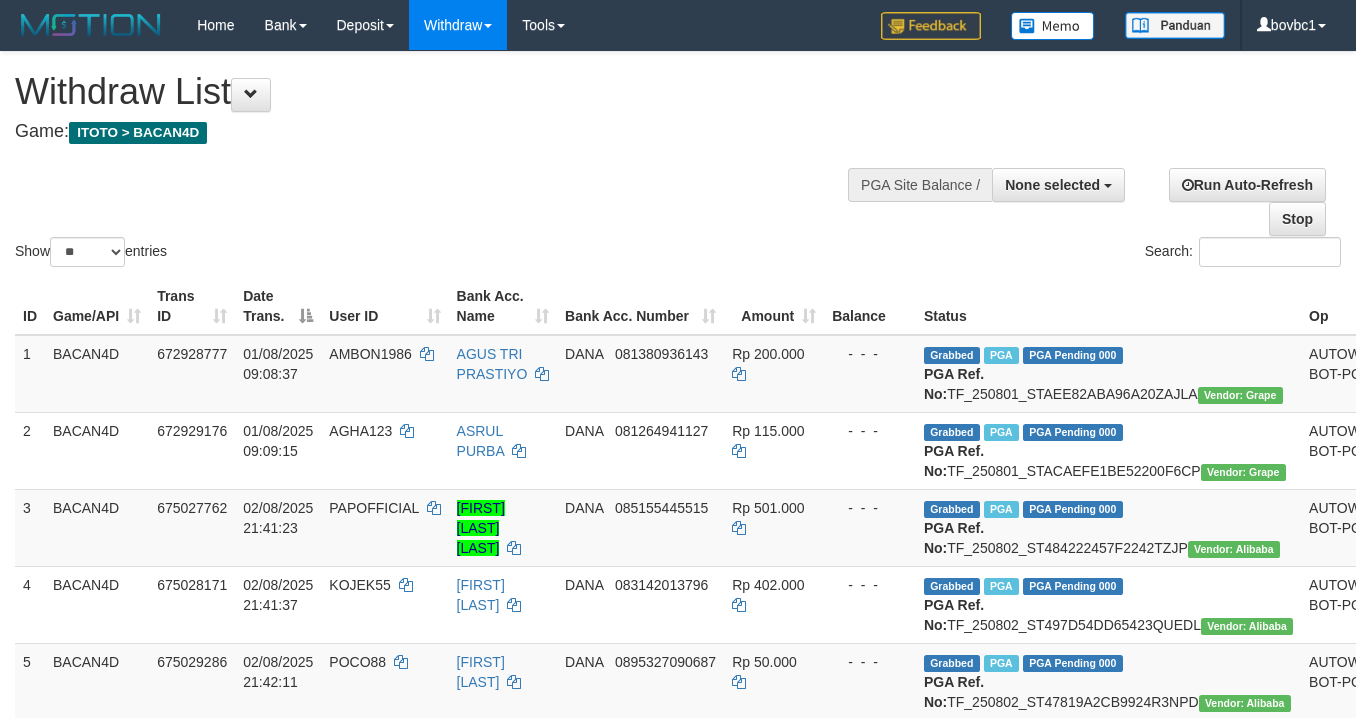 select 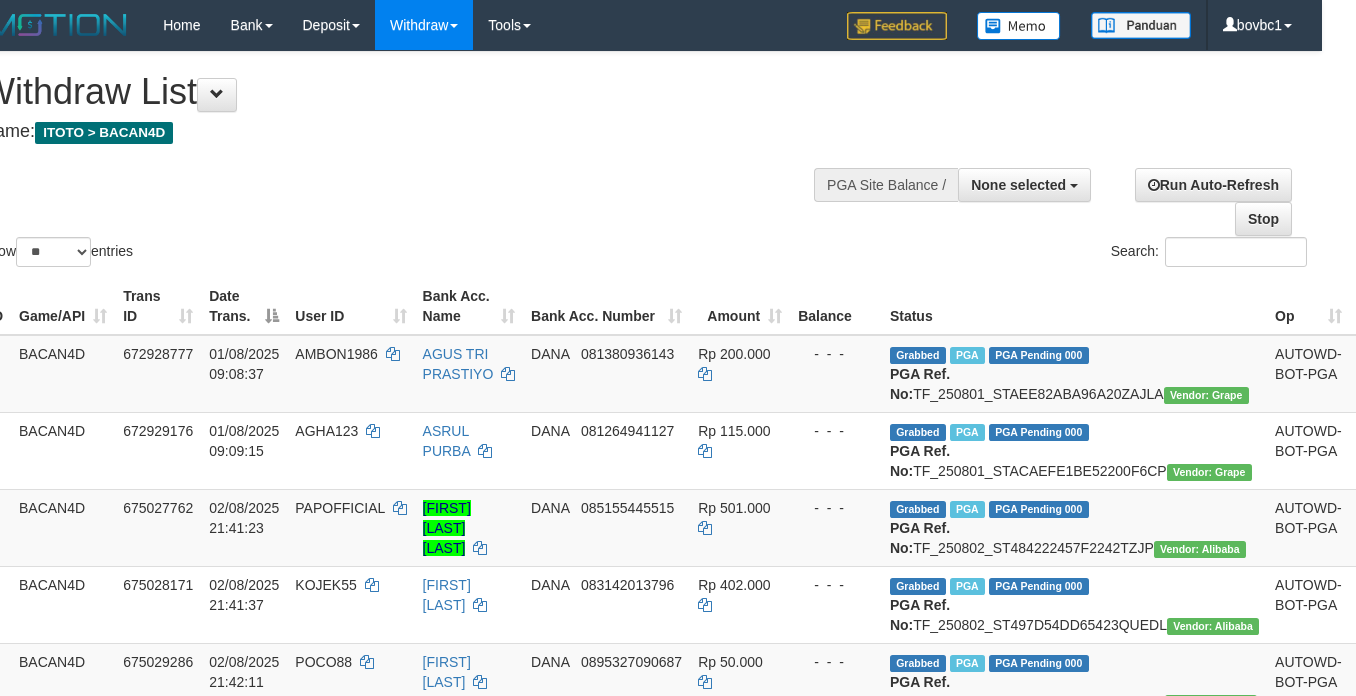 scroll, scrollTop: 600, scrollLeft: 34, axis: both 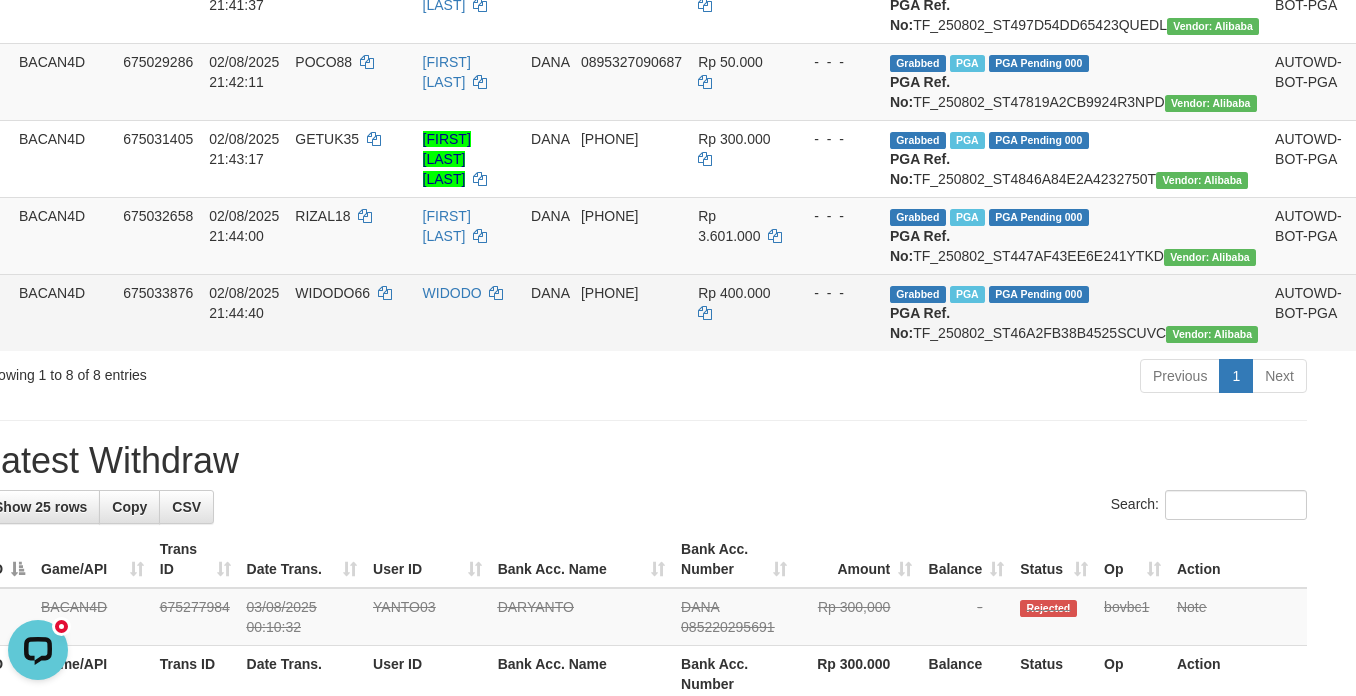 drag, startPoint x: 712, startPoint y: 555, endPoint x: 640, endPoint y: 510, distance: 84.90583 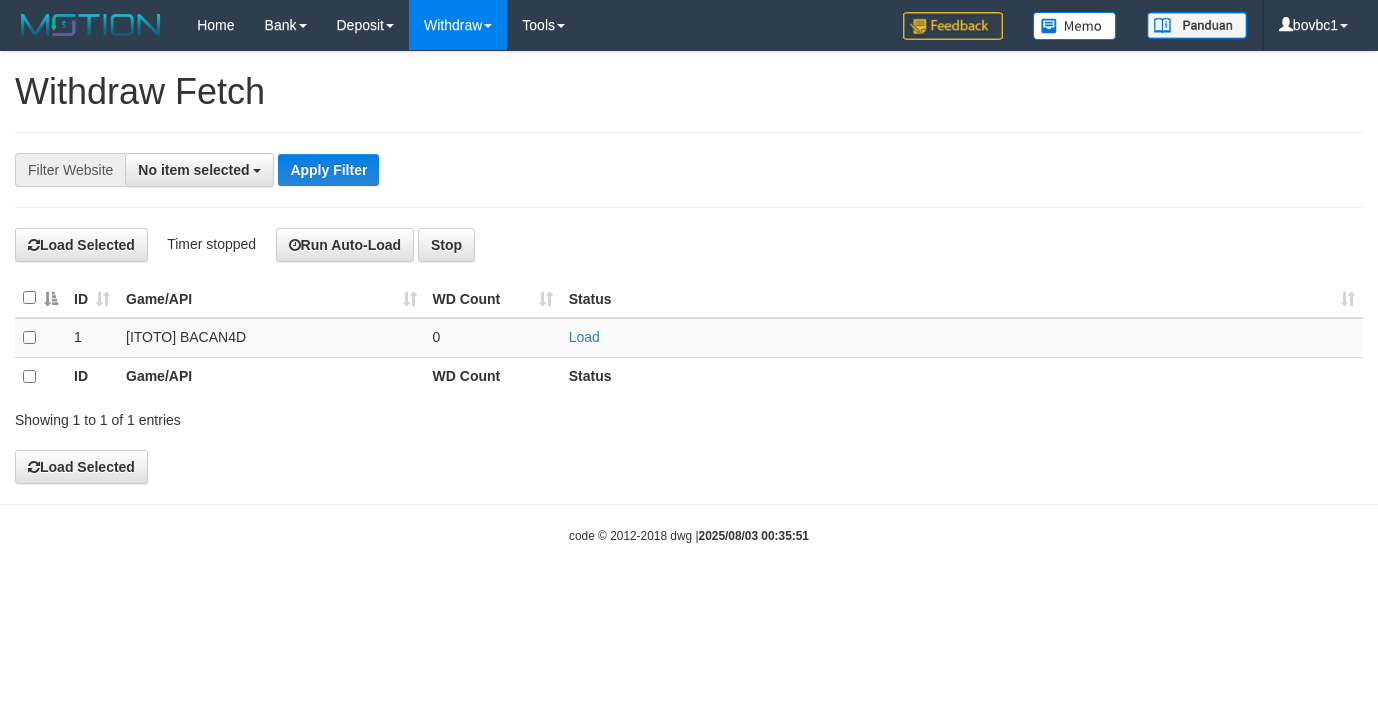 select 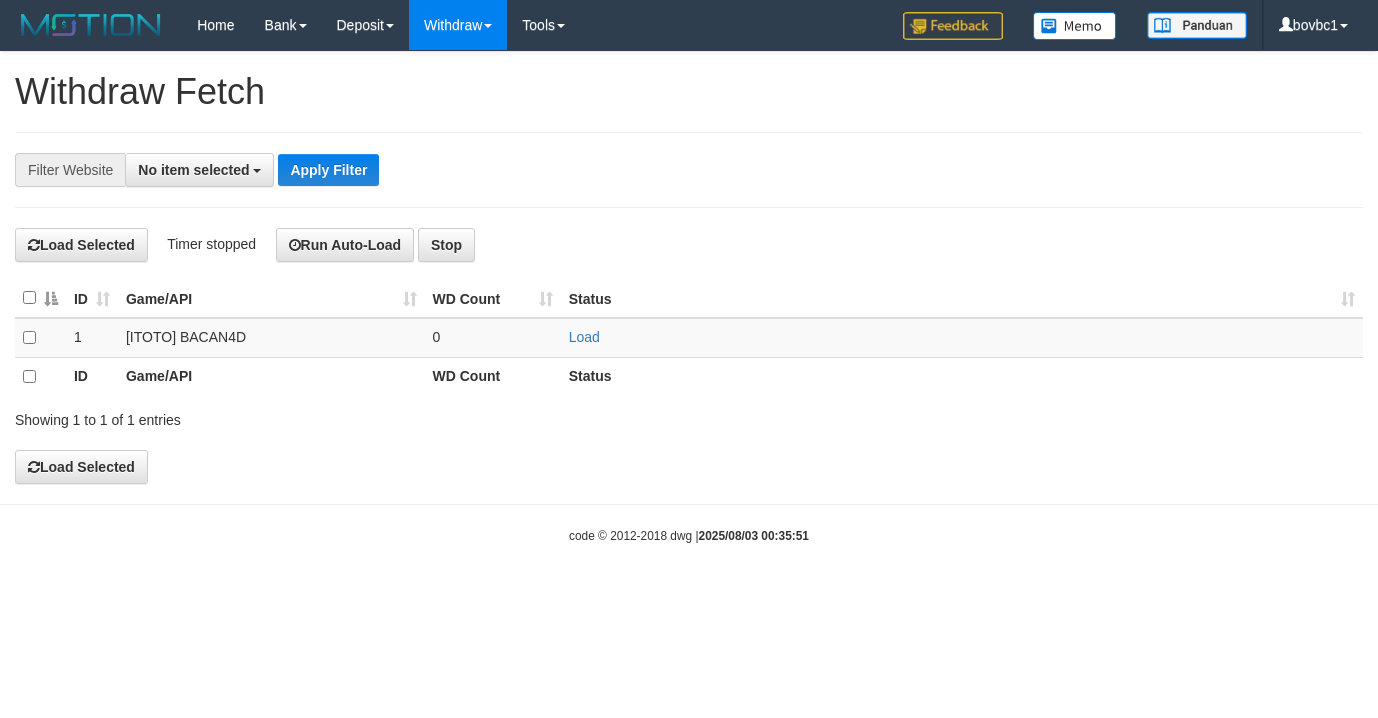 scroll, scrollTop: 0, scrollLeft: 0, axis: both 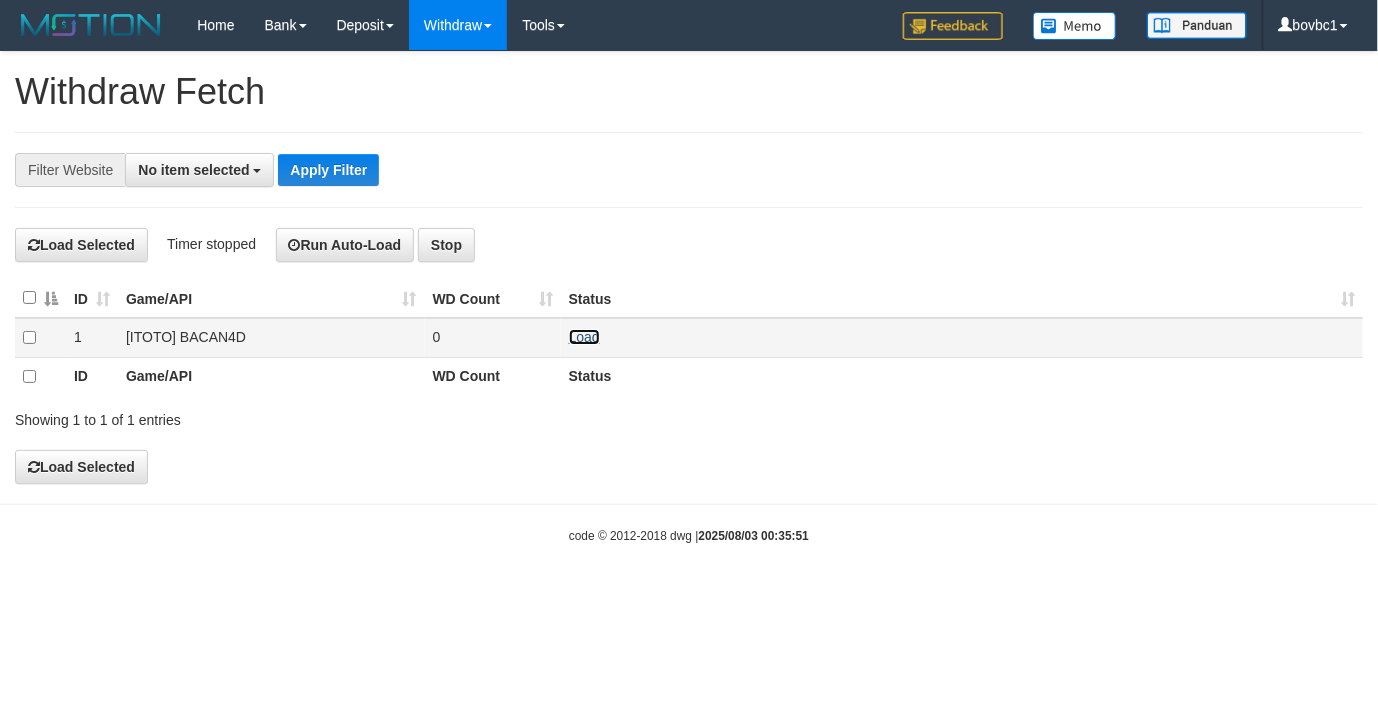 click on "Load" at bounding box center [584, 337] 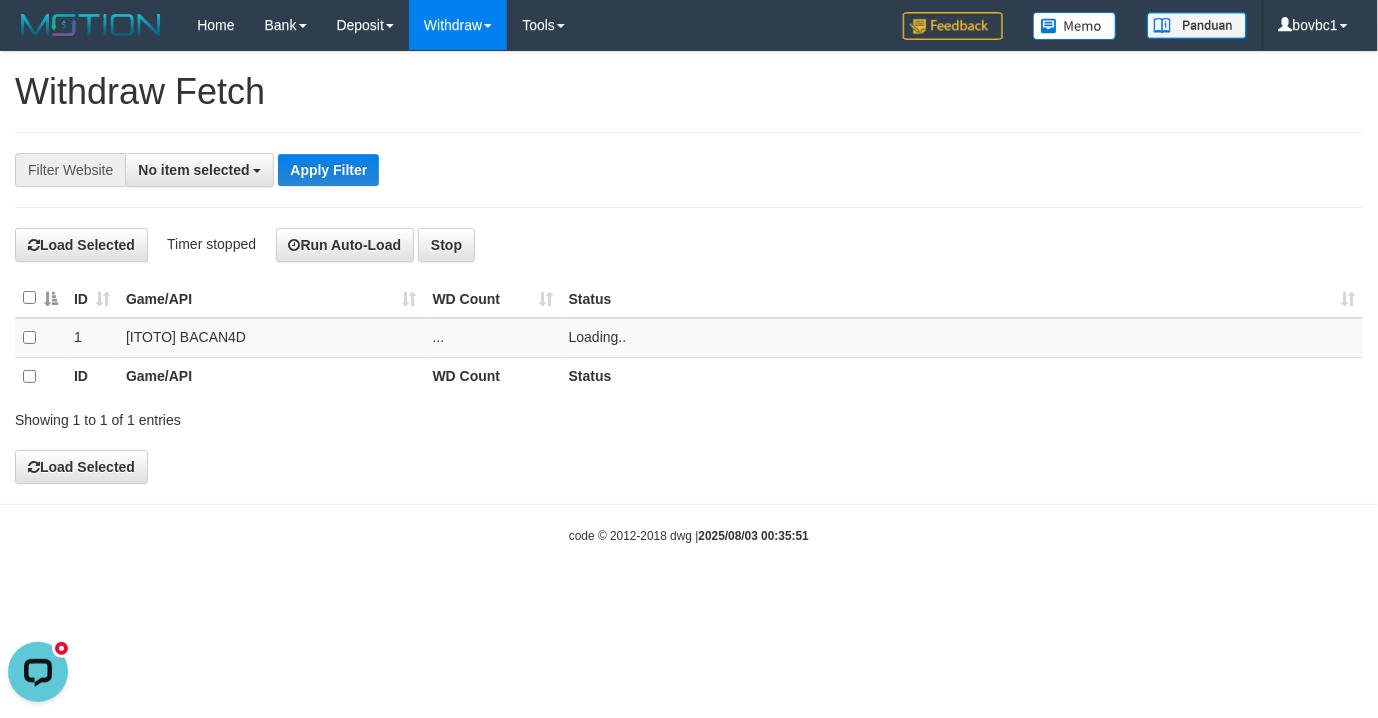 scroll, scrollTop: 0, scrollLeft: 0, axis: both 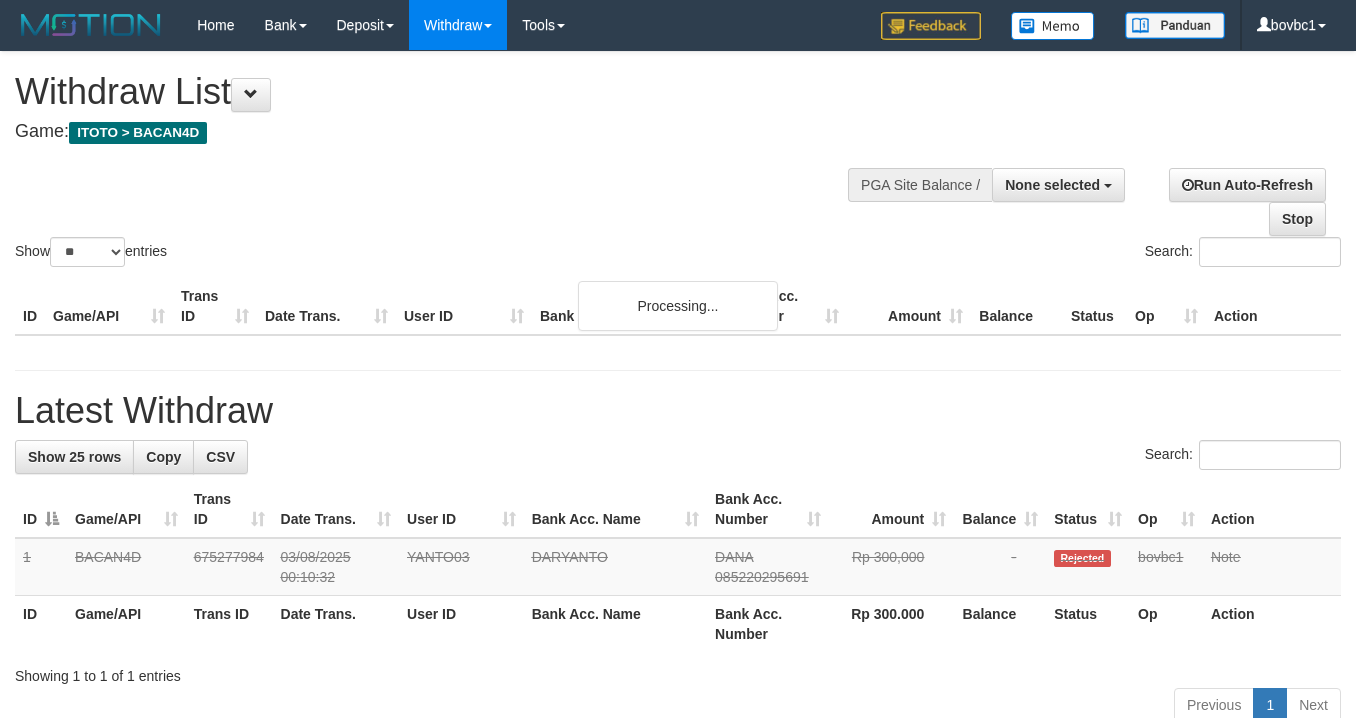 select 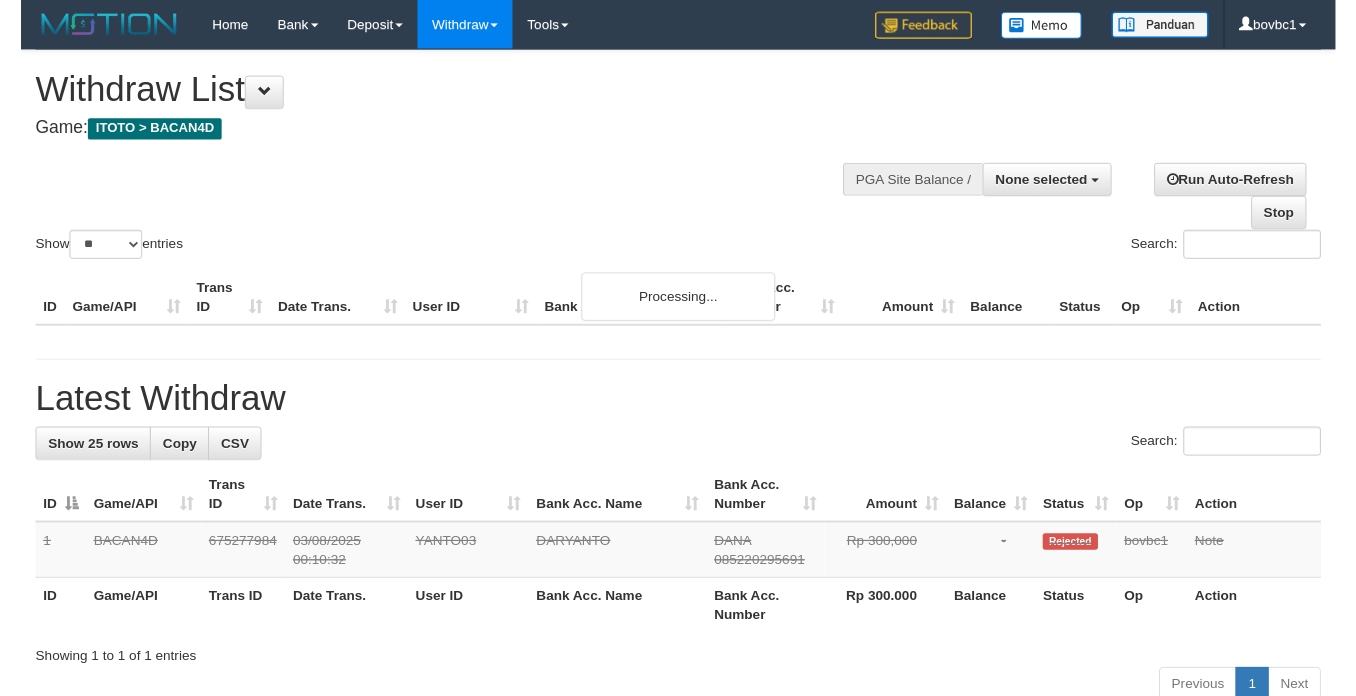 scroll, scrollTop: 600, scrollLeft: 34, axis: both 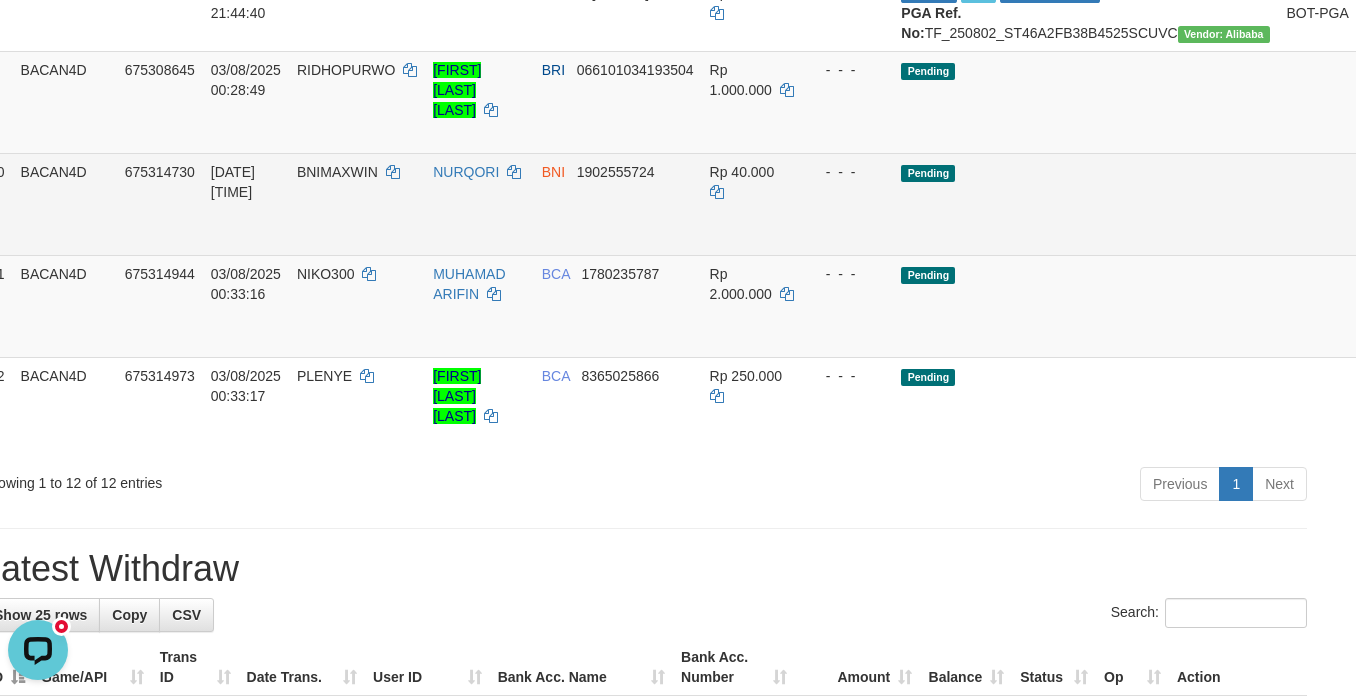 drag, startPoint x: 1284, startPoint y: 297, endPoint x: 802, endPoint y: 402, distance: 493.30417 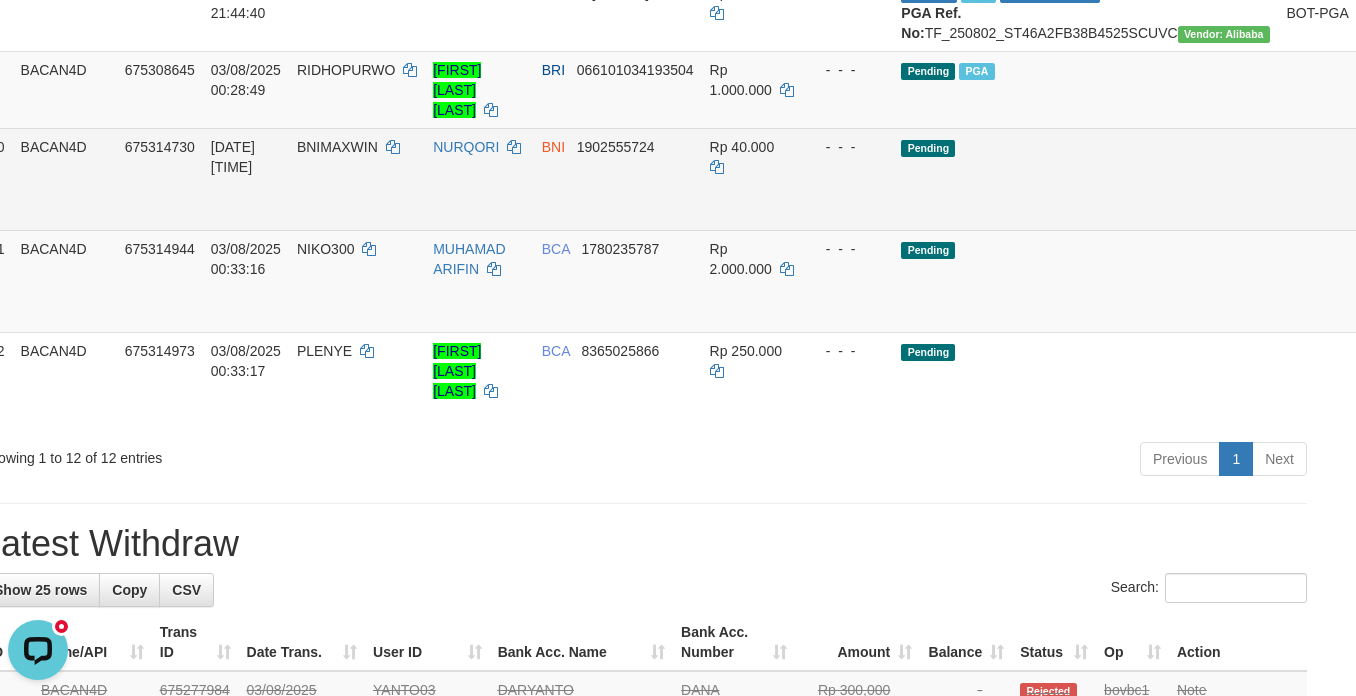 click on "Send PGA" at bounding box center (1385, 202) 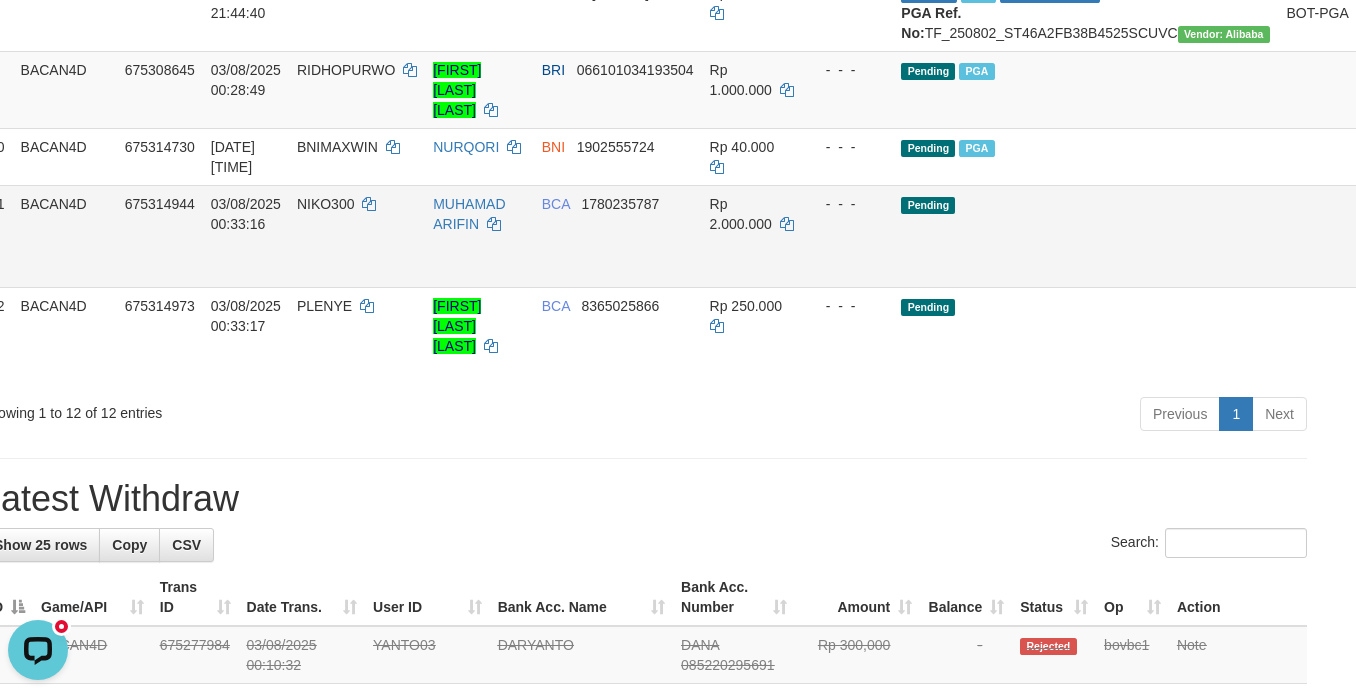 click on "Allow Grab   ·    Reject Send PGA     ·    Note" at bounding box center (1410, 236) 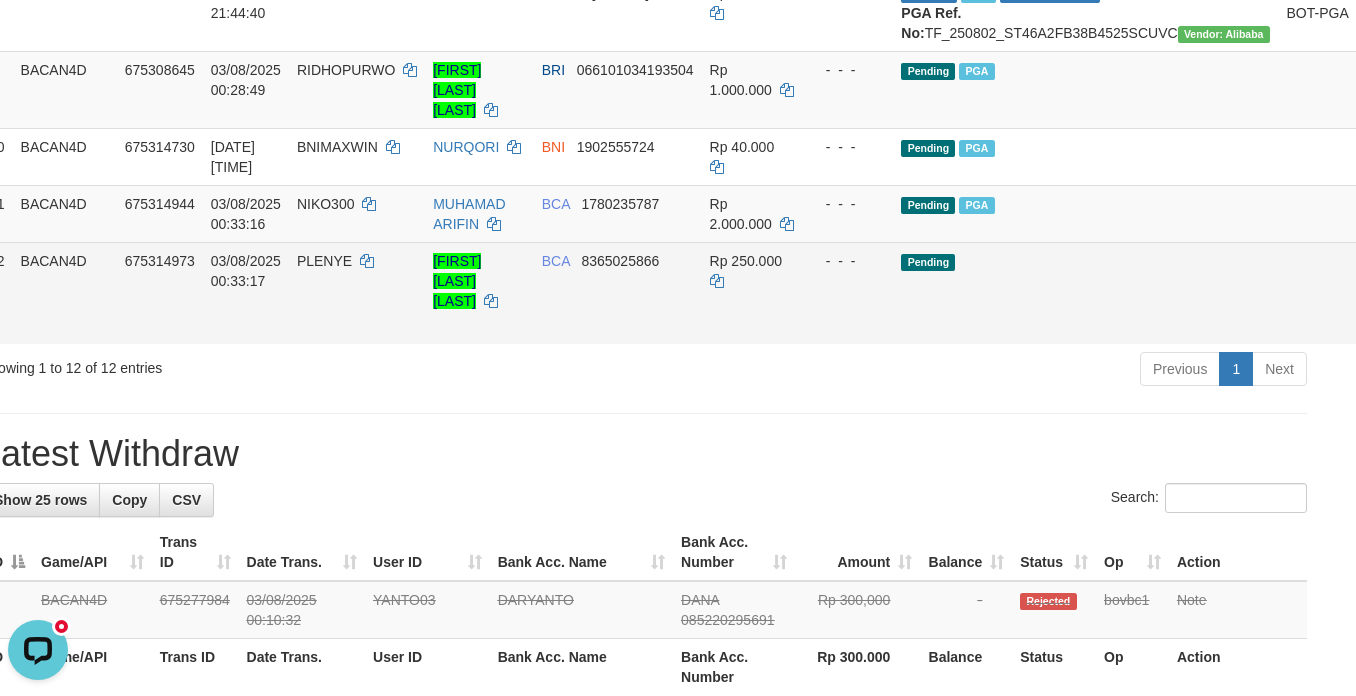click on "Send PGA" at bounding box center (1385, 316) 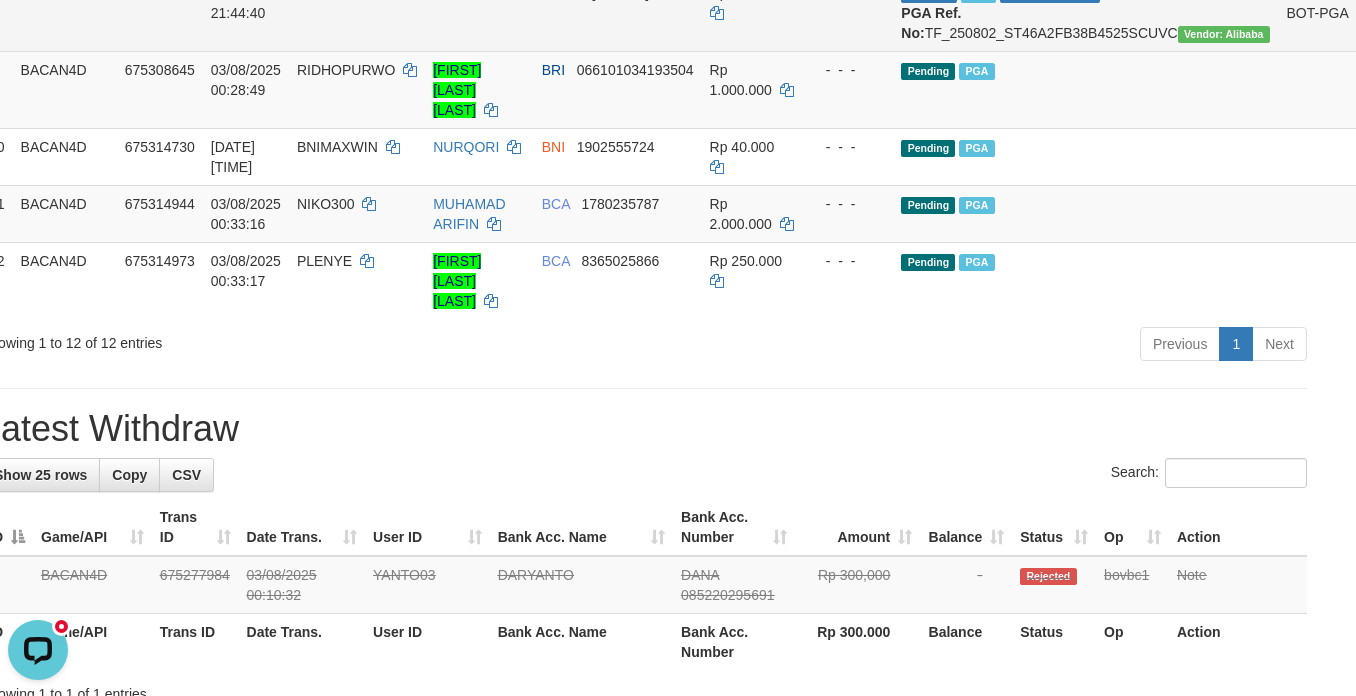 drag, startPoint x: 750, startPoint y: 544, endPoint x: 273, endPoint y: 183, distance: 598.2056 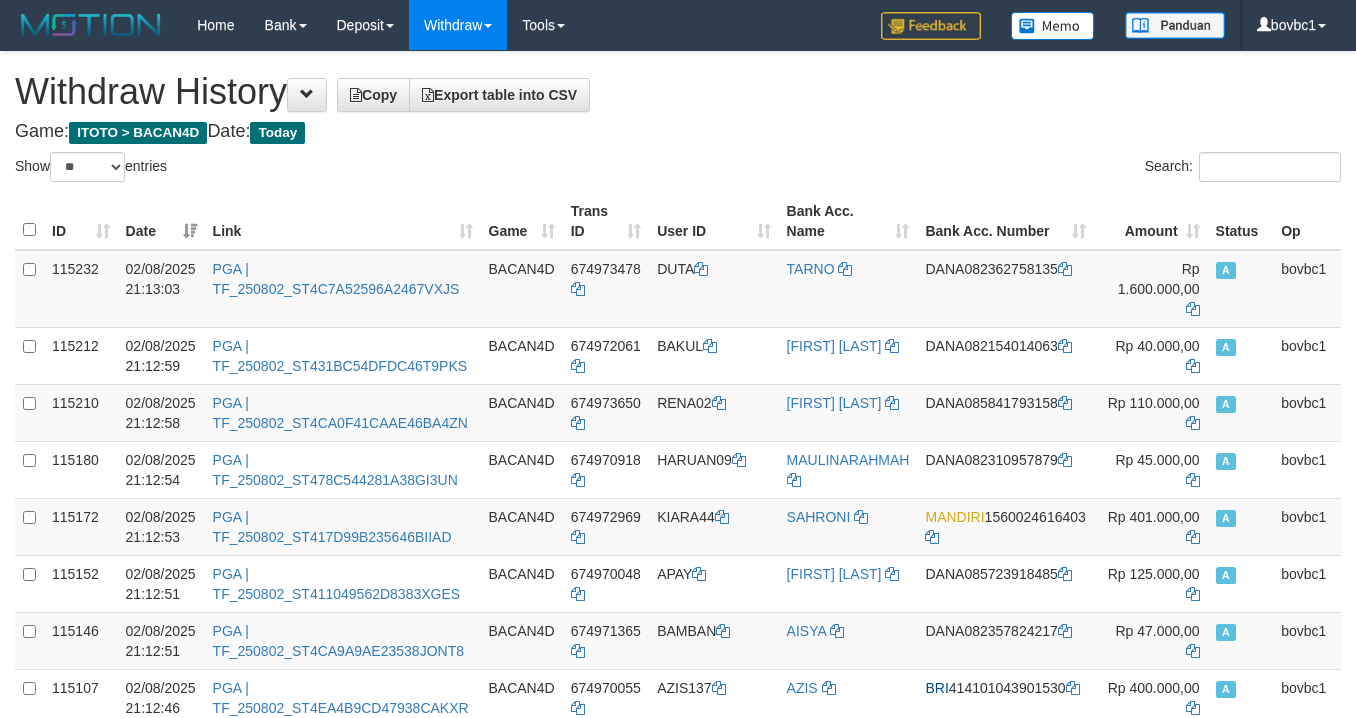 select on "**" 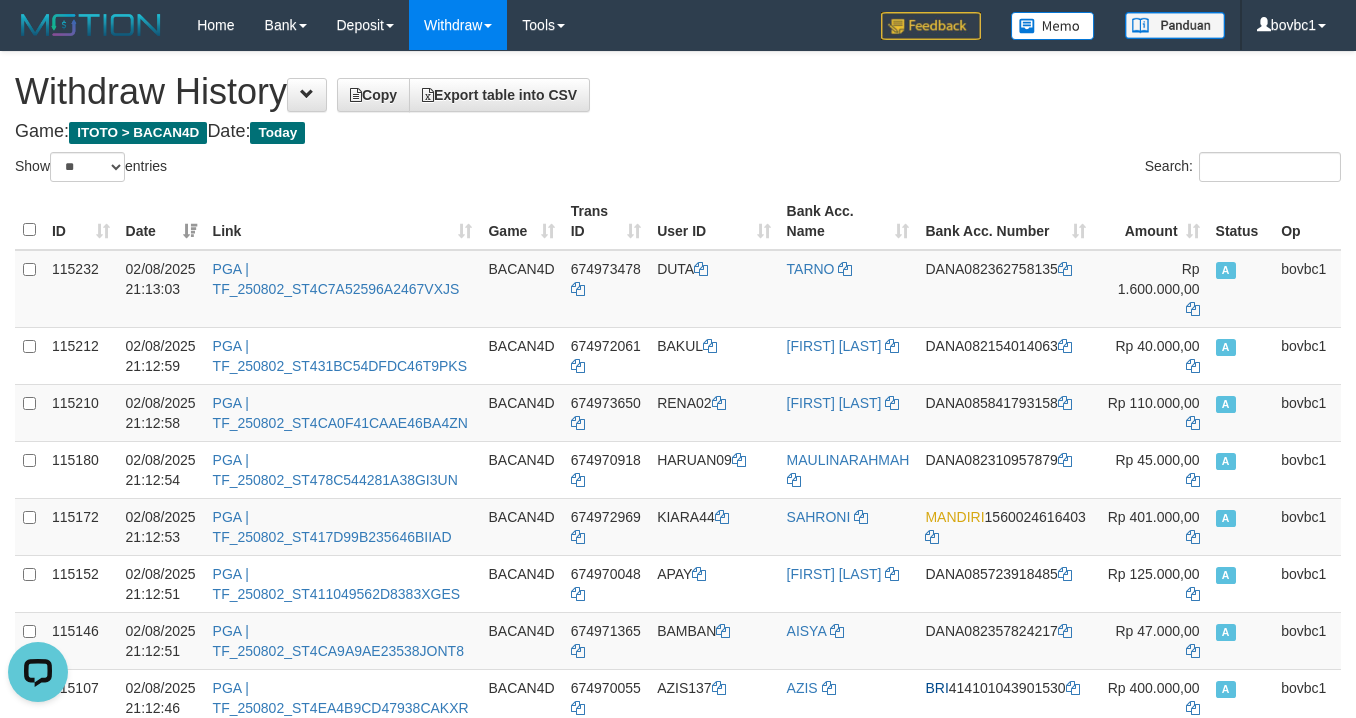 scroll, scrollTop: 1306, scrollLeft: 0, axis: vertical 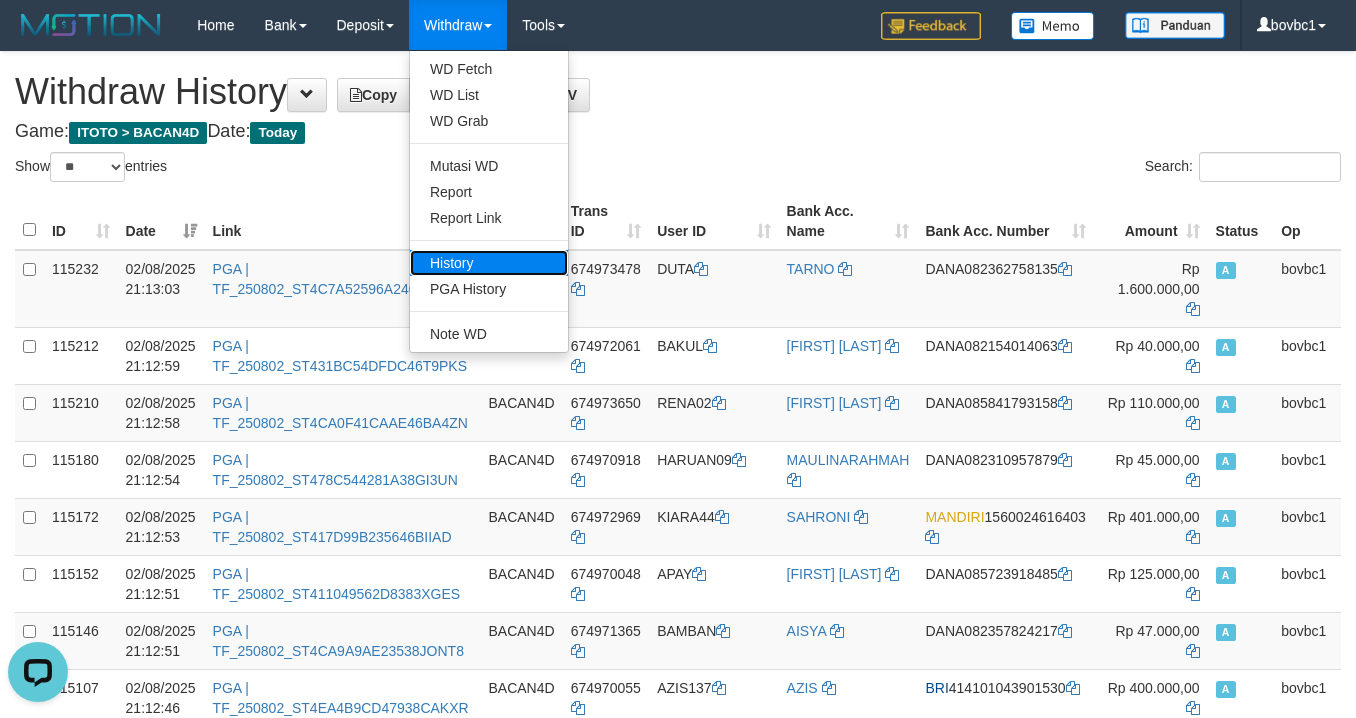 click on "History" at bounding box center [489, 263] 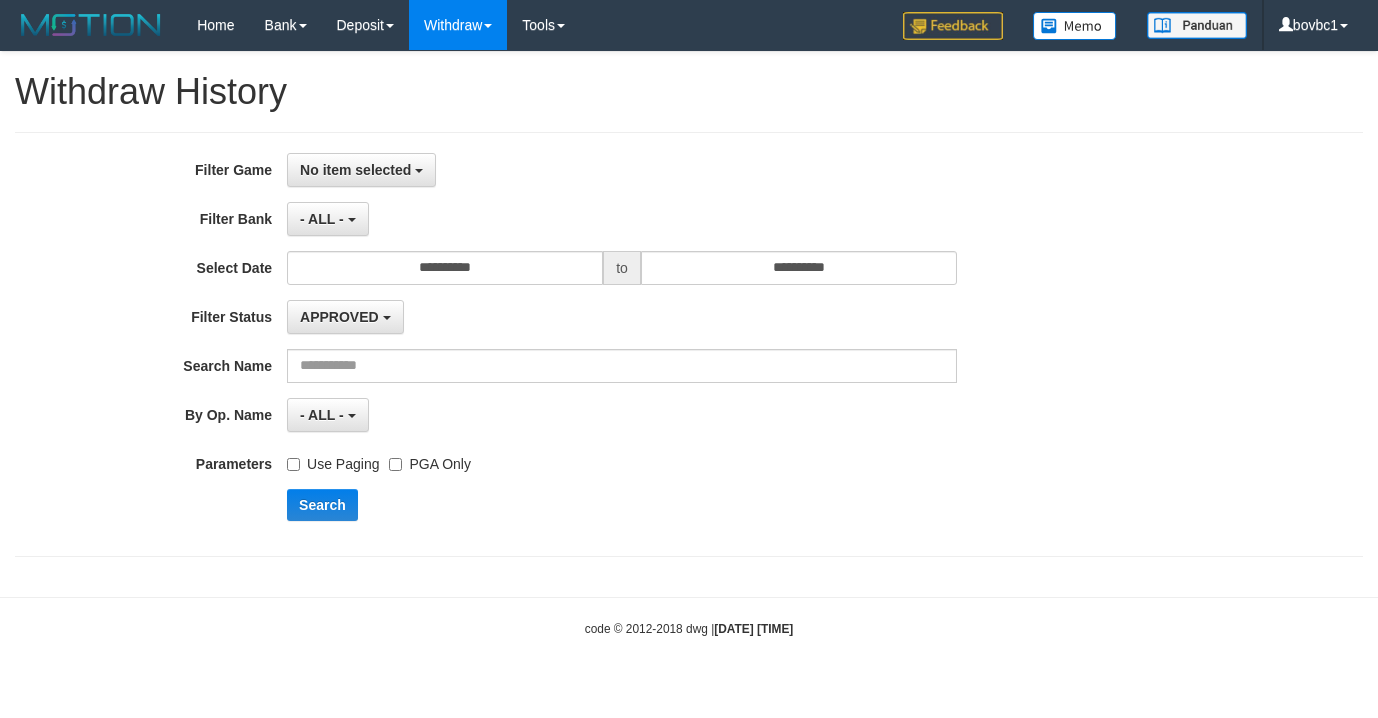scroll, scrollTop: 0, scrollLeft: 0, axis: both 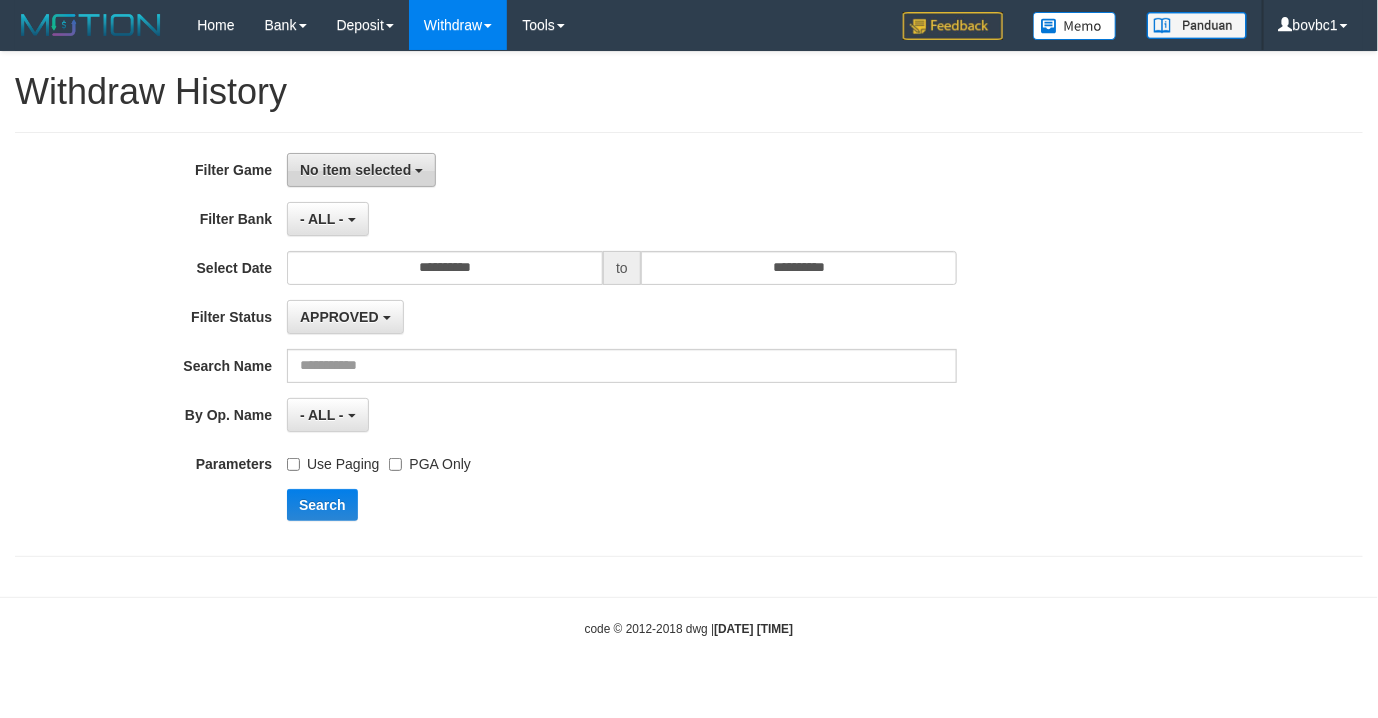 click on "No item selected" at bounding box center (361, 170) 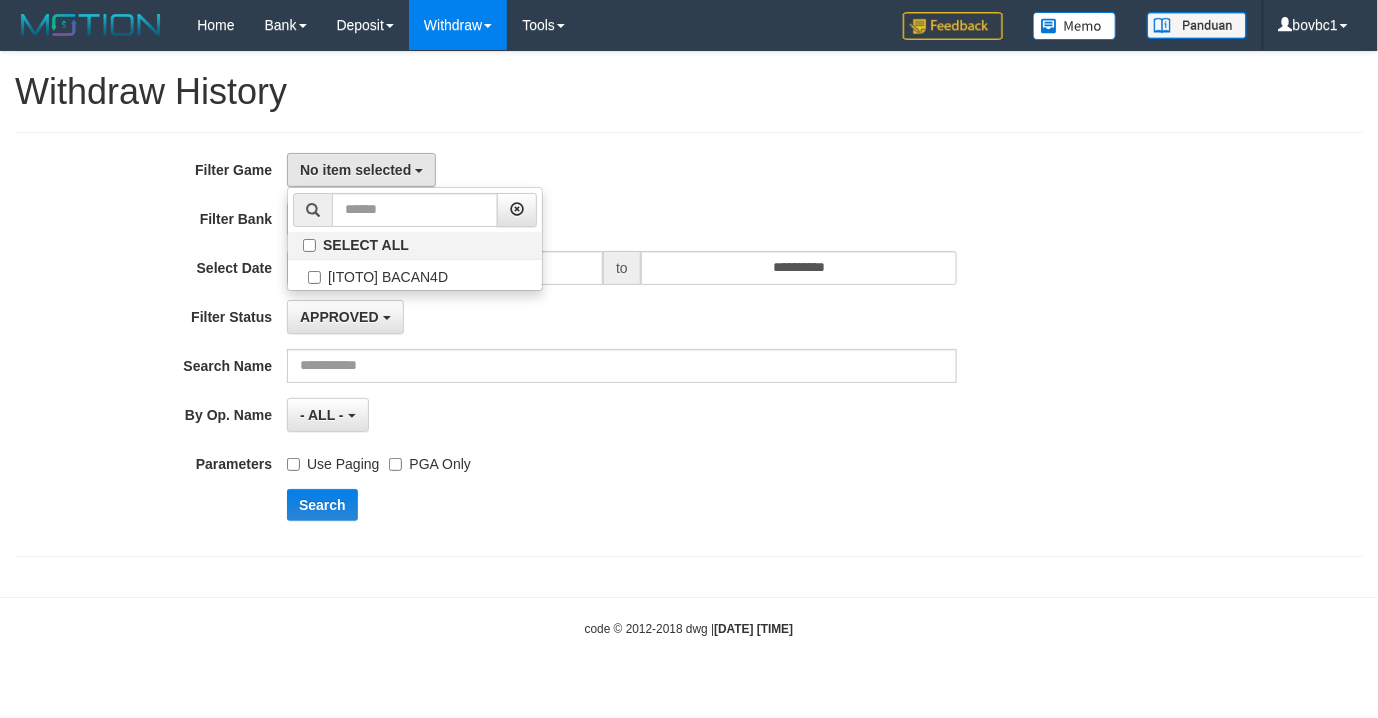 drag, startPoint x: 379, startPoint y: 297, endPoint x: 379, endPoint y: 282, distance: 15 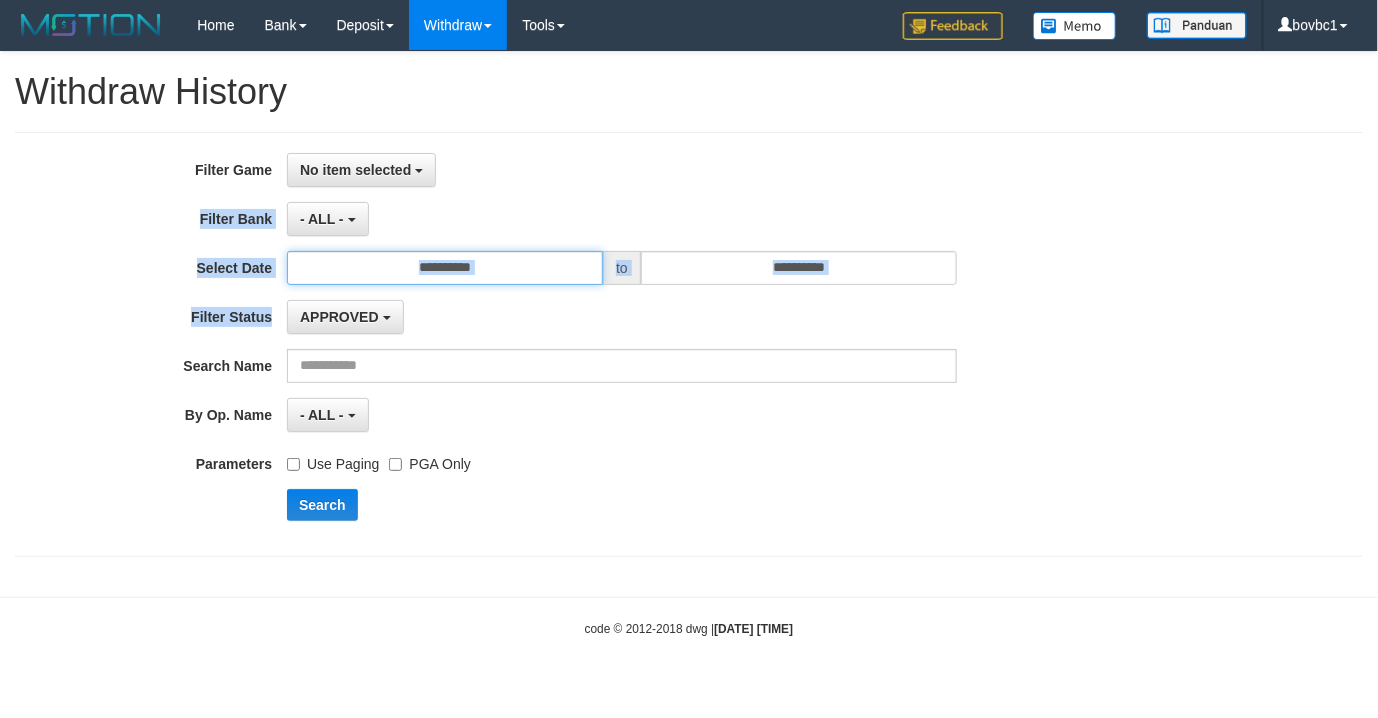 click on "**********" at bounding box center (445, 268) 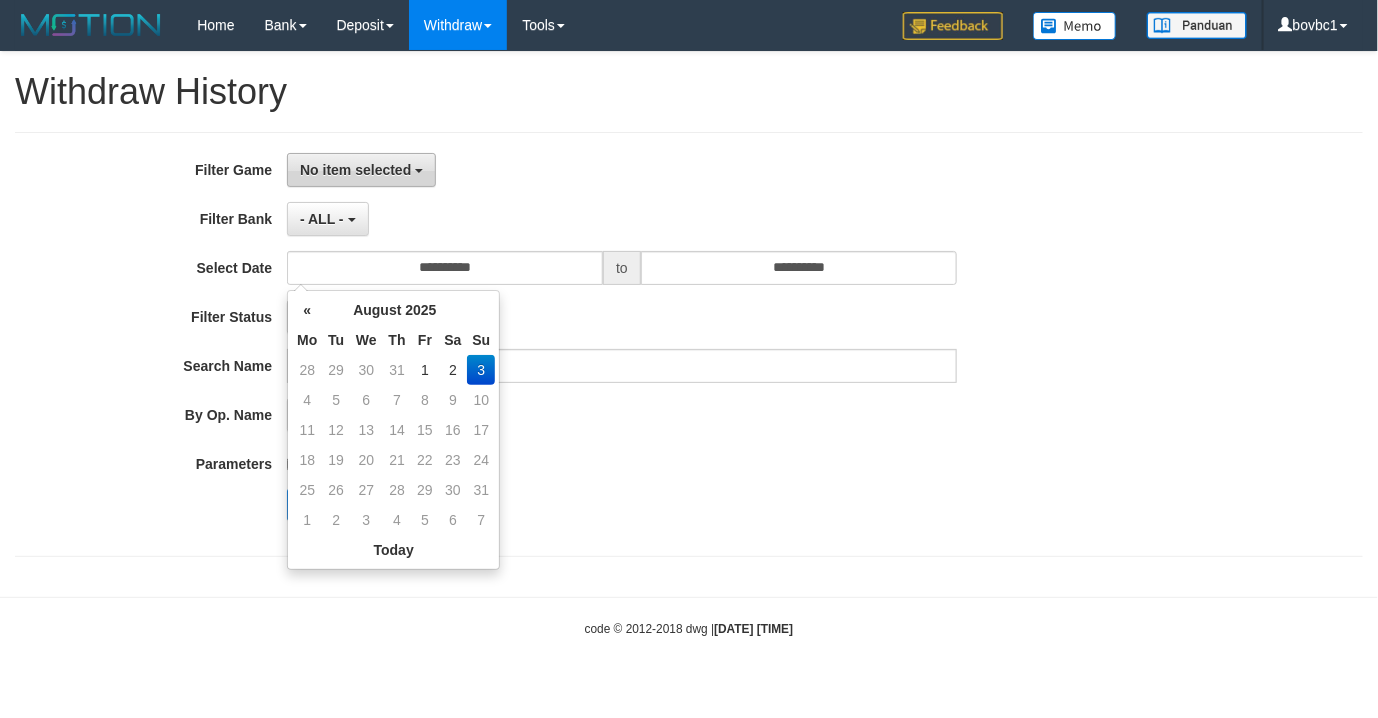 click on "No item selected" at bounding box center [355, 170] 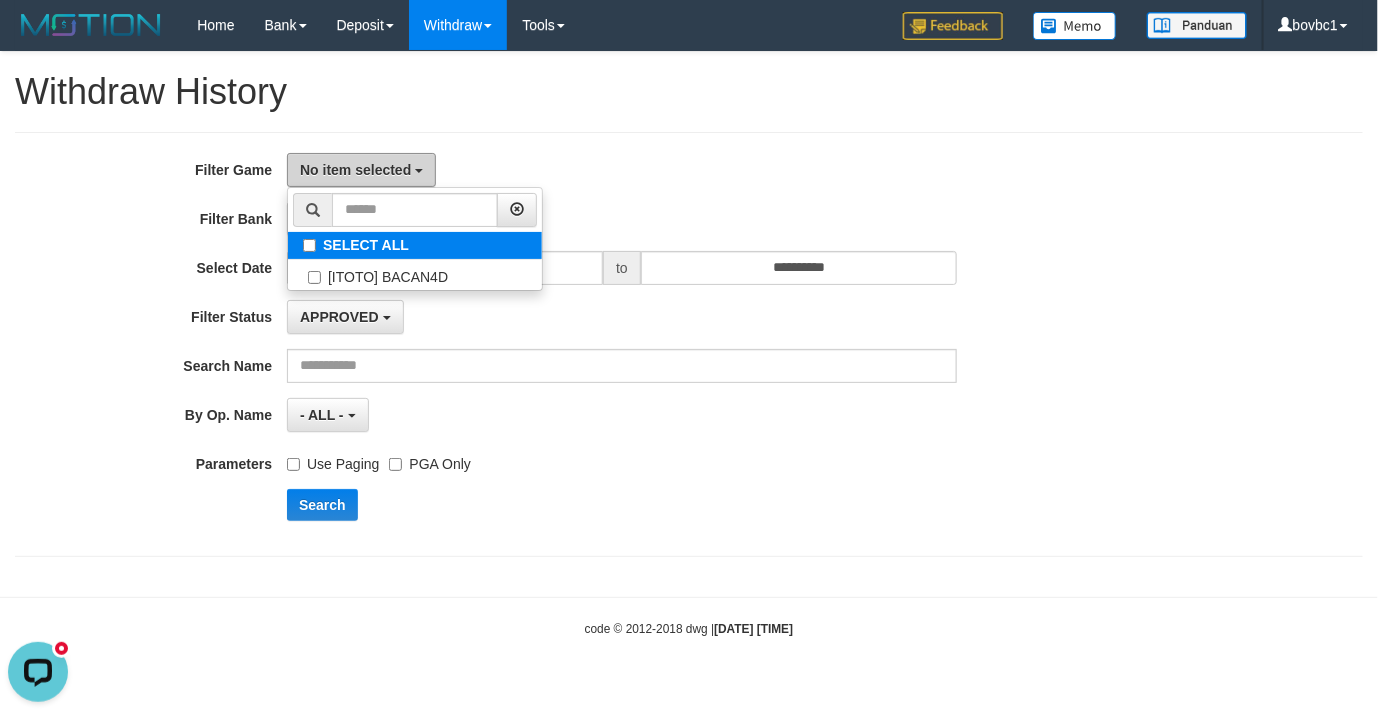 scroll, scrollTop: 0, scrollLeft: 0, axis: both 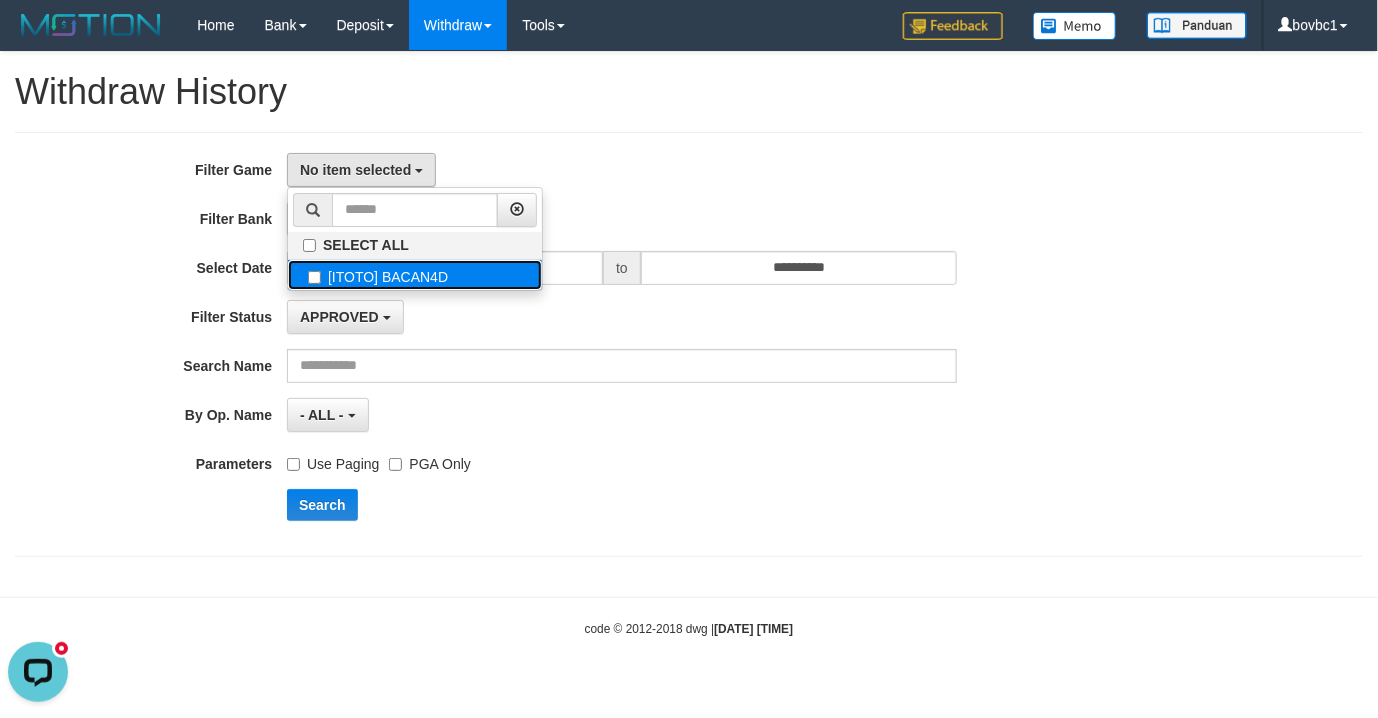 click on "[ITOTO] BACAN4D" at bounding box center [415, 275] 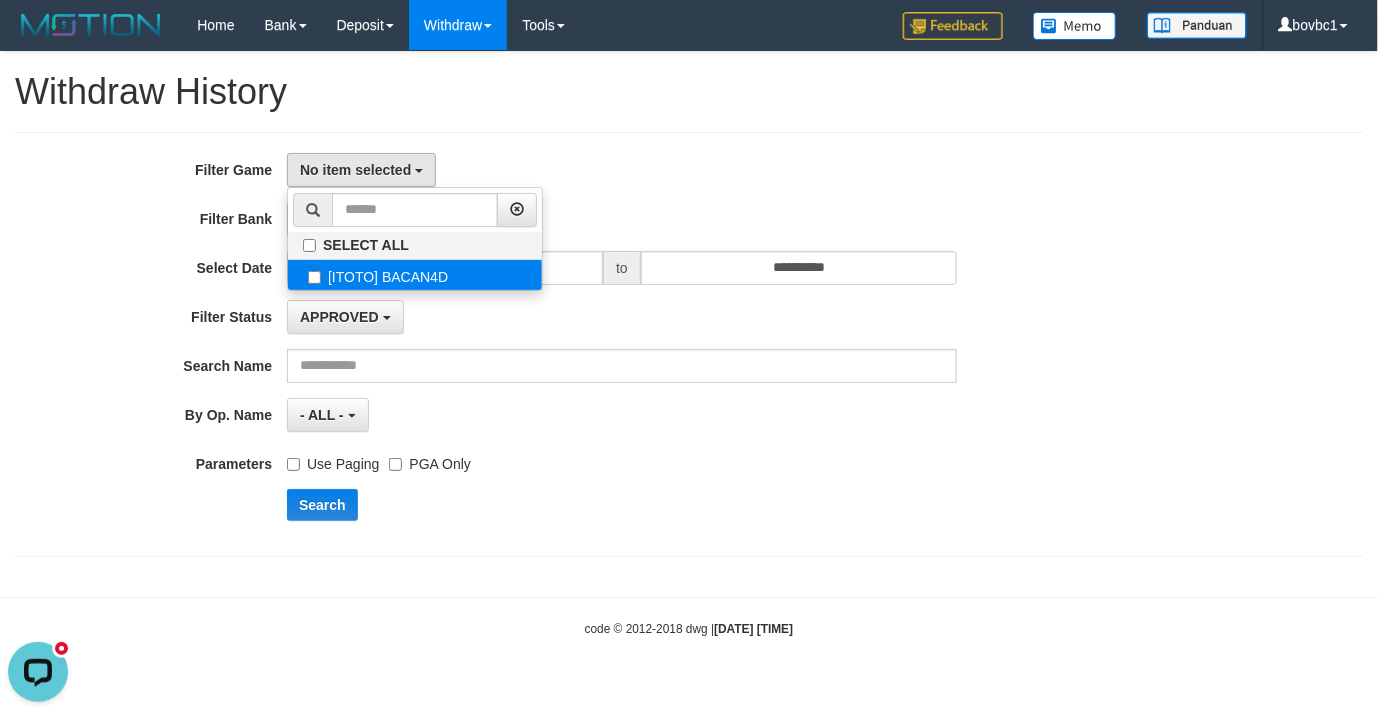 select on "****" 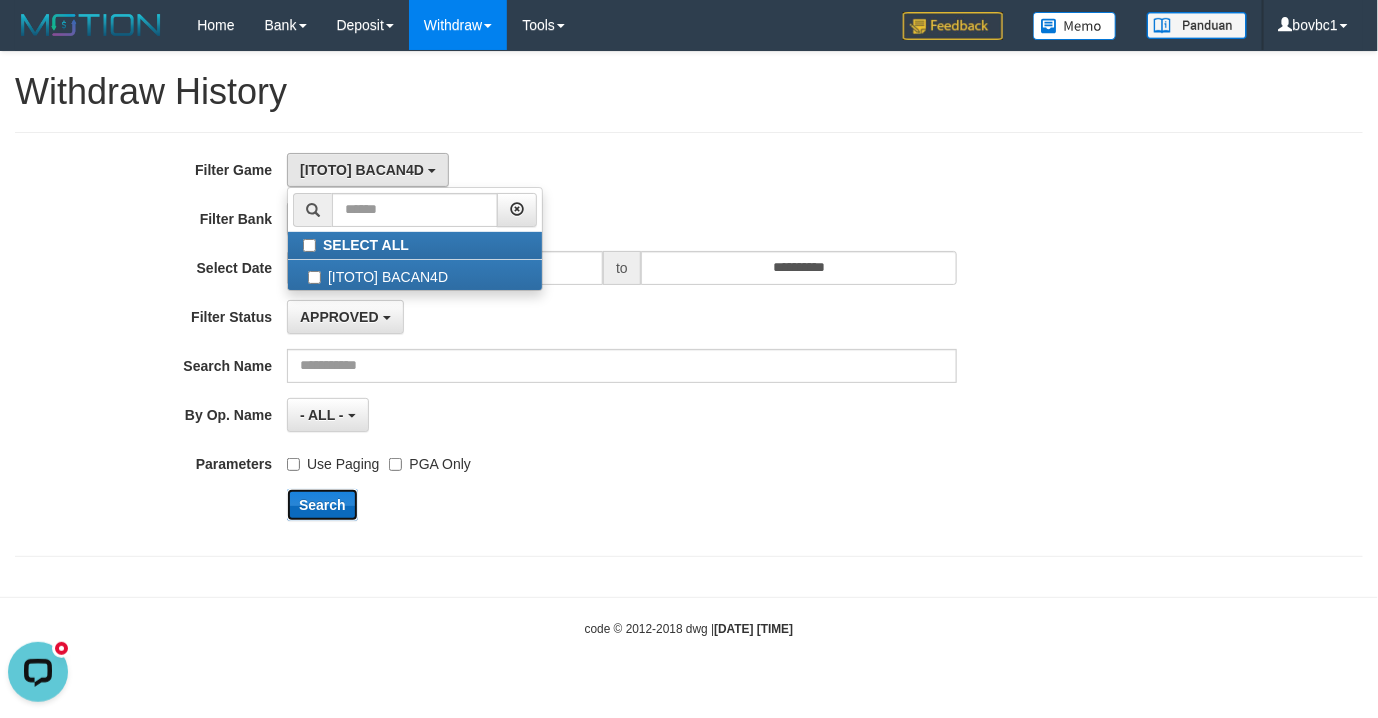 click on "Search" at bounding box center [322, 505] 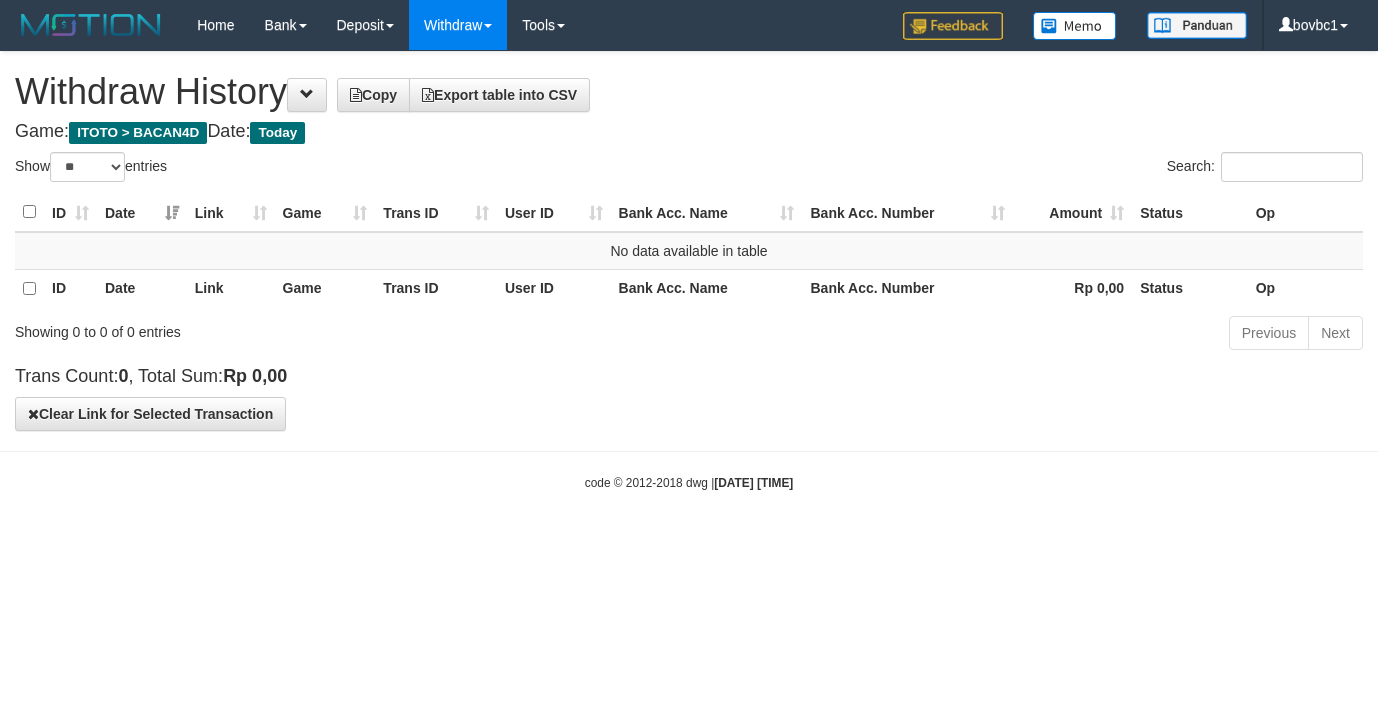 select on "**" 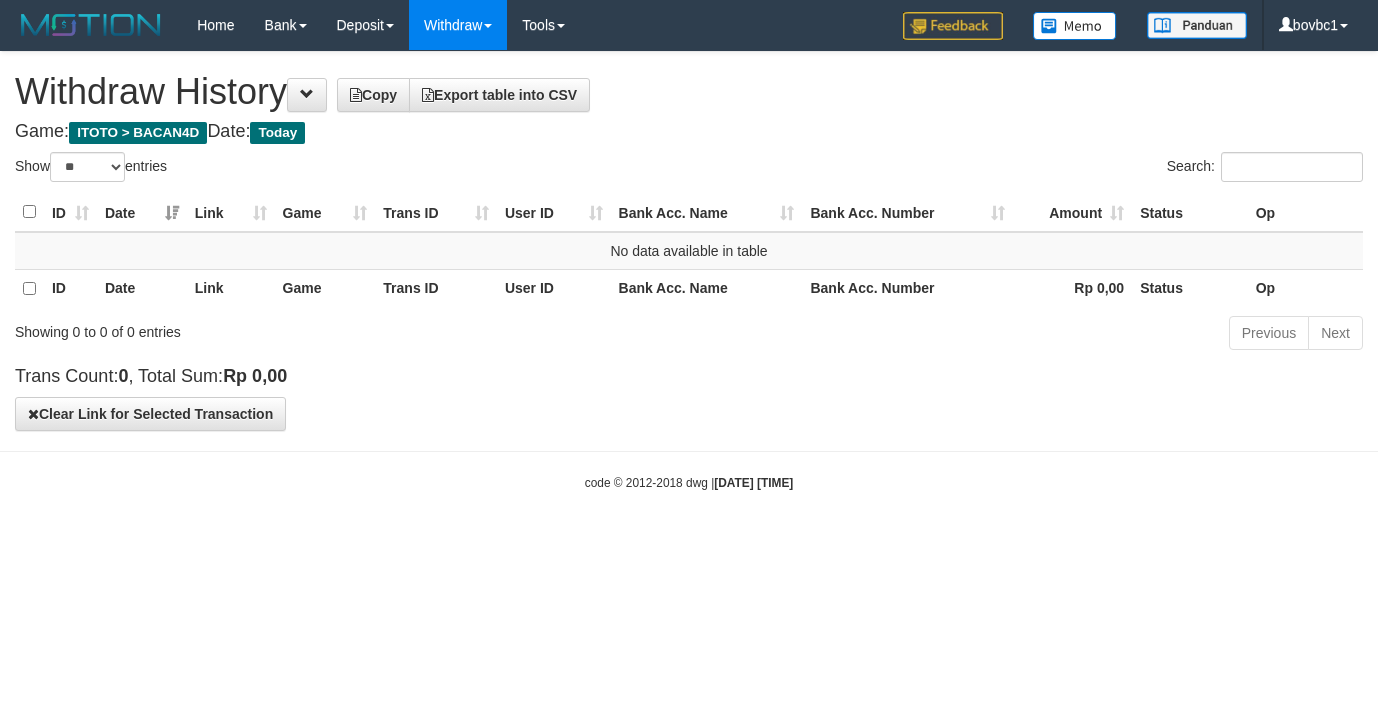 scroll, scrollTop: 0, scrollLeft: 0, axis: both 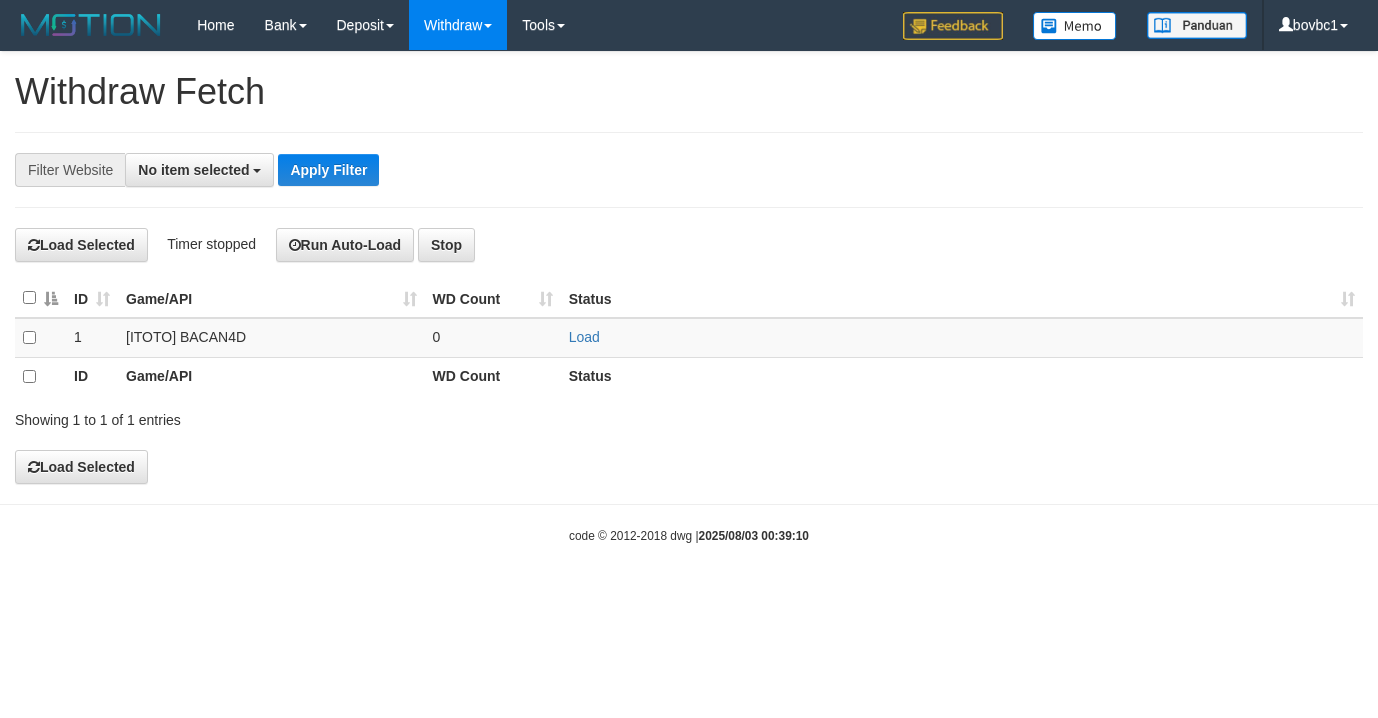 select 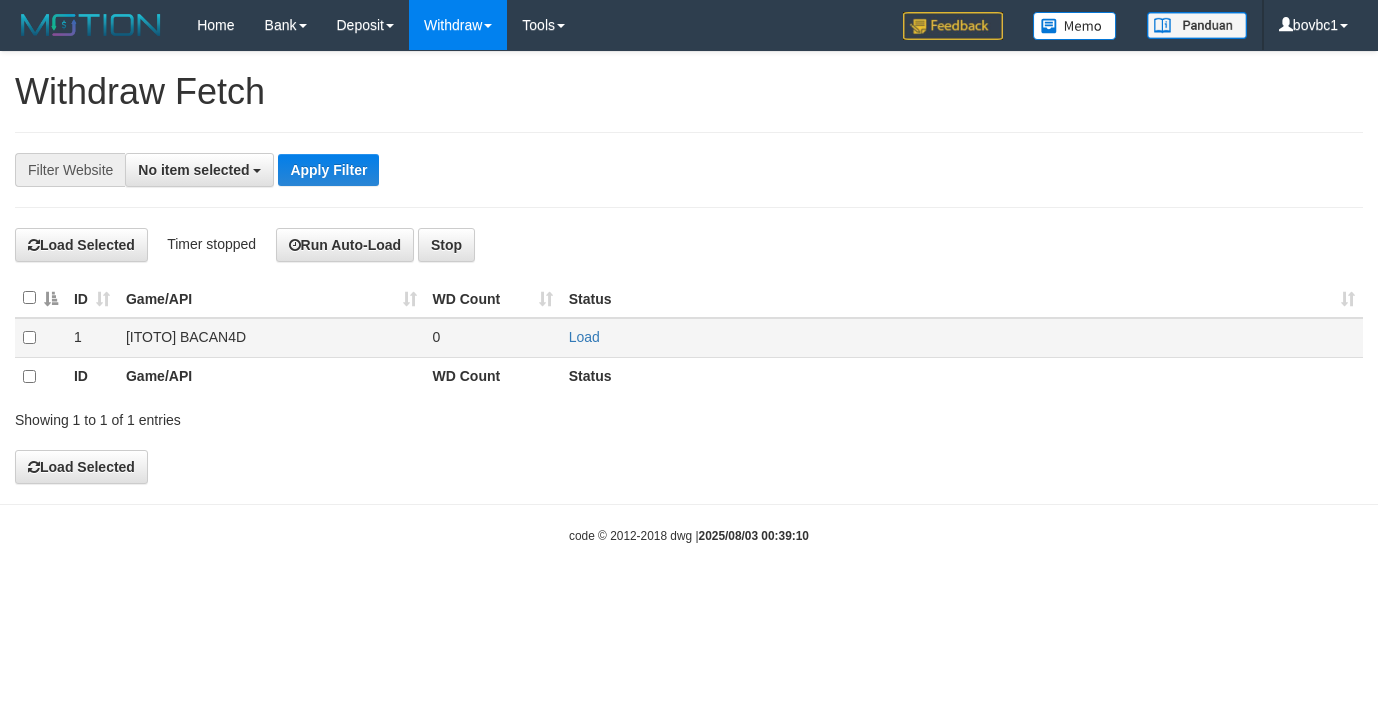 scroll, scrollTop: 0, scrollLeft: 0, axis: both 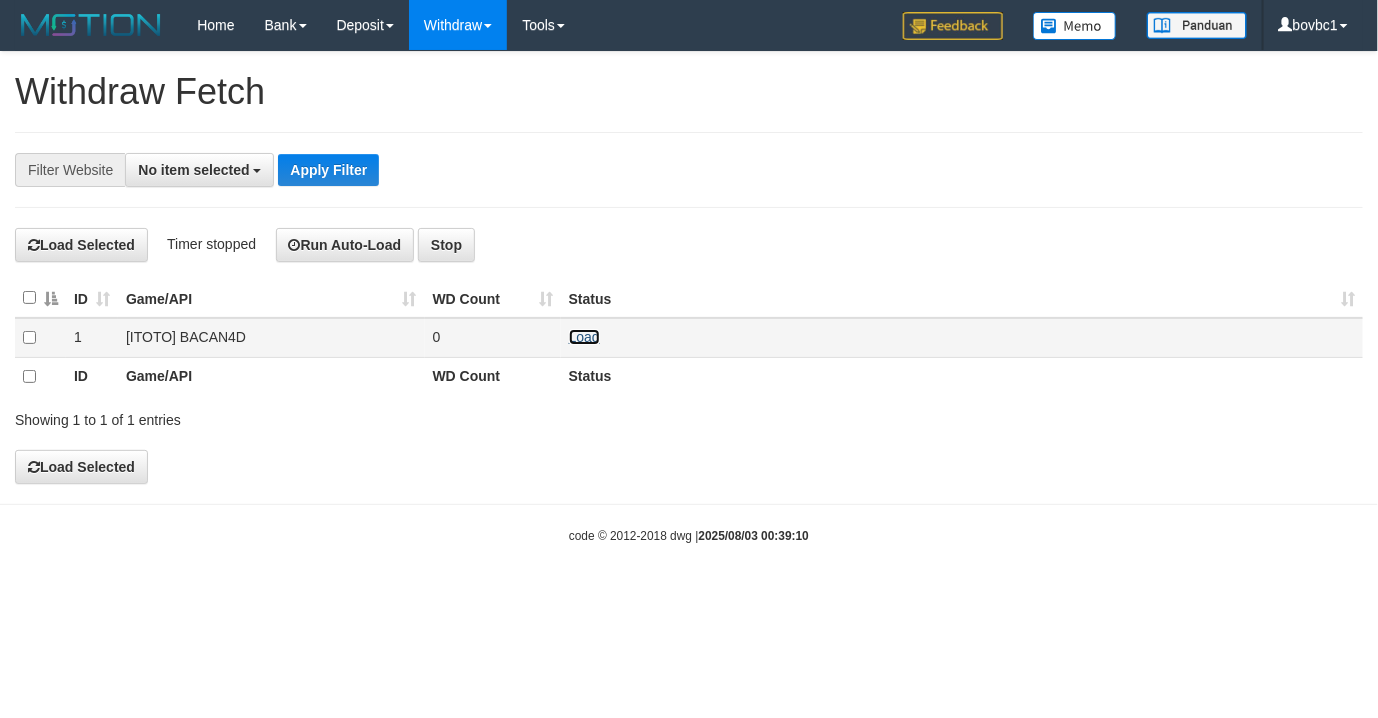 click on "Load" at bounding box center (584, 337) 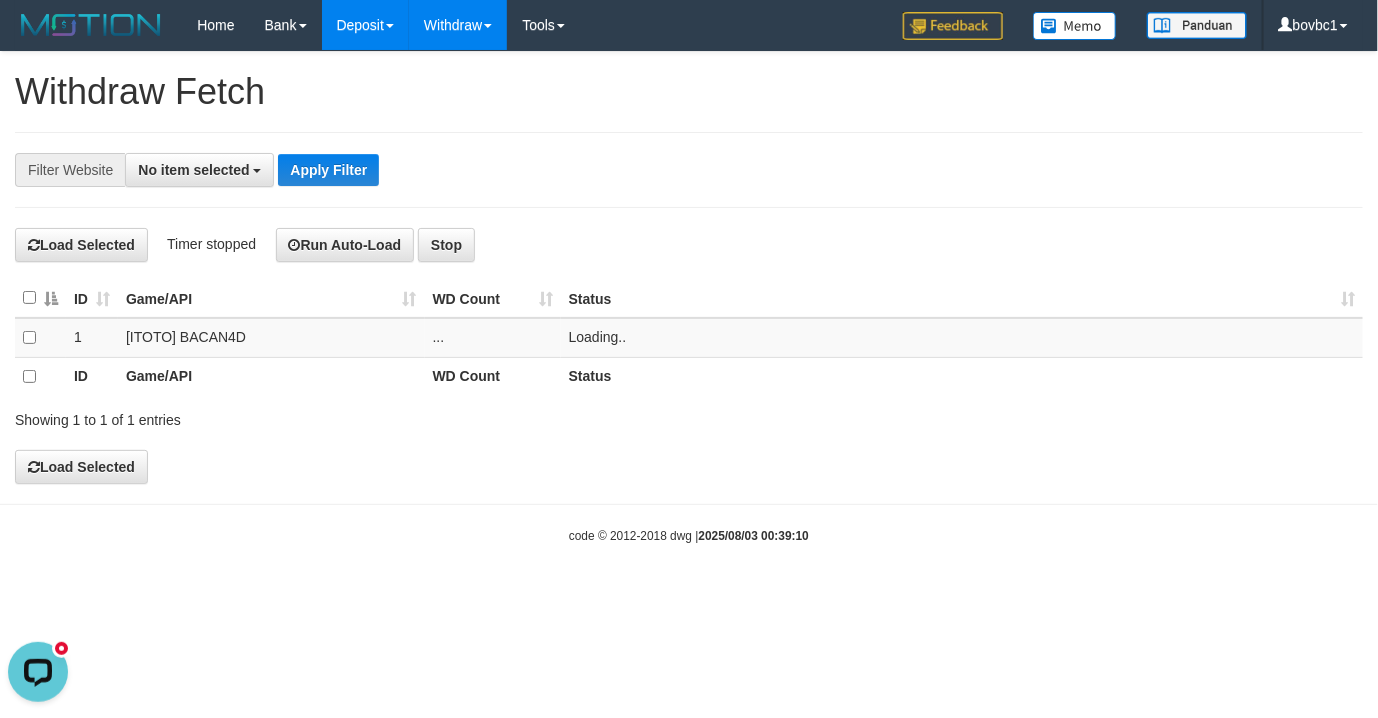 scroll, scrollTop: 0, scrollLeft: 0, axis: both 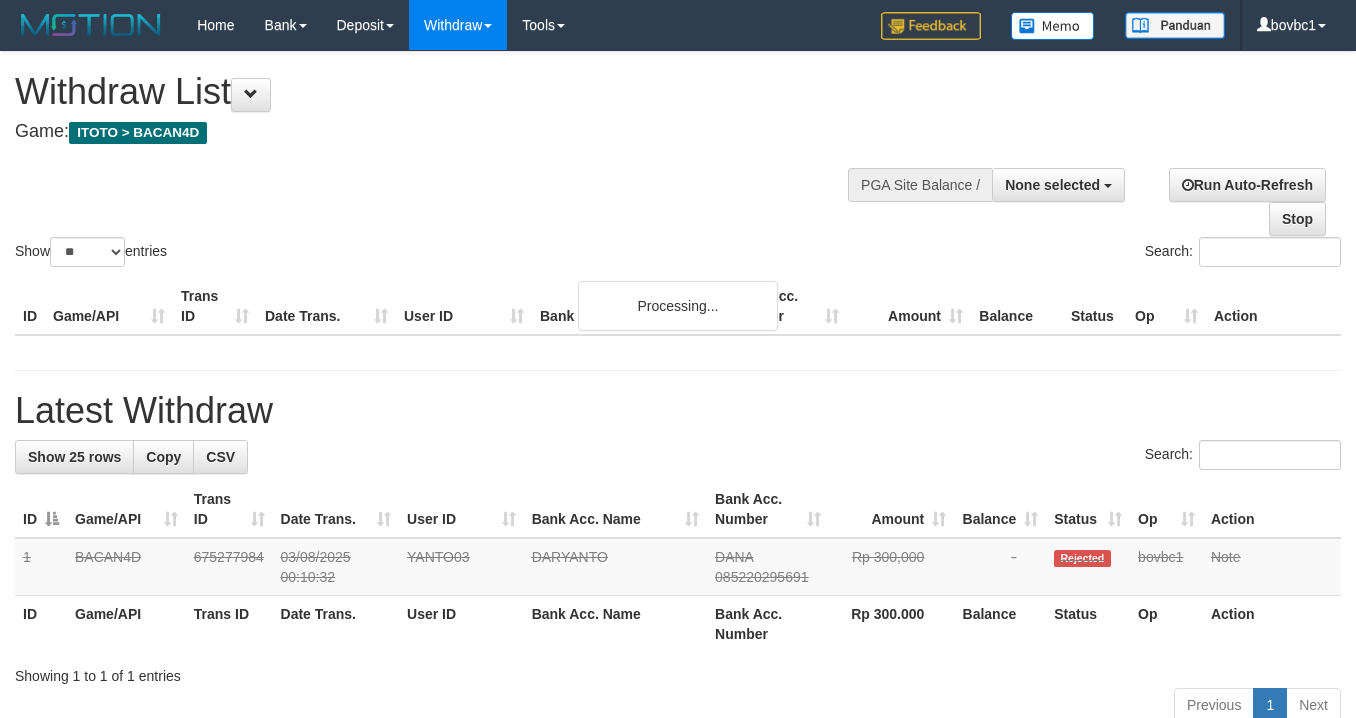select 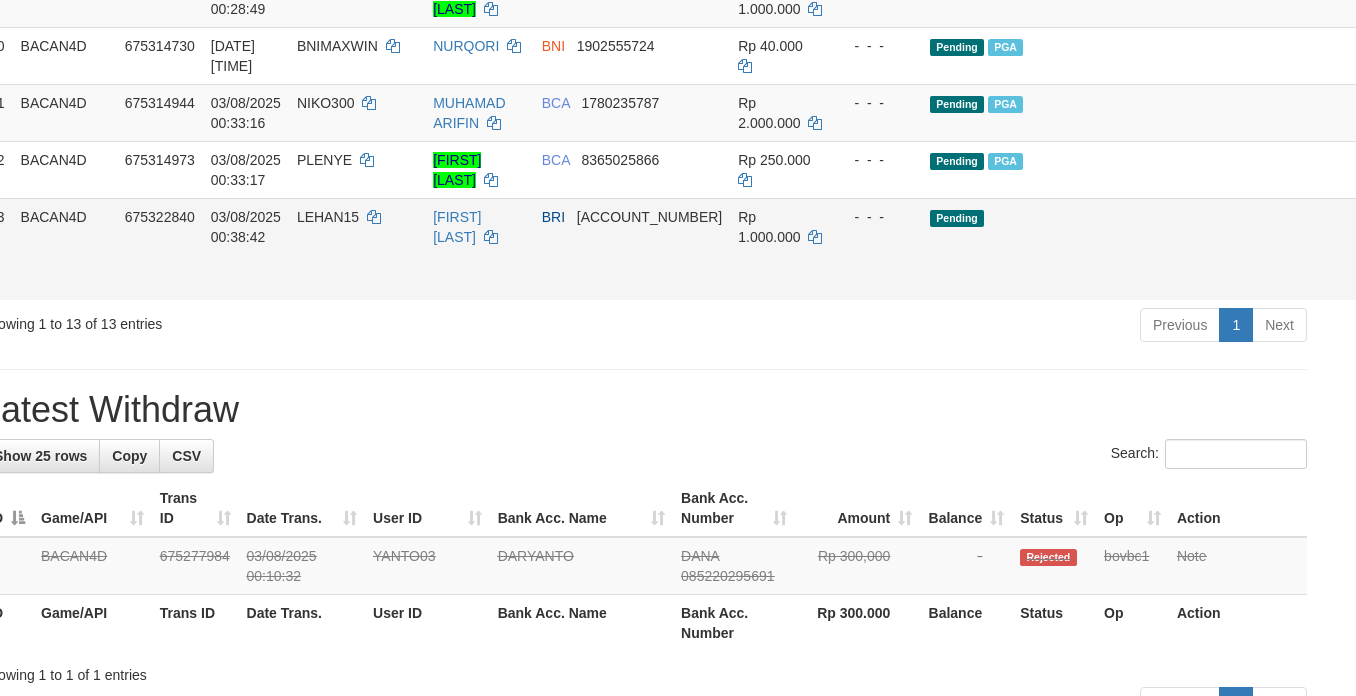 scroll, scrollTop: 1050, scrollLeft: 34, axis: both 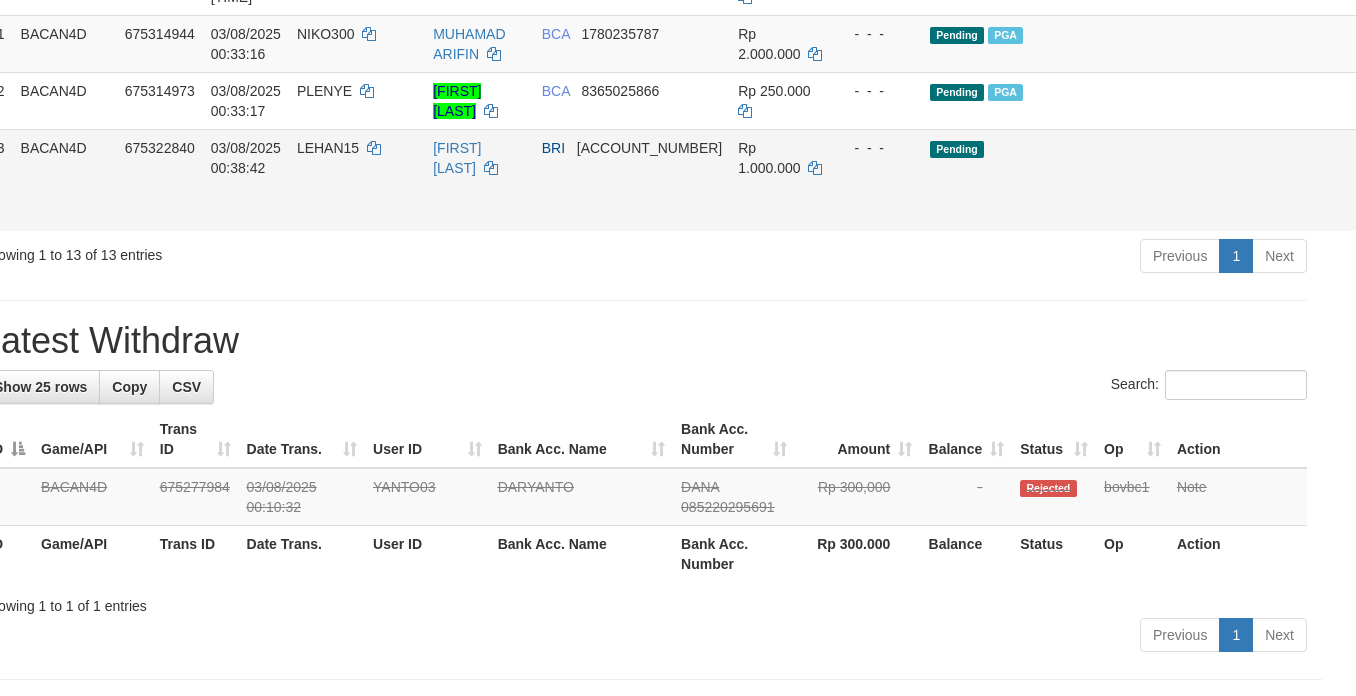 click on "Send PGA" at bounding box center (1414, 203) 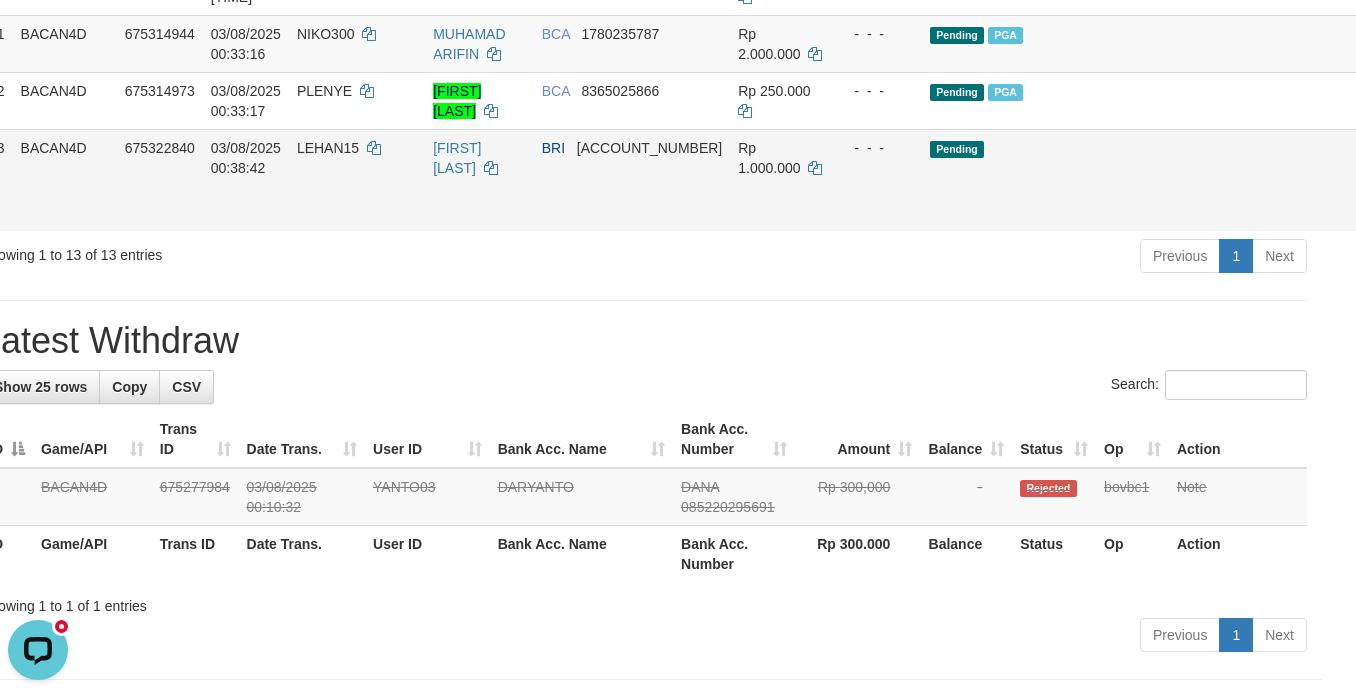 scroll, scrollTop: 0, scrollLeft: 0, axis: both 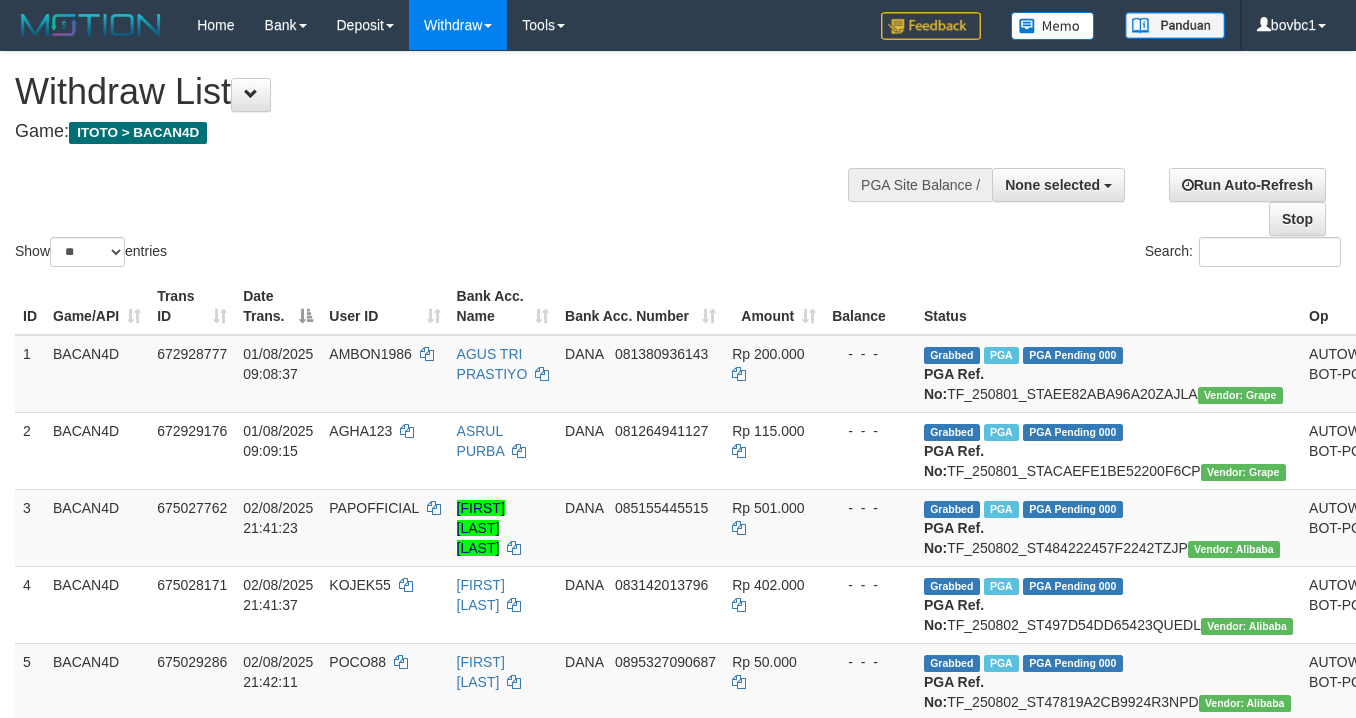 select 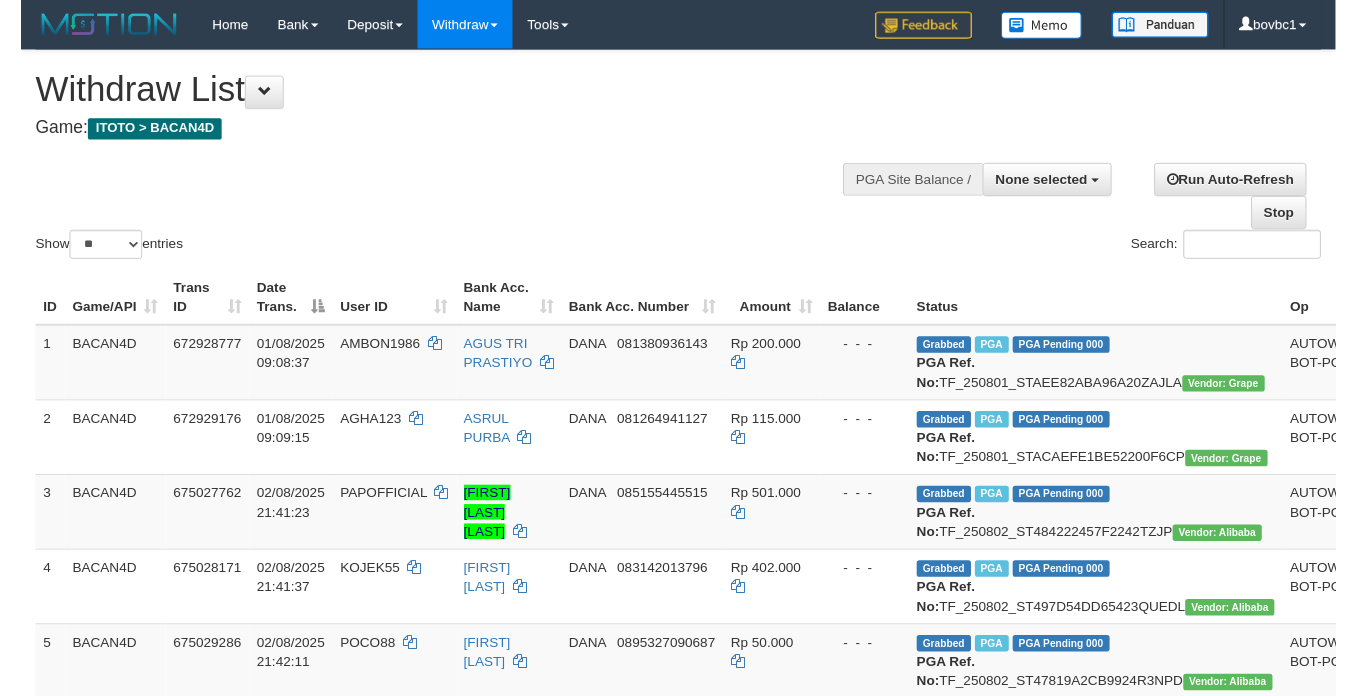 scroll, scrollTop: 1050, scrollLeft: 34, axis: both 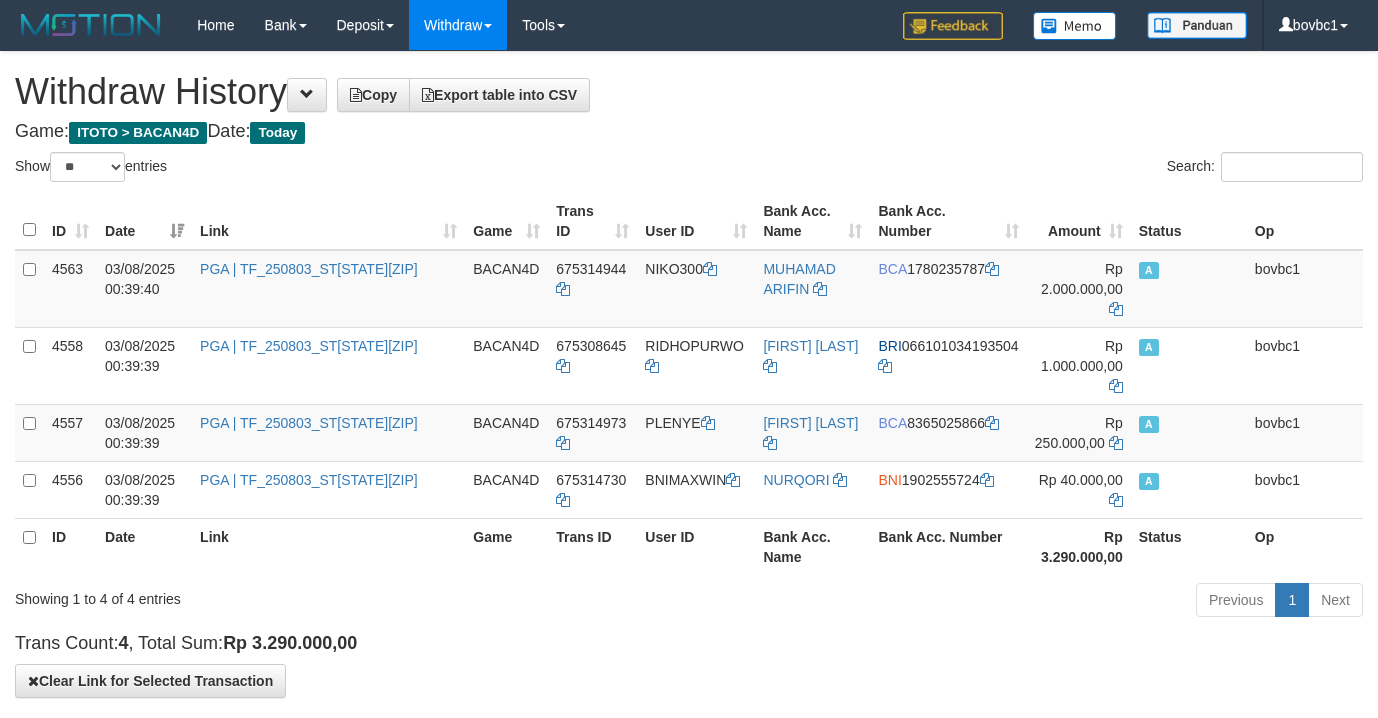 select on "**" 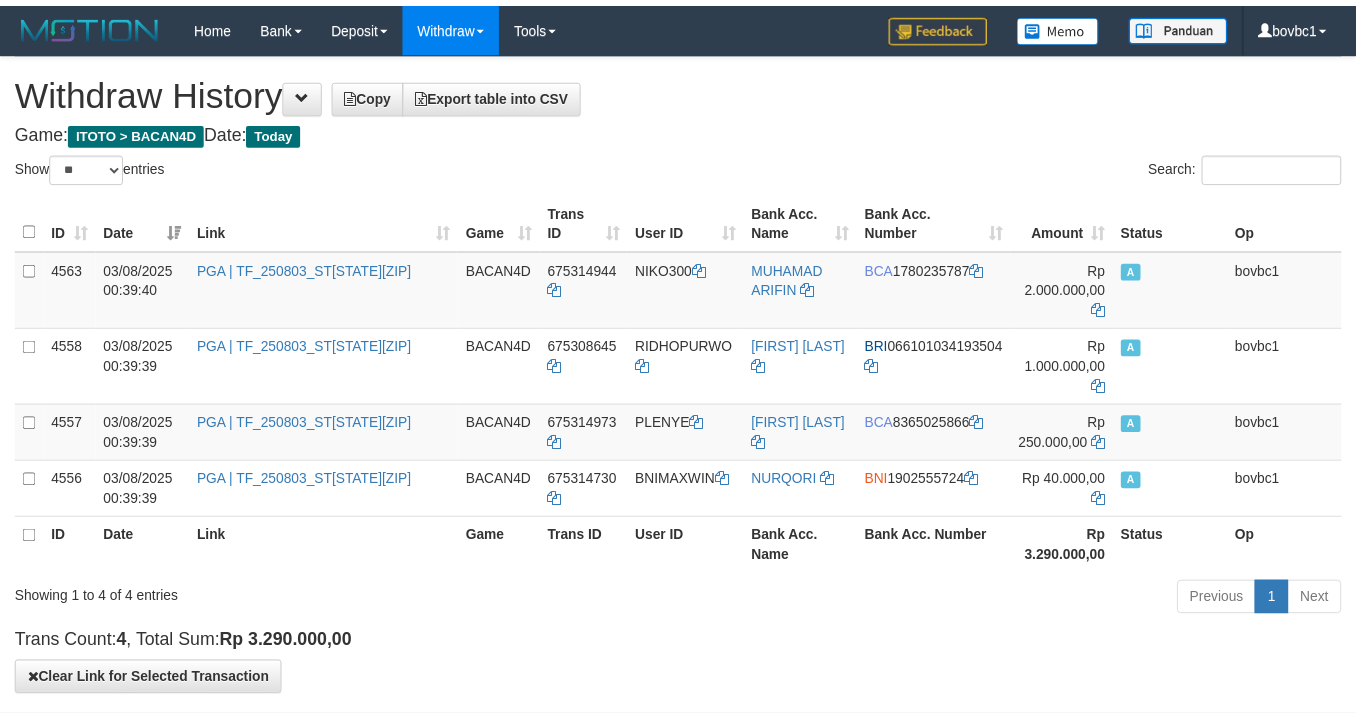 scroll, scrollTop: 0, scrollLeft: 0, axis: both 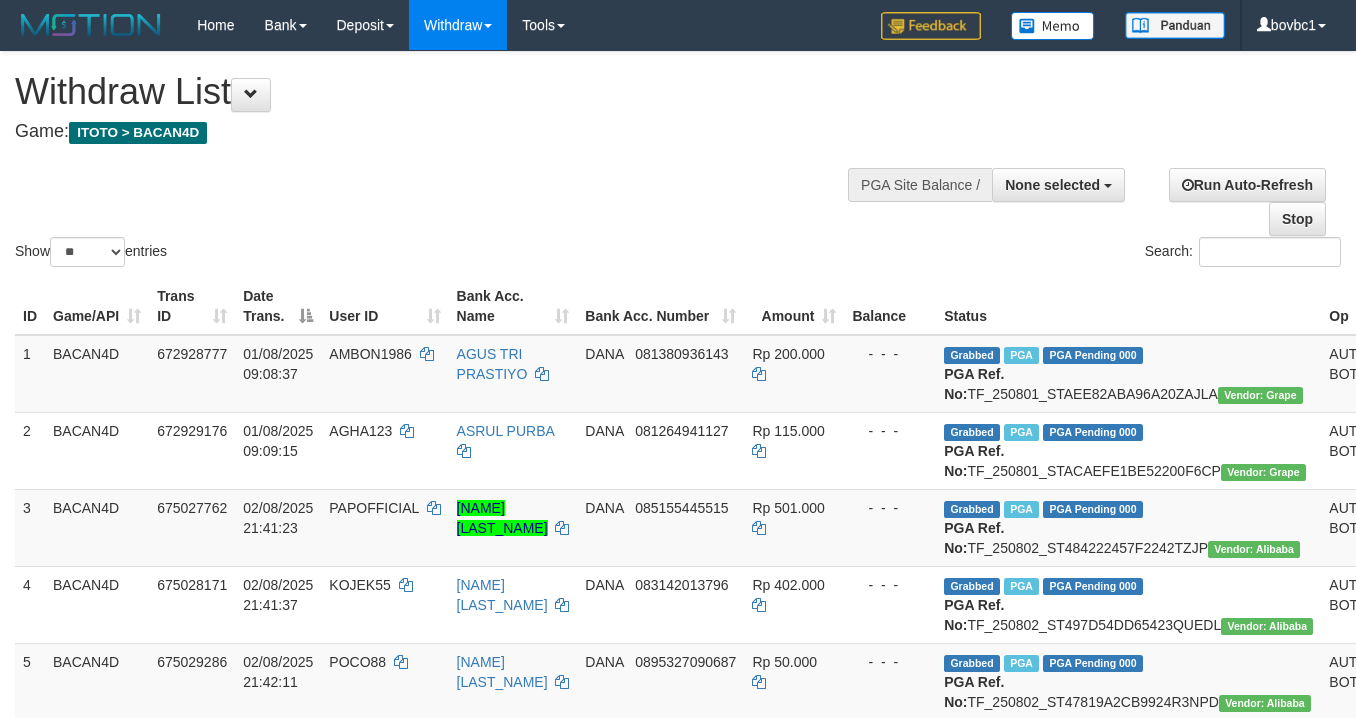 select 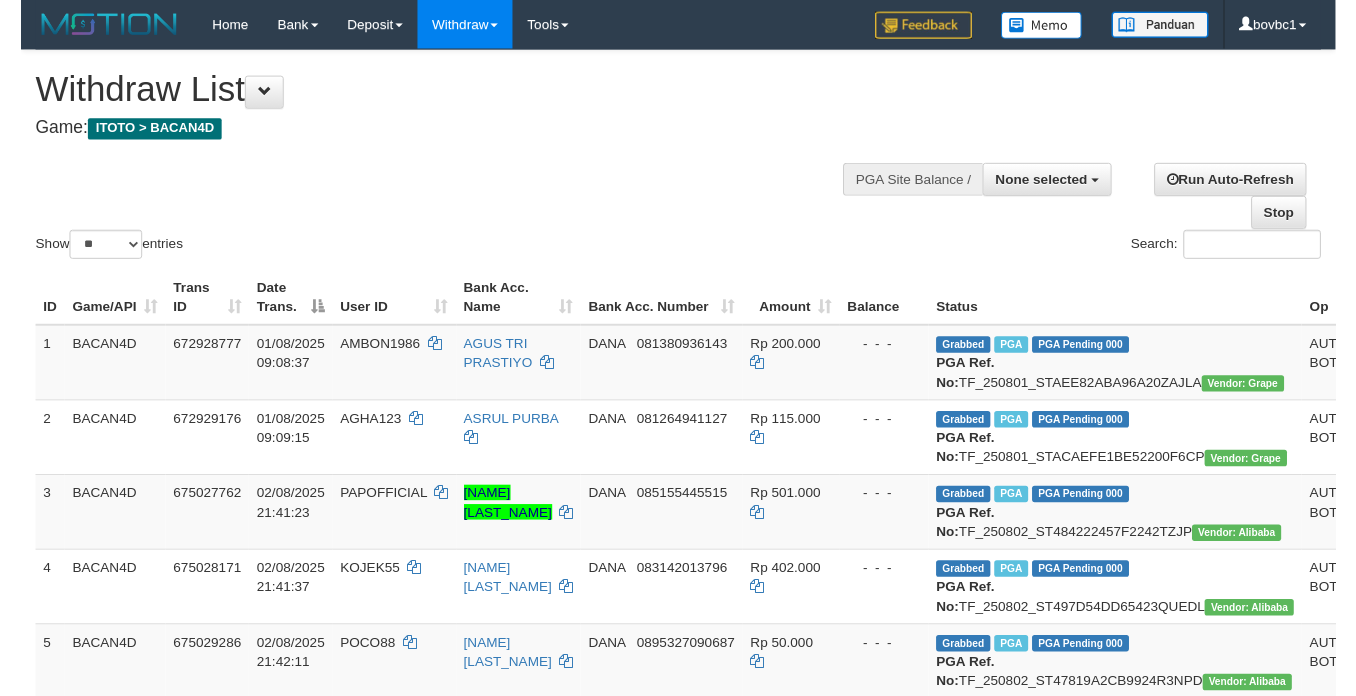 scroll, scrollTop: 1050, scrollLeft: 34, axis: both 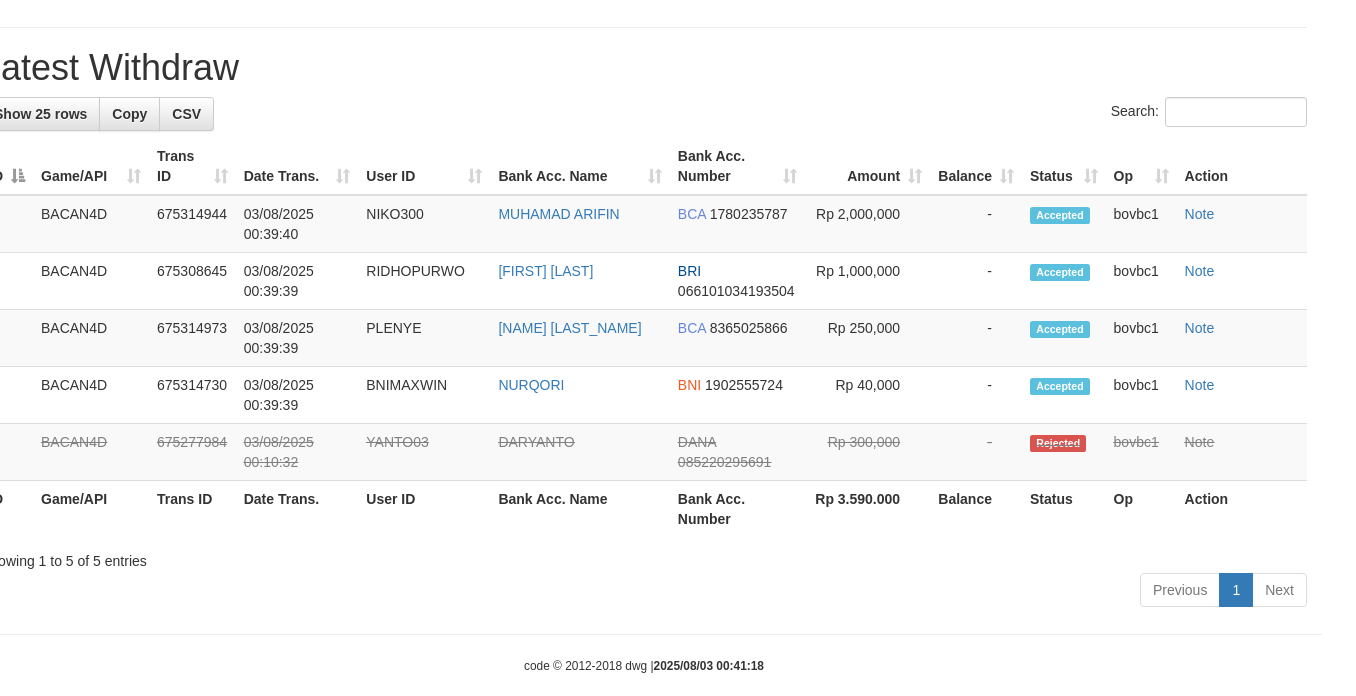 click on "Latest Withdraw" at bounding box center (644, 68) 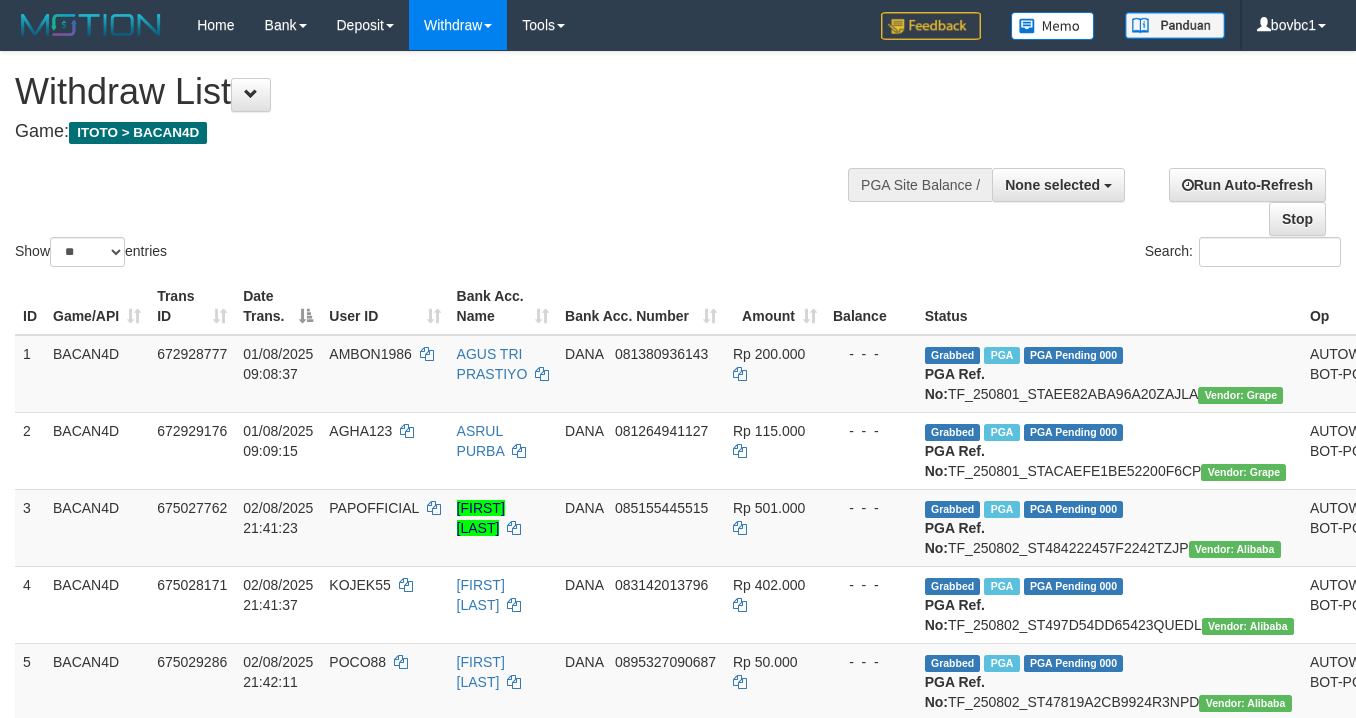 select 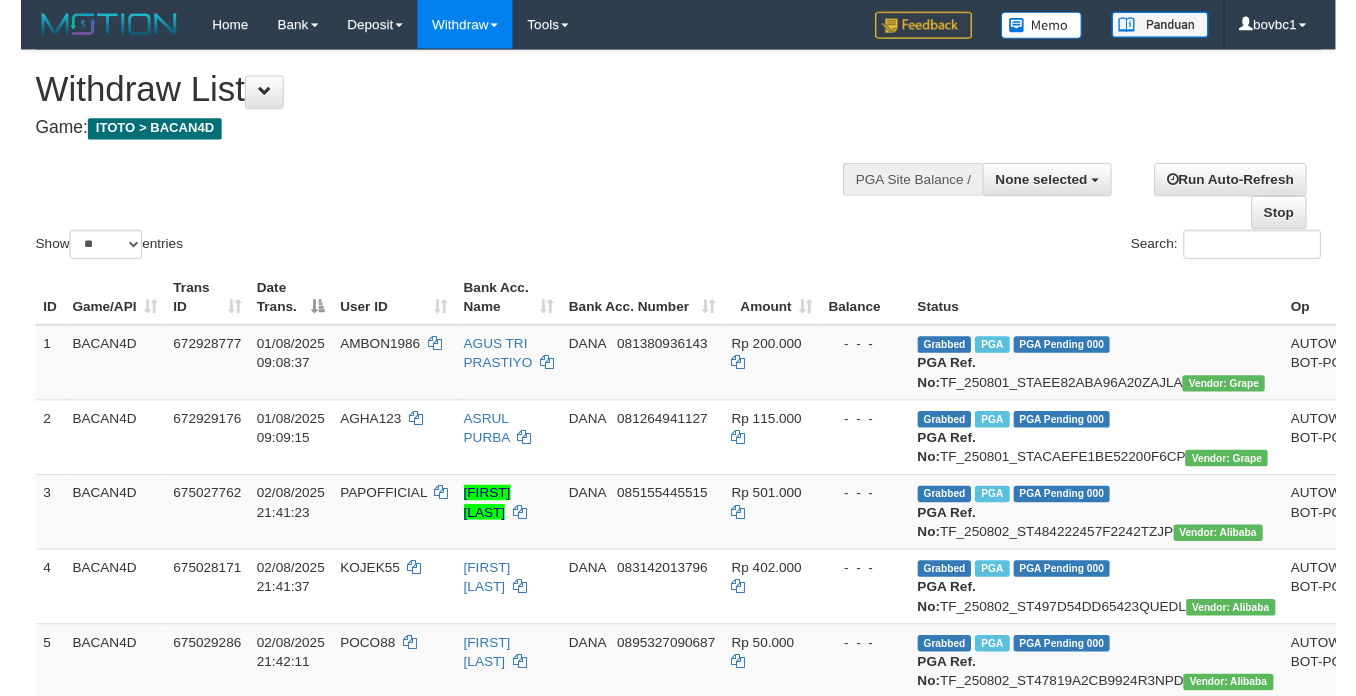 scroll, scrollTop: 1050, scrollLeft: 34, axis: both 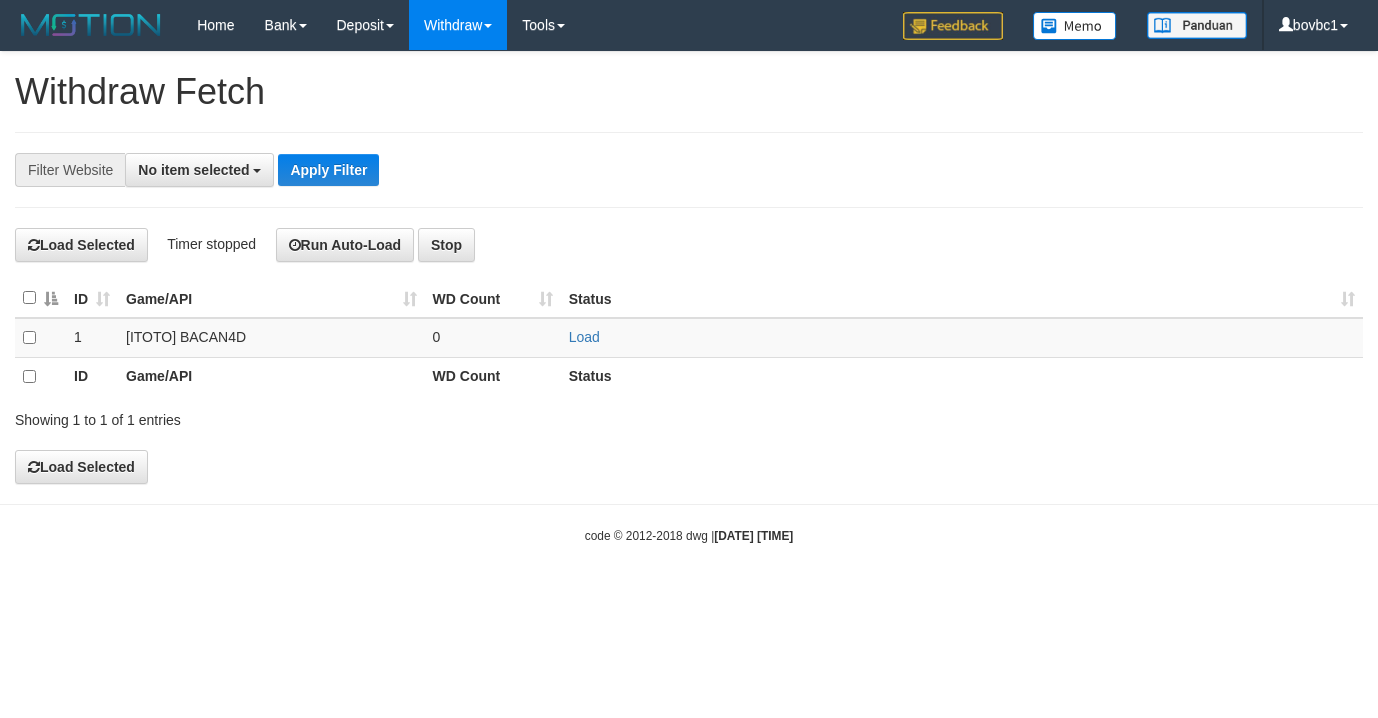 select 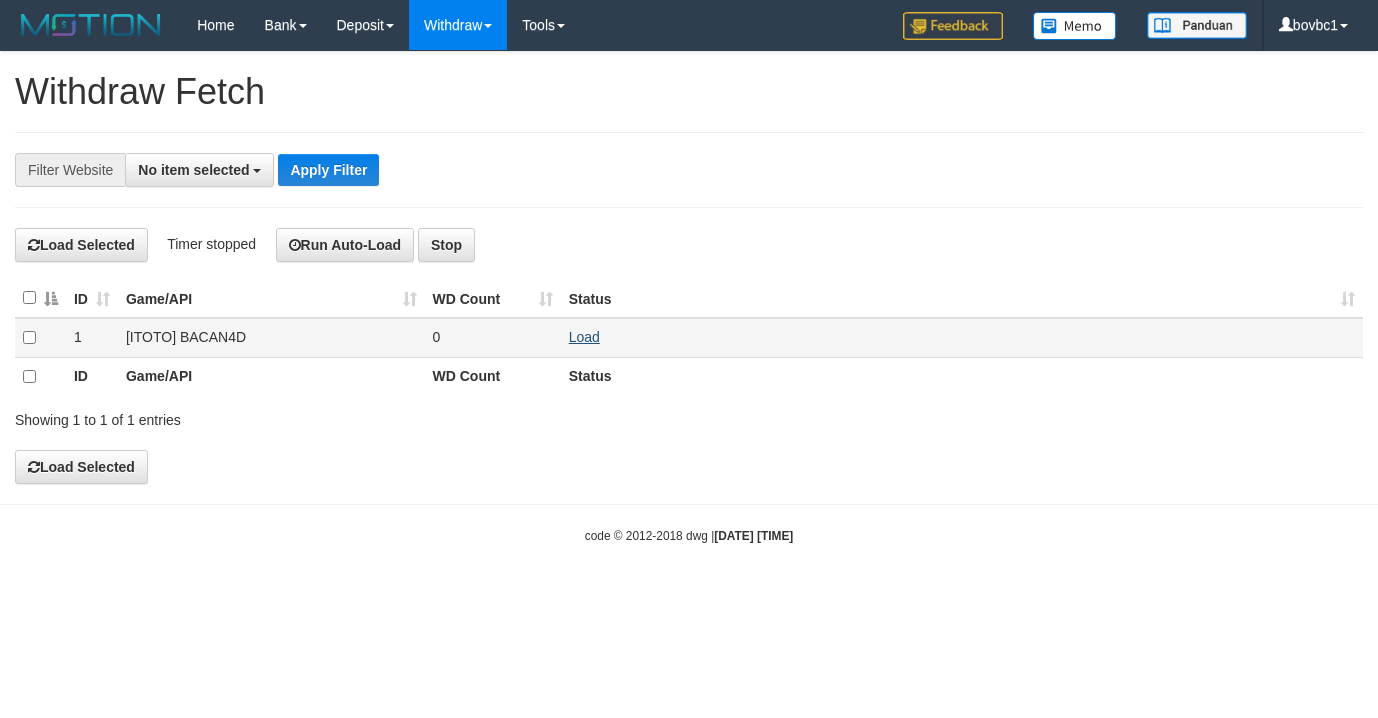 scroll, scrollTop: 0, scrollLeft: 0, axis: both 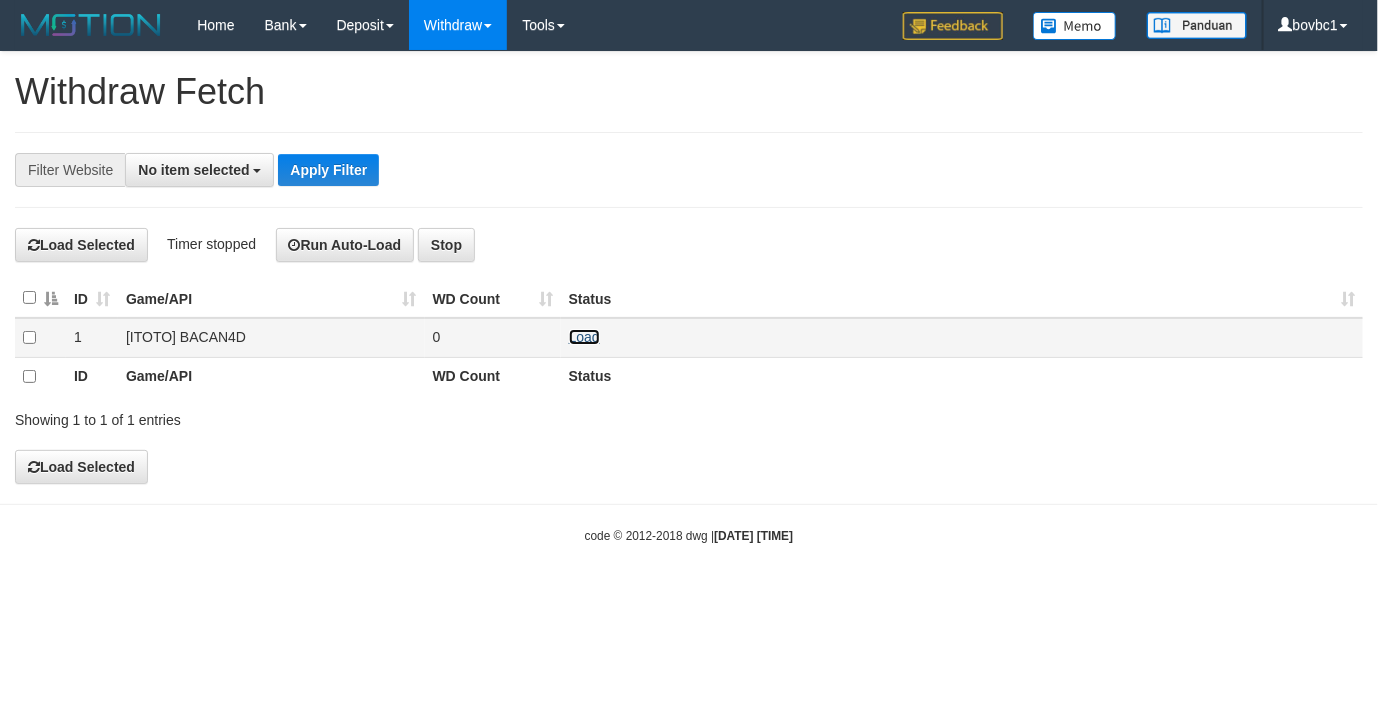 drag, startPoint x: 579, startPoint y: 334, endPoint x: 568, endPoint y: 328, distance: 12.529964 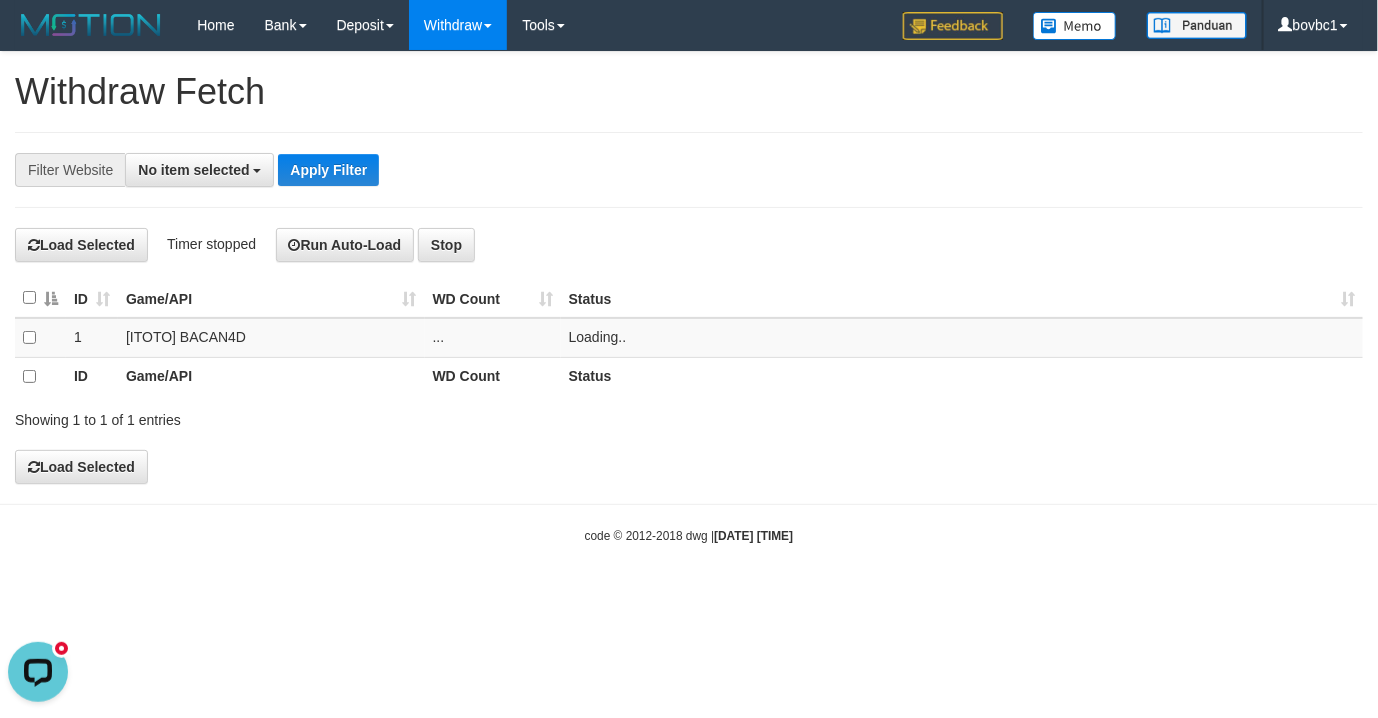 scroll, scrollTop: 0, scrollLeft: 0, axis: both 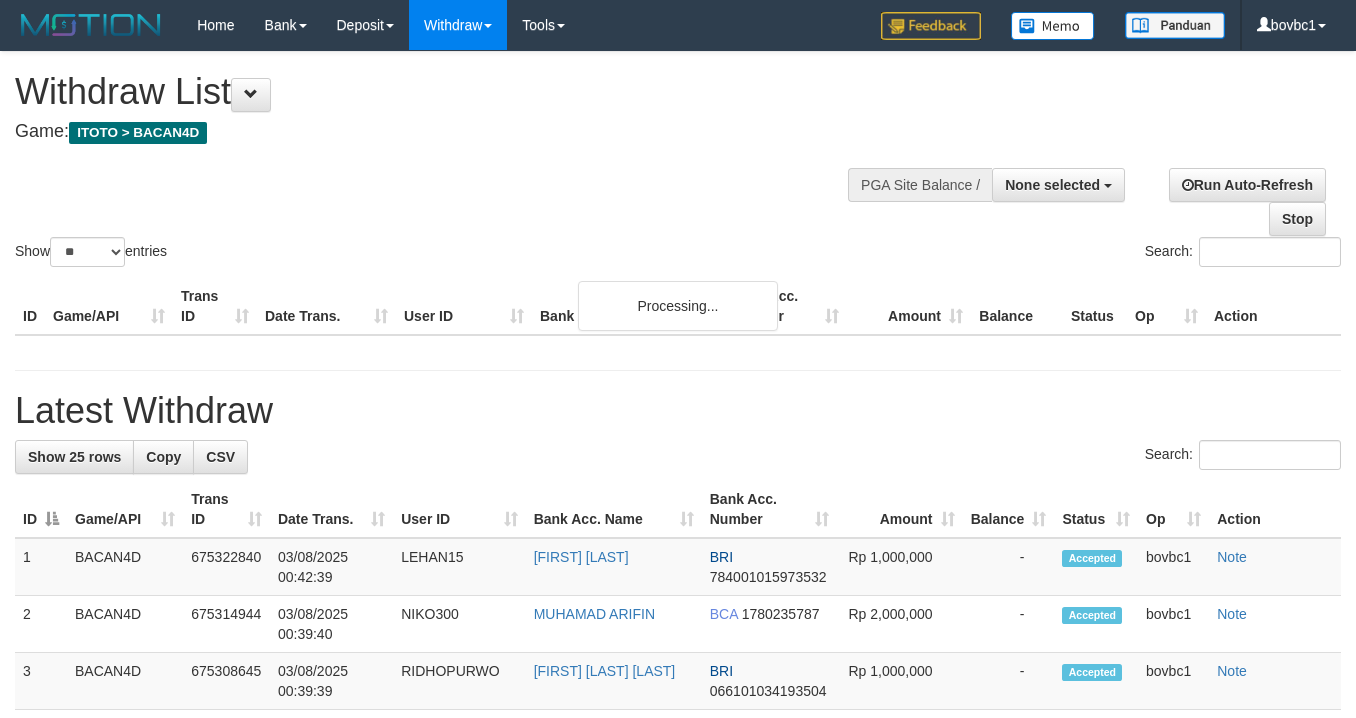 select 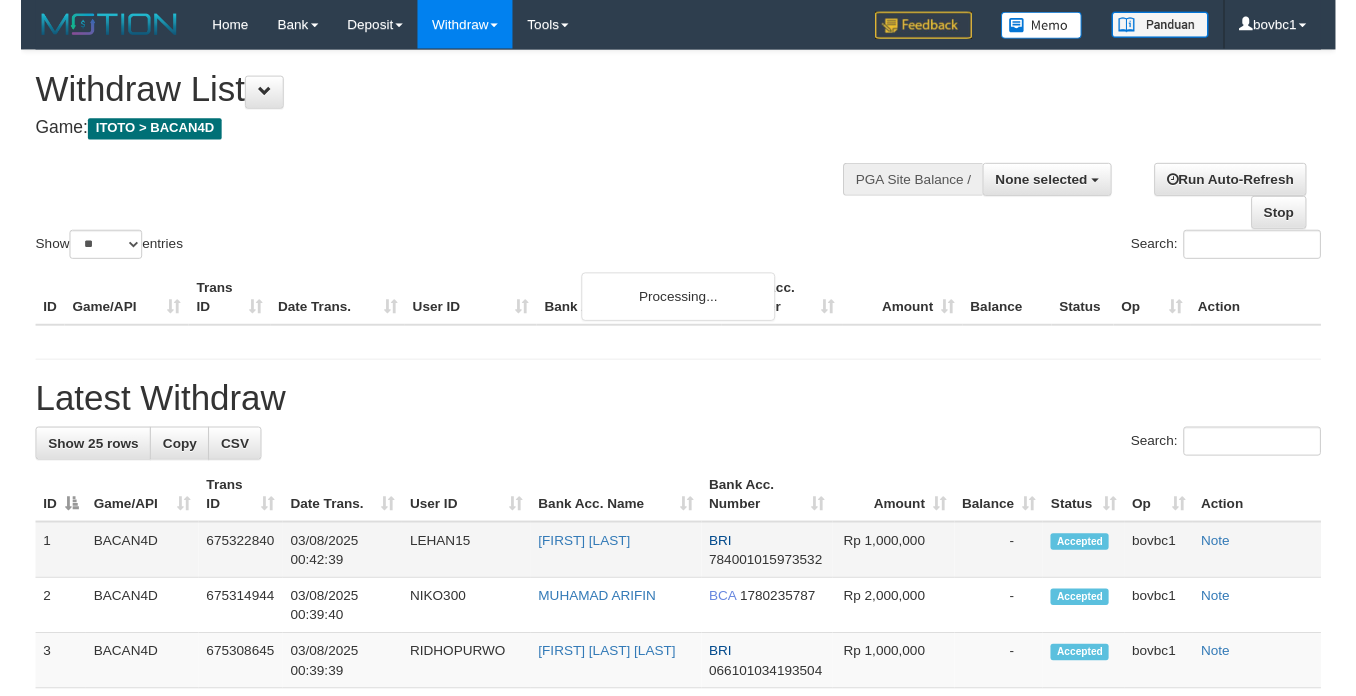 scroll, scrollTop: 1050, scrollLeft: 34, axis: both 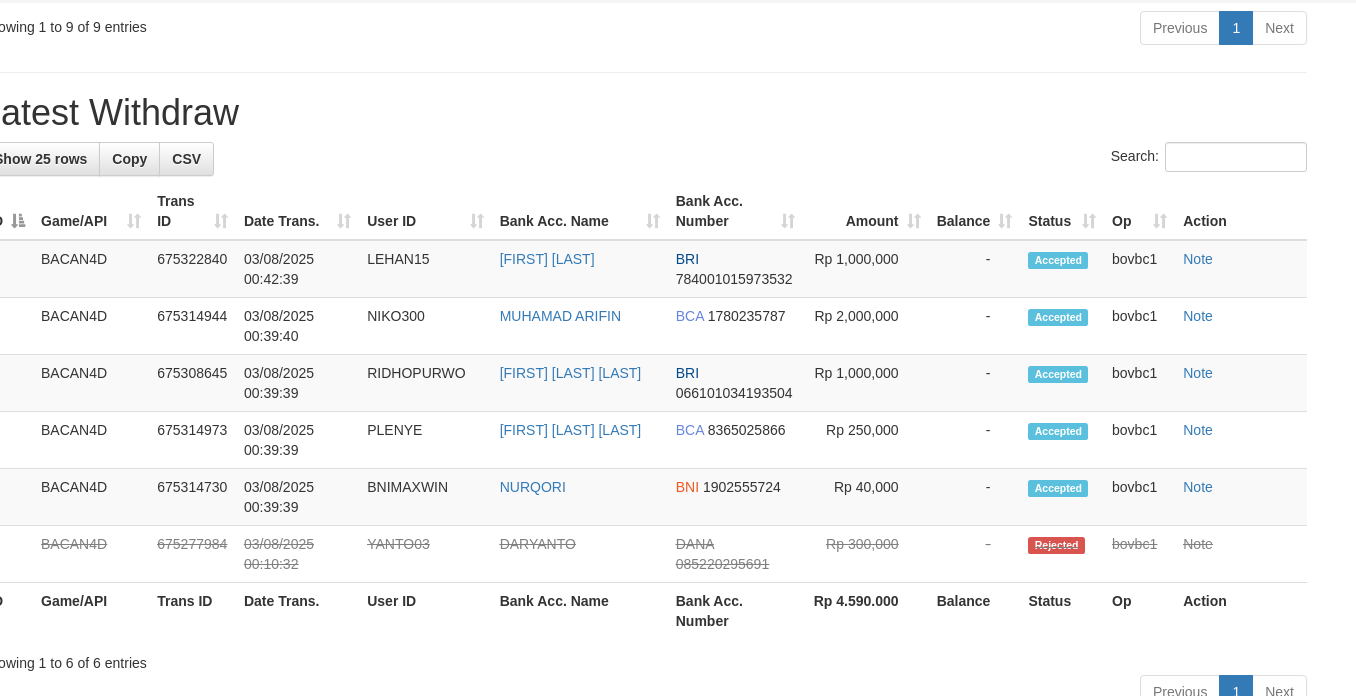 click on "Send PGA" at bounding box center [1398, -25] 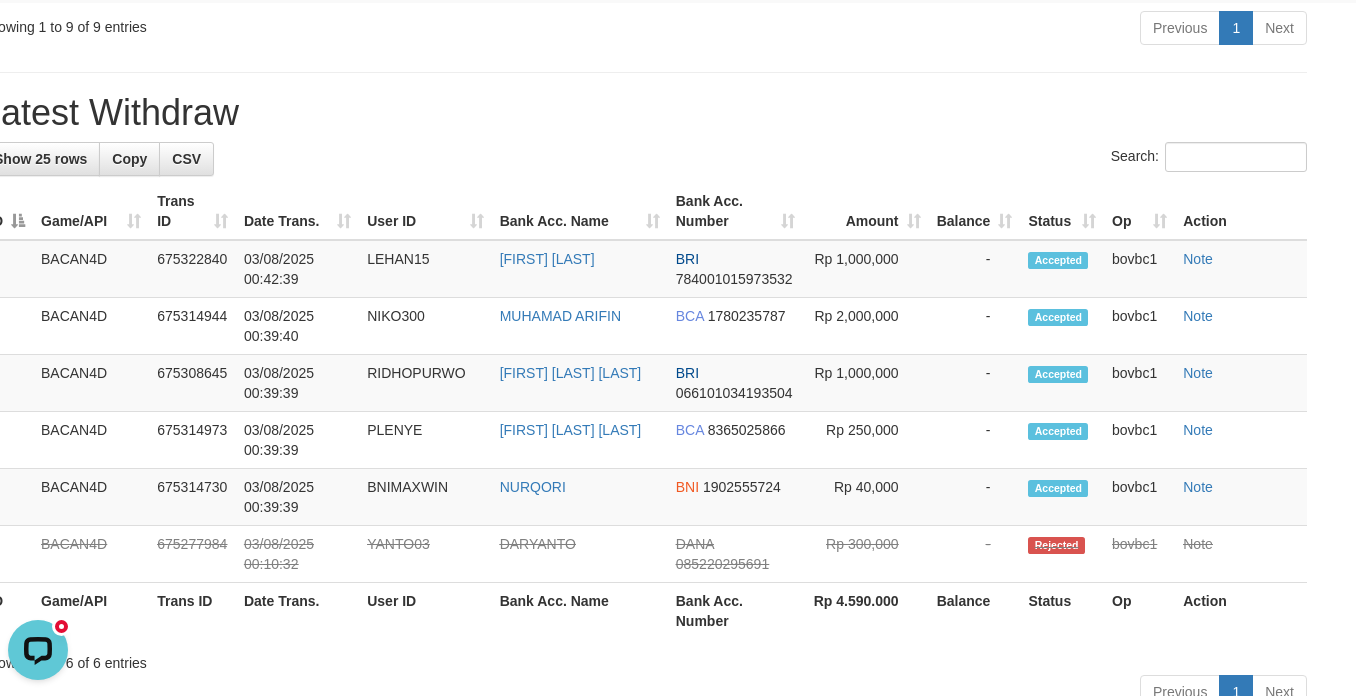 scroll, scrollTop: 0, scrollLeft: 0, axis: both 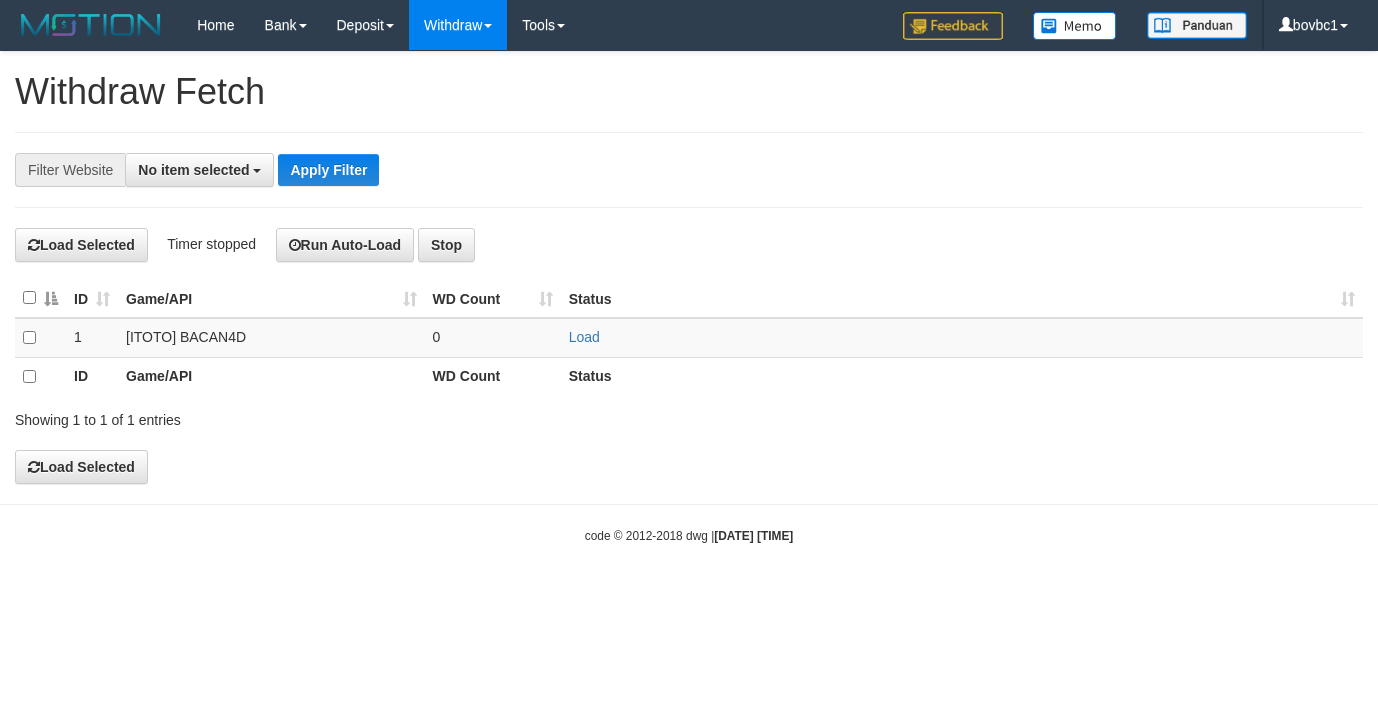 select 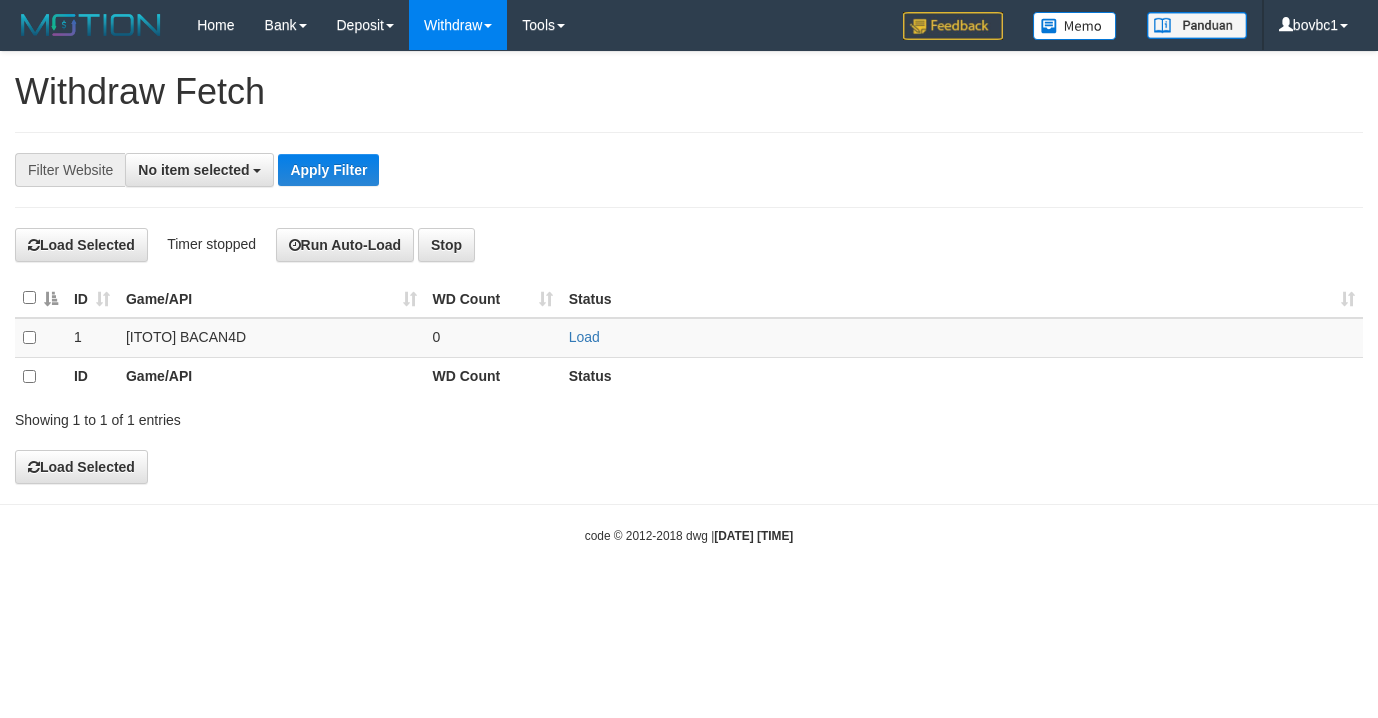scroll, scrollTop: 0, scrollLeft: 0, axis: both 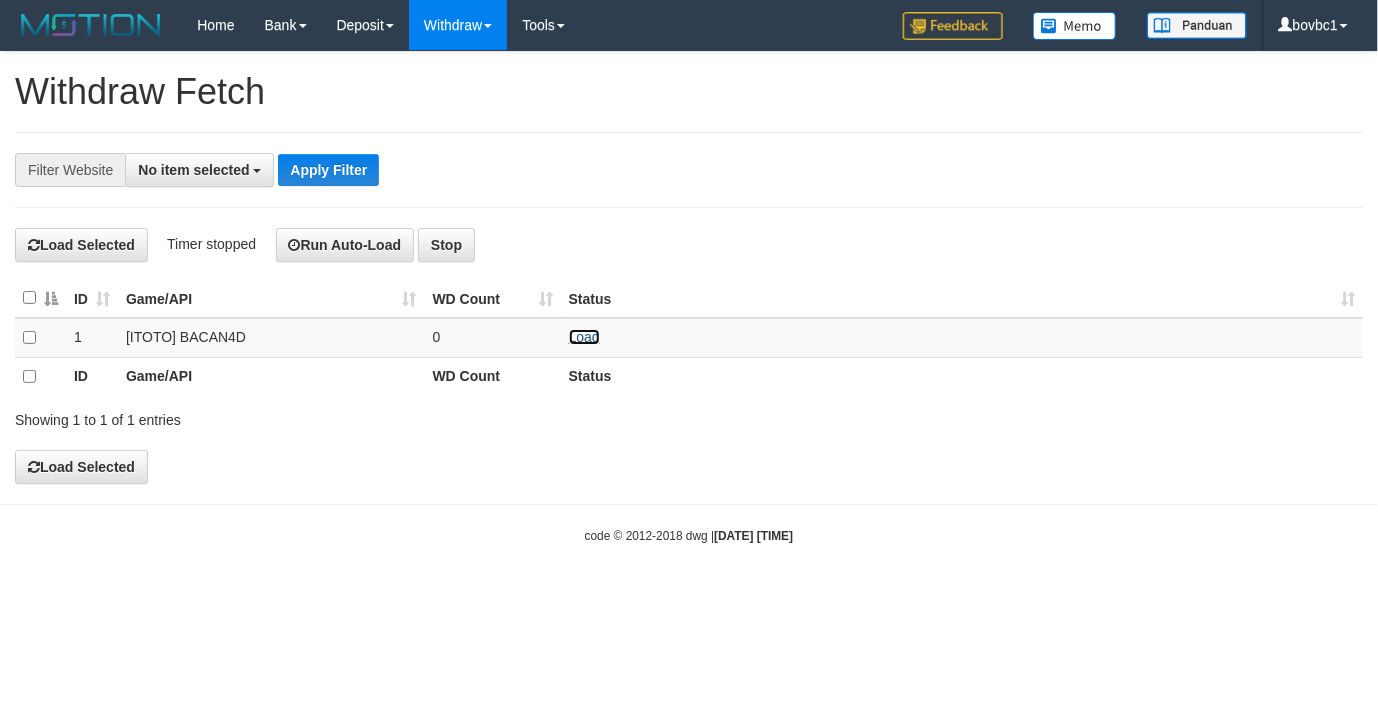 click on "Load" at bounding box center (584, 337) 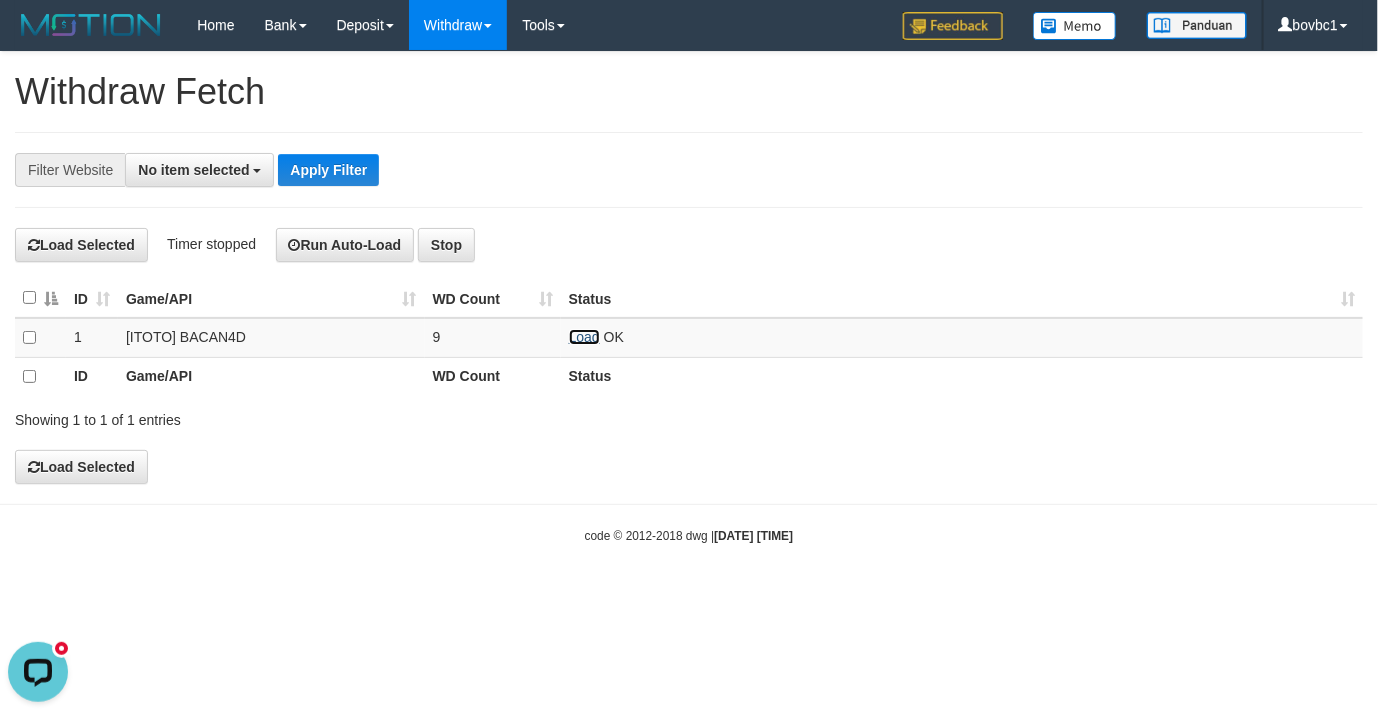 scroll, scrollTop: 0, scrollLeft: 0, axis: both 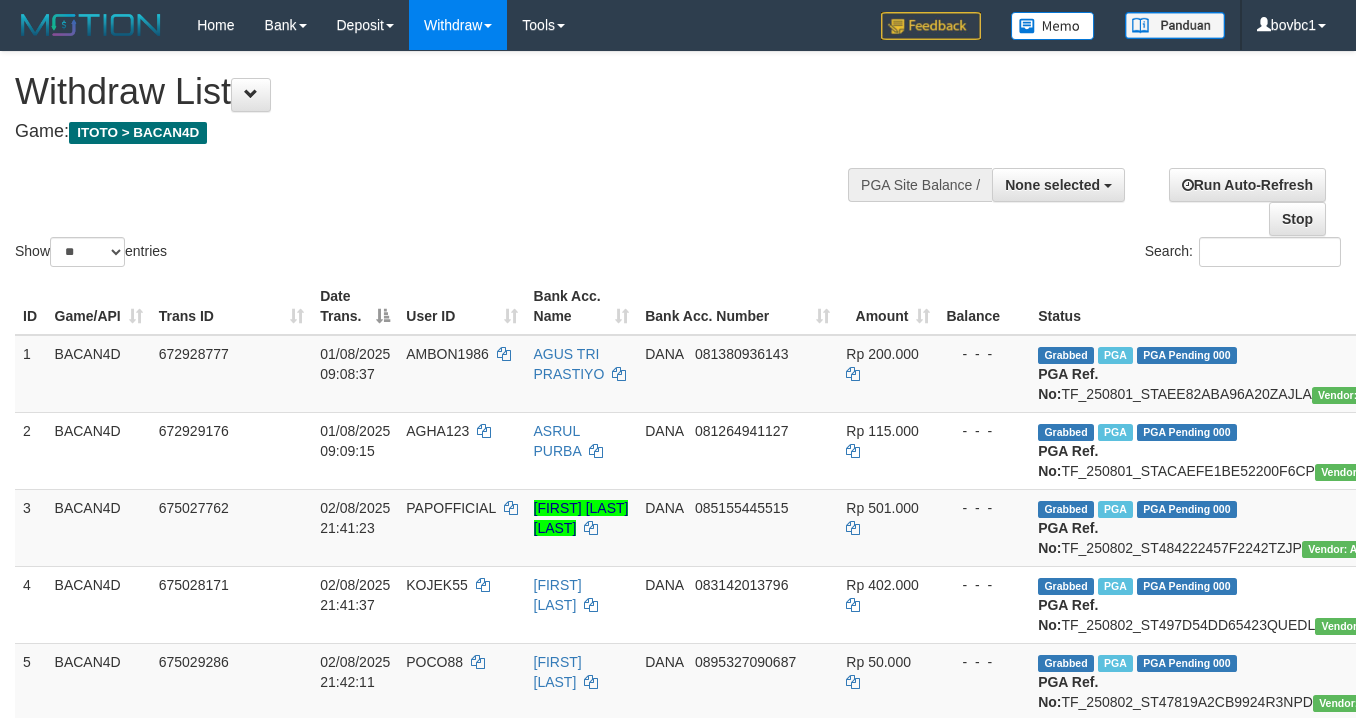 select 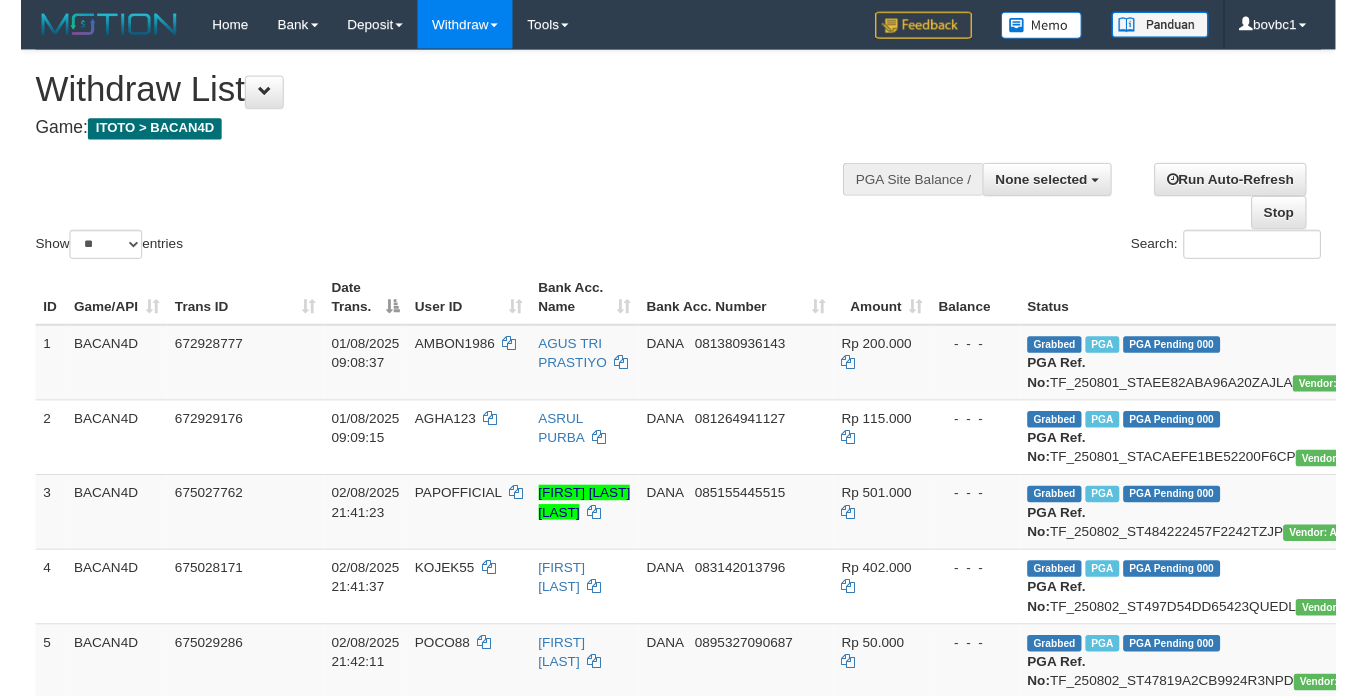scroll, scrollTop: 1050, scrollLeft: 34, axis: both 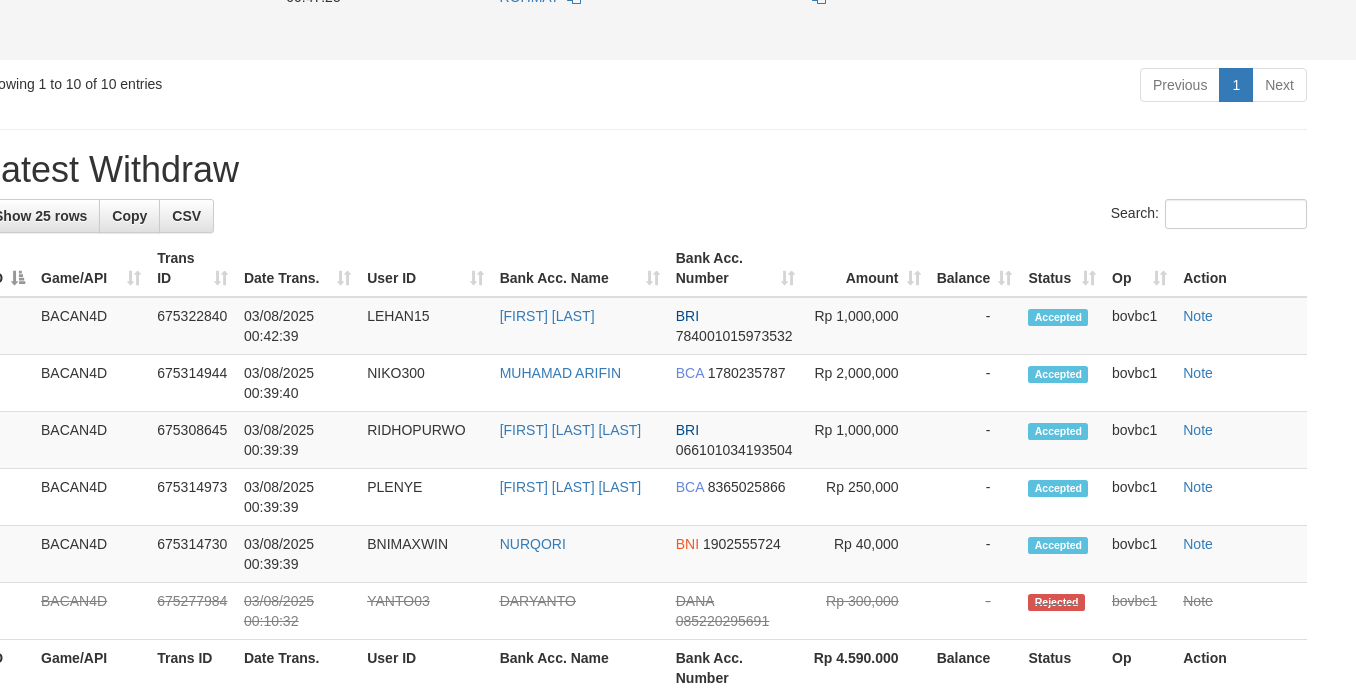 click on "Send PGA" at bounding box center [1488, 32] 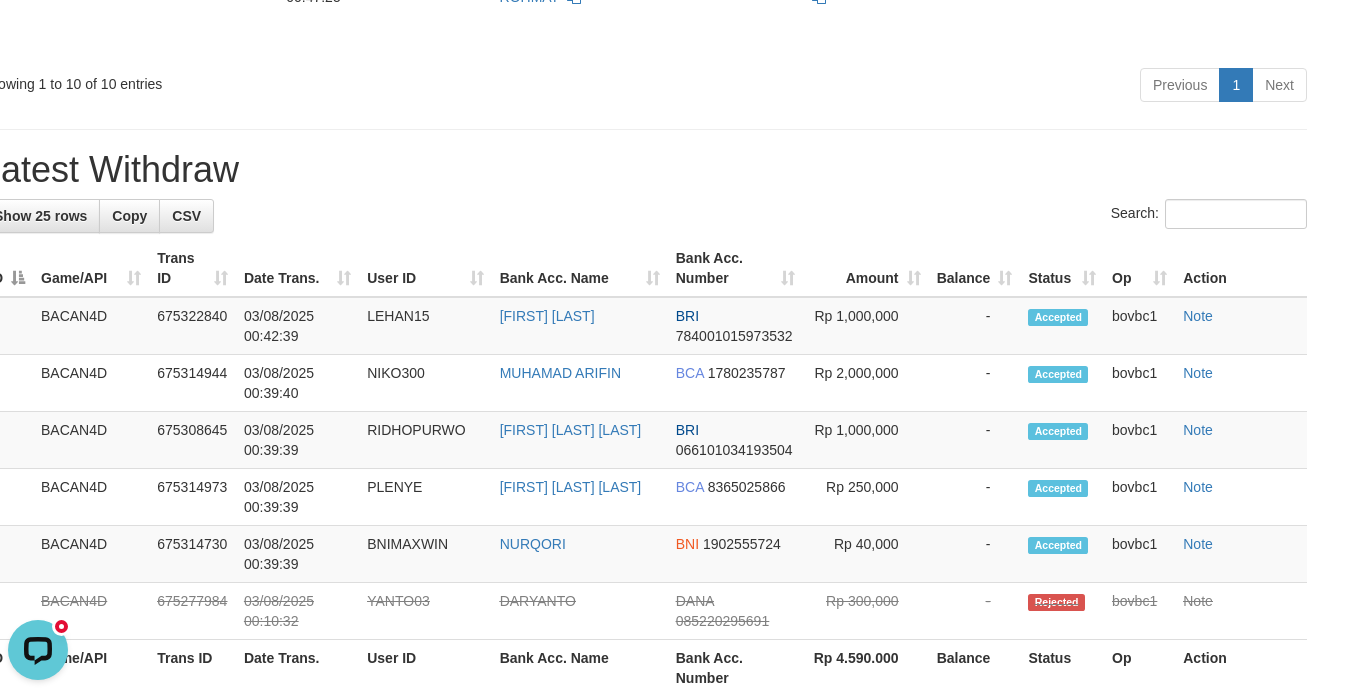 scroll, scrollTop: 0, scrollLeft: 0, axis: both 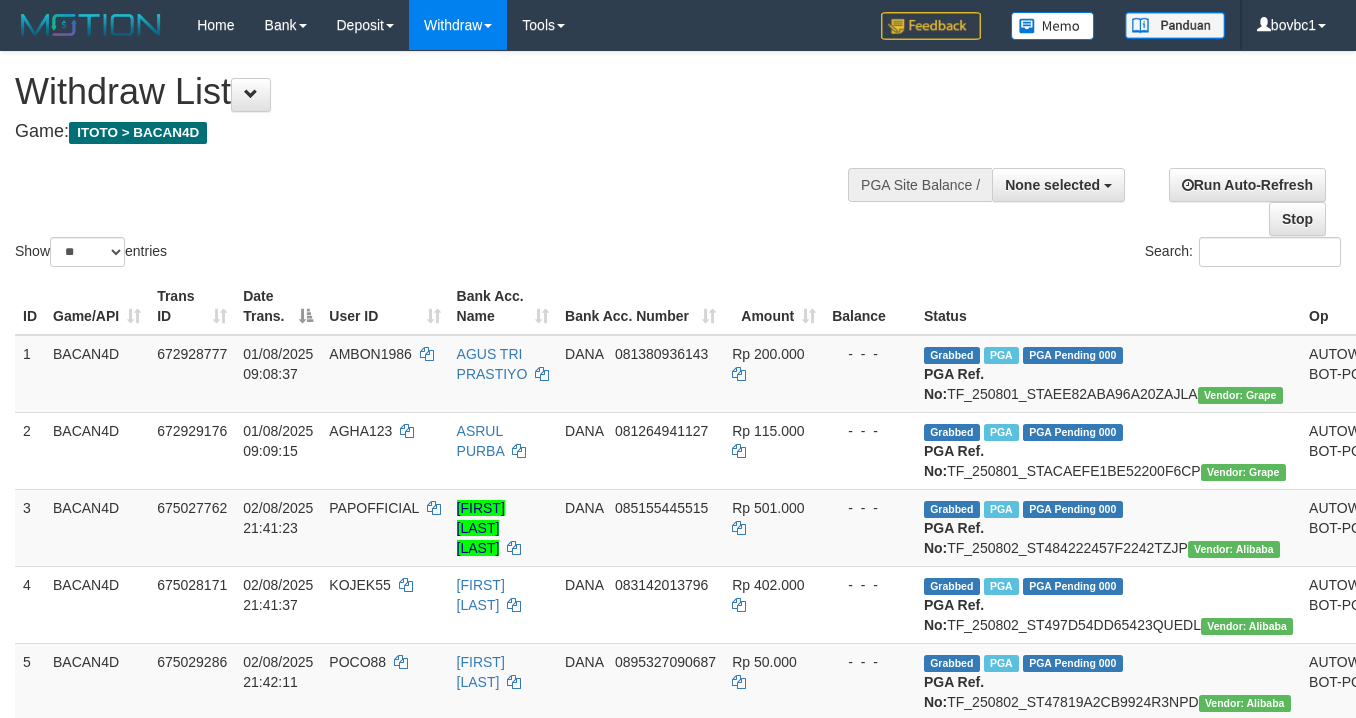 select 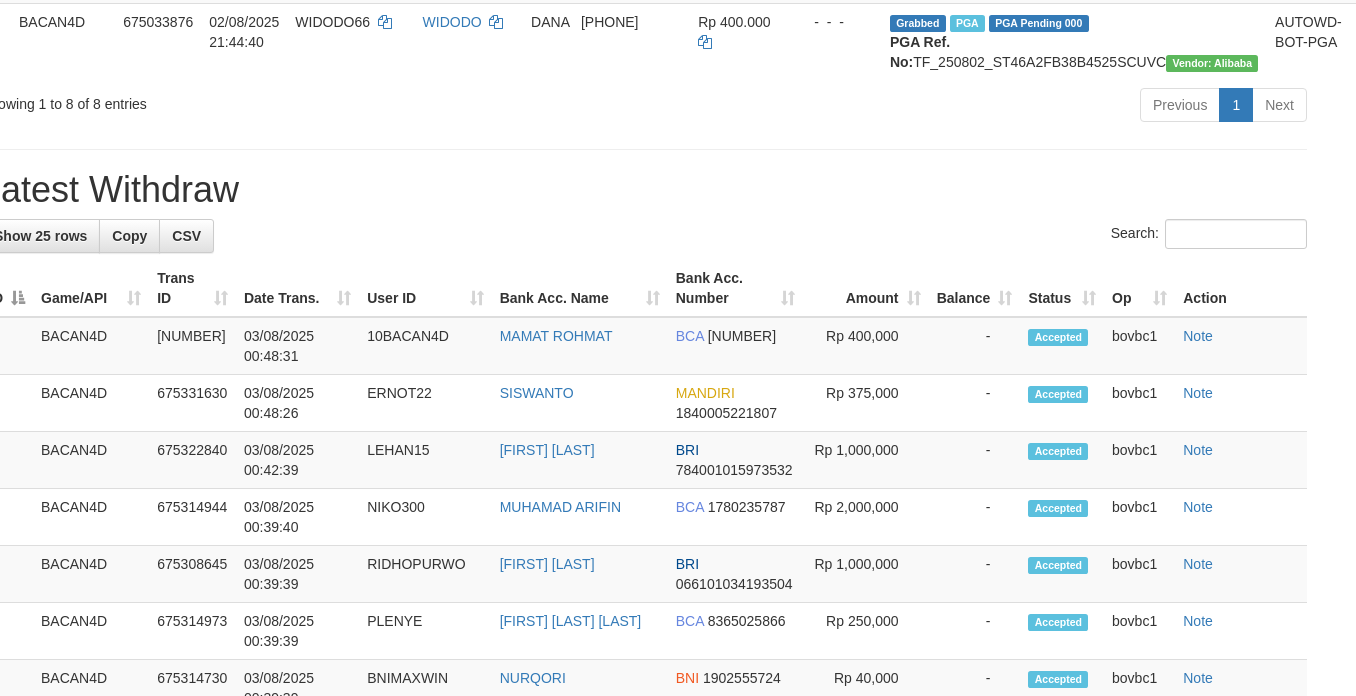 scroll, scrollTop: 600, scrollLeft: 34, axis: both 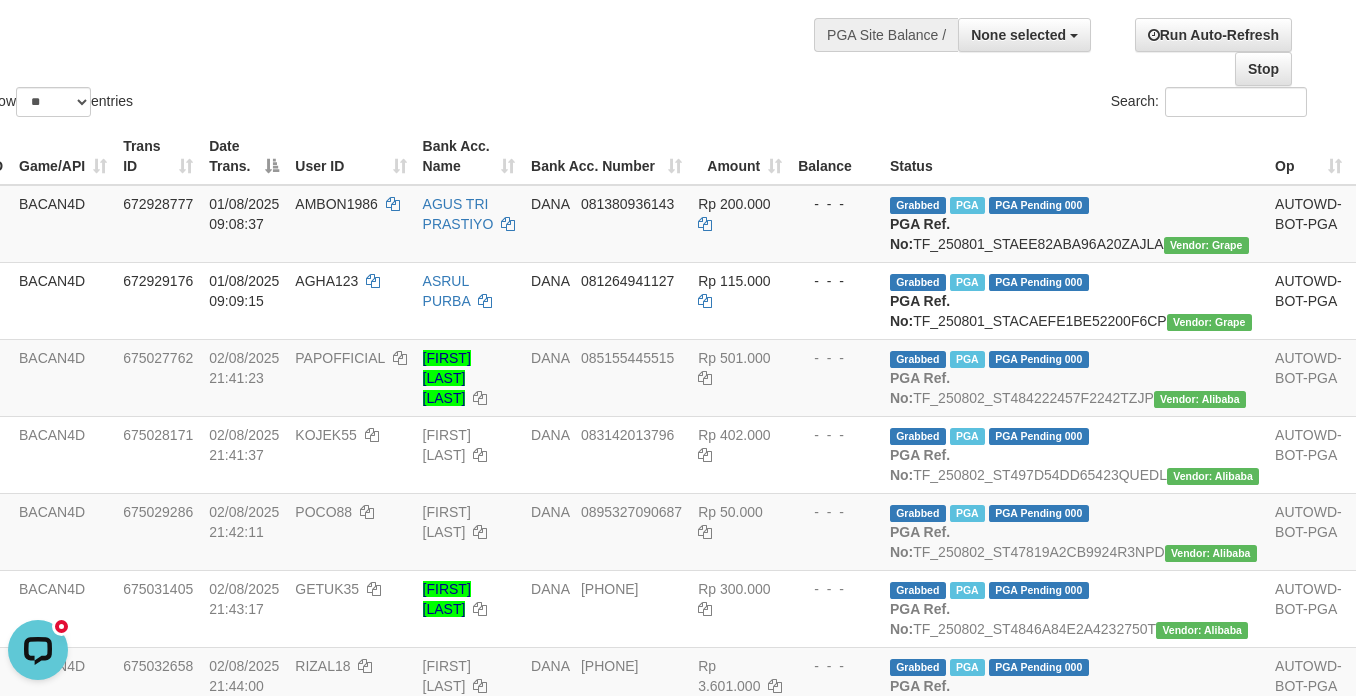 click on "Show  ** ** ** ***  entries Search:" at bounding box center [644, 11] 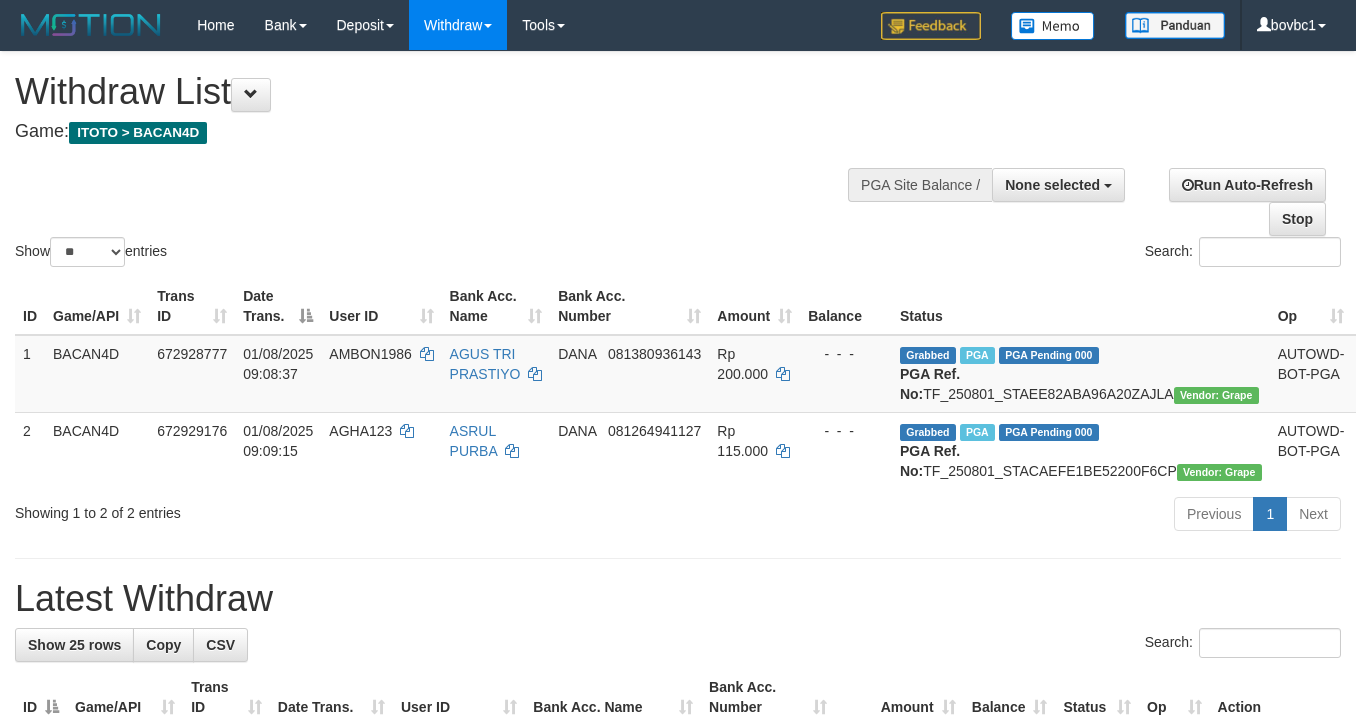 select 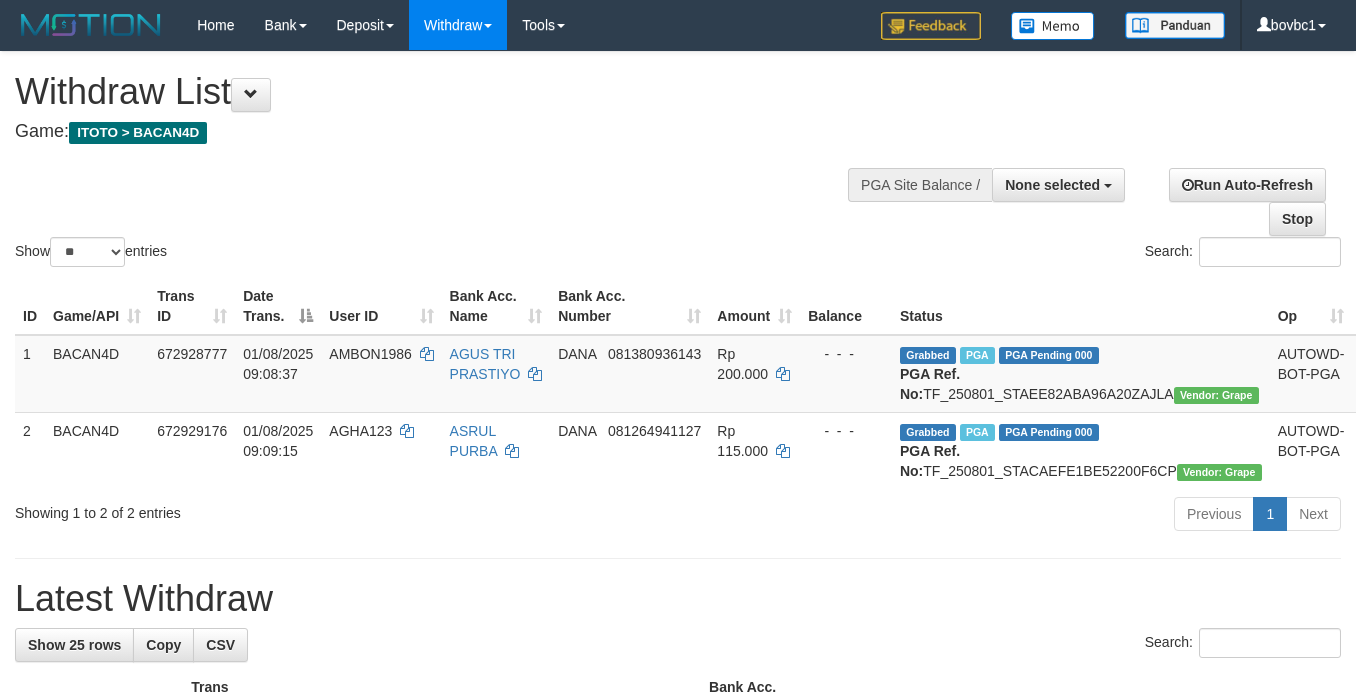 scroll, scrollTop: 150, scrollLeft: 1, axis: both 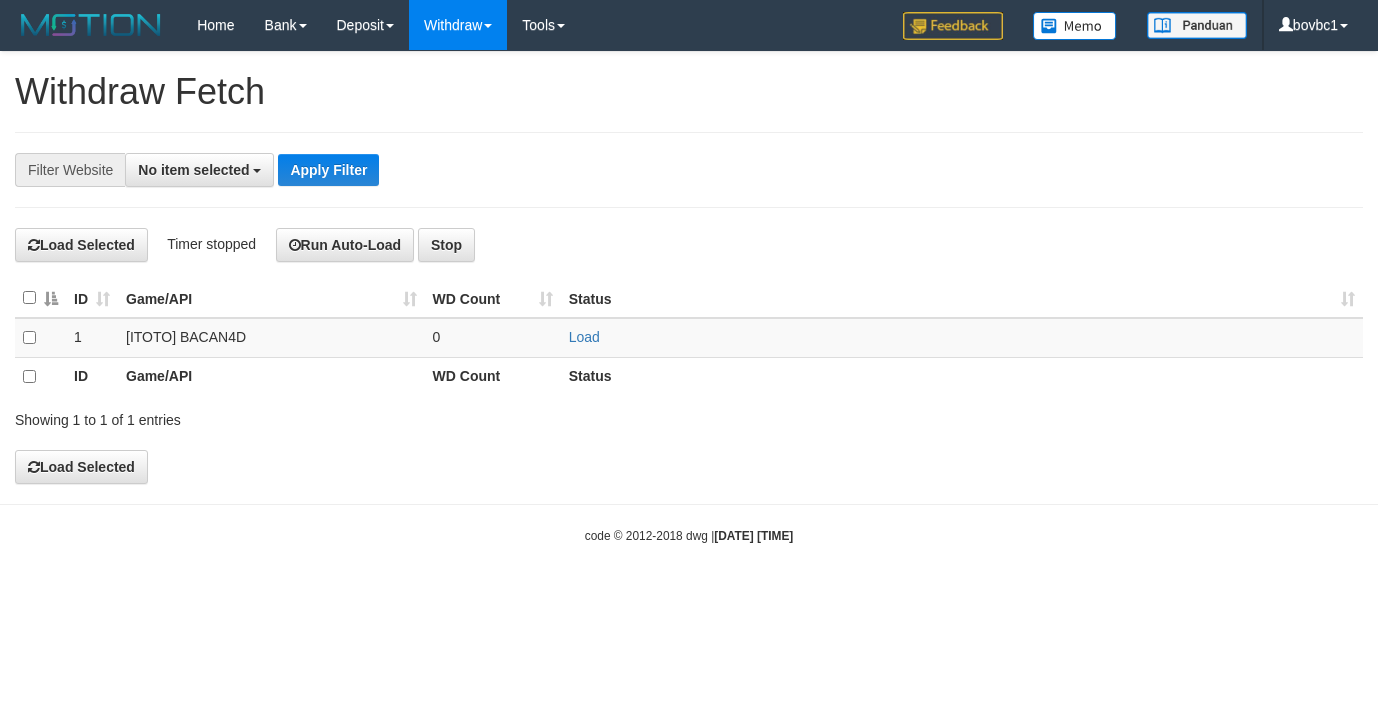 select 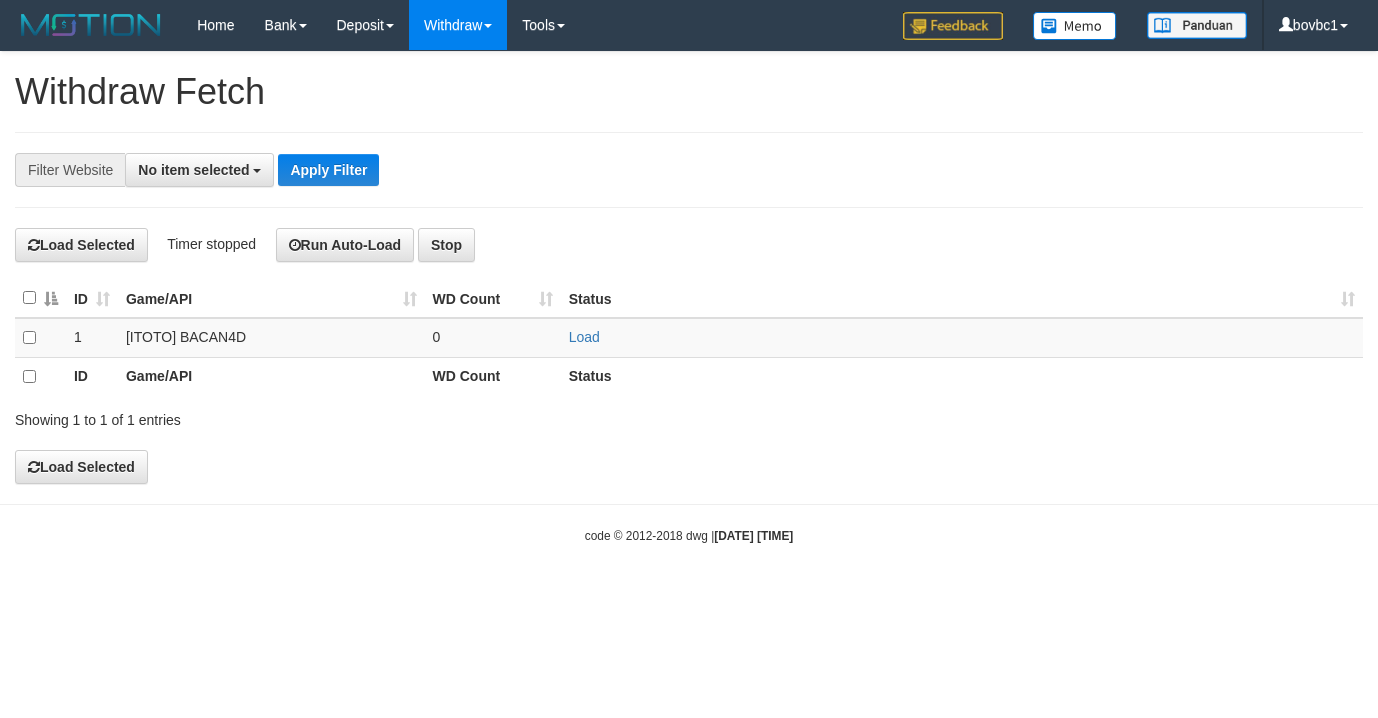 scroll, scrollTop: 0, scrollLeft: 0, axis: both 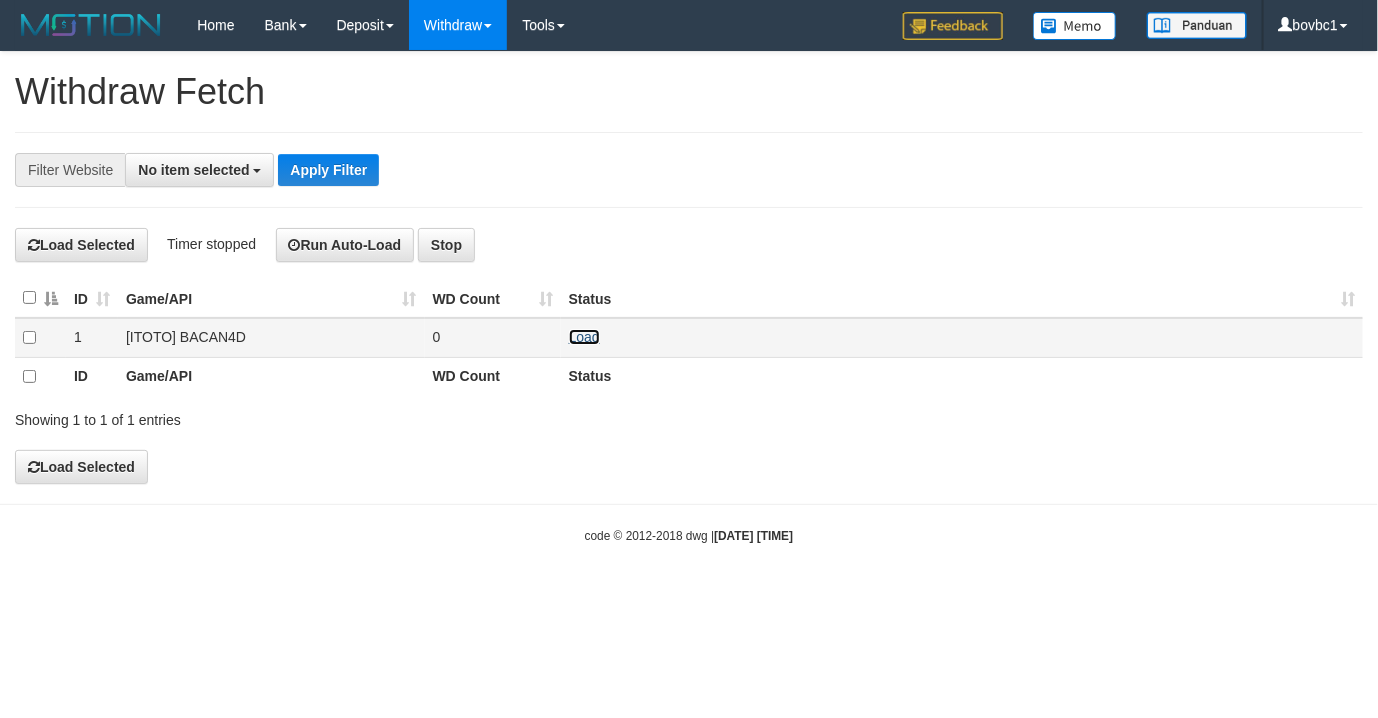 click on "Load" at bounding box center (584, 337) 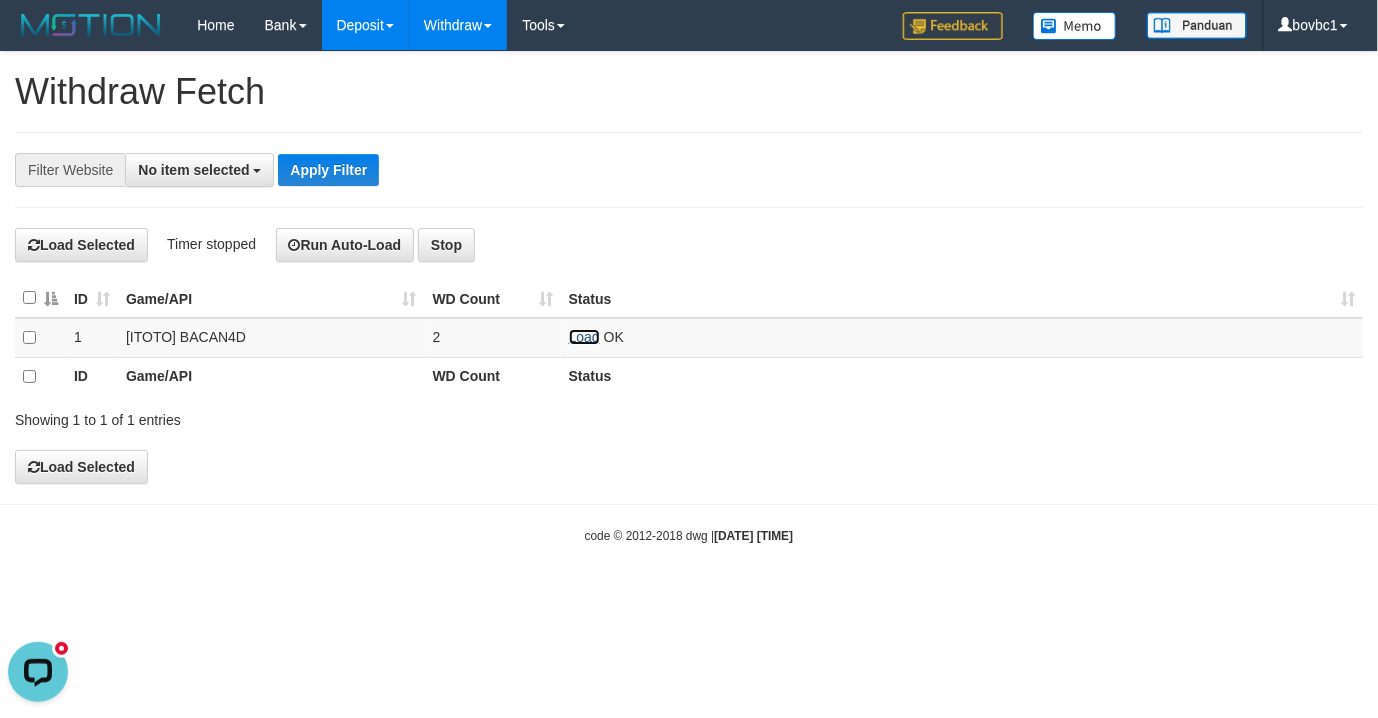 scroll, scrollTop: 0, scrollLeft: 0, axis: both 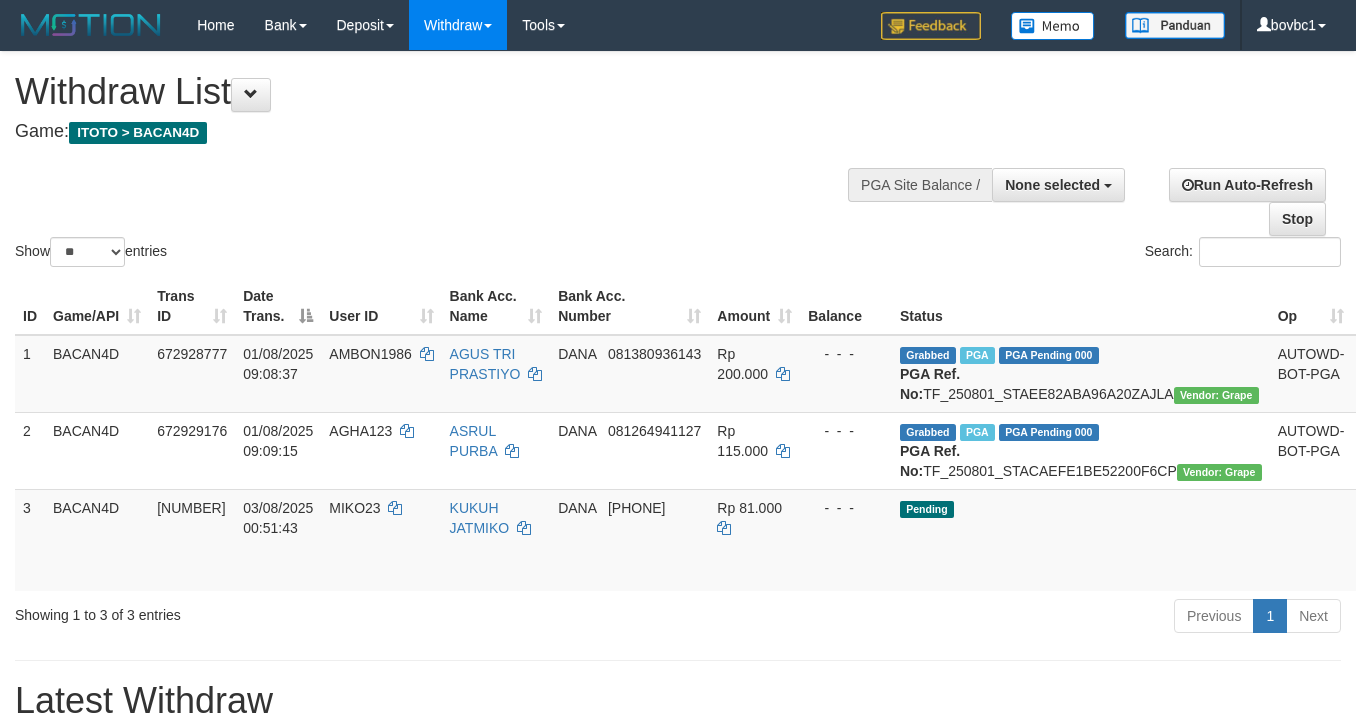 select 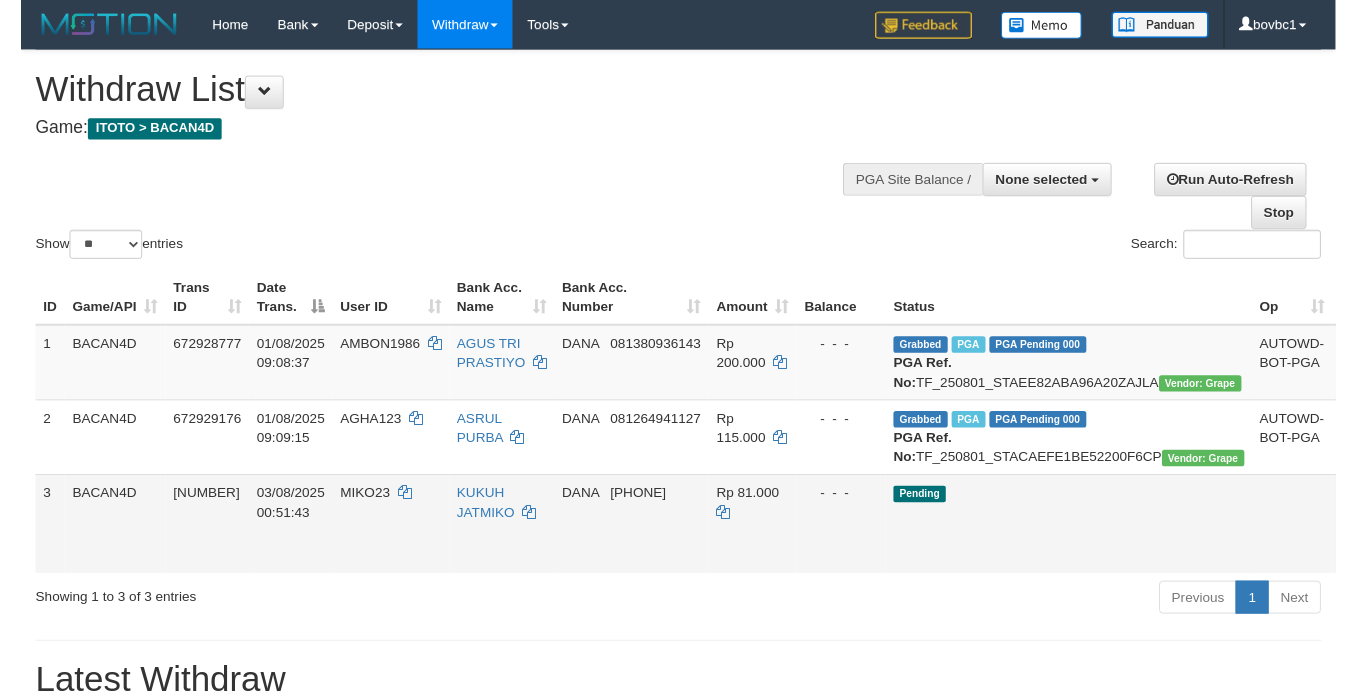 scroll, scrollTop: 150, scrollLeft: 1, axis: both 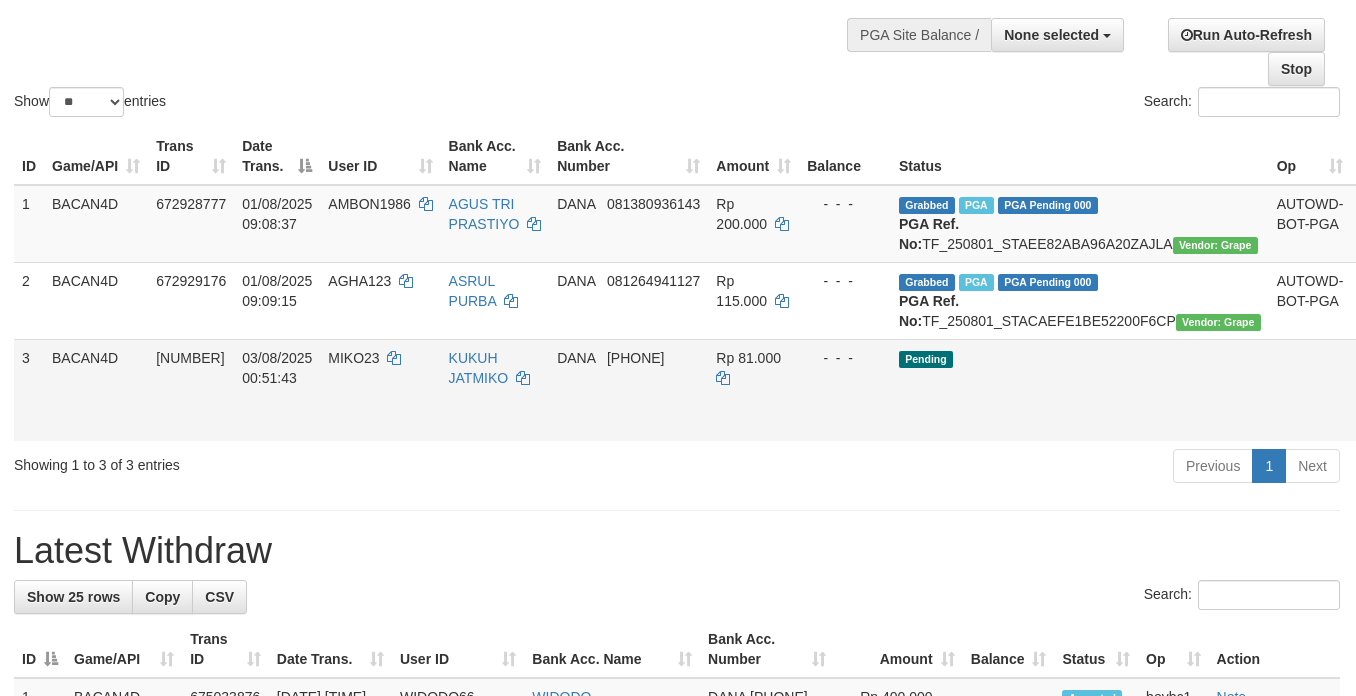 click on "Send PGA" at bounding box center [1375, 413] 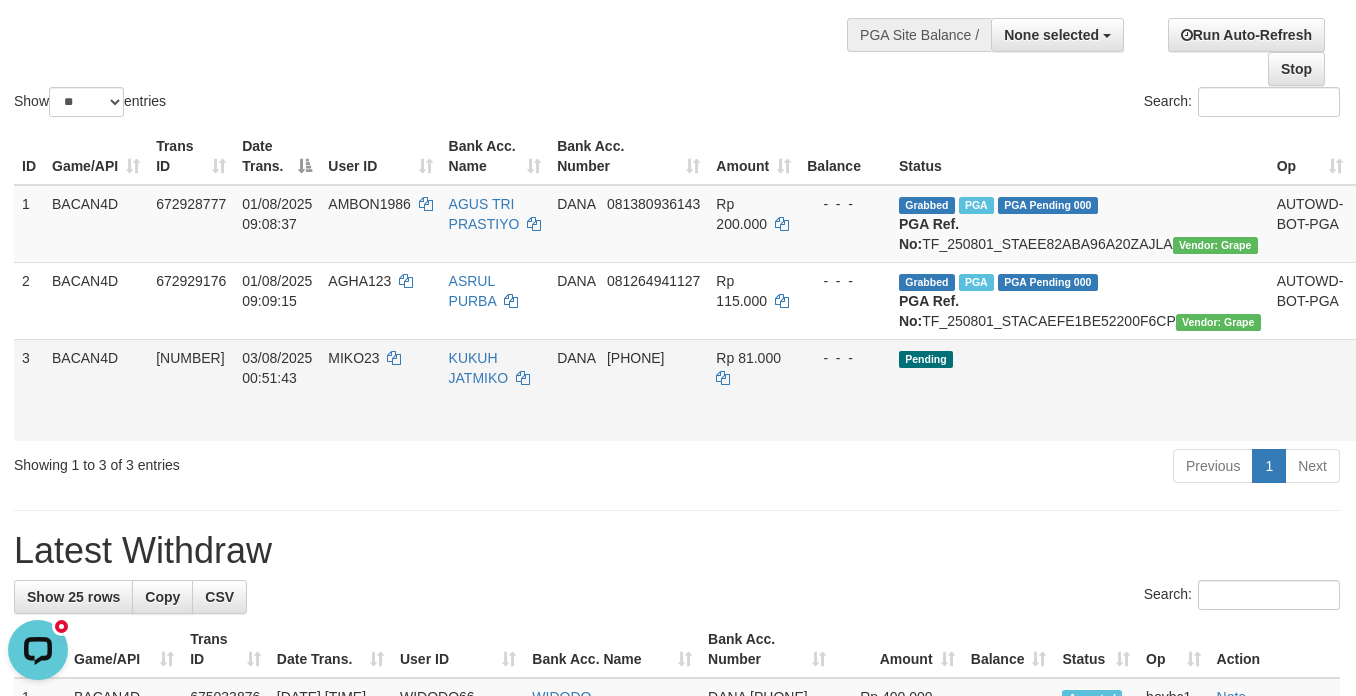 scroll, scrollTop: 0, scrollLeft: 0, axis: both 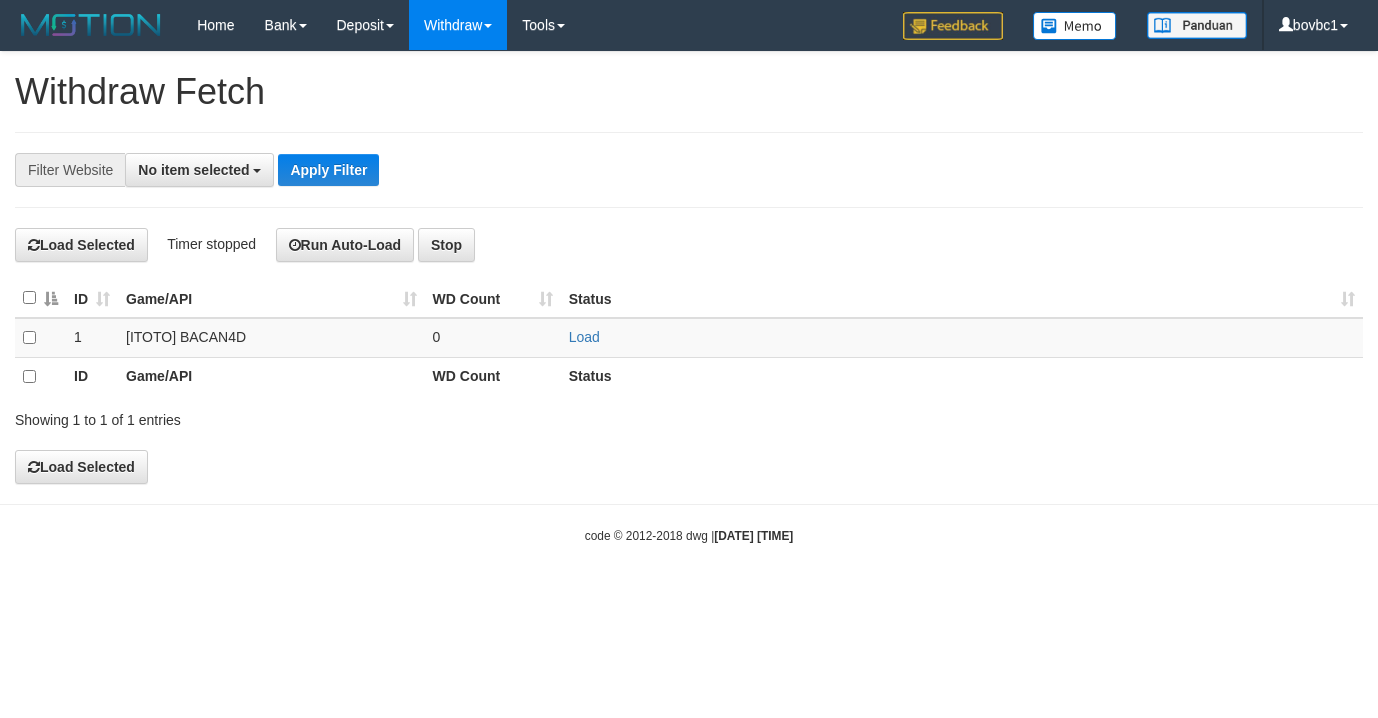 select 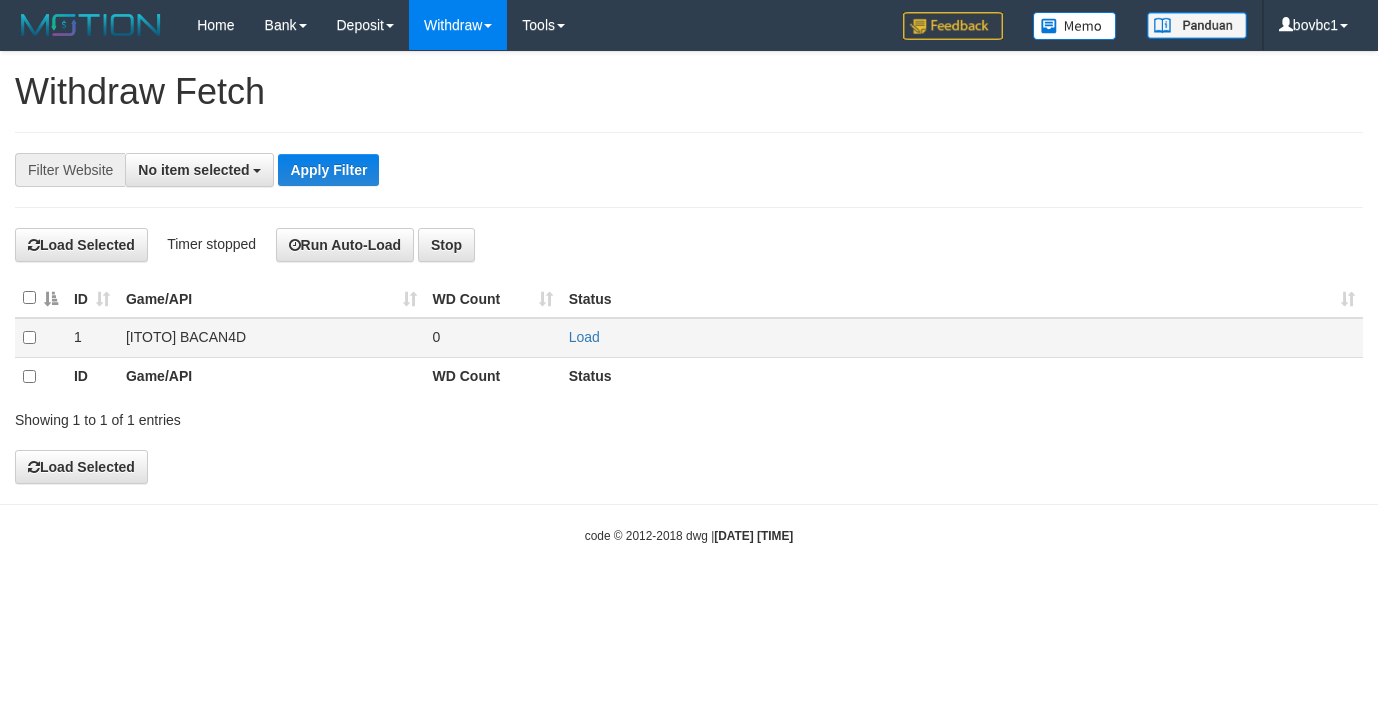 scroll, scrollTop: 0, scrollLeft: 0, axis: both 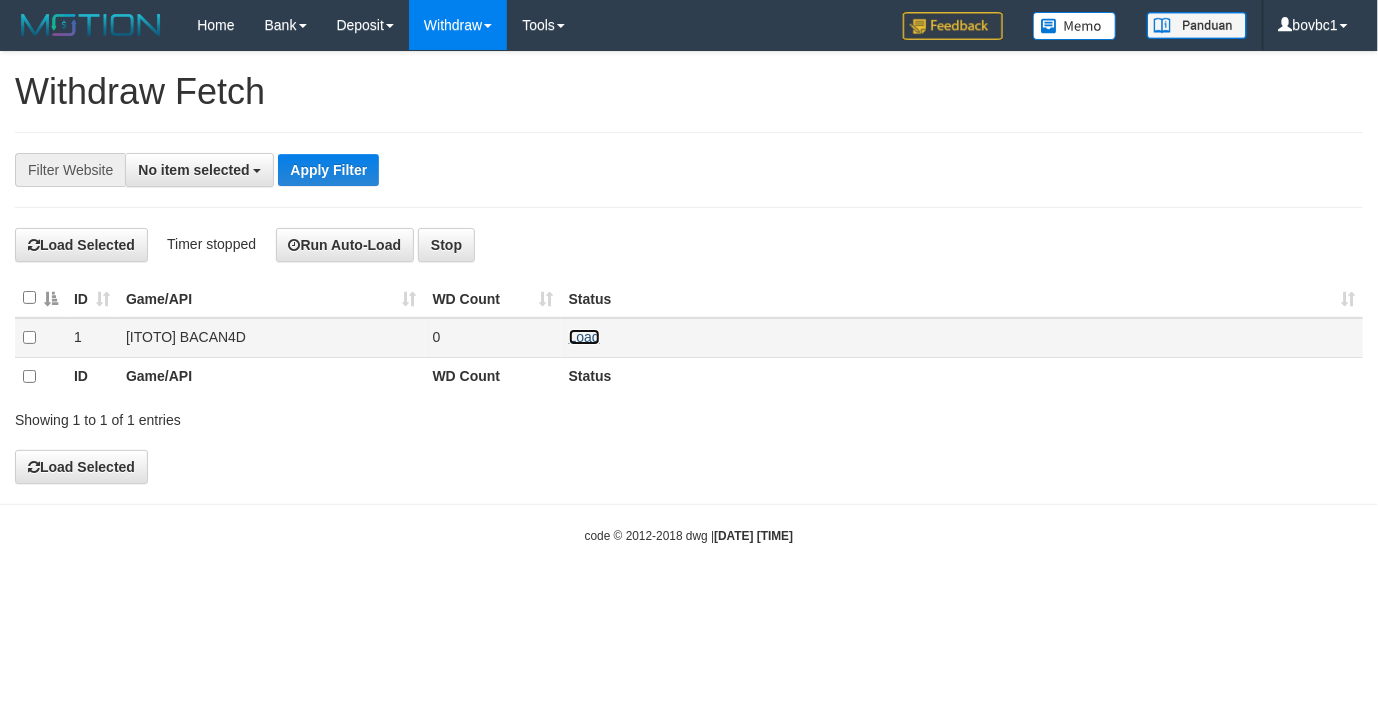 click on "Load" at bounding box center (584, 337) 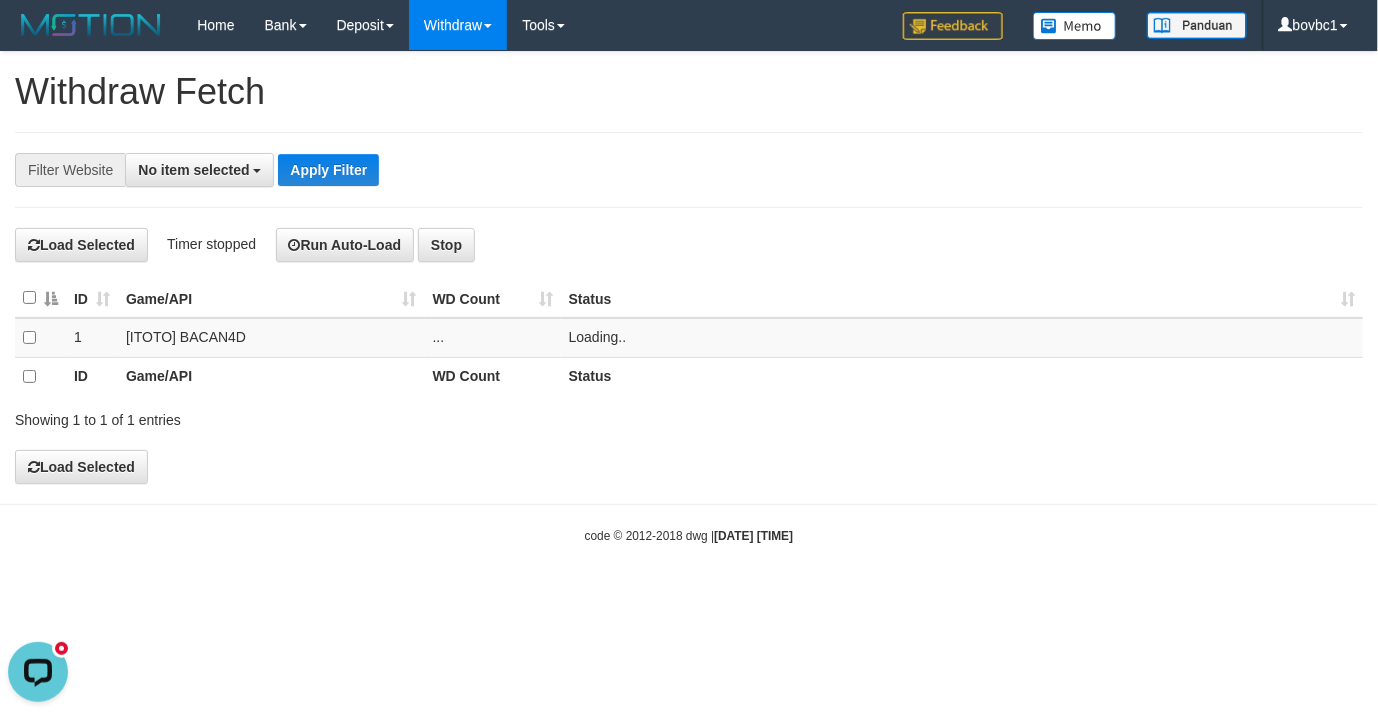scroll, scrollTop: 0, scrollLeft: 0, axis: both 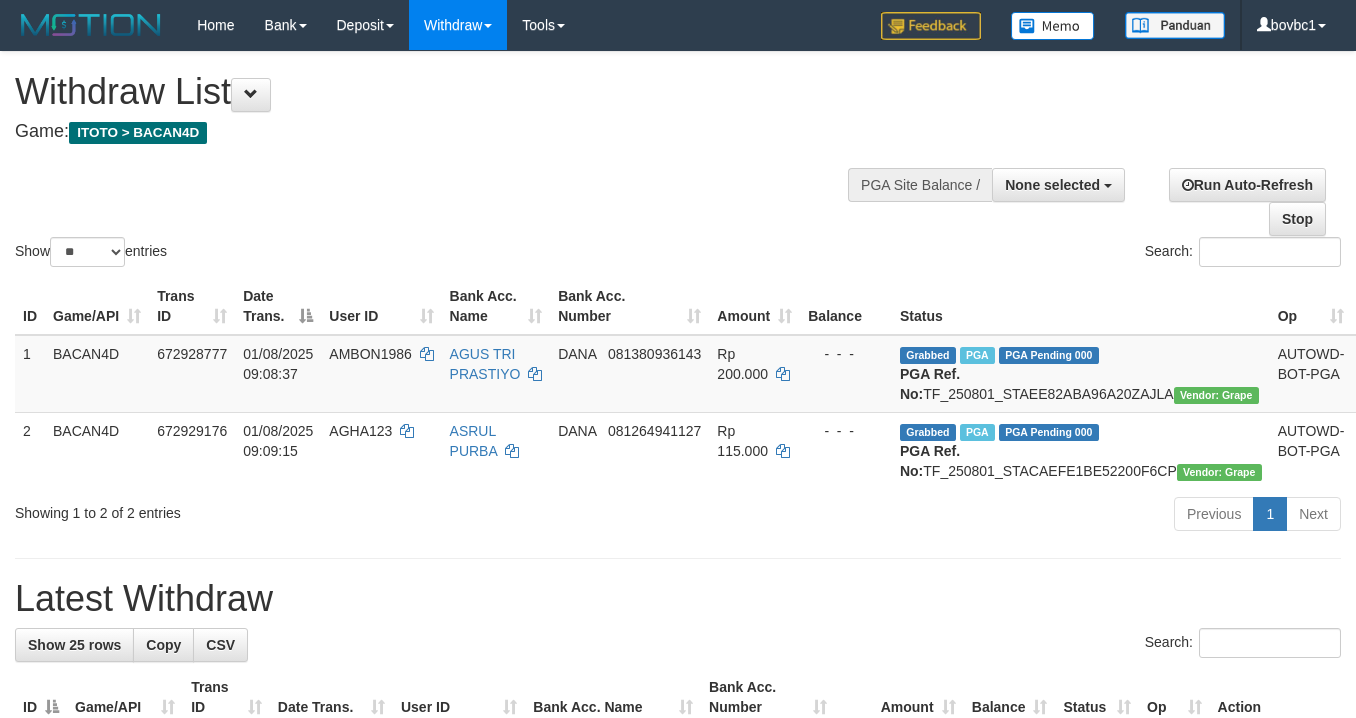 select 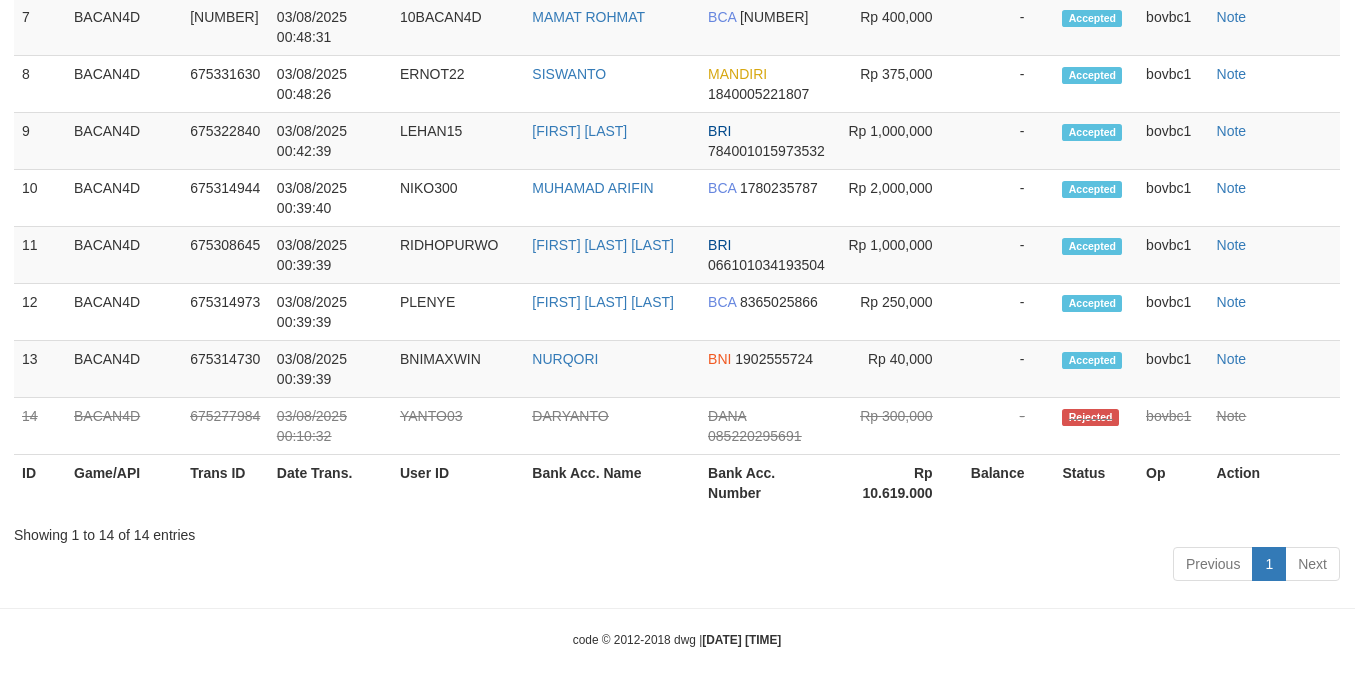 scroll, scrollTop: 931, scrollLeft: 1, axis: both 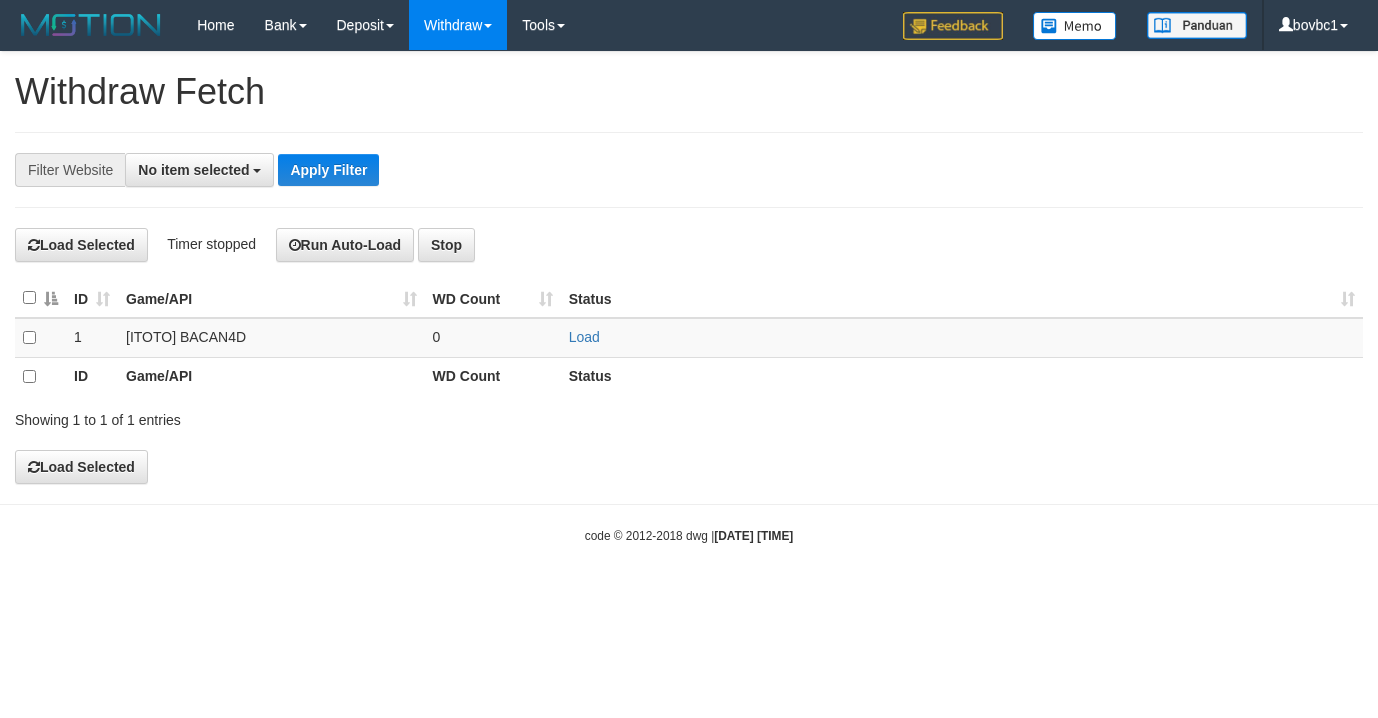 select 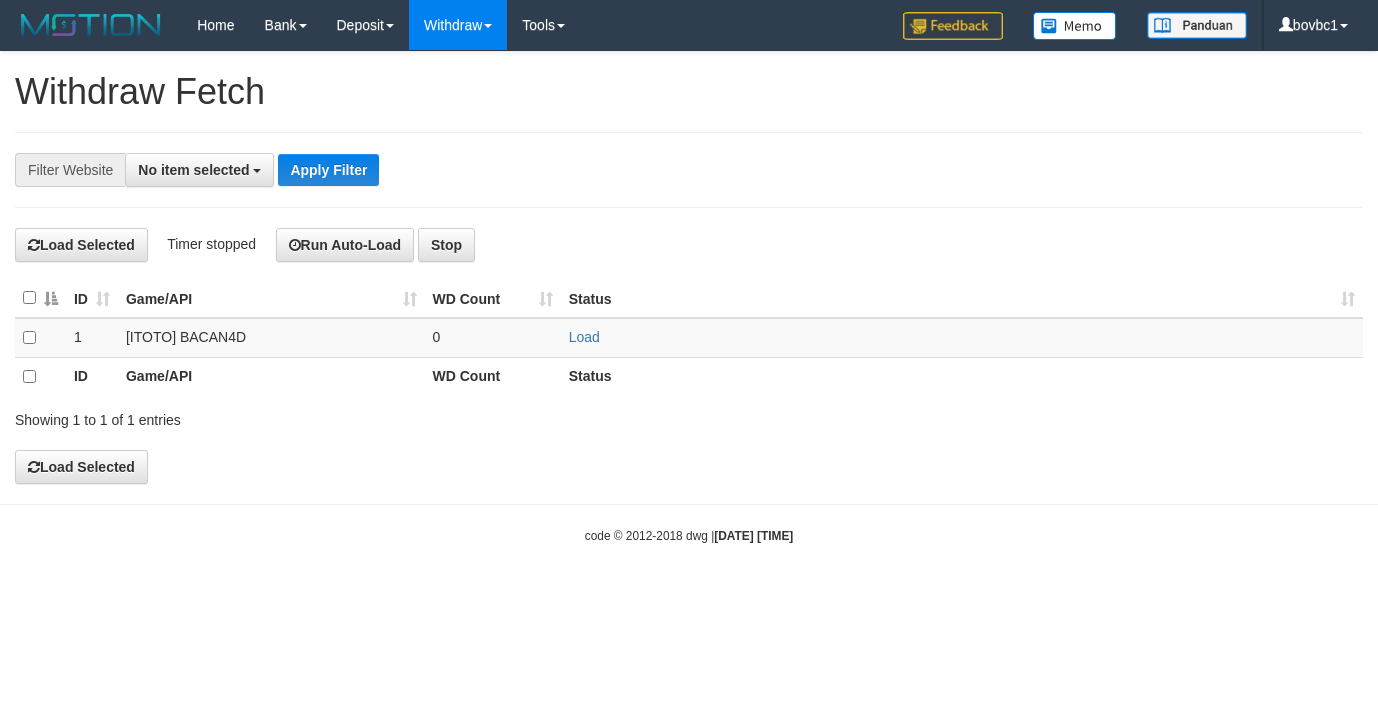 scroll, scrollTop: 0, scrollLeft: 0, axis: both 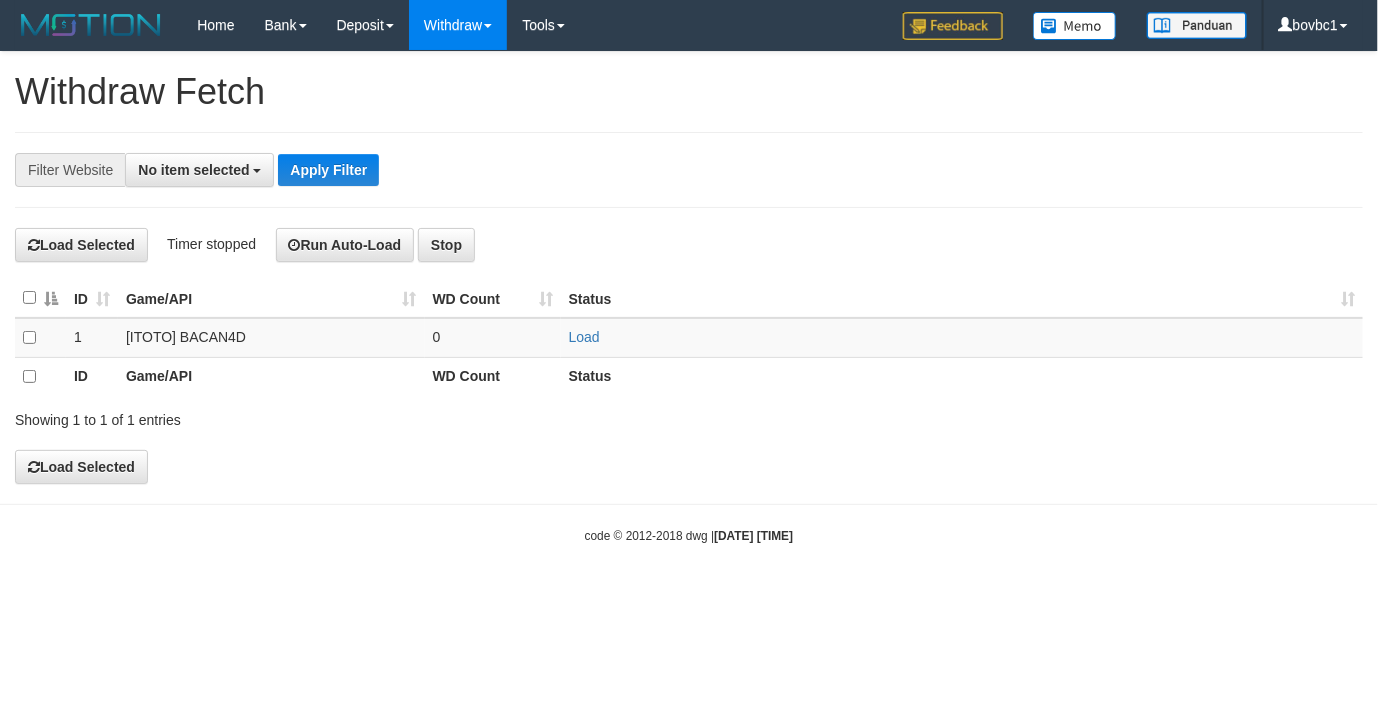 click on "Load" at bounding box center [962, 337] 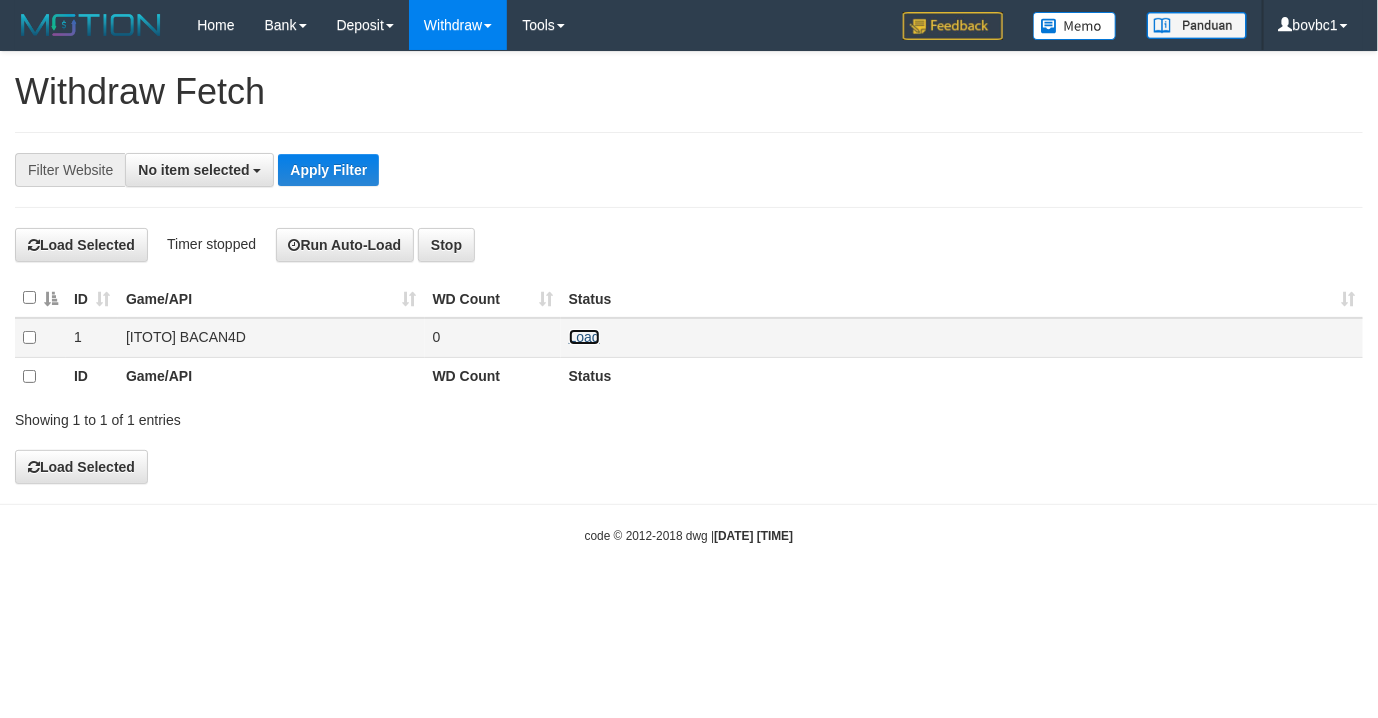 click on "Load" at bounding box center [584, 337] 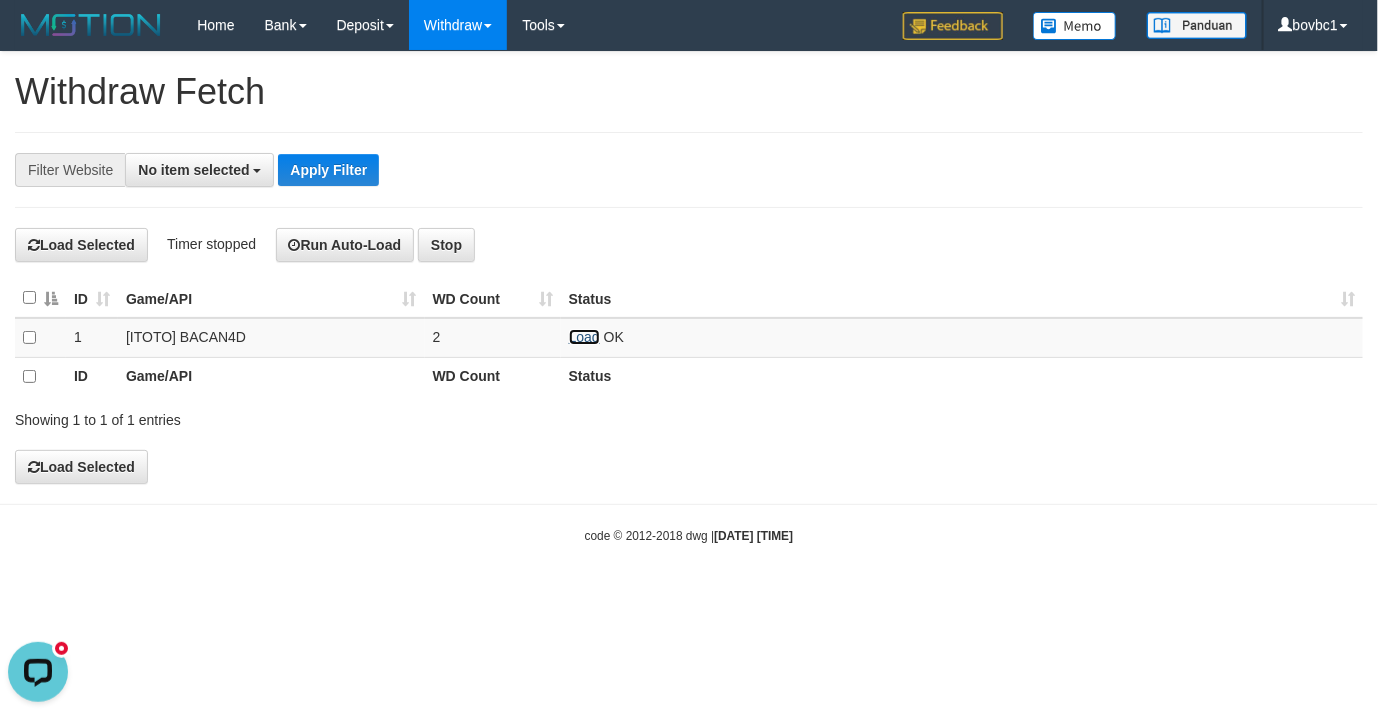 scroll, scrollTop: 0, scrollLeft: 0, axis: both 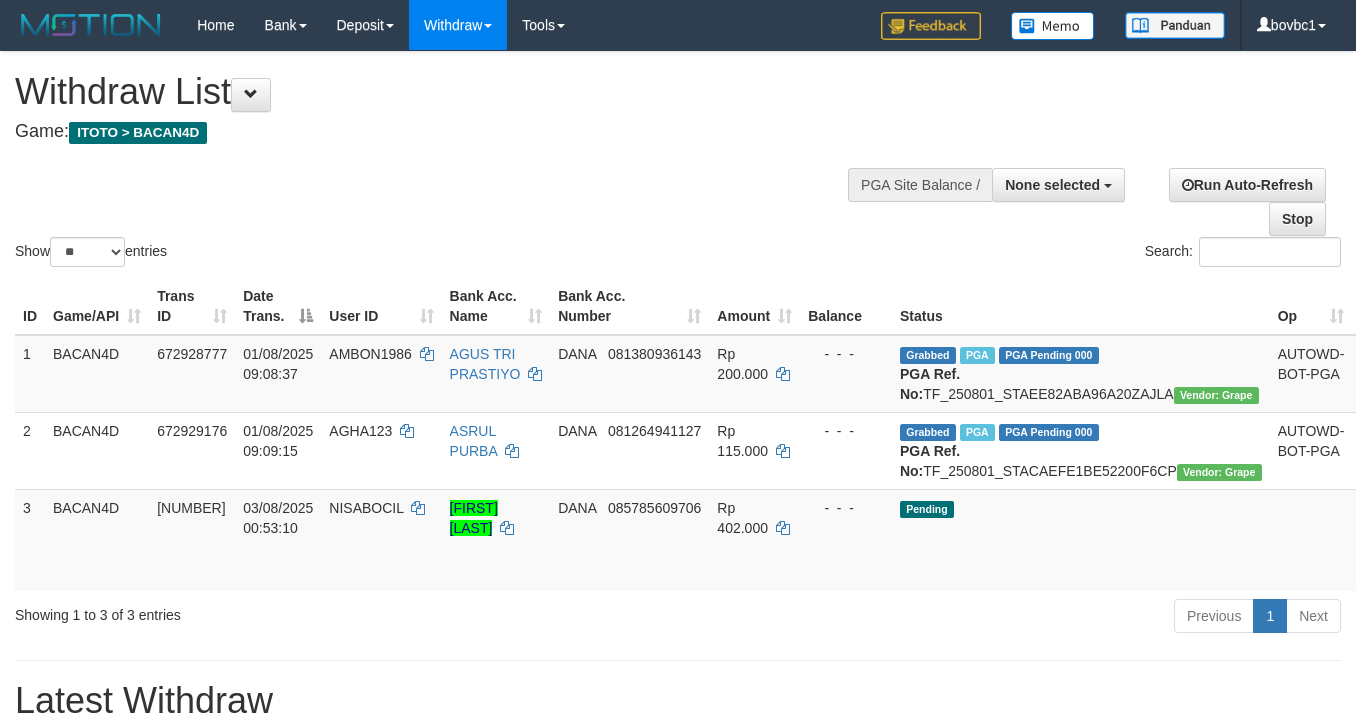 select 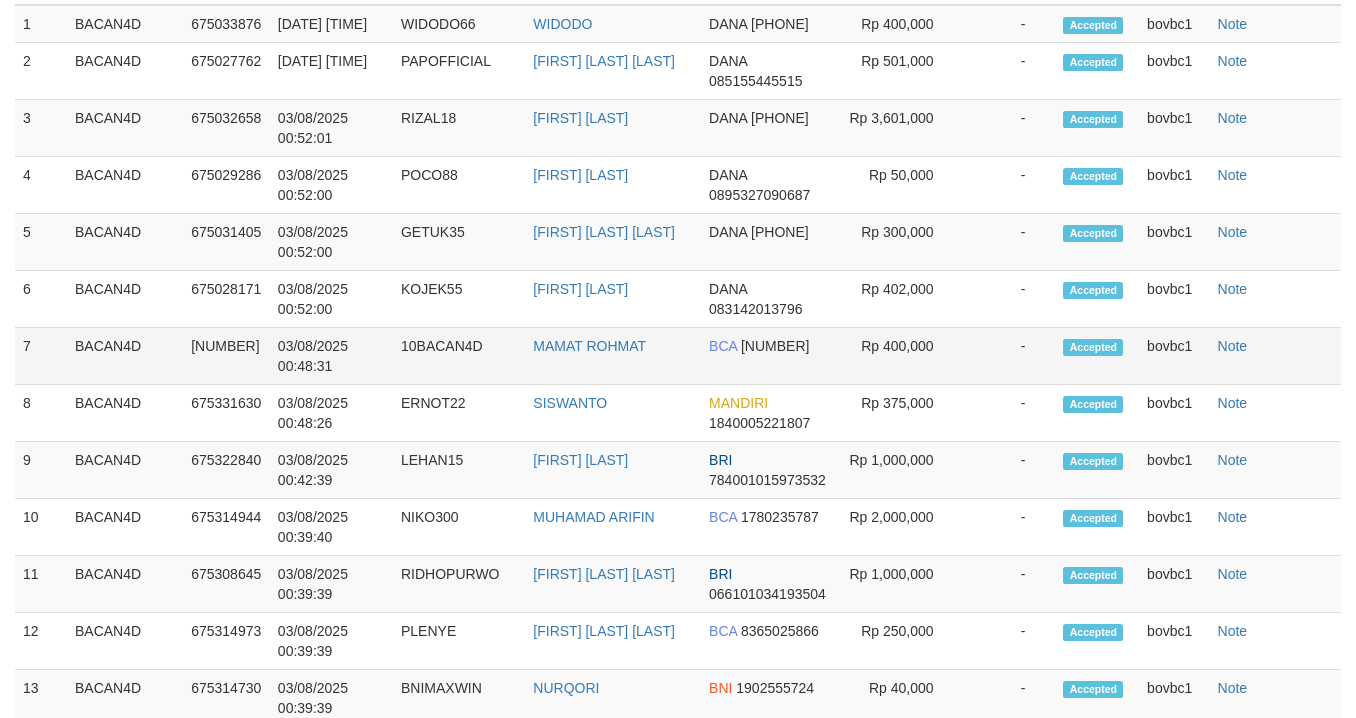 scroll, scrollTop: 373, scrollLeft: 0, axis: vertical 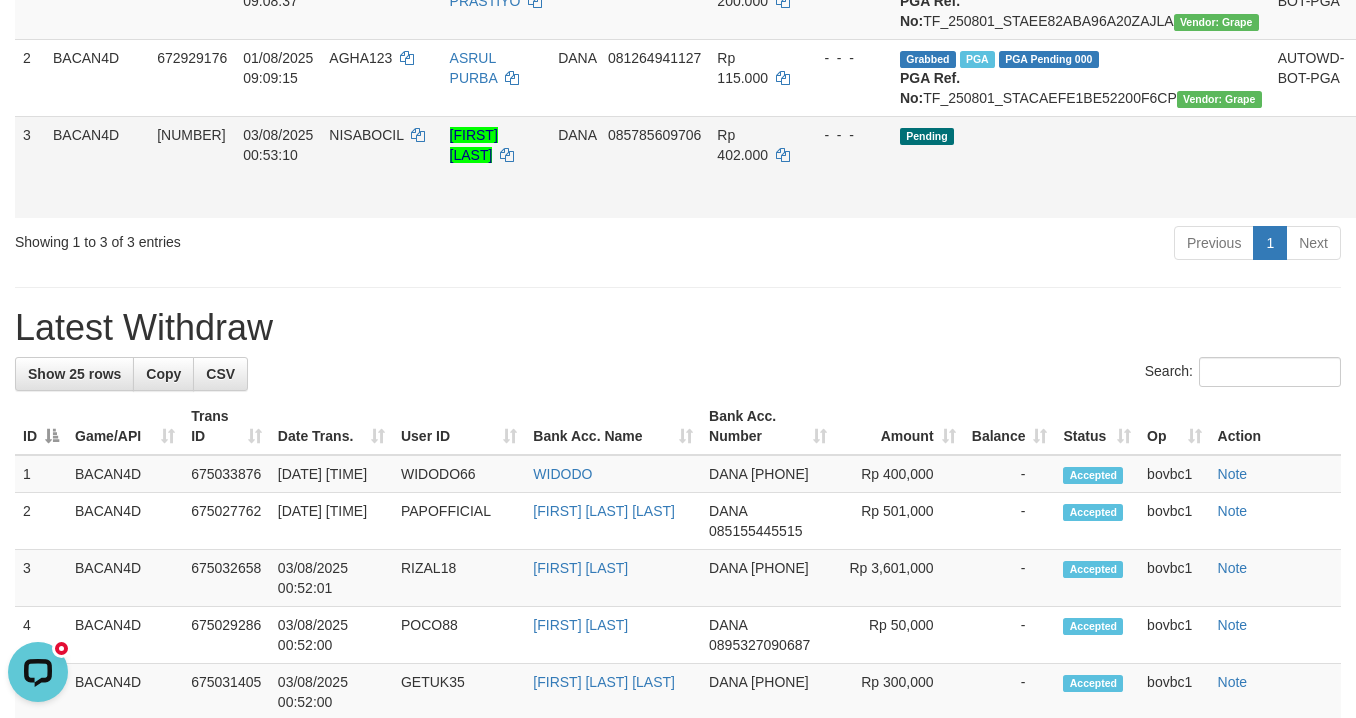 click on "Allow Grab   ·    Reject Send PGA     ·    Note" at bounding box center [1401, 167] 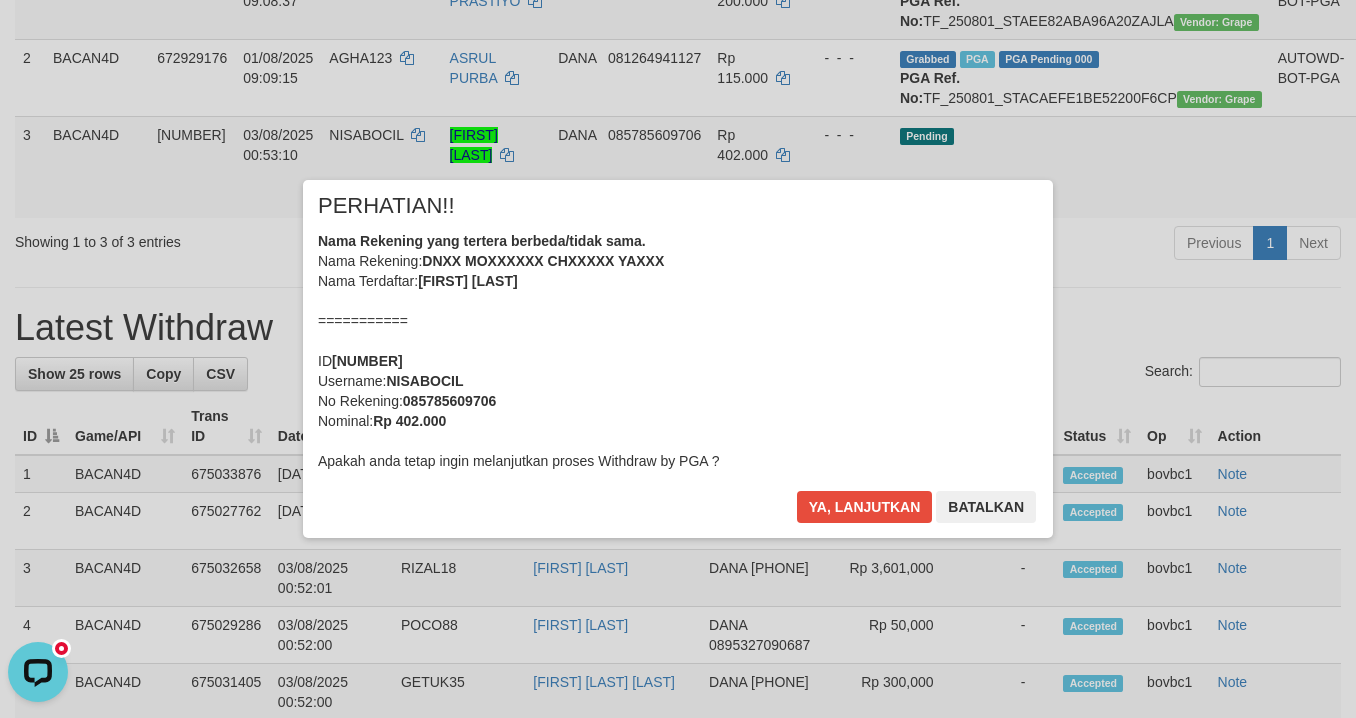 click on "Ya, lanjutkan Batalkan" at bounding box center [916, 514] 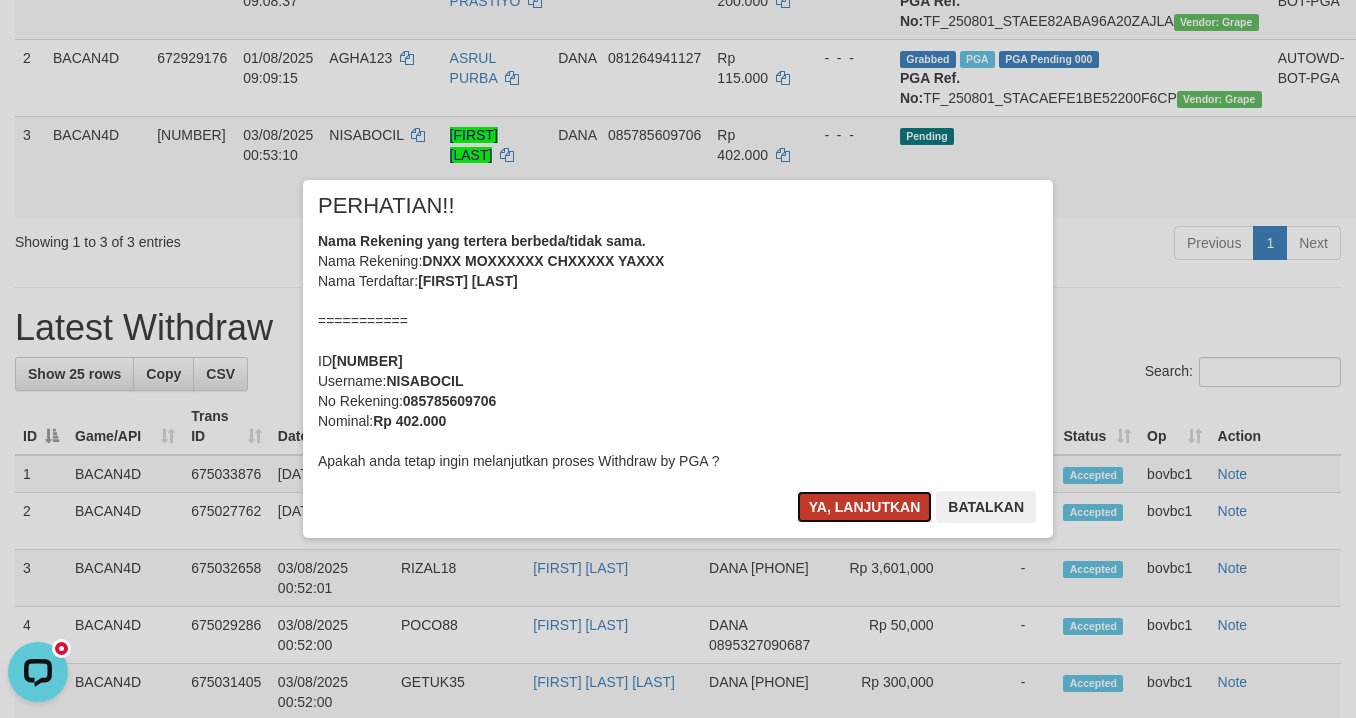 click on "Ya, lanjutkan" at bounding box center [865, 507] 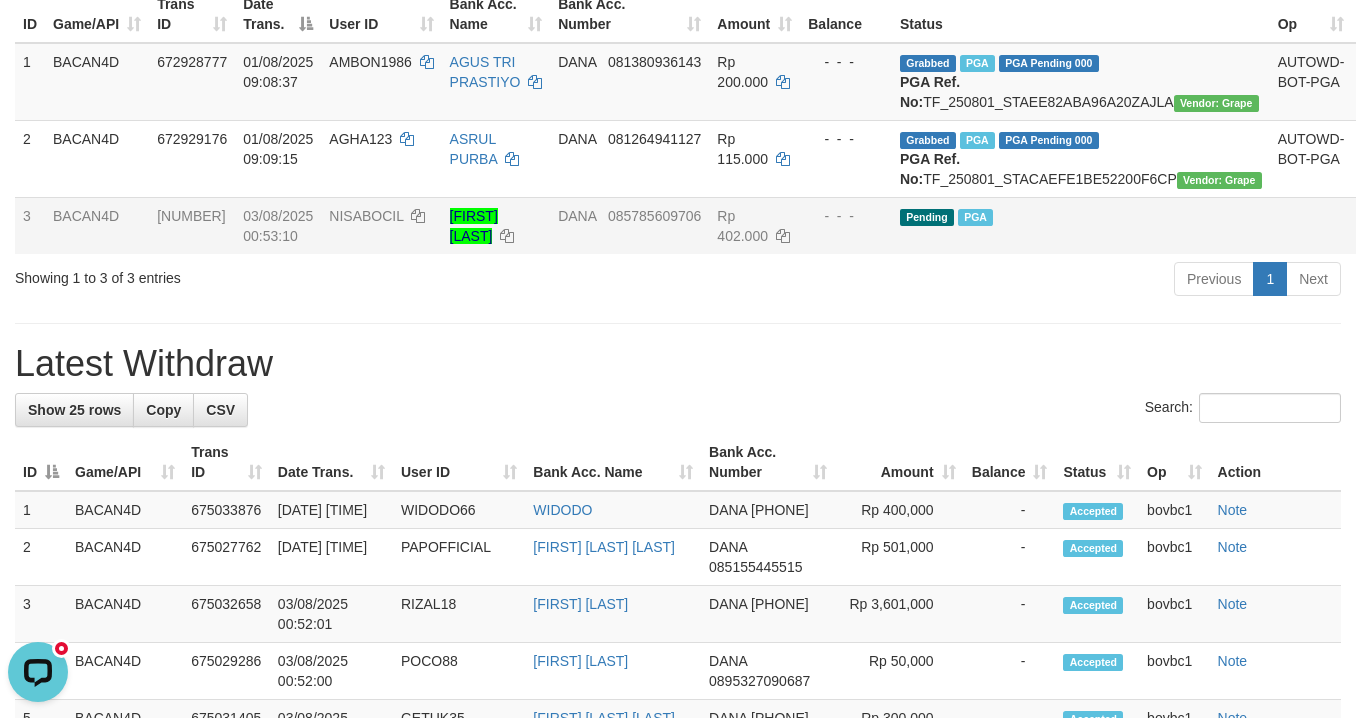 scroll, scrollTop: 223, scrollLeft: 0, axis: vertical 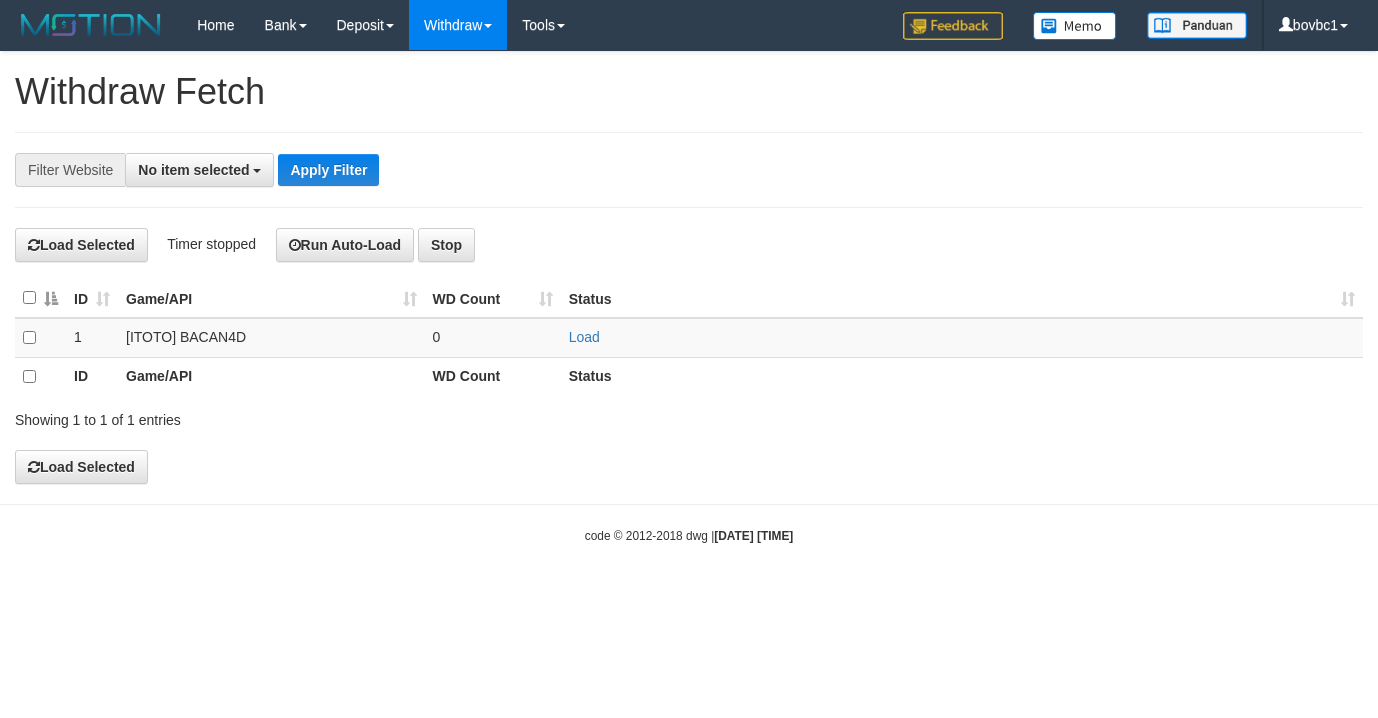 select 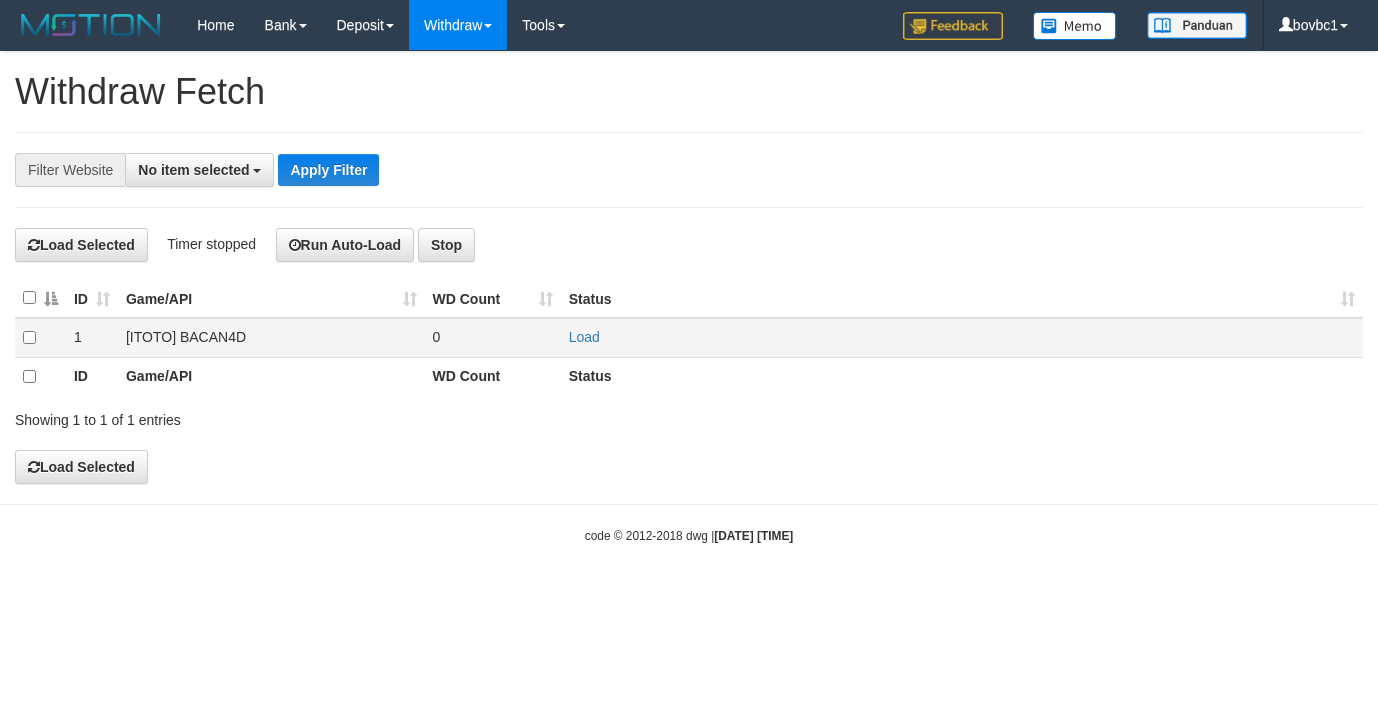 scroll, scrollTop: 0, scrollLeft: 0, axis: both 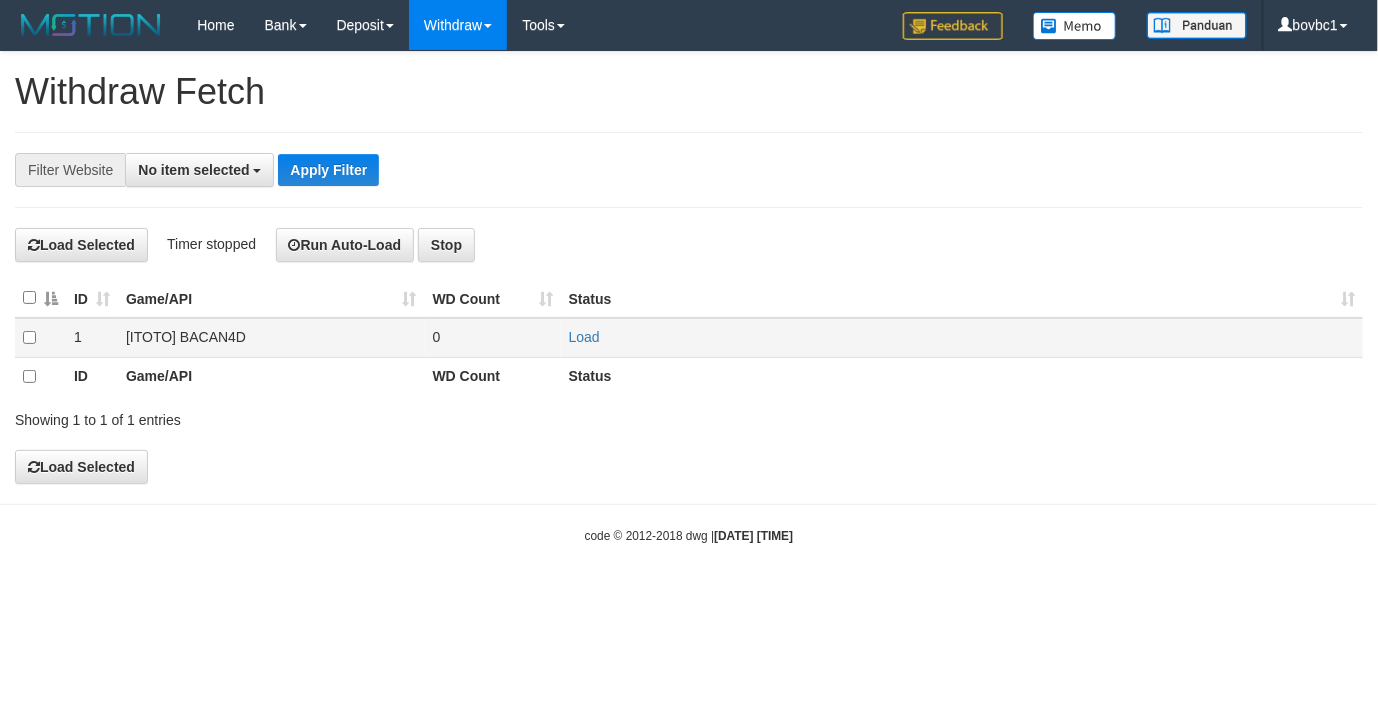 click on "Load" at bounding box center [962, 337] 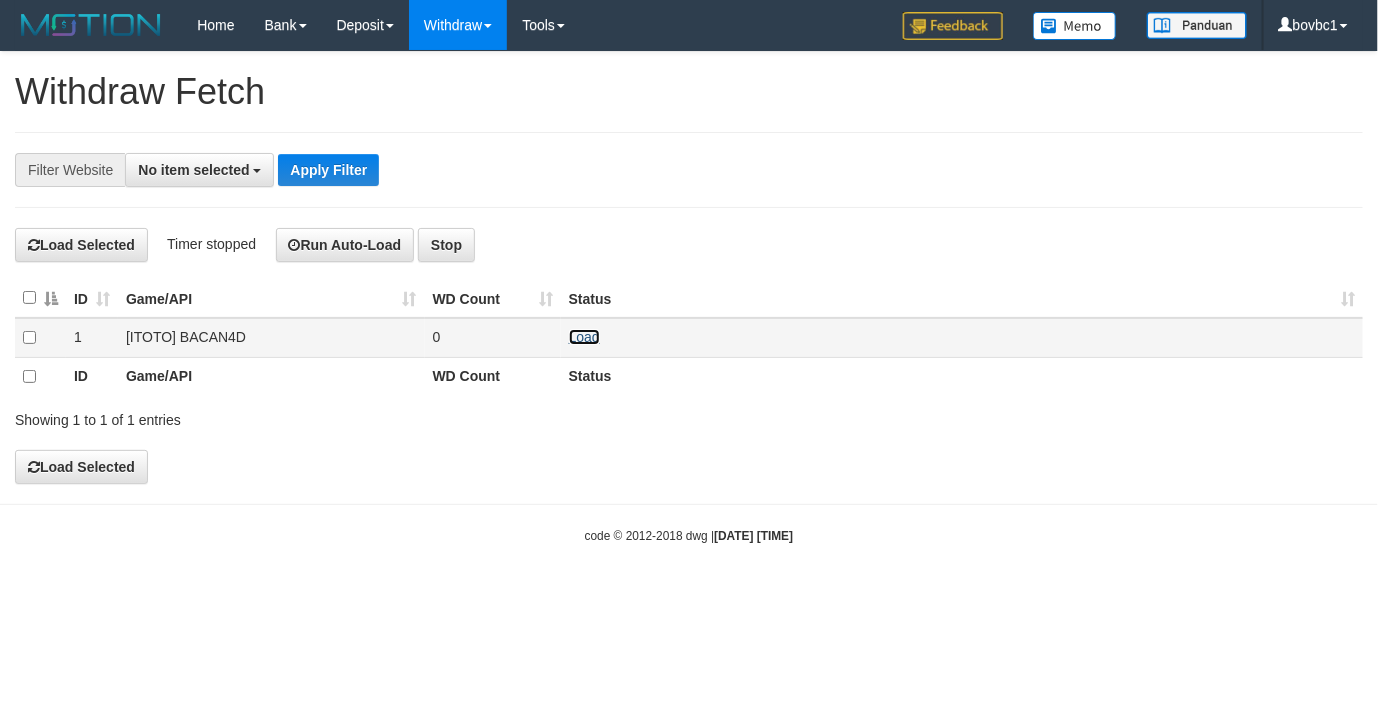 click on "Load" at bounding box center (584, 337) 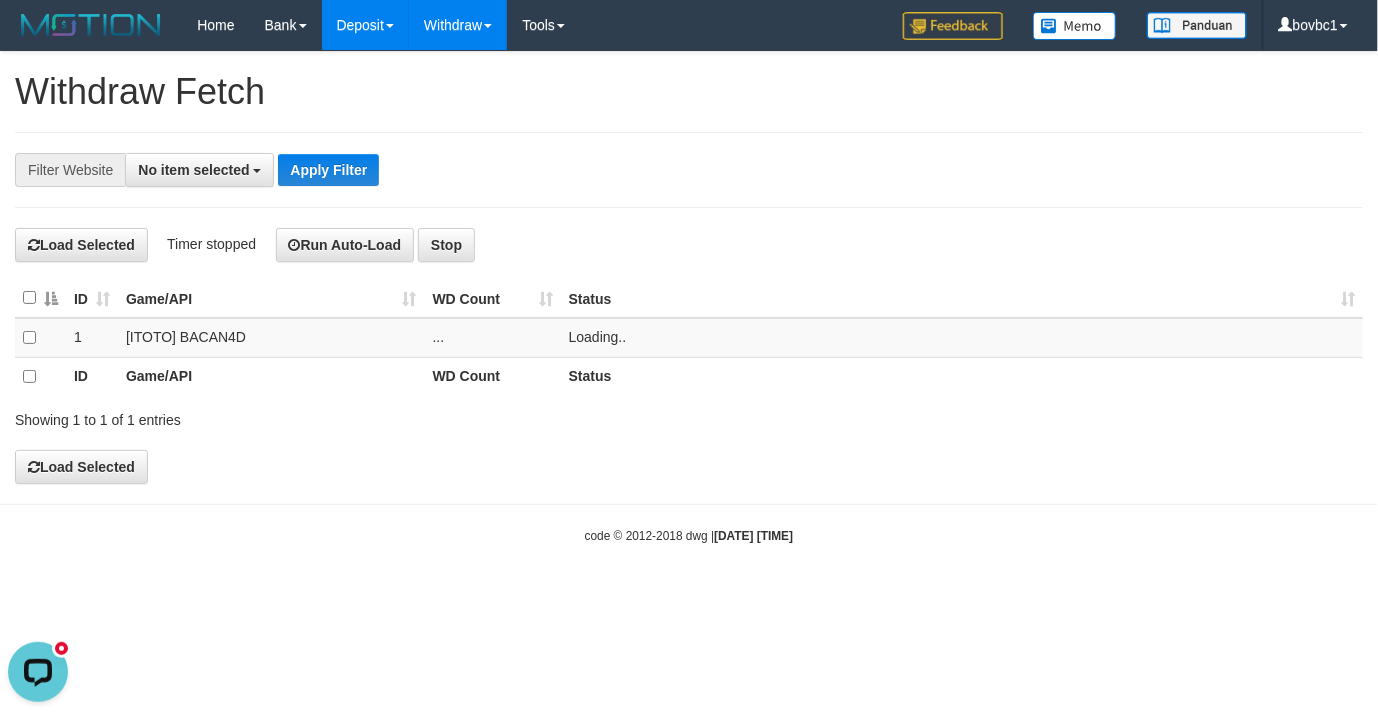scroll, scrollTop: 0, scrollLeft: 0, axis: both 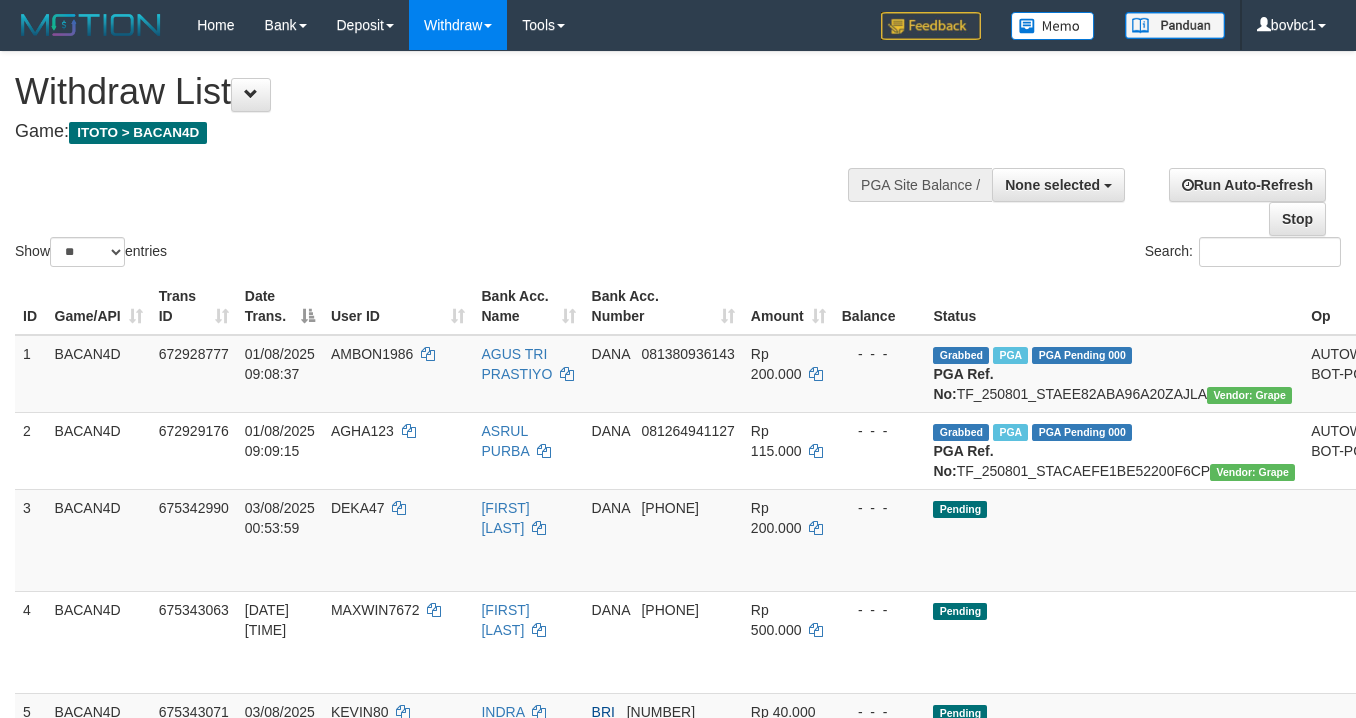 select 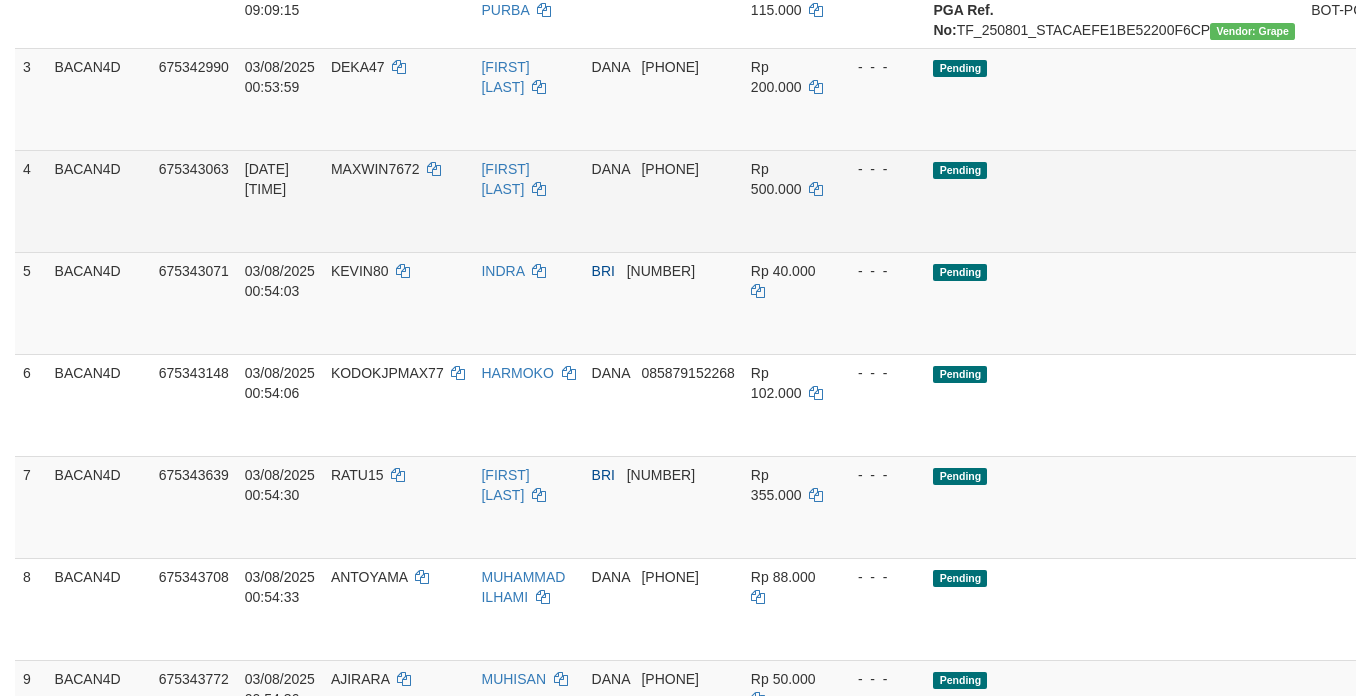 scroll, scrollTop: 514, scrollLeft: 0, axis: vertical 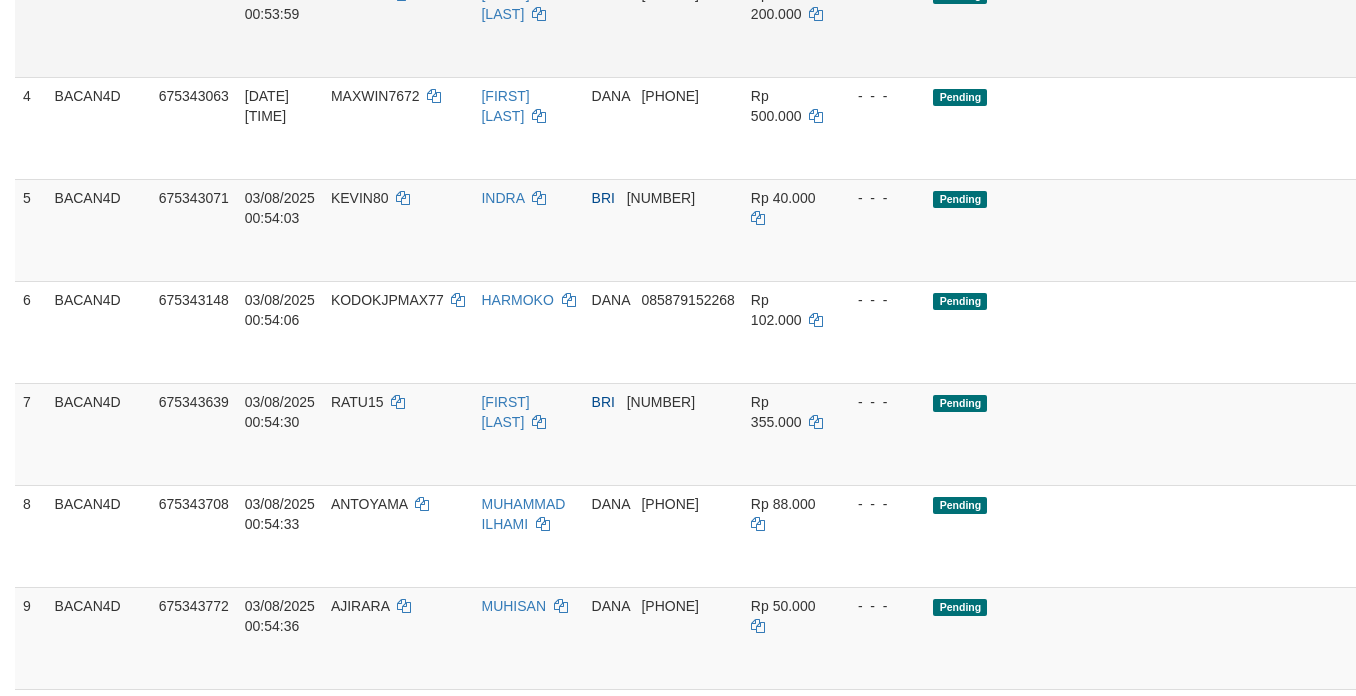 click on "Send PGA" at bounding box center [1410, 49] 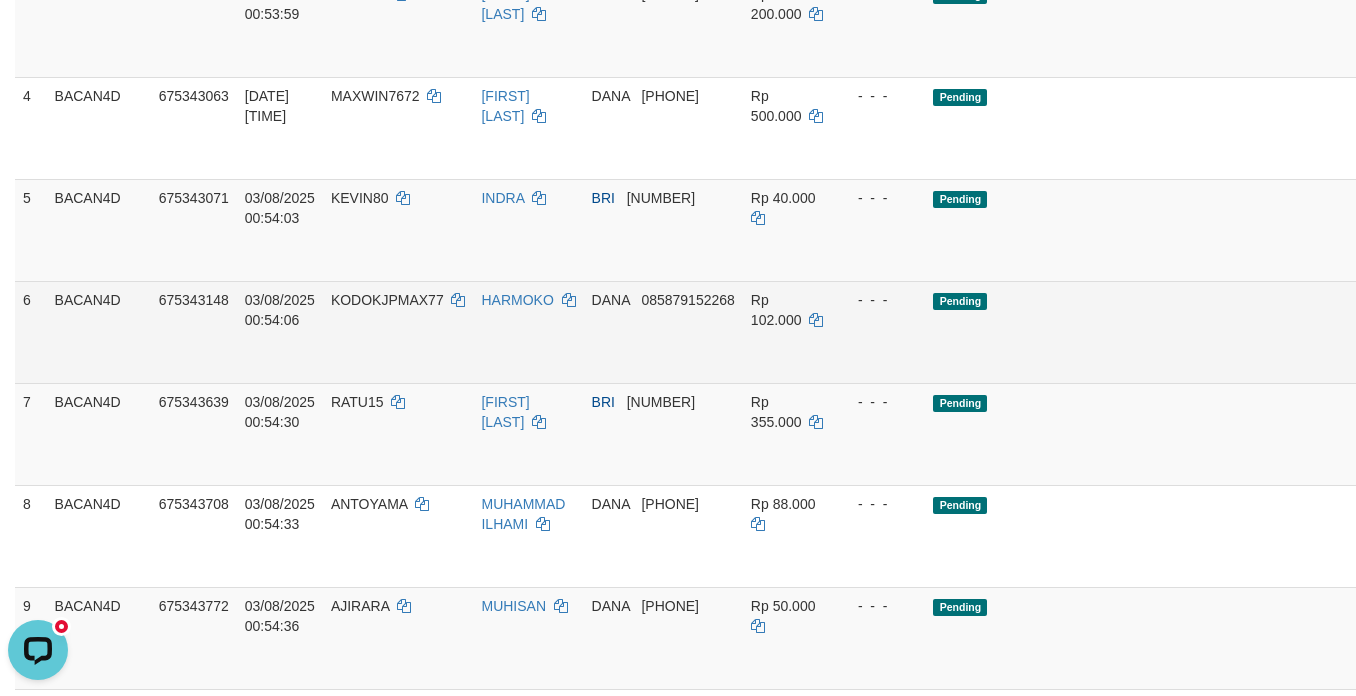 scroll, scrollTop: 0, scrollLeft: 0, axis: both 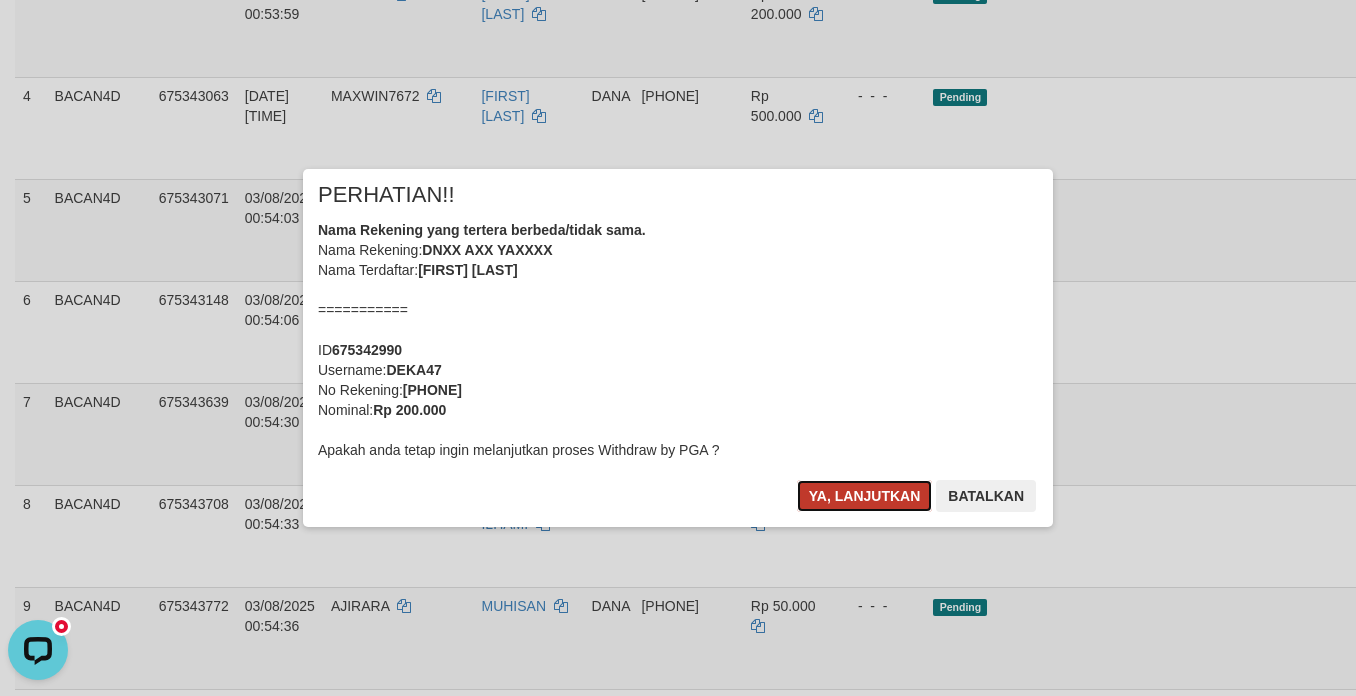 click on "Ya, lanjutkan" at bounding box center [865, 496] 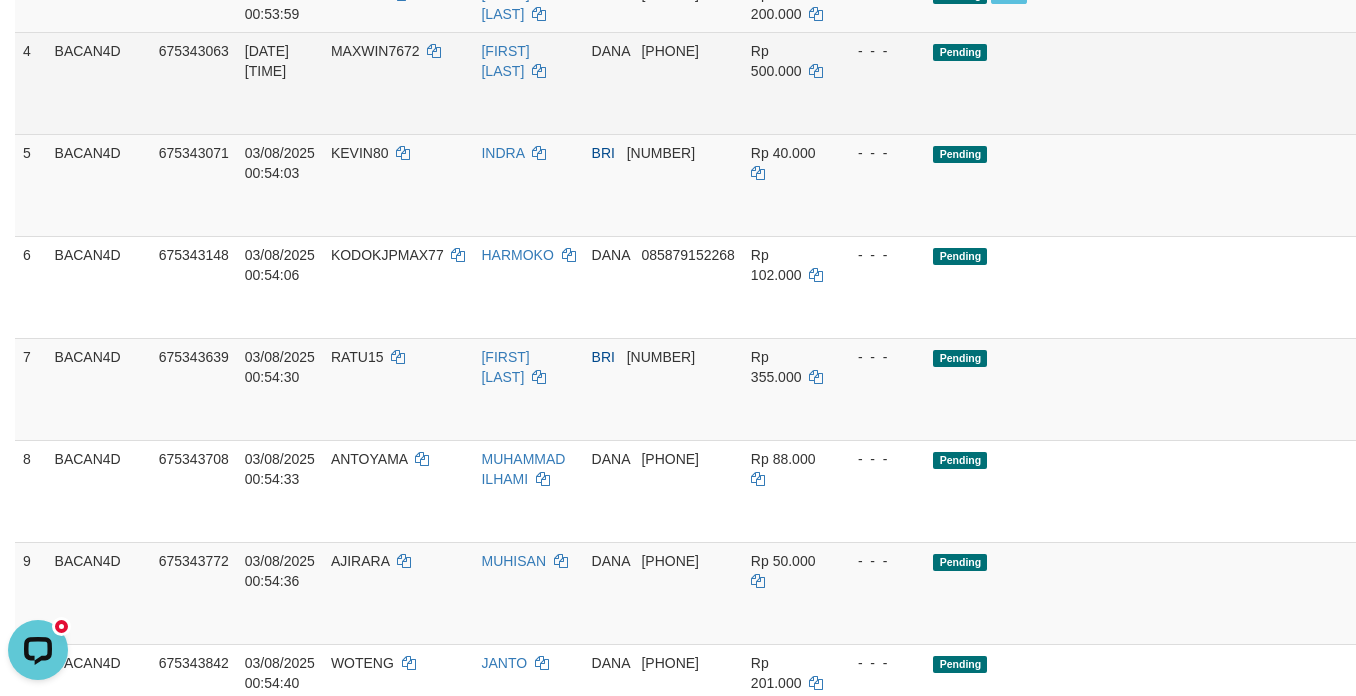 click on "Send PGA" at bounding box center (1410, 106) 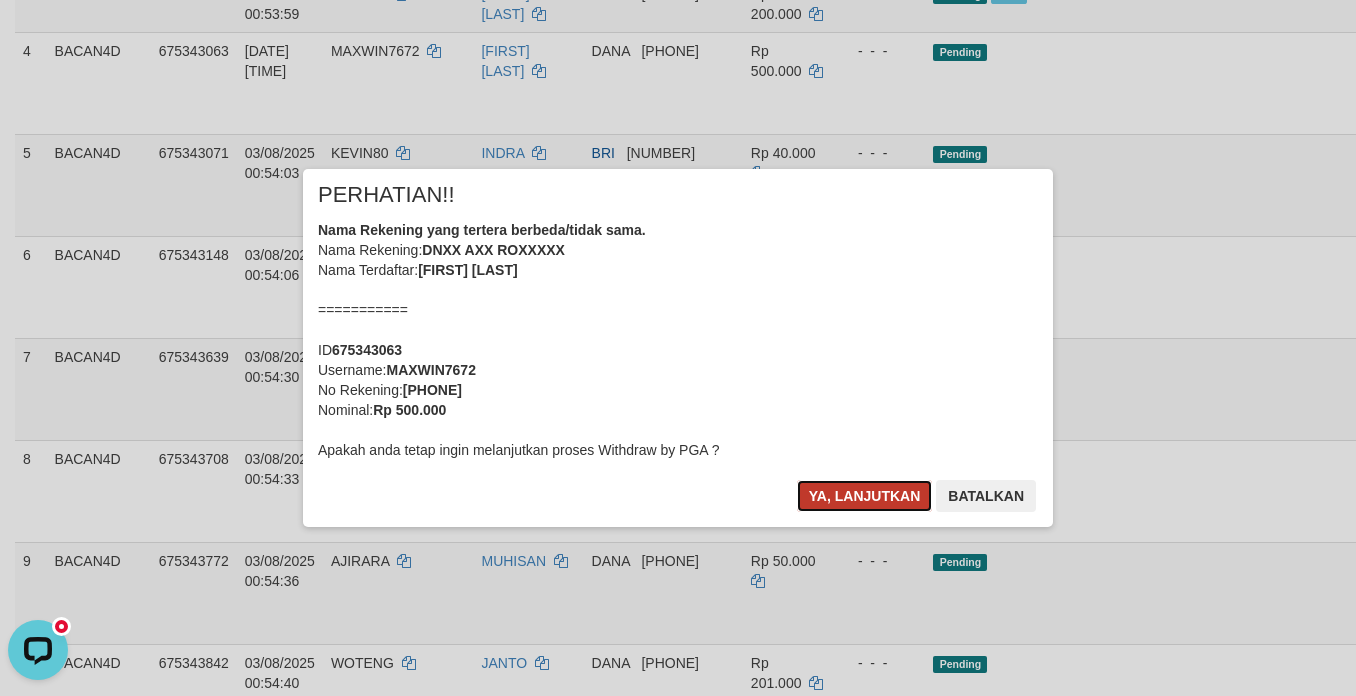 click on "Ya, lanjutkan" at bounding box center [865, 496] 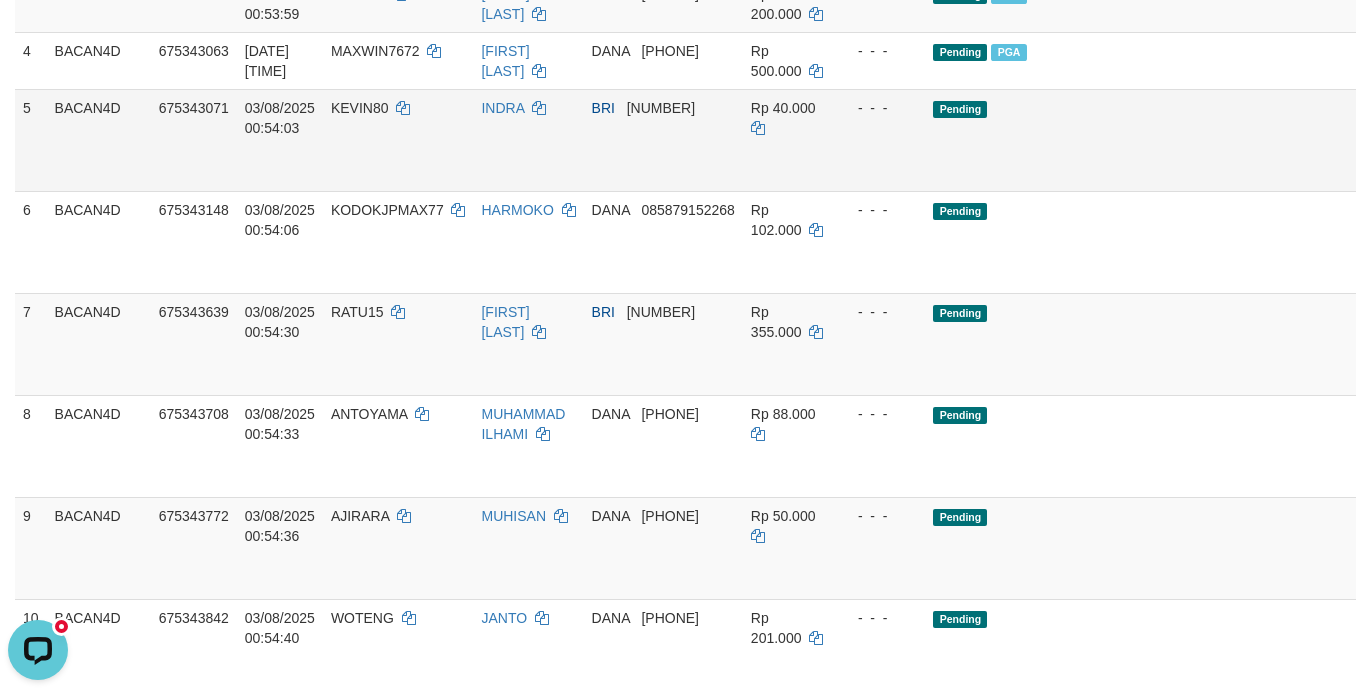 click on "Send PGA" at bounding box center [1410, 163] 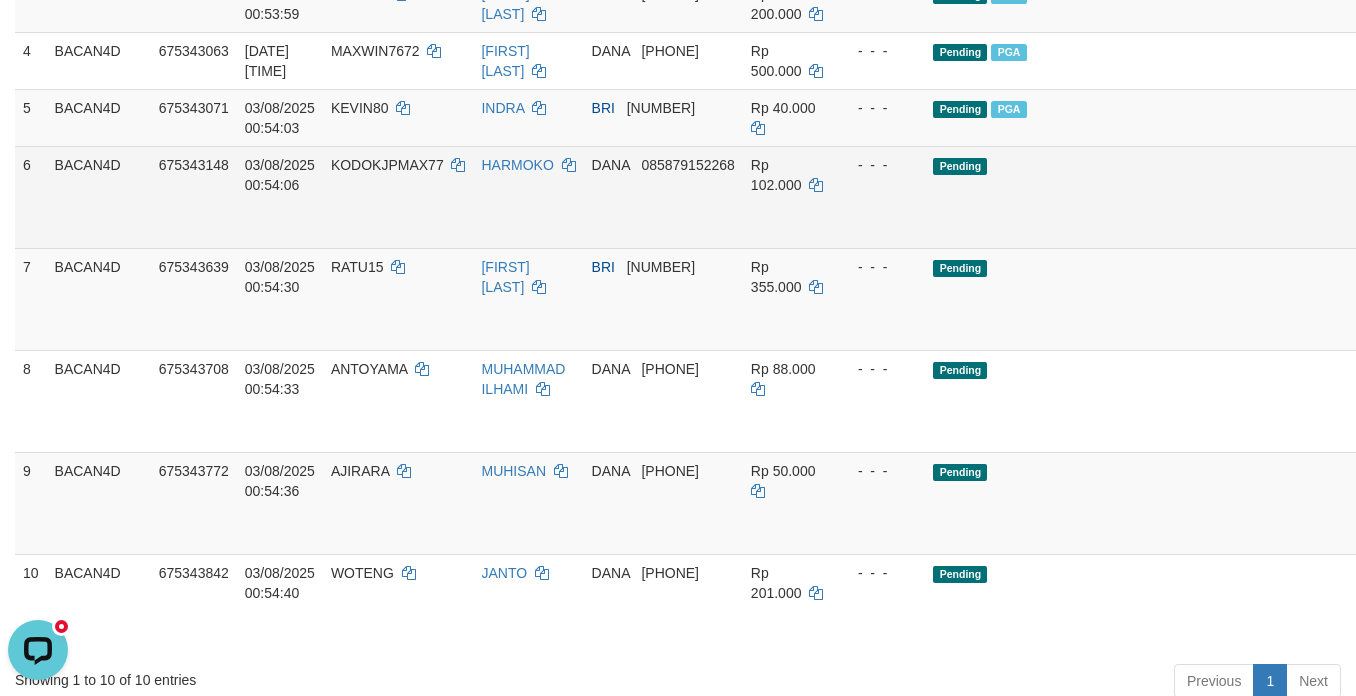 click on "Send PGA" at bounding box center [1410, 220] 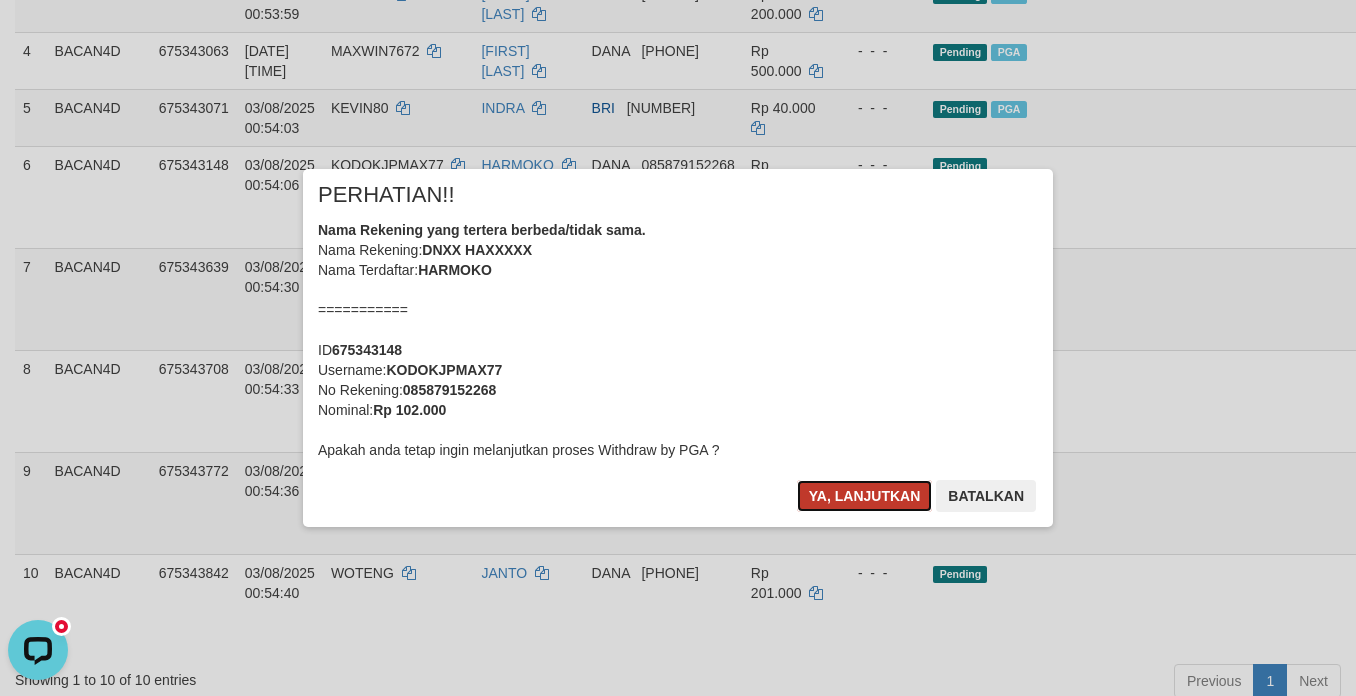 click on "Ya, lanjutkan" at bounding box center [865, 496] 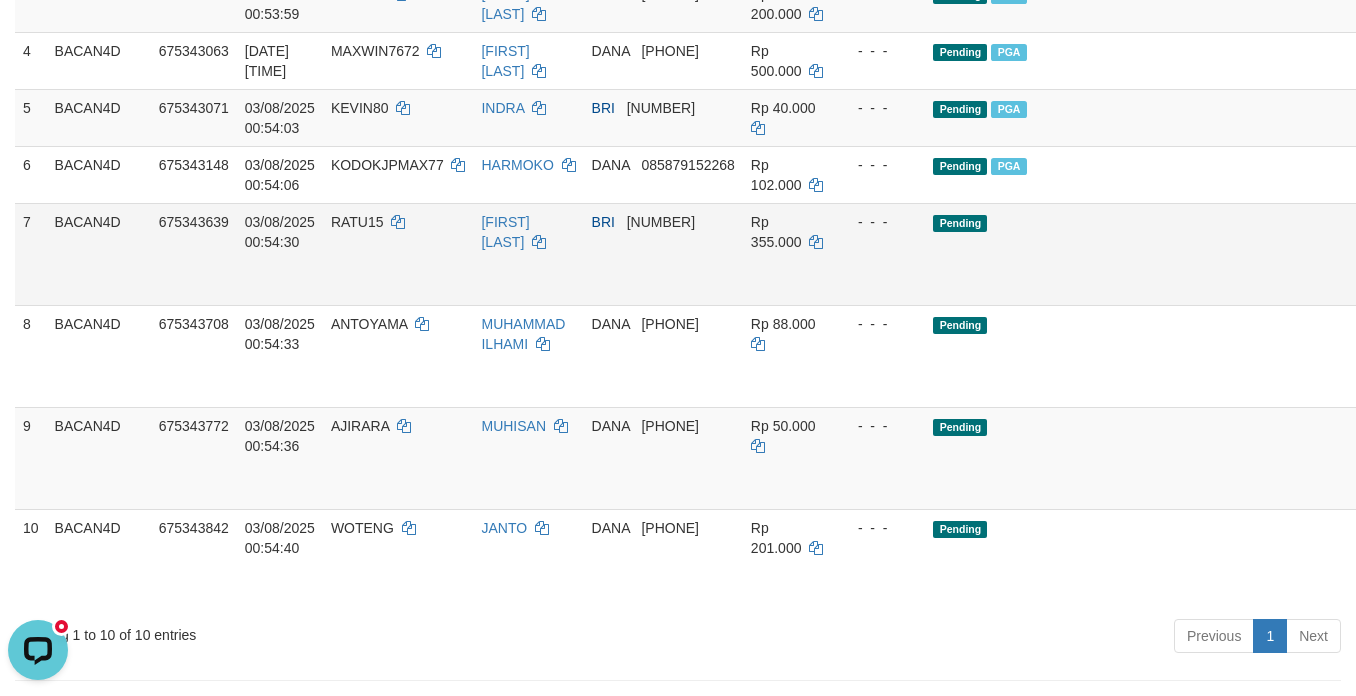 click on "Send PGA" at bounding box center [1410, 277] 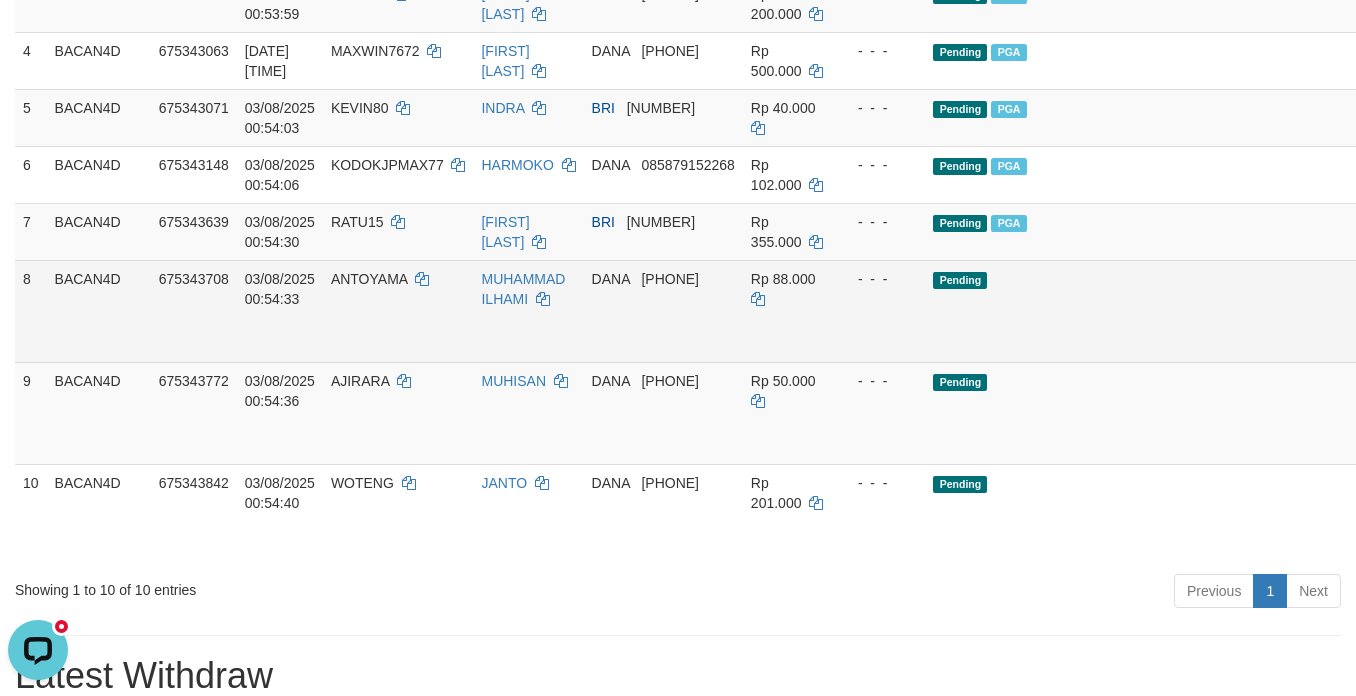 click on "Send PGA" at bounding box center [1410, 334] 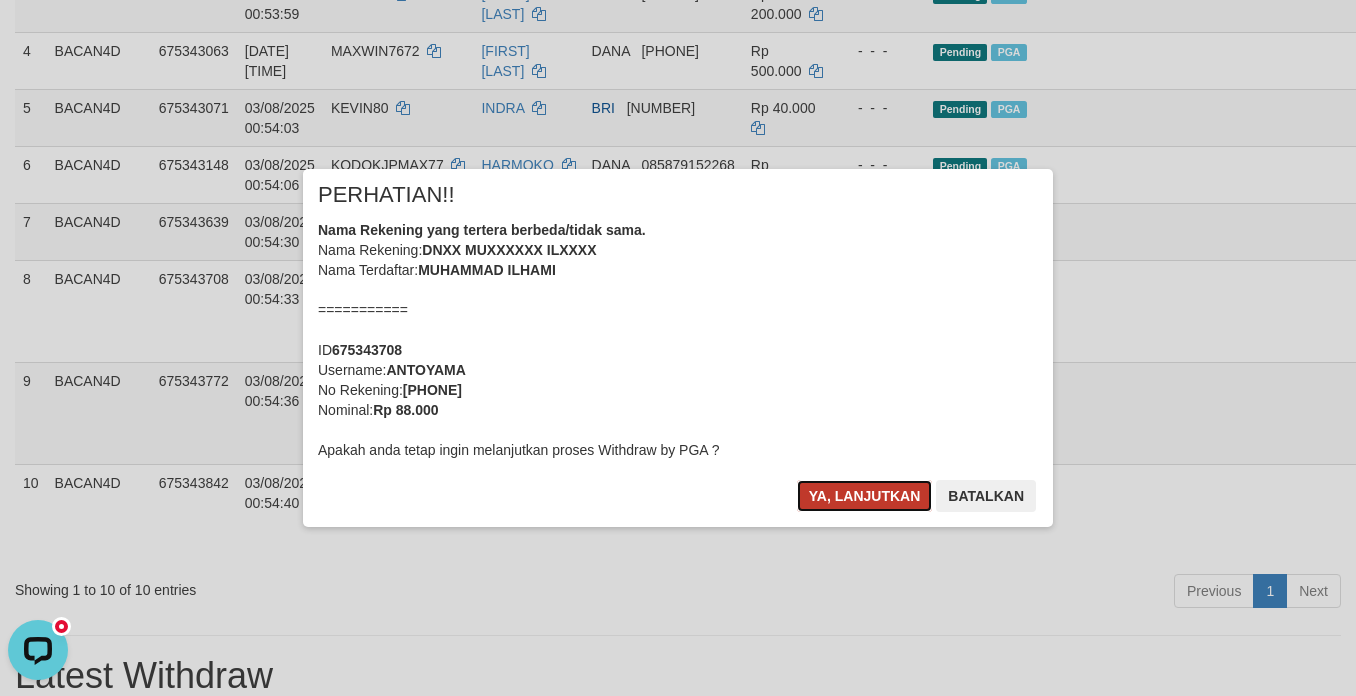 click on "Ya, lanjutkan" at bounding box center [865, 496] 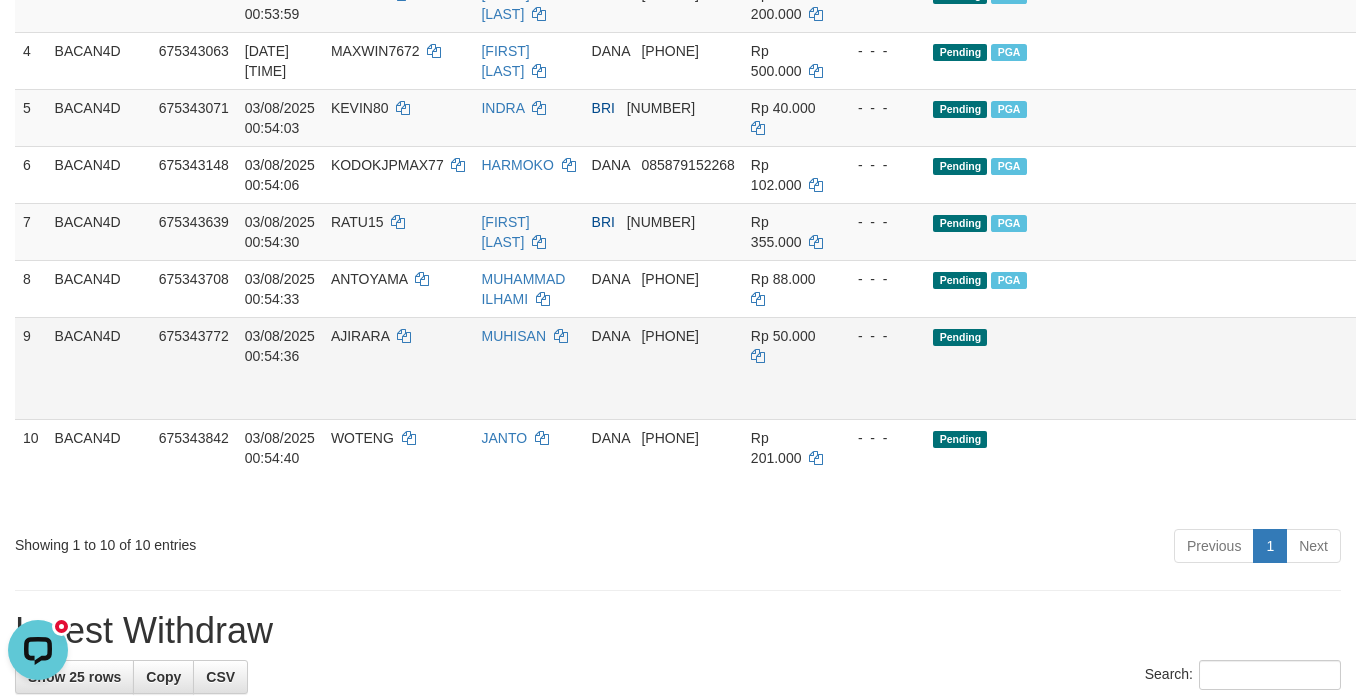 click on "Send PGA" at bounding box center [1410, 391] 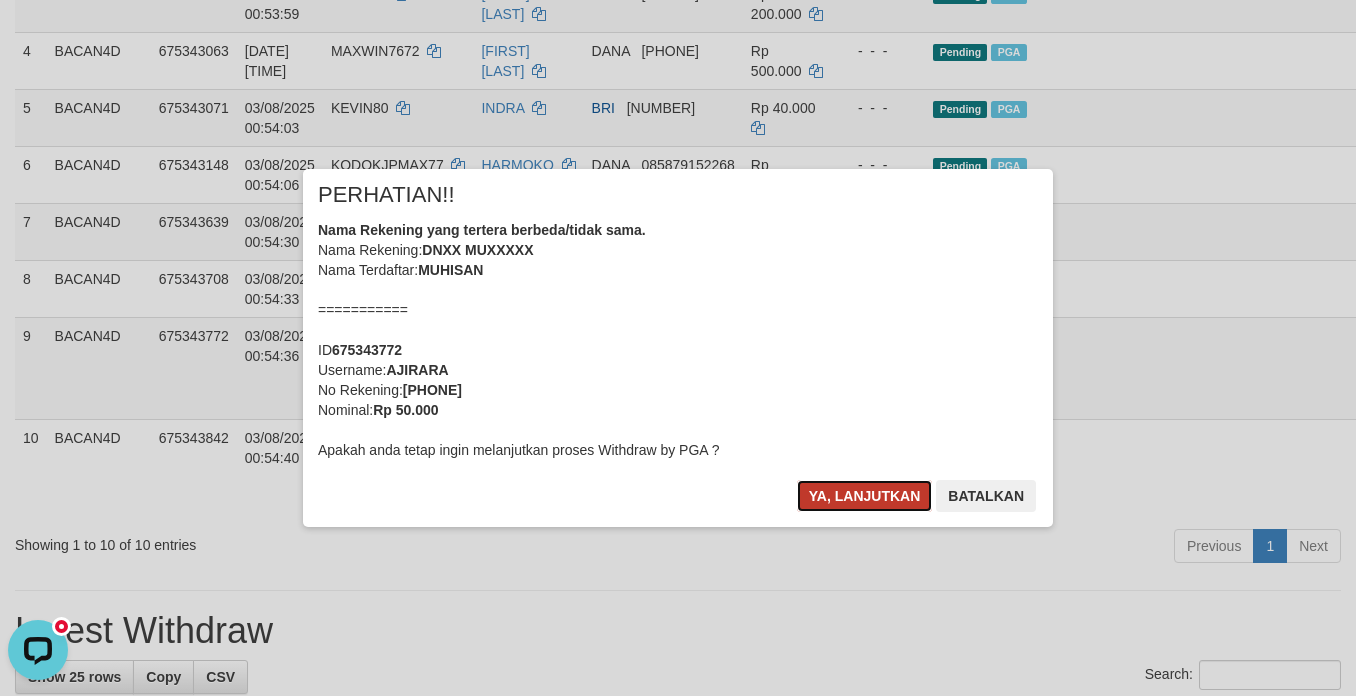 click on "Ya, lanjutkan" at bounding box center (865, 496) 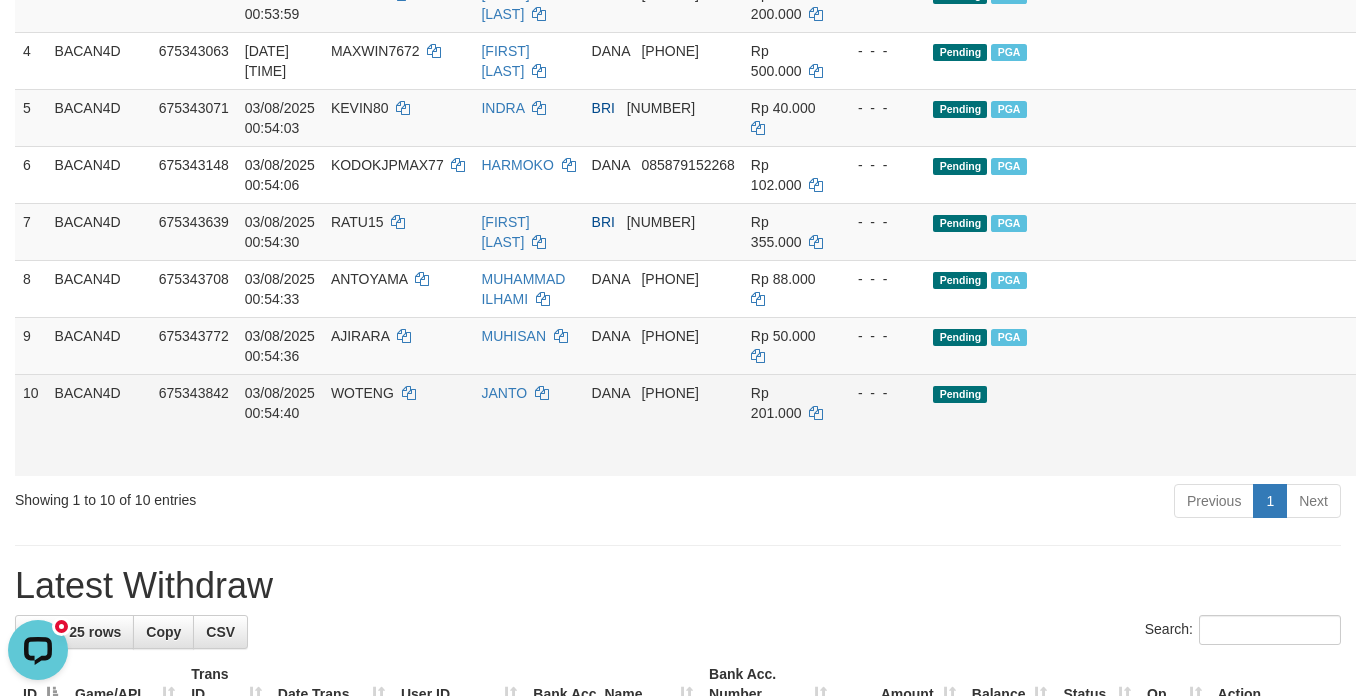 click on "Send PGA" at bounding box center [1410, 448] 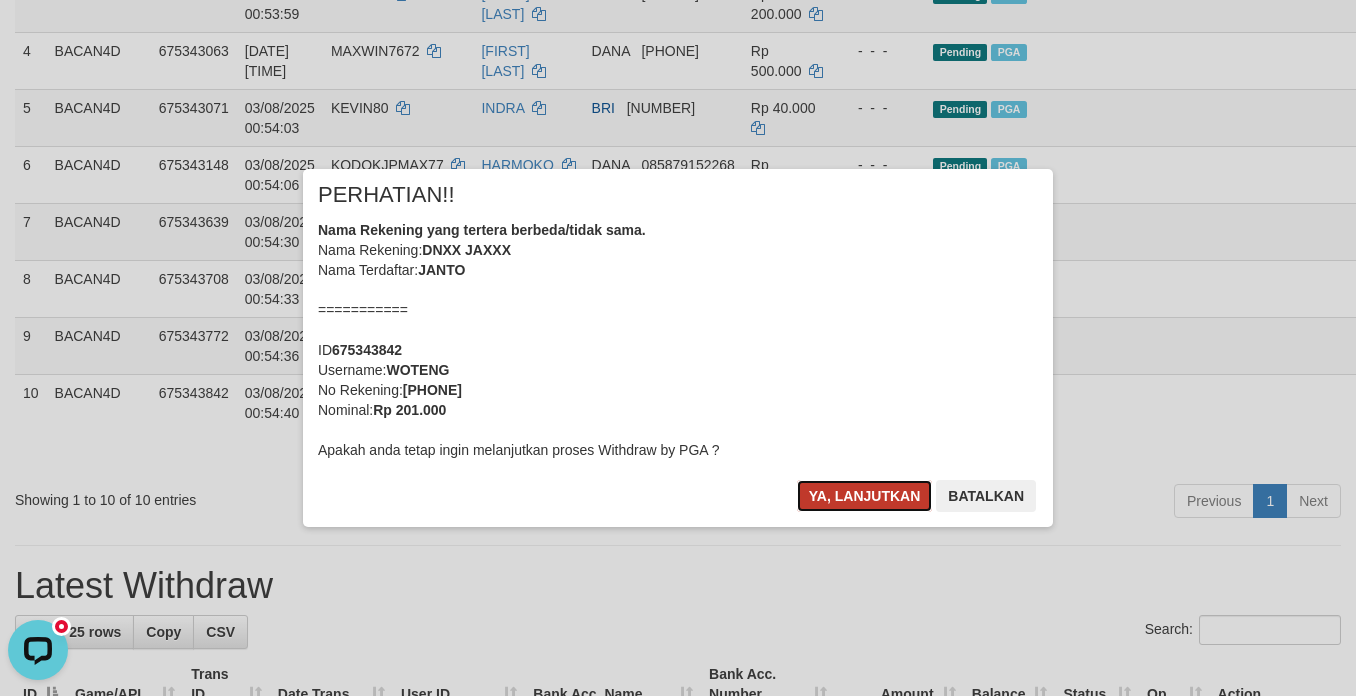 click on "Ya, lanjutkan" at bounding box center [865, 496] 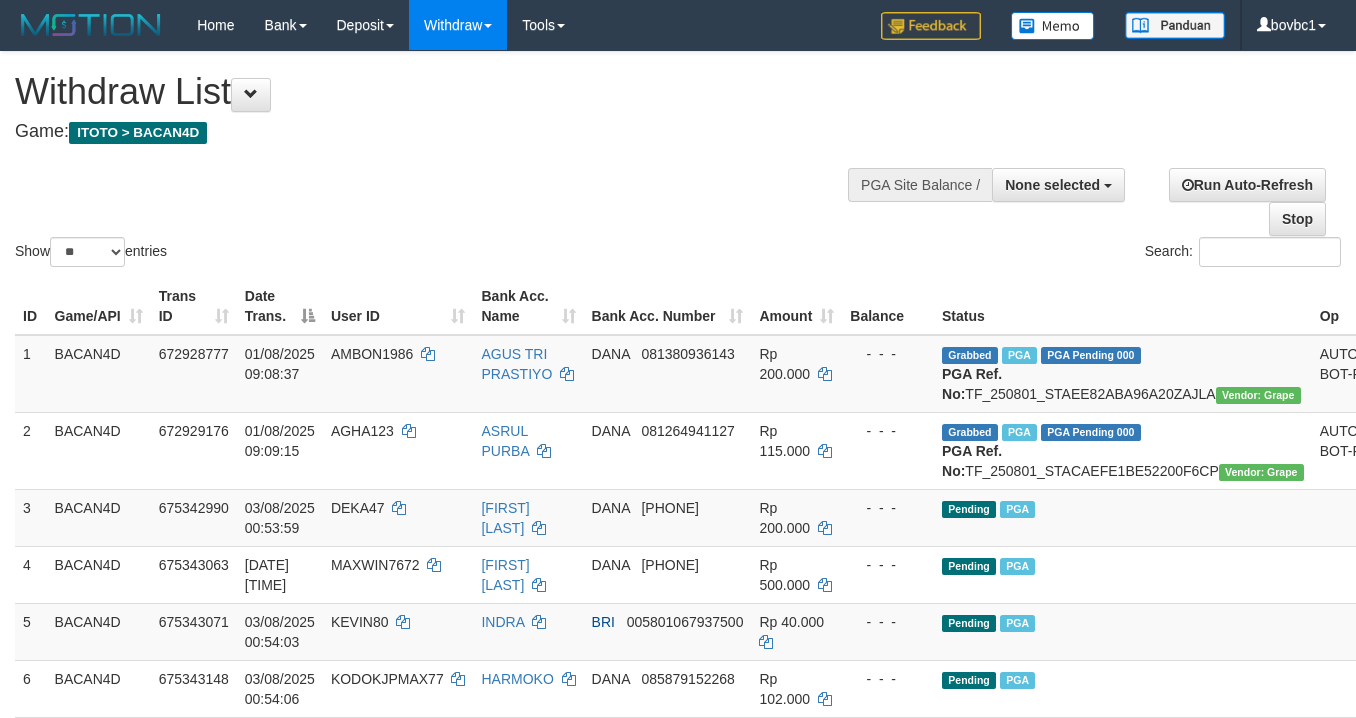 select 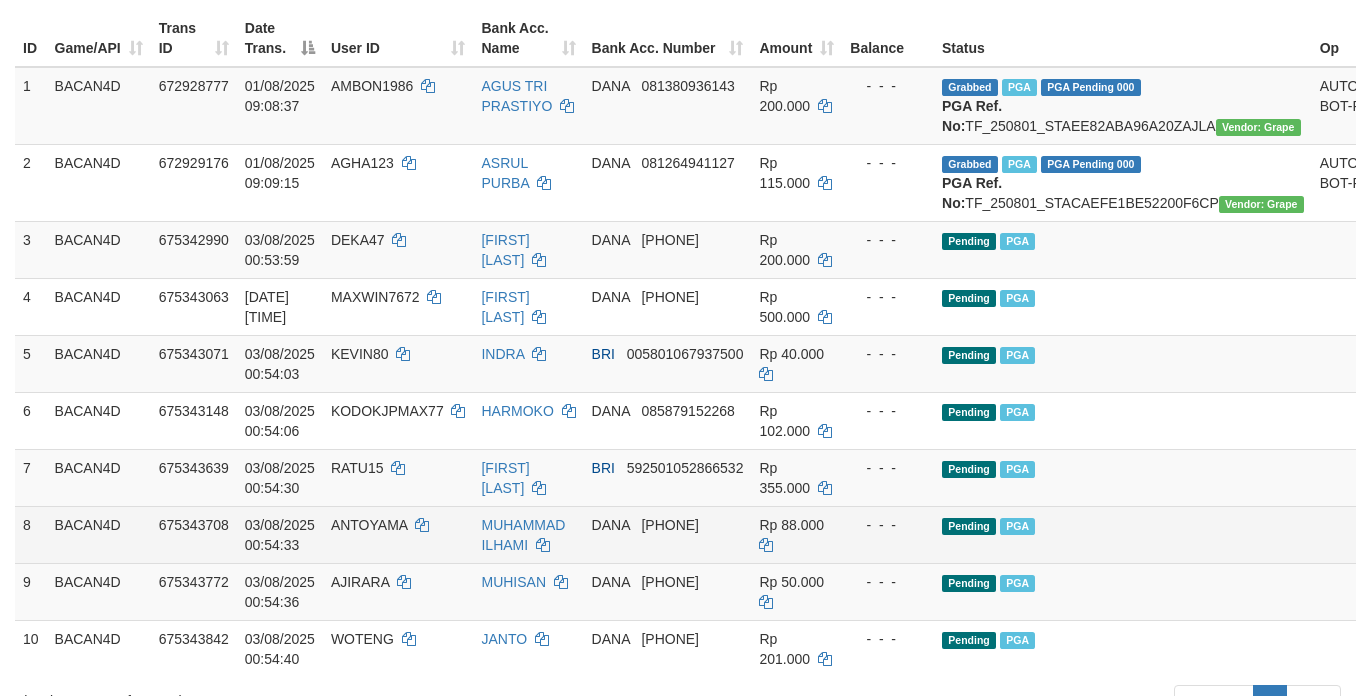 scroll, scrollTop: 718, scrollLeft: 0, axis: vertical 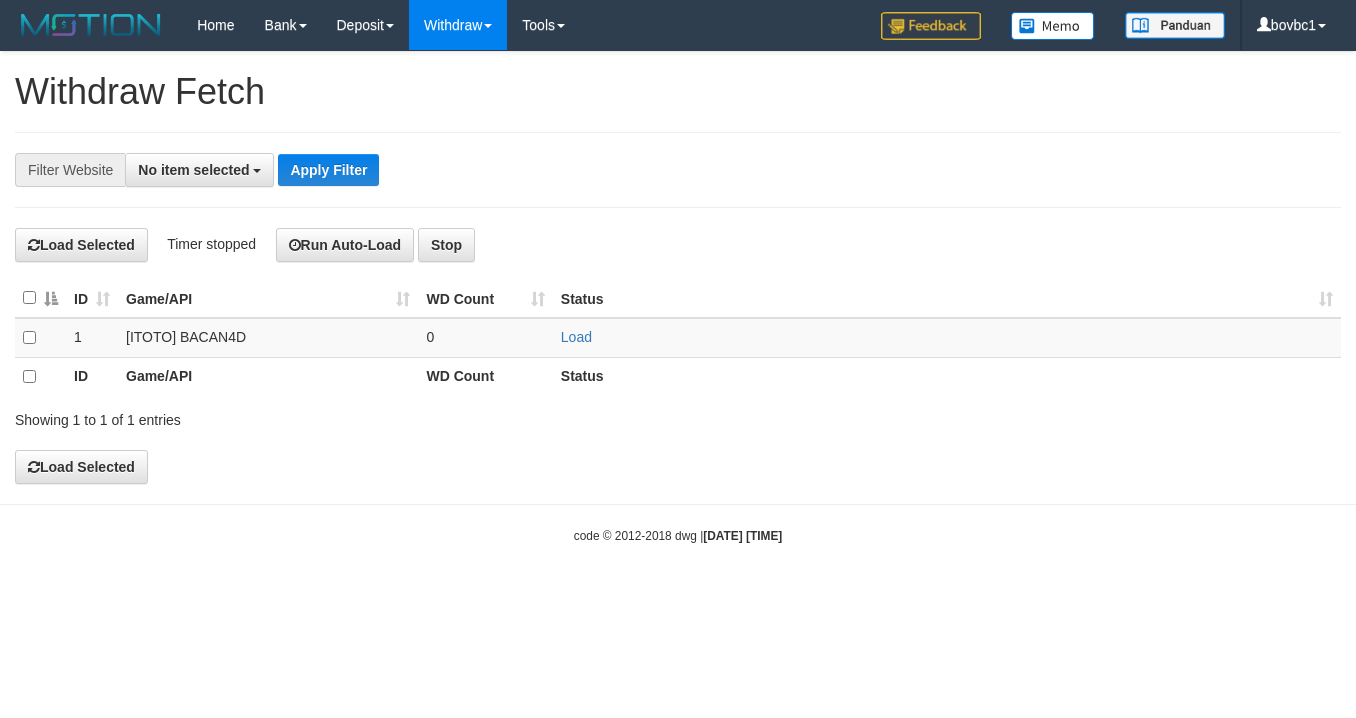 select 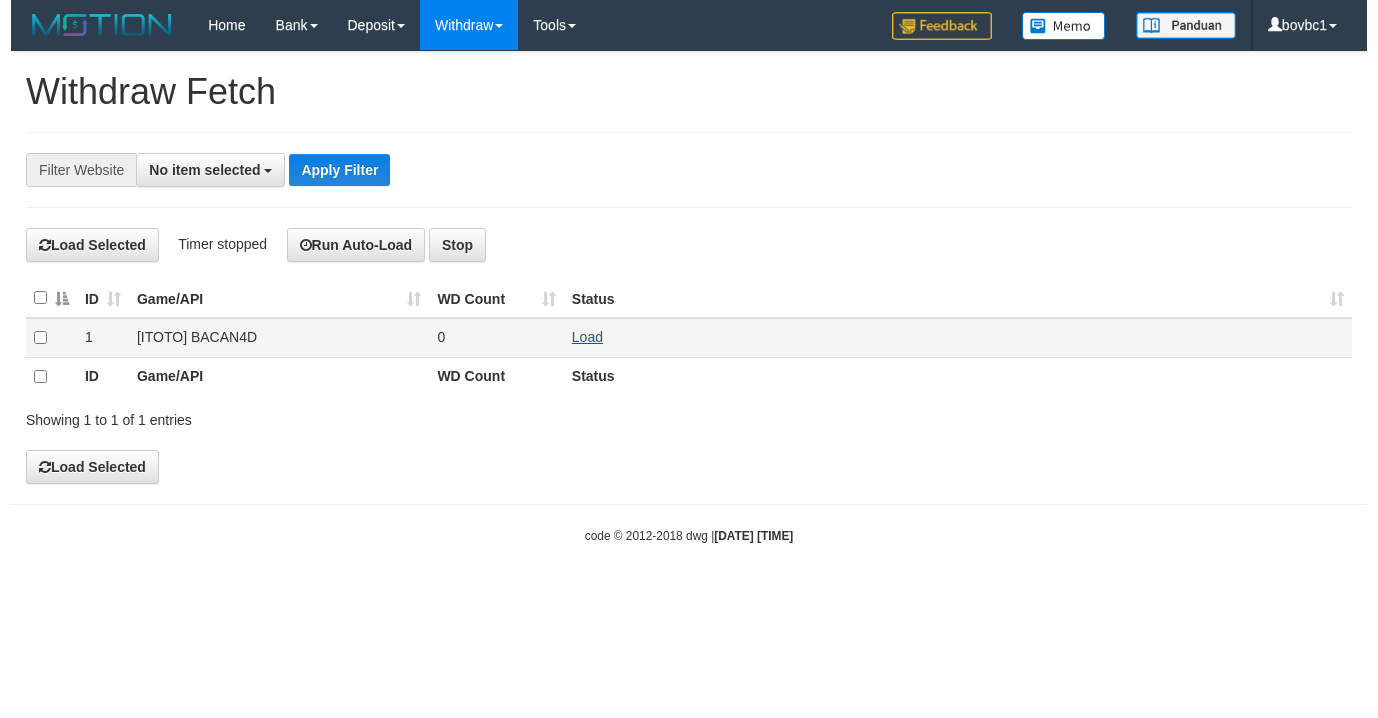 scroll, scrollTop: 0, scrollLeft: 0, axis: both 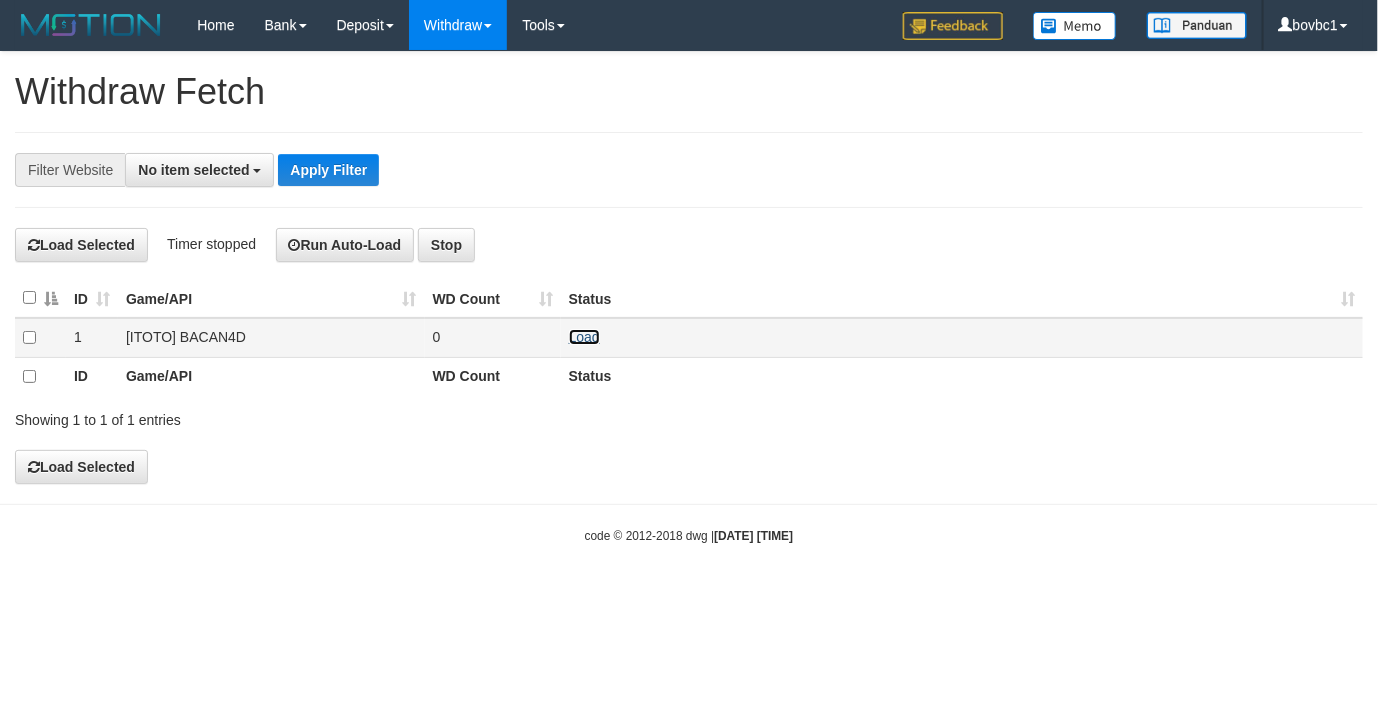 click on "Load" at bounding box center [584, 337] 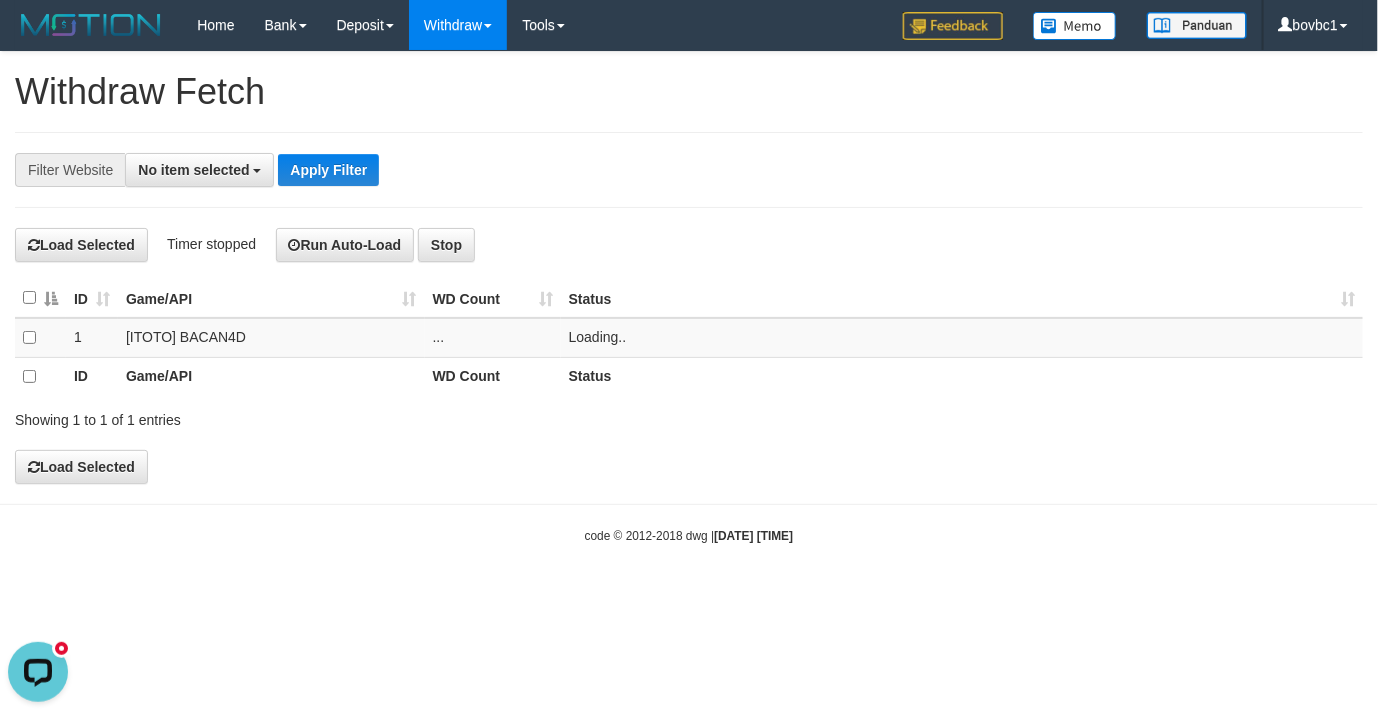 scroll, scrollTop: 0, scrollLeft: 0, axis: both 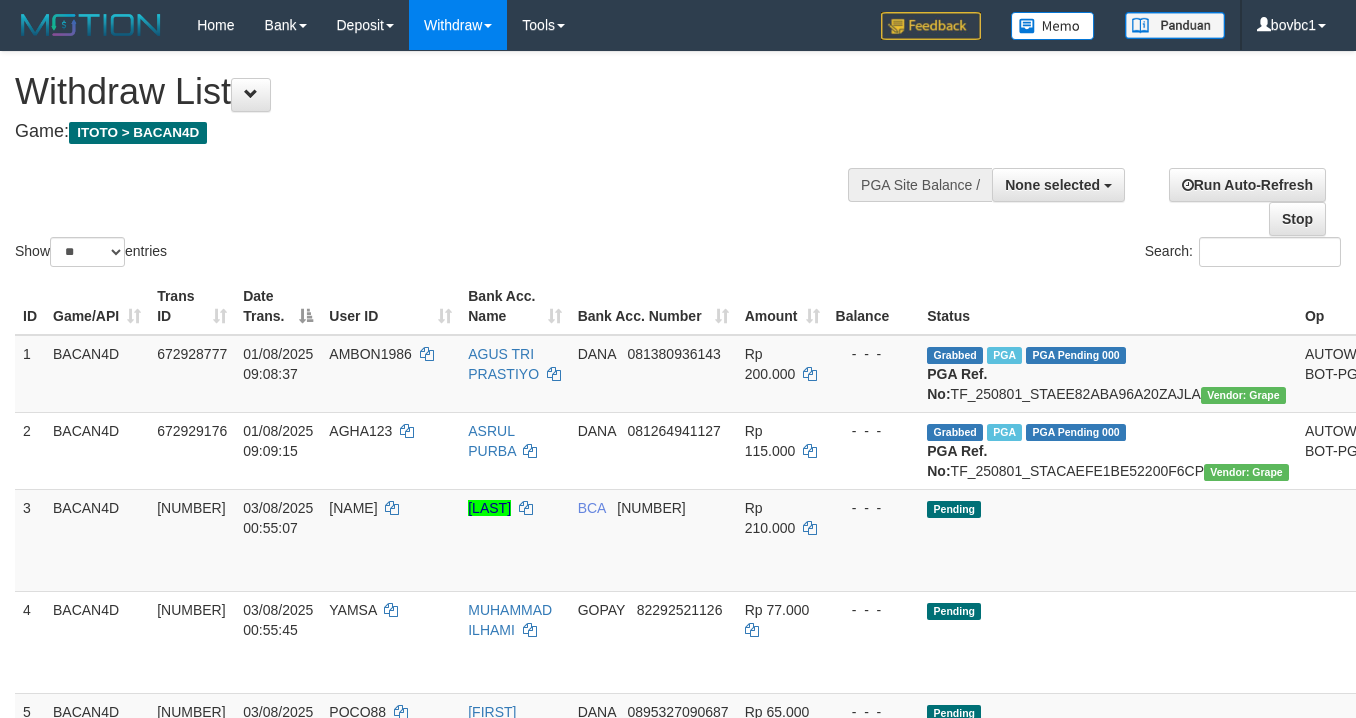 select 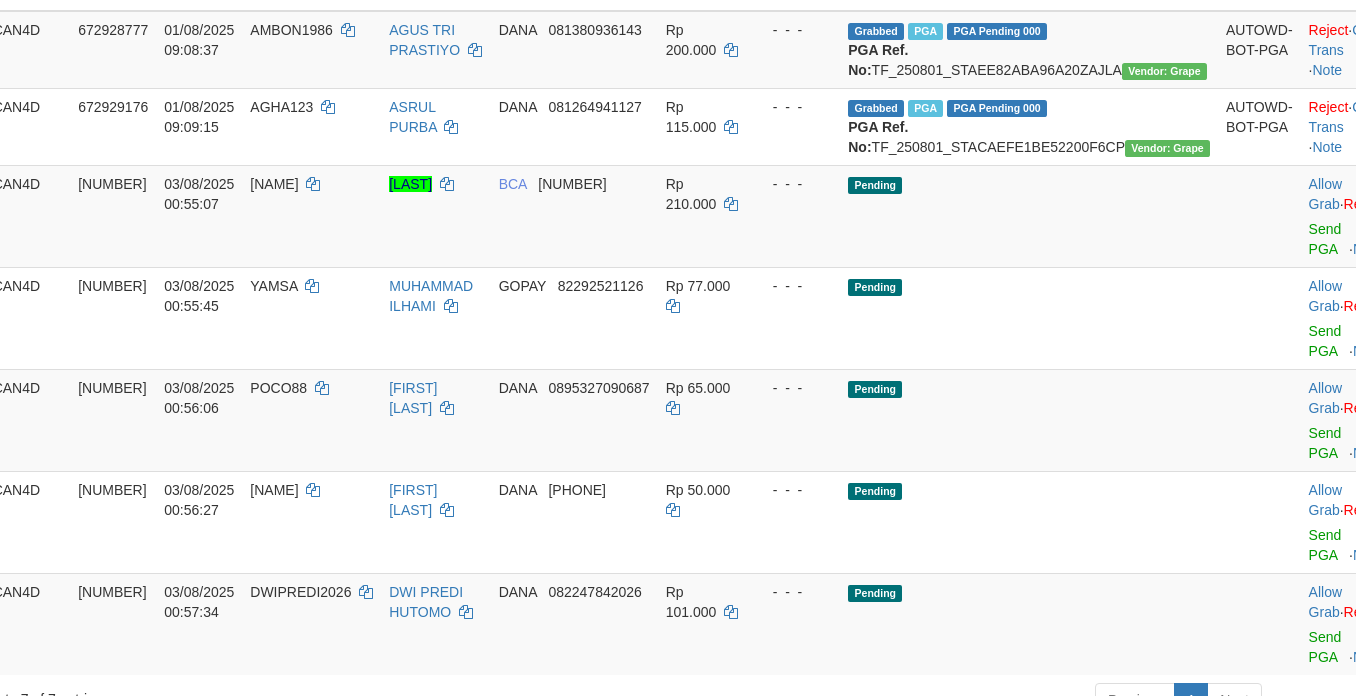 scroll, scrollTop: 324, scrollLeft: 123, axis: both 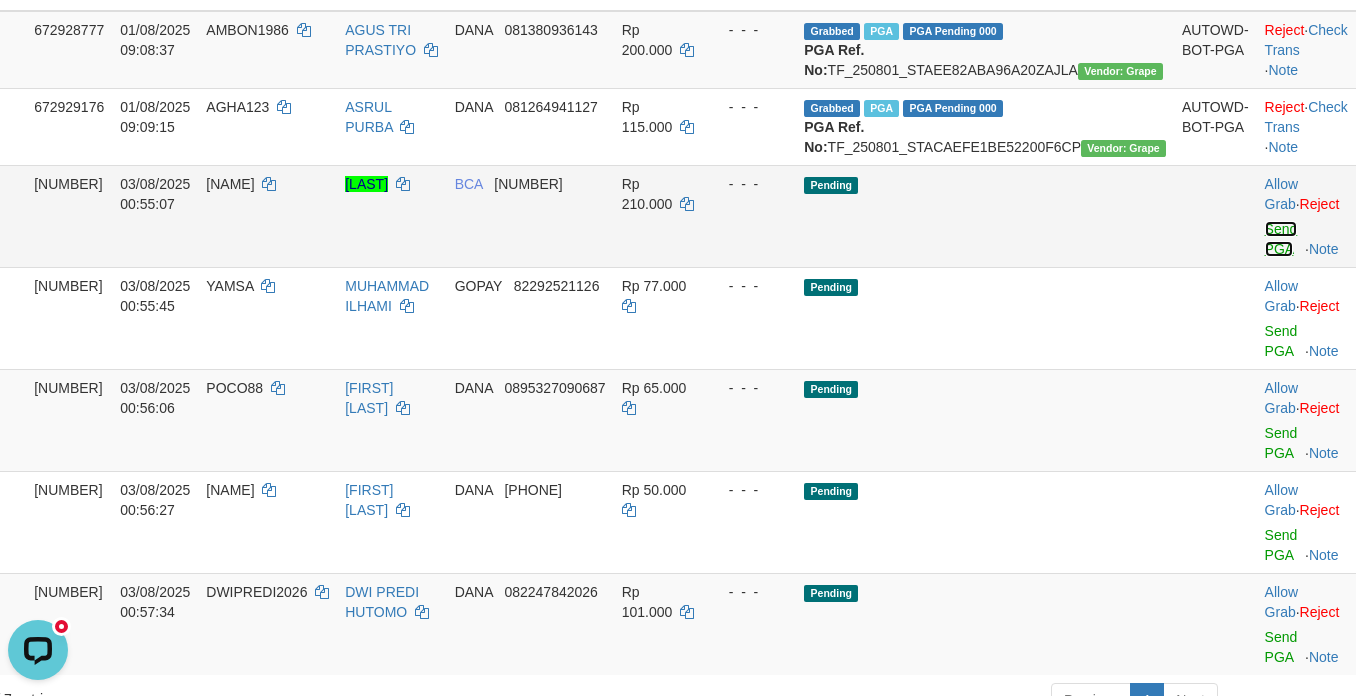 click on "Send PGA" at bounding box center [1281, 239] 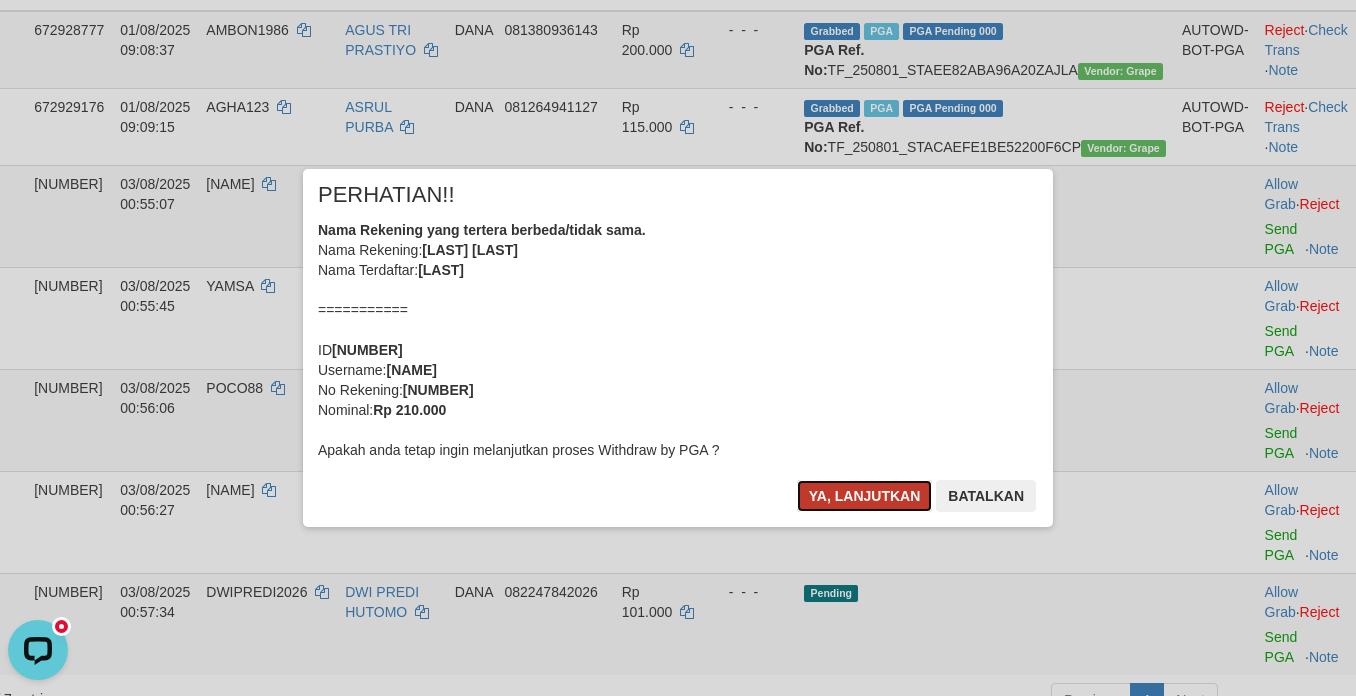 click on "Ya, lanjutkan" at bounding box center (865, 496) 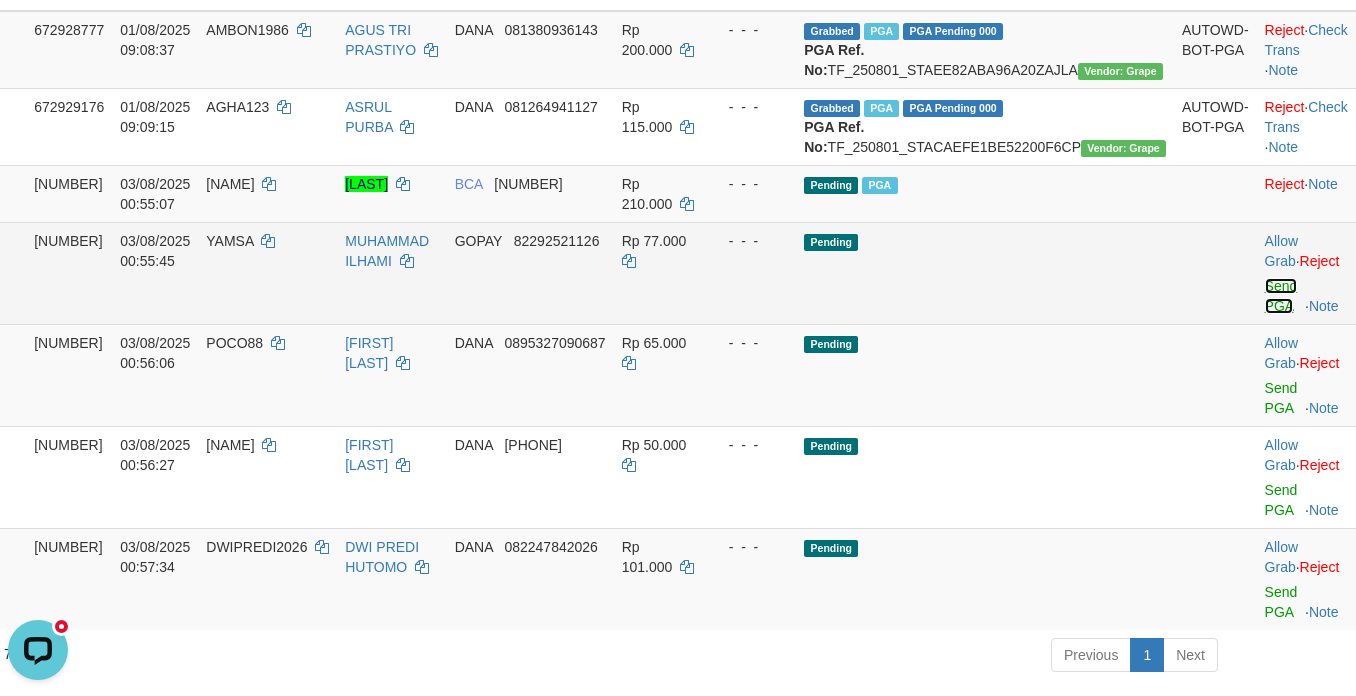 click on "Send PGA" at bounding box center [1281, 296] 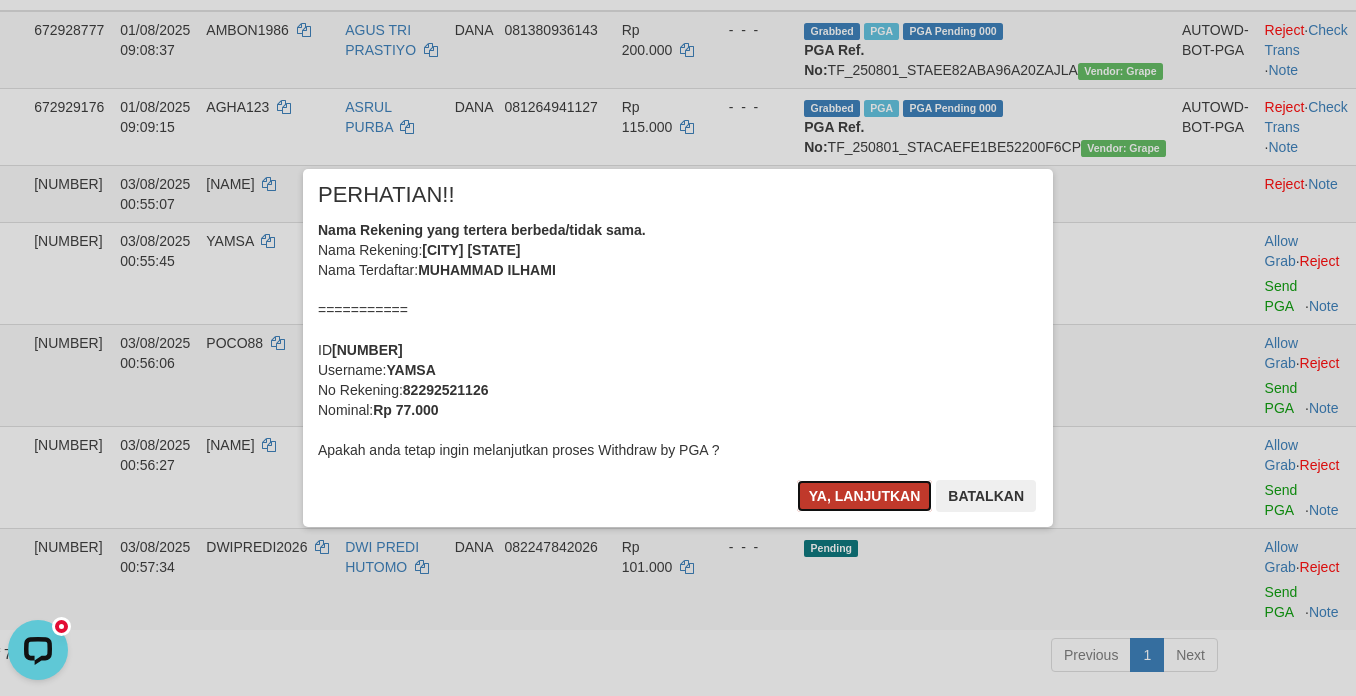 click on "Ya, lanjutkan" at bounding box center (865, 496) 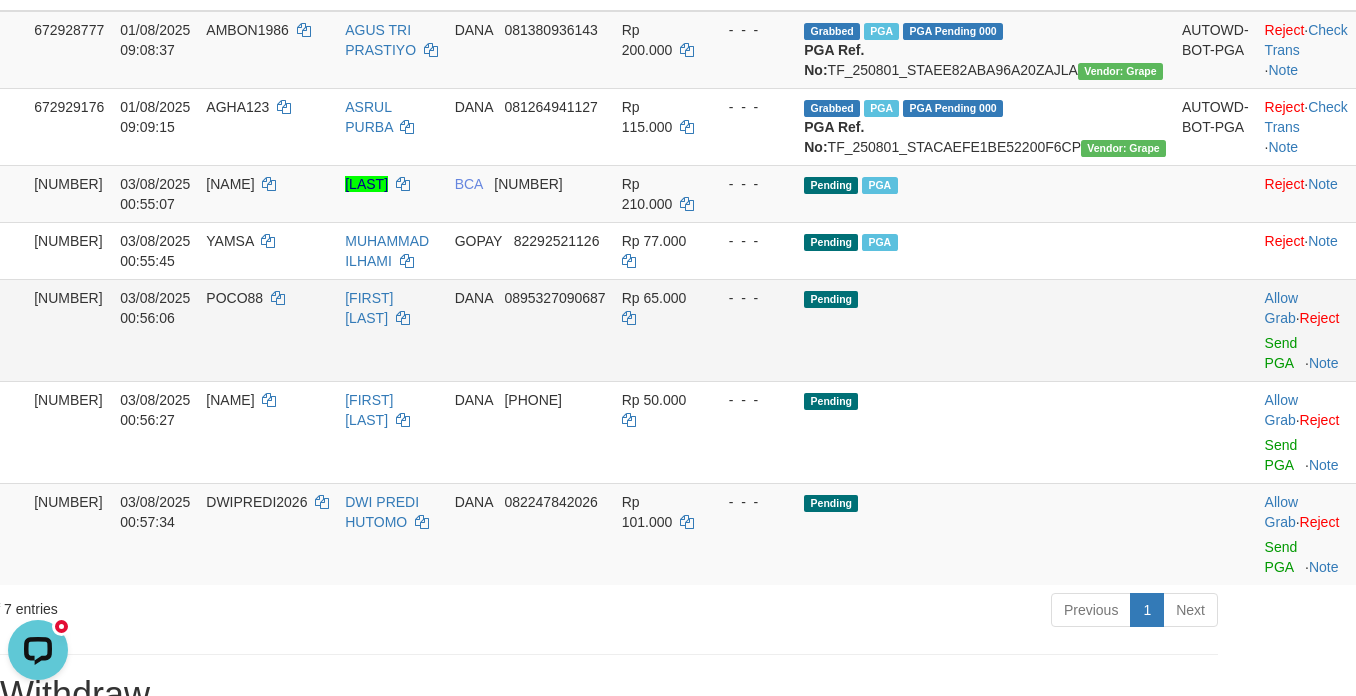 click on "Allow Grab   ·    Reject Send PGA     ·    Note" at bounding box center [1306, 330] 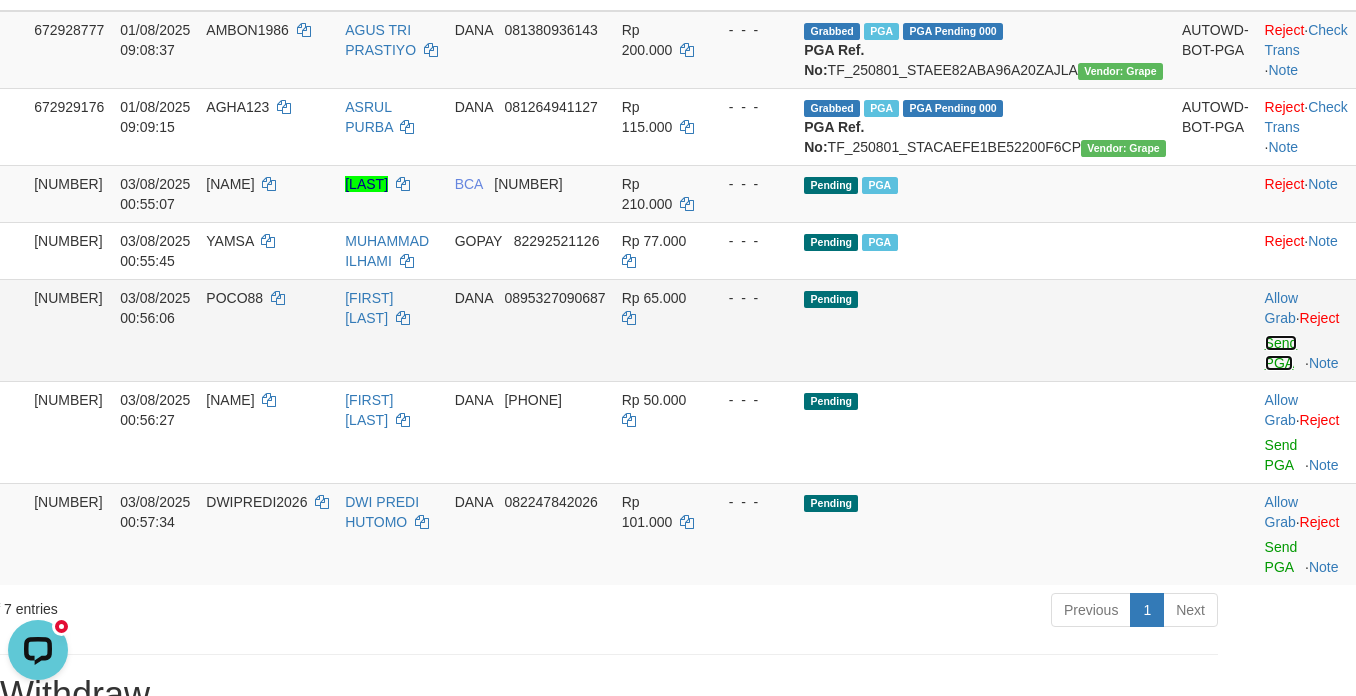 click on "Send PGA" at bounding box center [1281, 353] 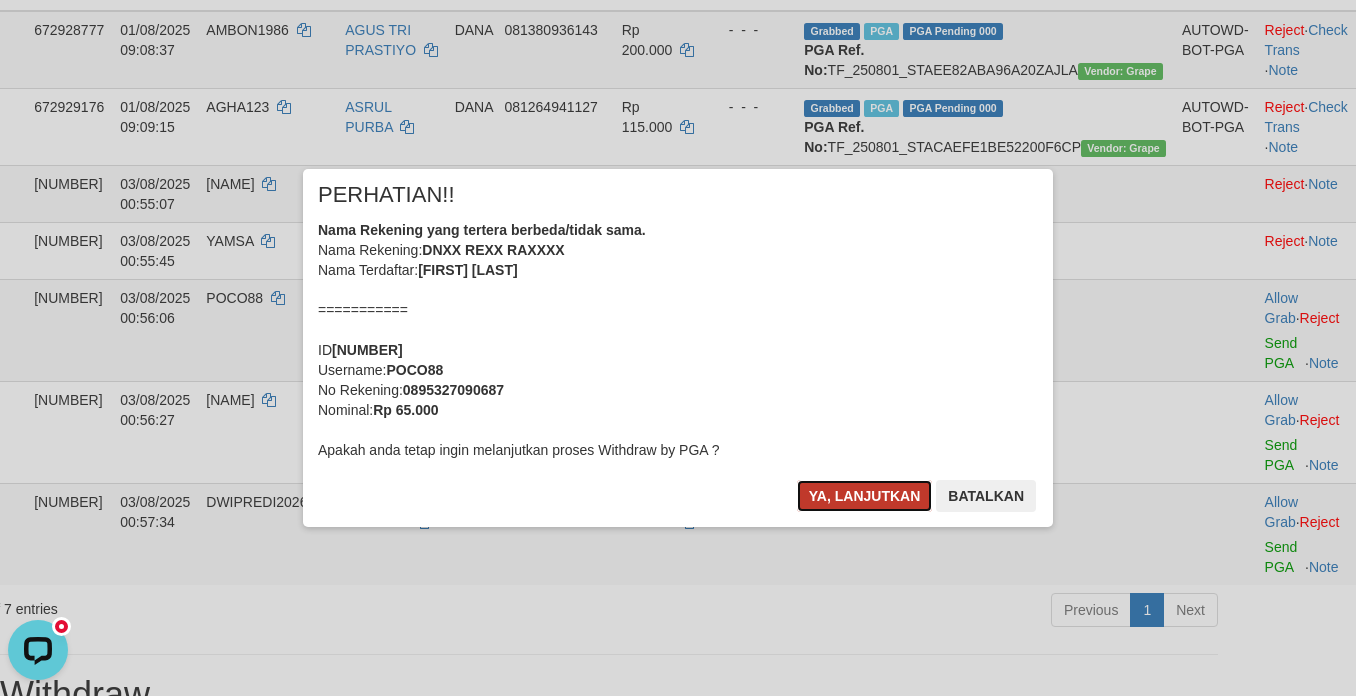 click on "Ya, lanjutkan" at bounding box center (865, 496) 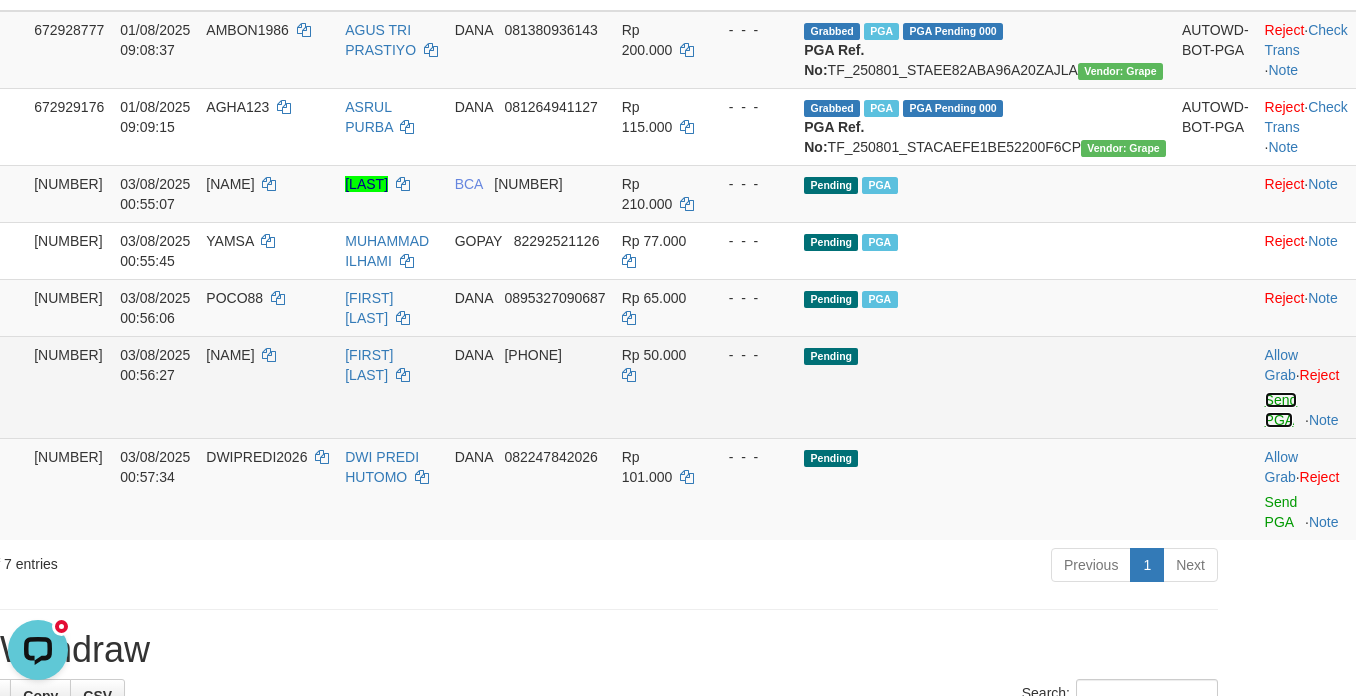 click on "Send PGA" at bounding box center [1281, 410] 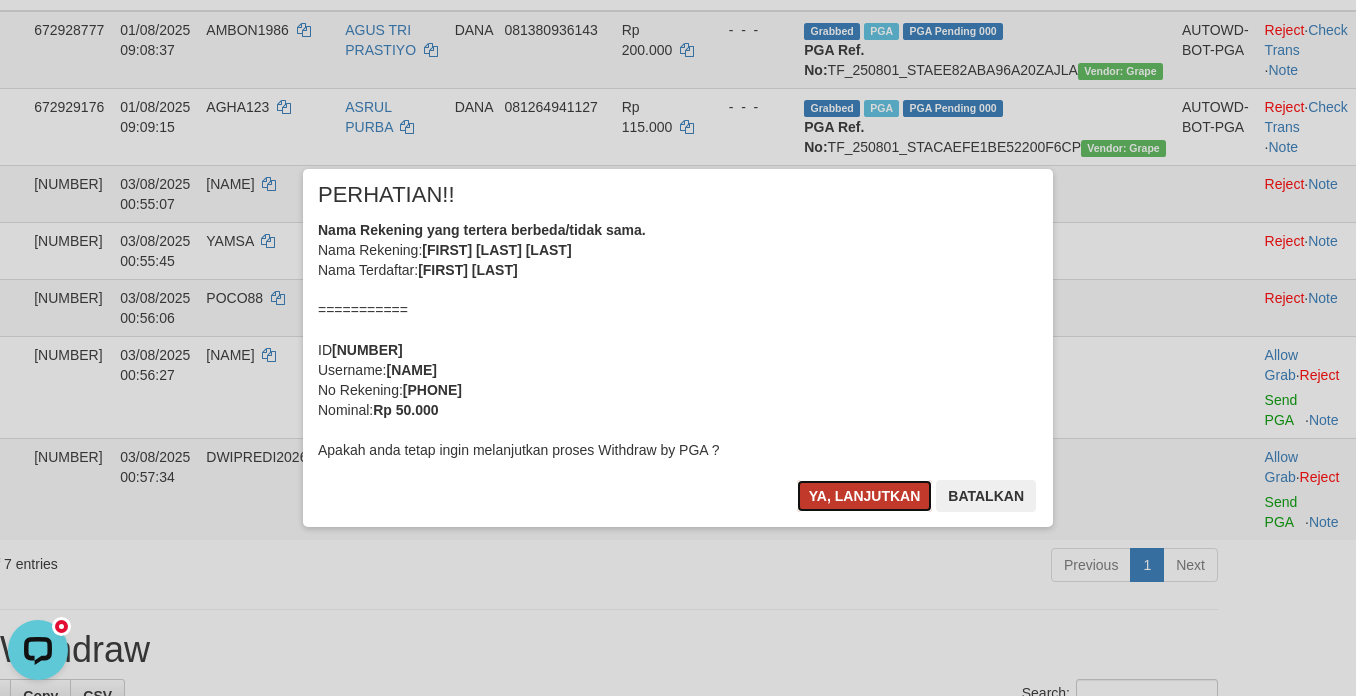 click on "Ya, lanjutkan" at bounding box center [865, 496] 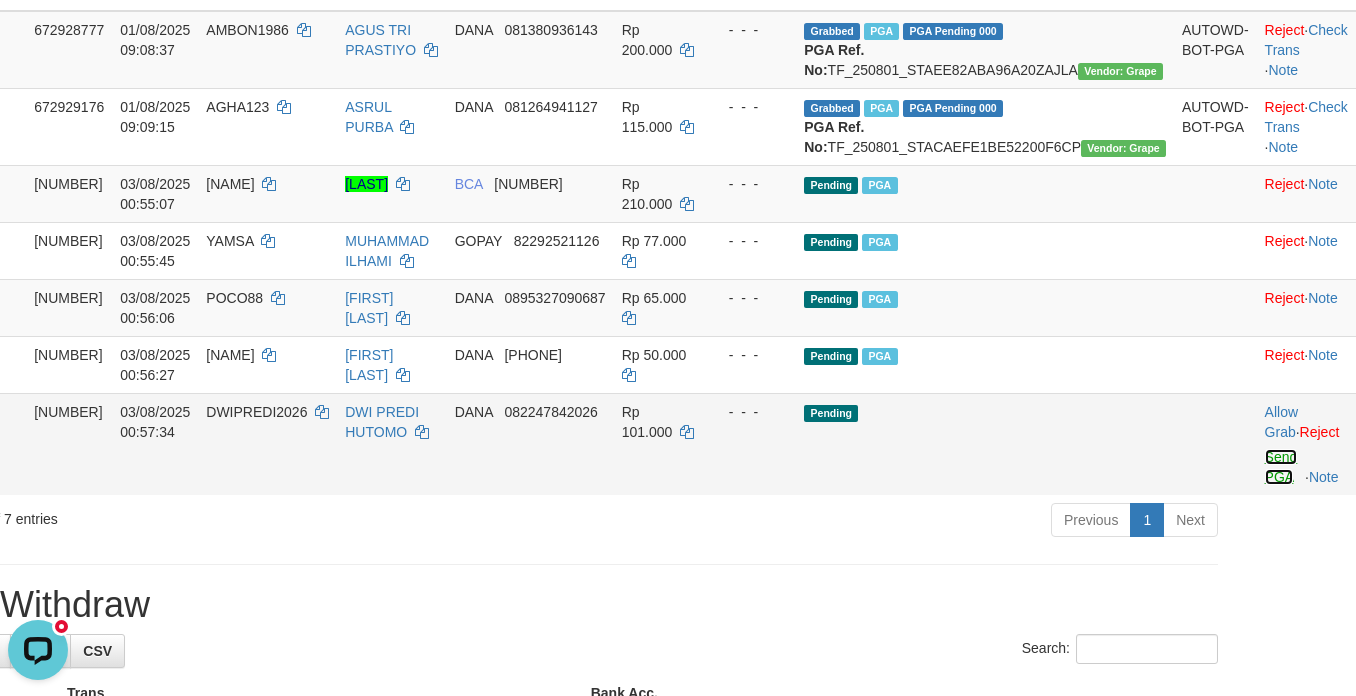 click on "Send PGA" at bounding box center [1281, 467] 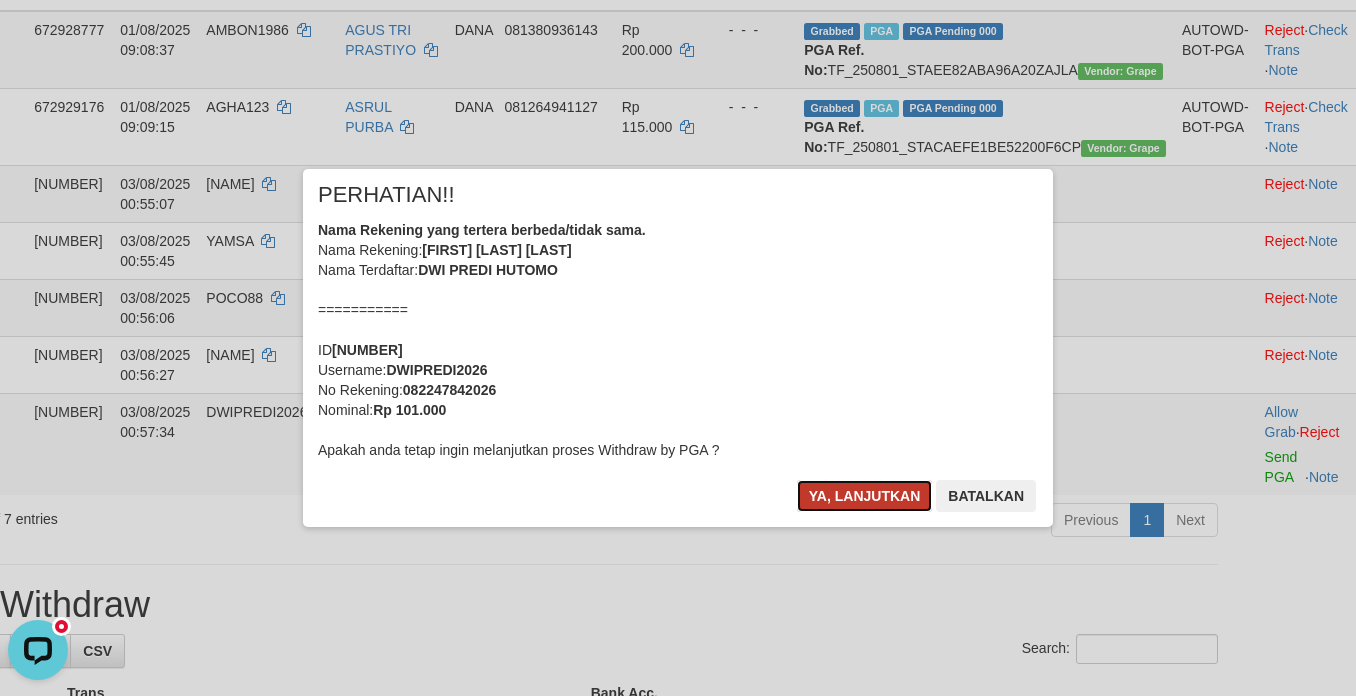 click on "Ya, lanjutkan" at bounding box center [865, 496] 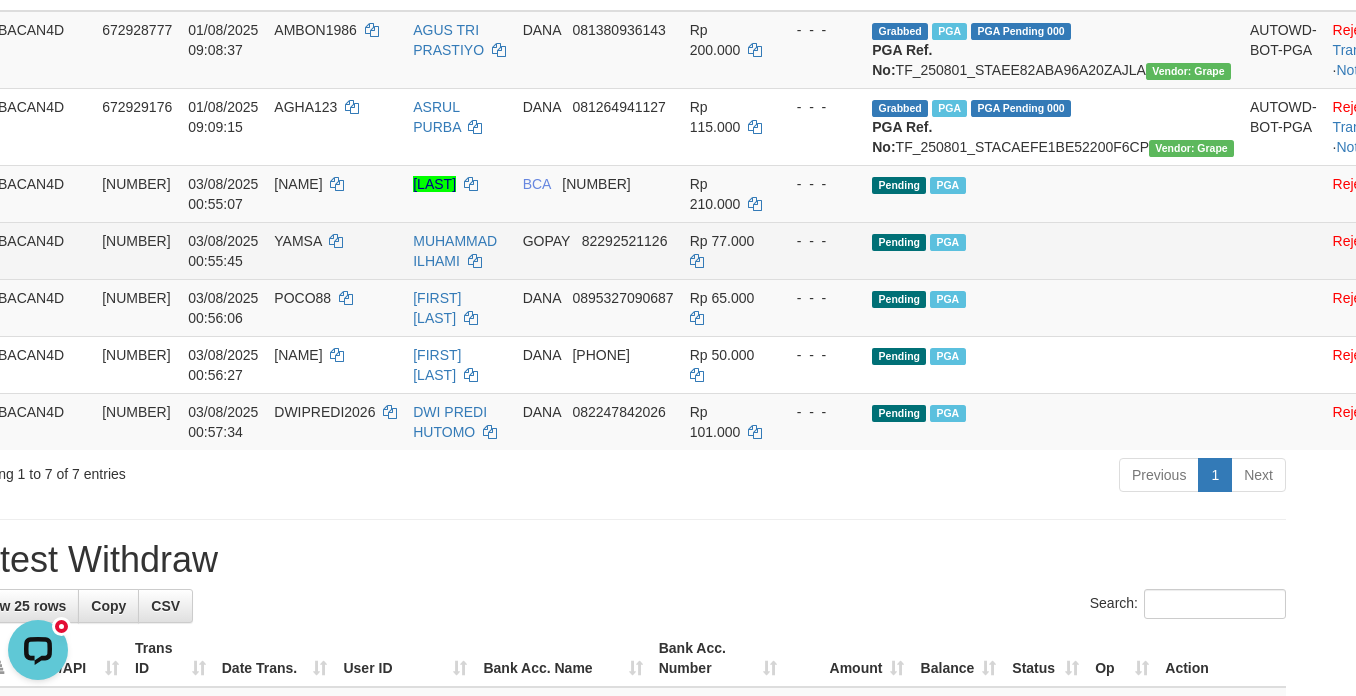 scroll, scrollTop: 324, scrollLeft: 0, axis: vertical 